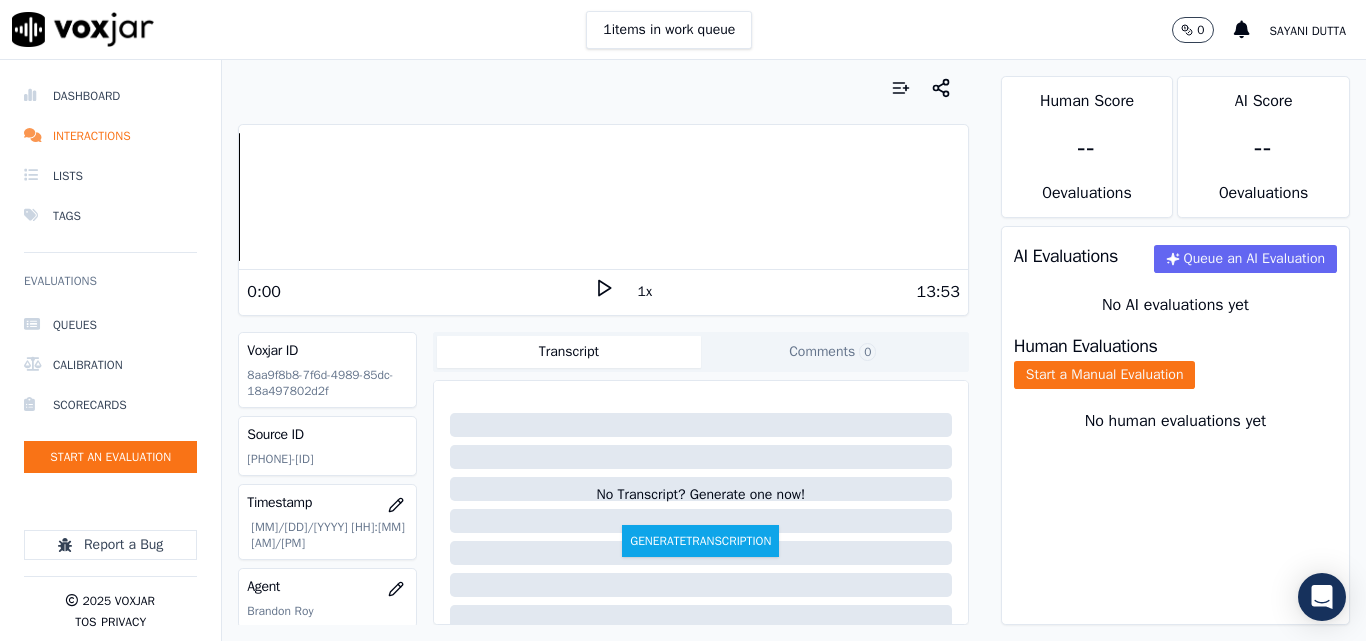scroll, scrollTop: 0, scrollLeft: 0, axis: both 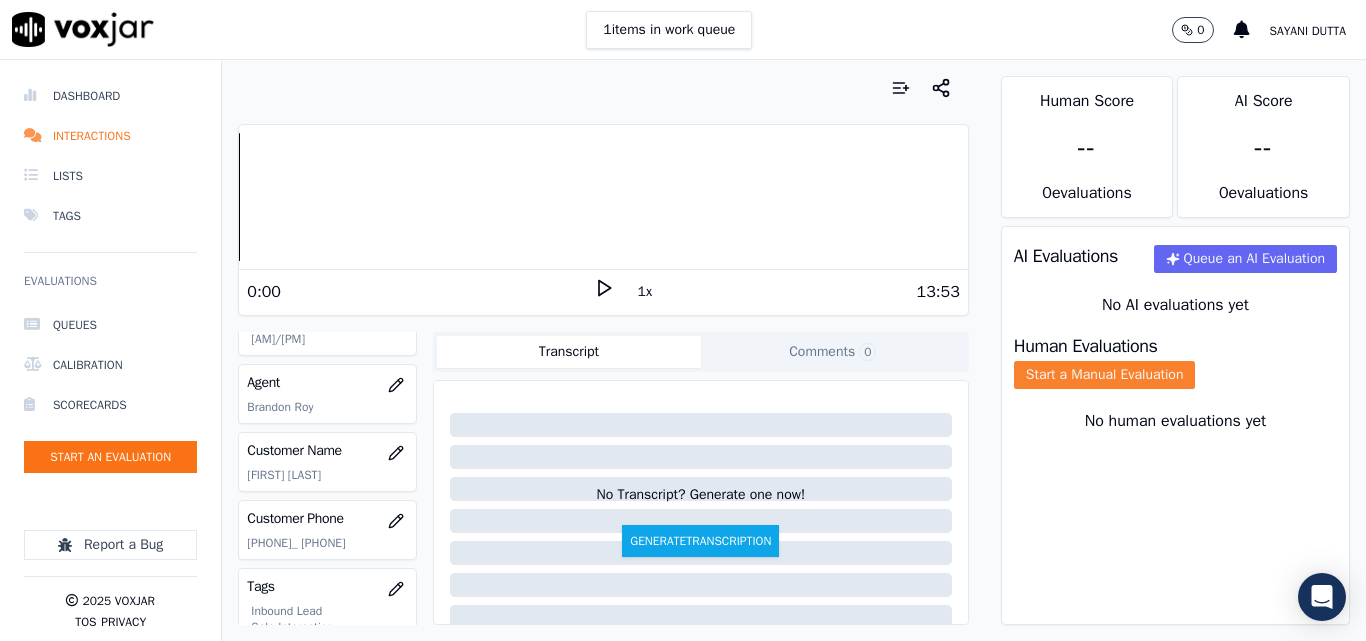 click on "Start a Manual Evaluation" 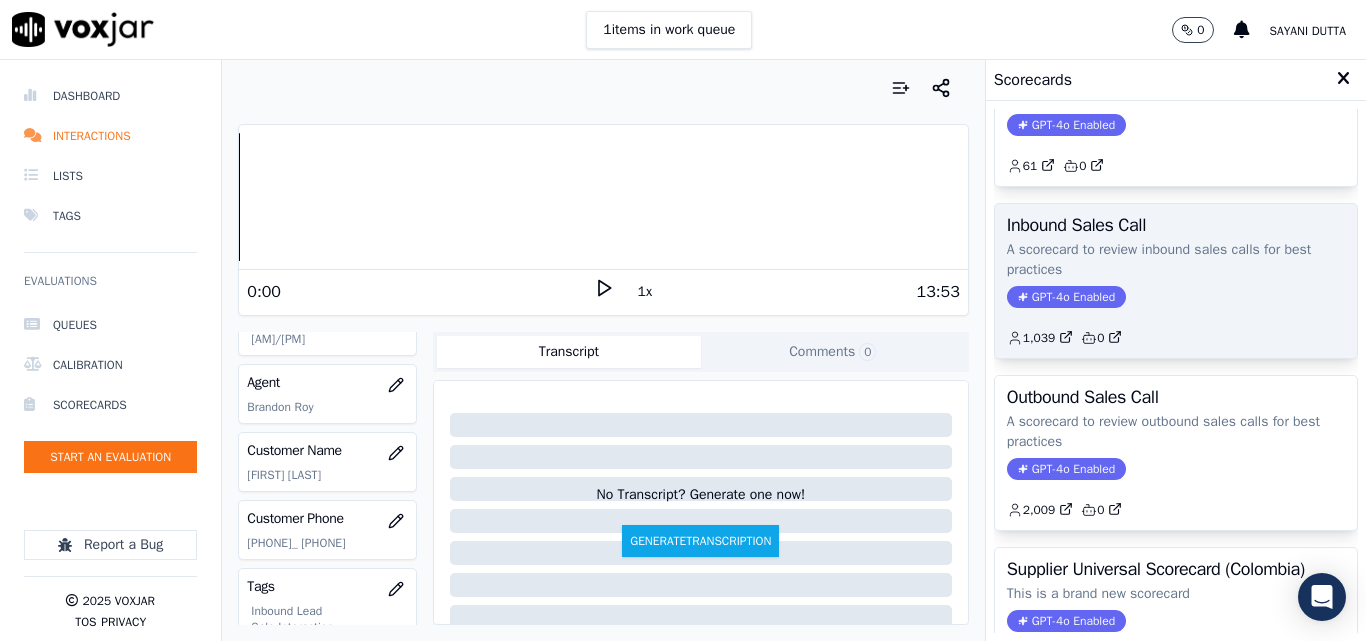 scroll, scrollTop: 200, scrollLeft: 0, axis: vertical 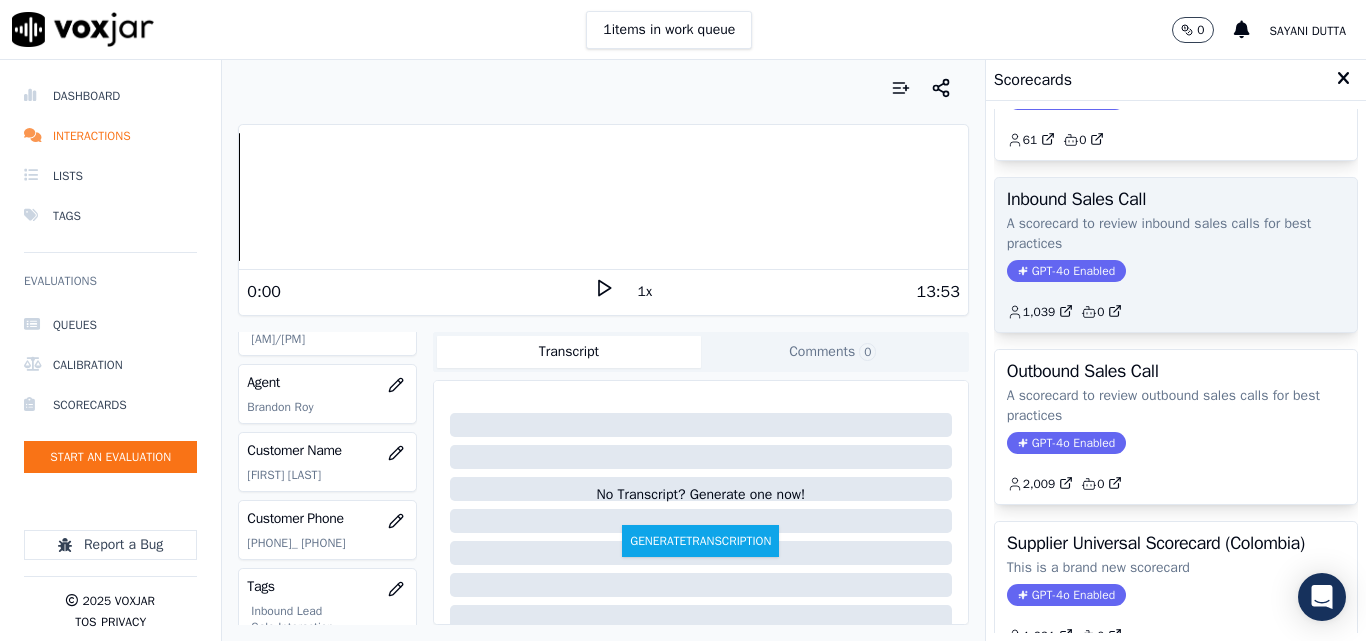 click on "1,039         0" 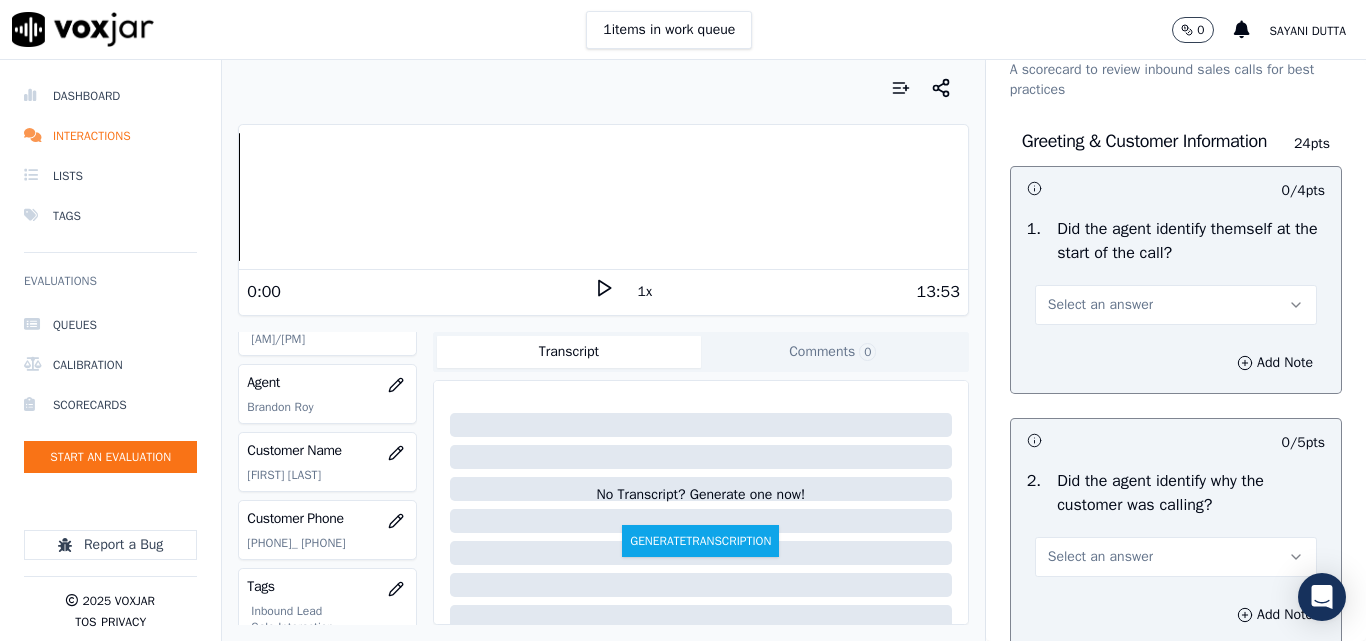 scroll, scrollTop: 100, scrollLeft: 0, axis: vertical 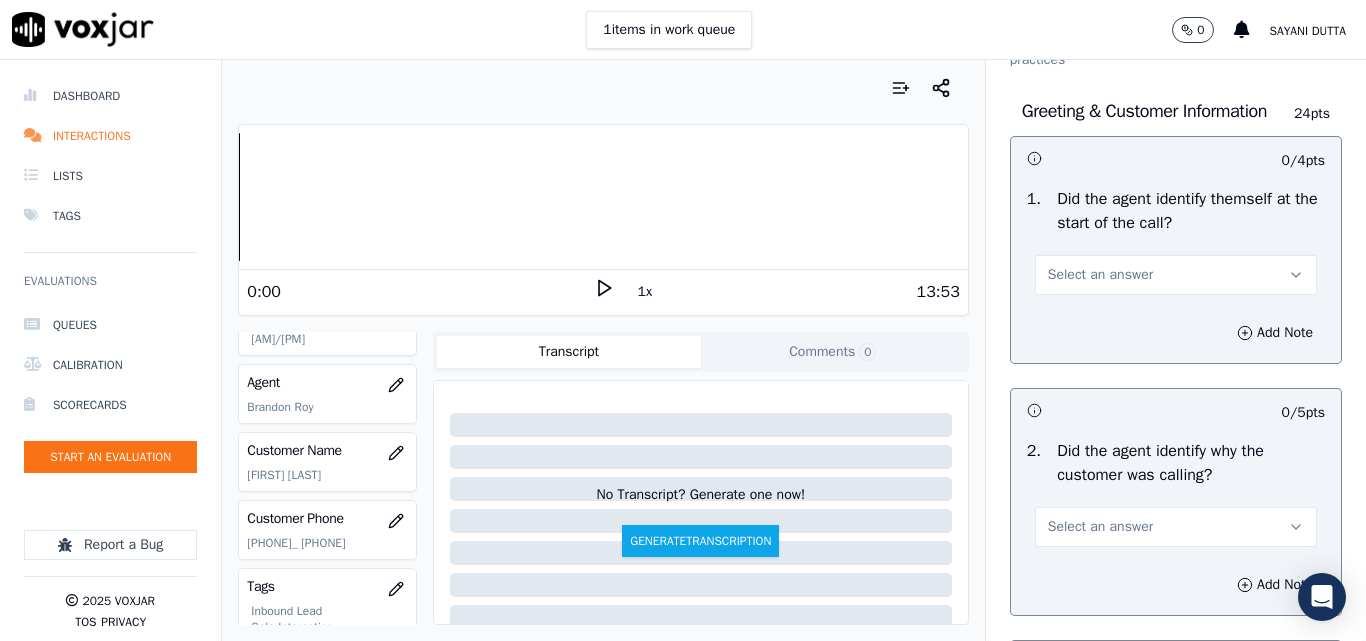 click on "Select an answer" at bounding box center (1100, 275) 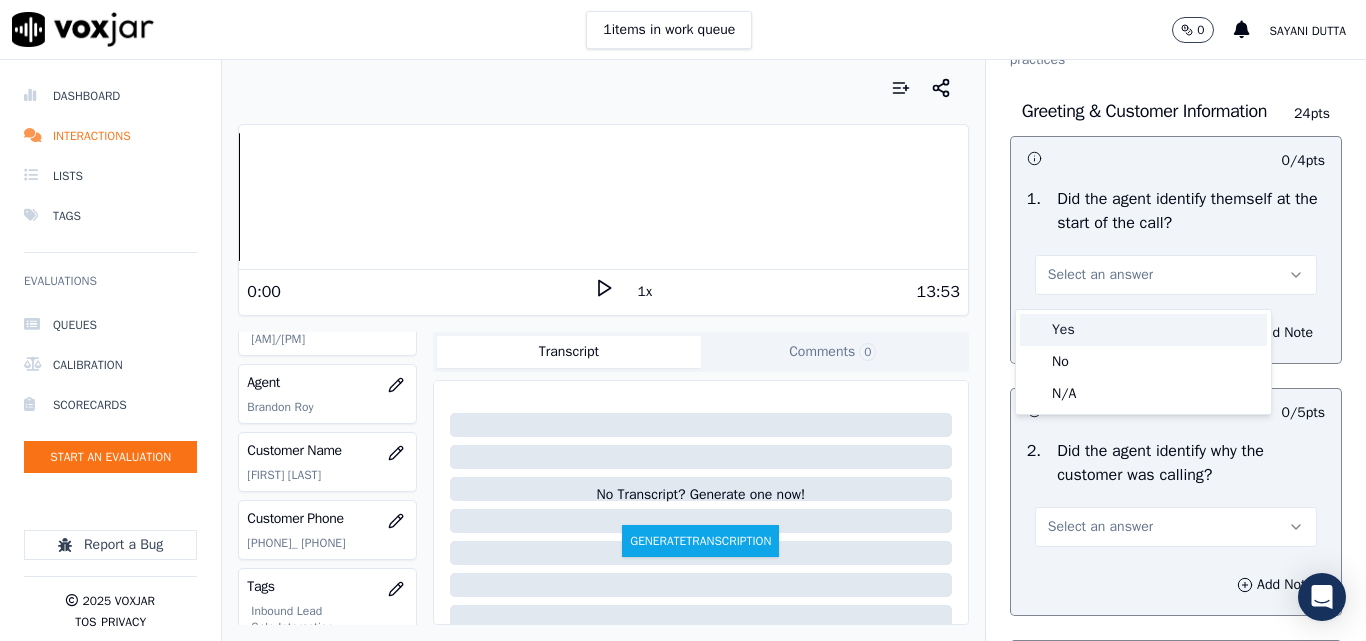 click on "Yes" at bounding box center (1143, 330) 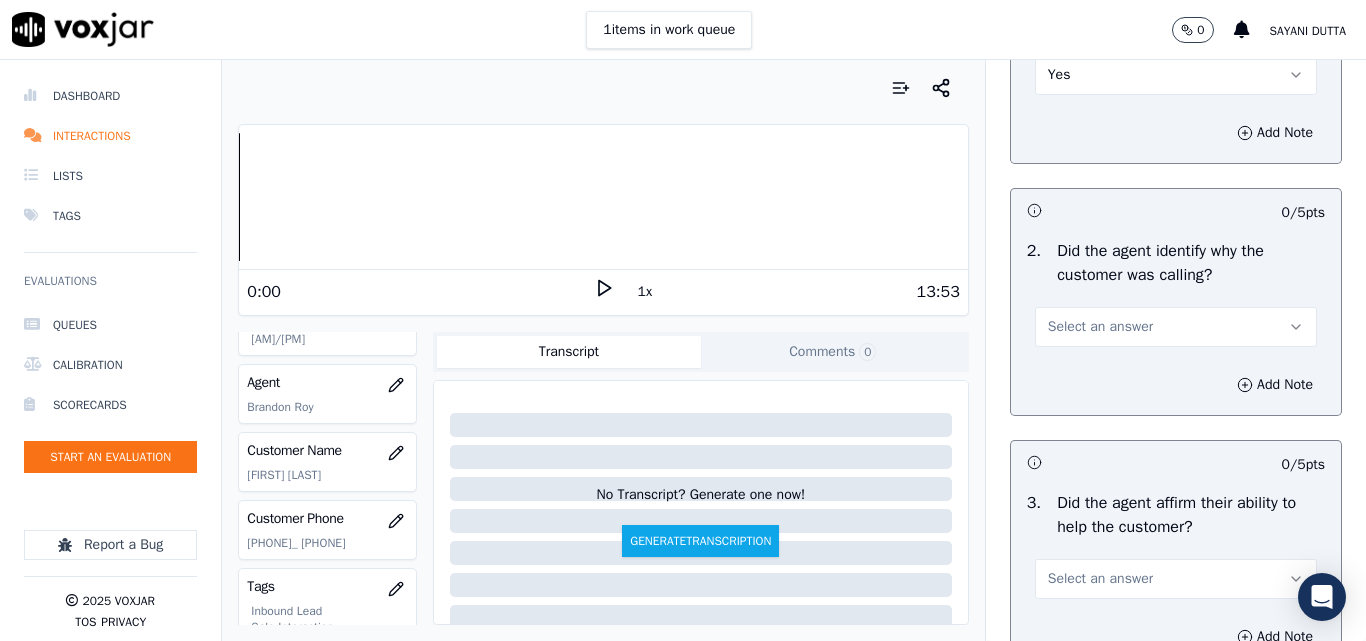 scroll, scrollTop: 400, scrollLeft: 0, axis: vertical 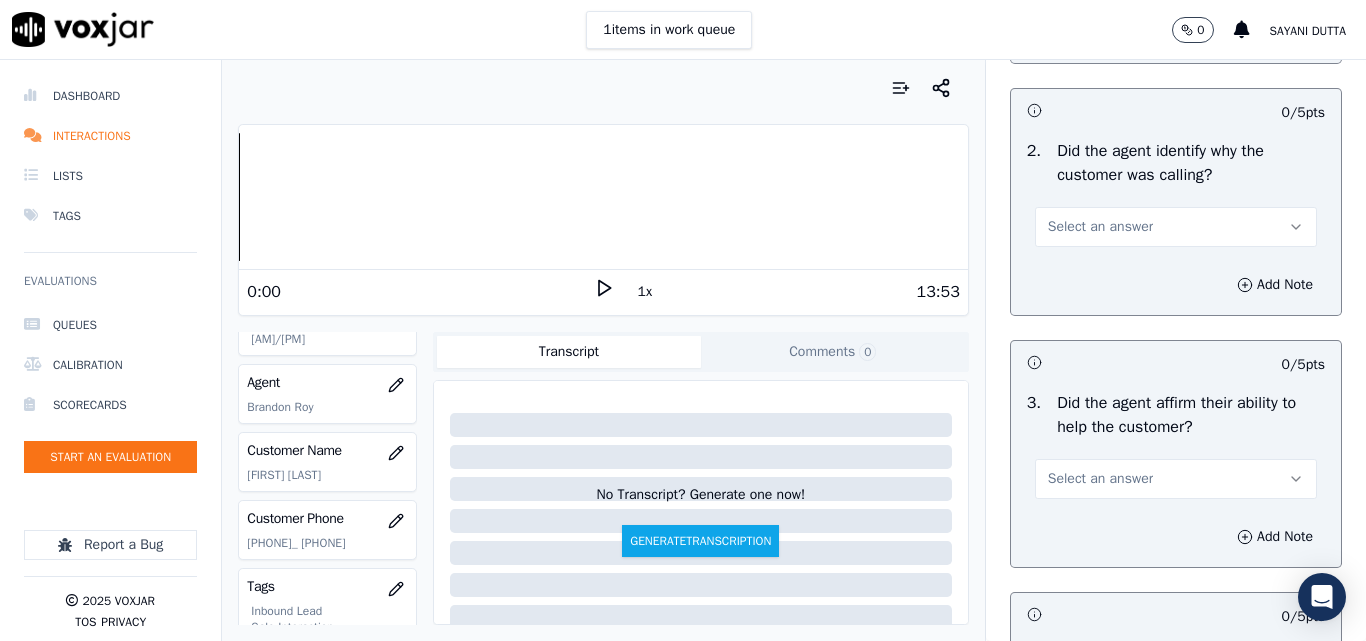 click on "Select an answer" at bounding box center (1100, 227) 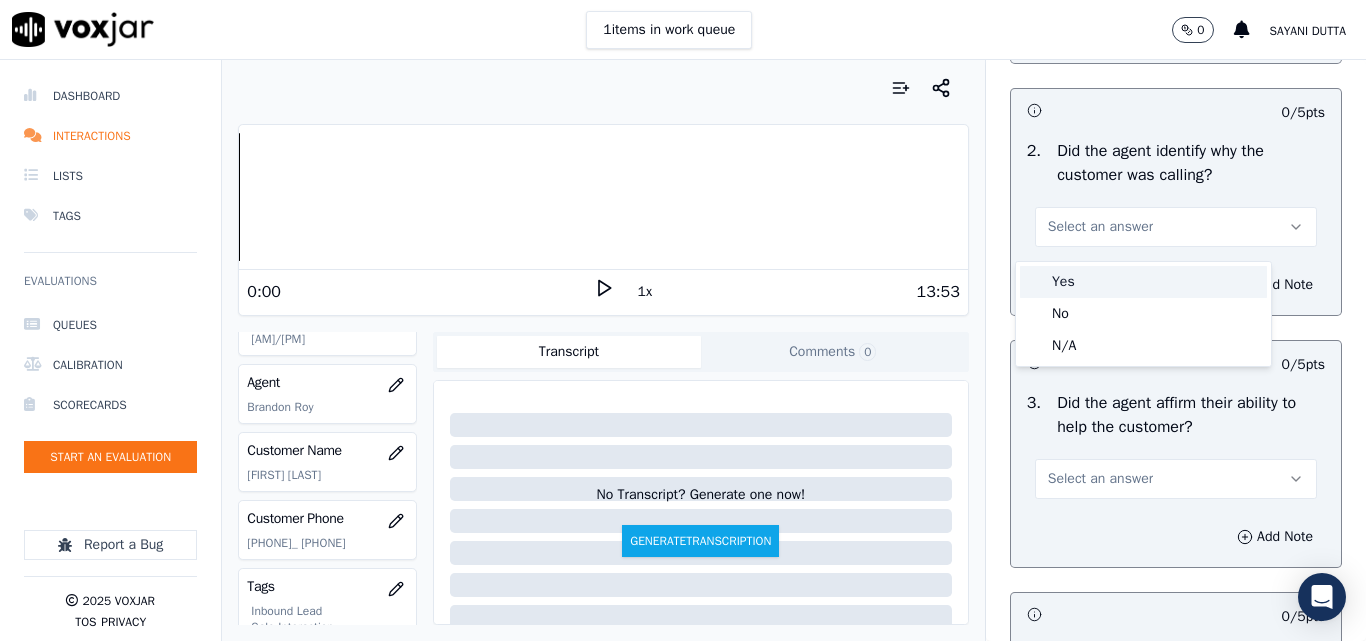 click on "Yes" at bounding box center (1143, 282) 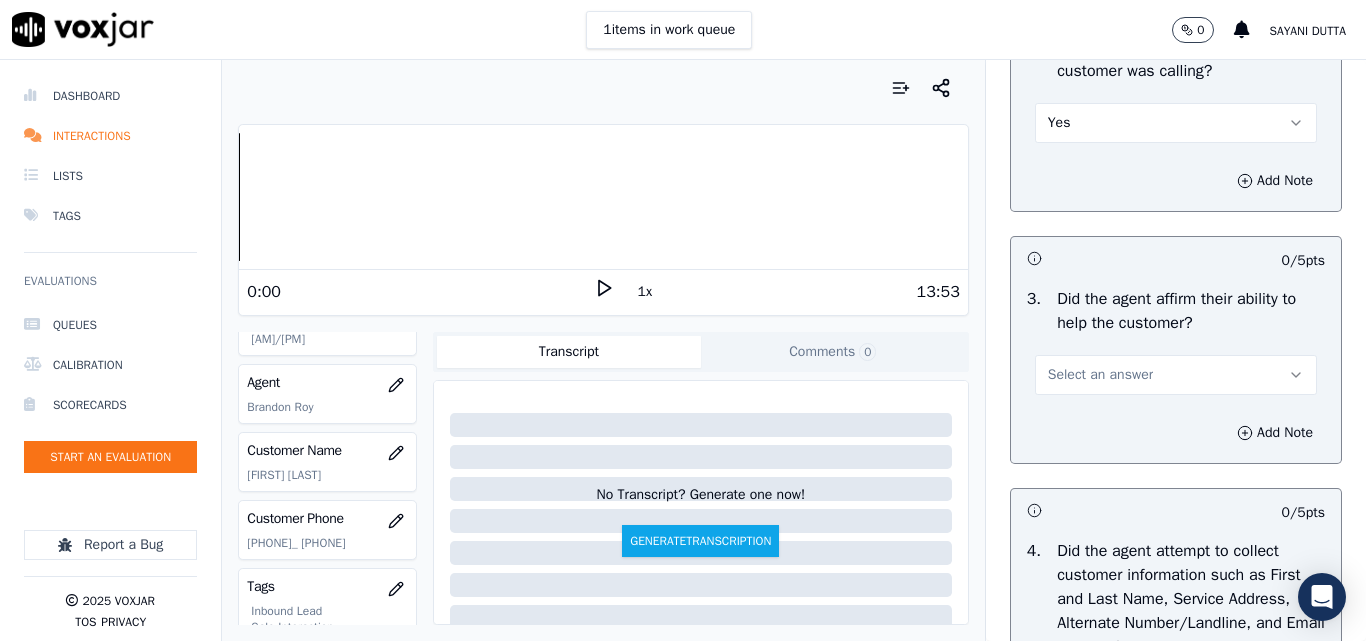 scroll, scrollTop: 600, scrollLeft: 0, axis: vertical 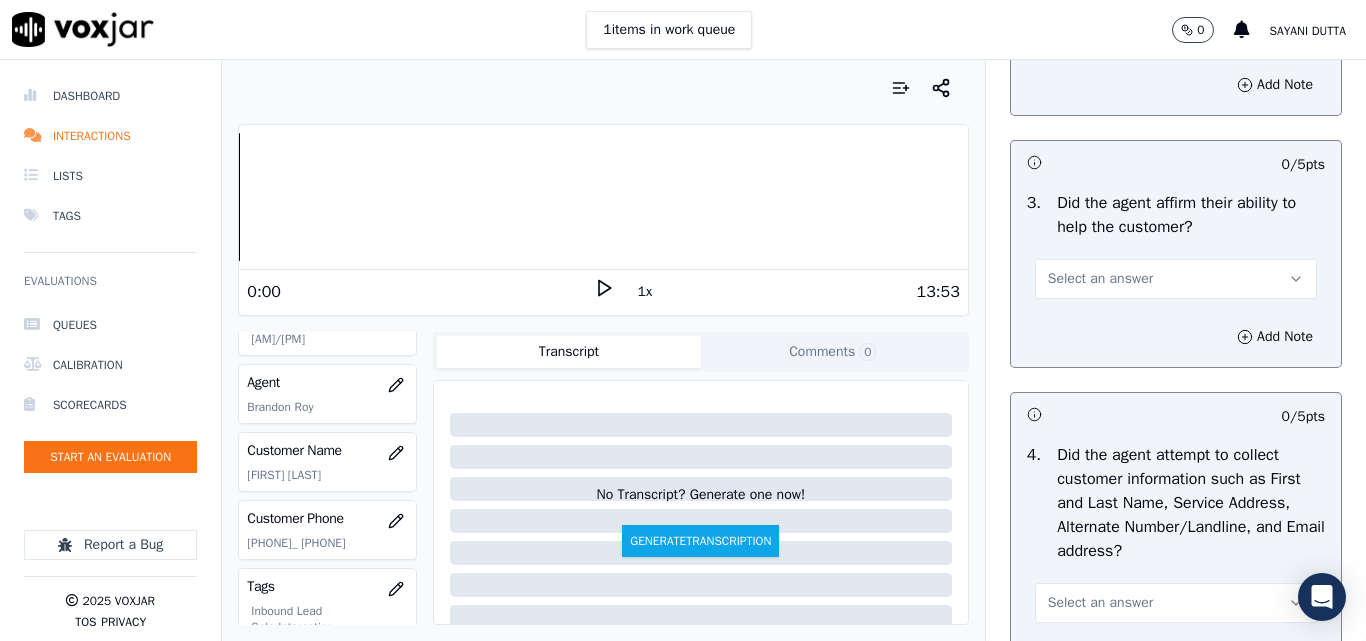 click on "Select an answer" at bounding box center (1100, 279) 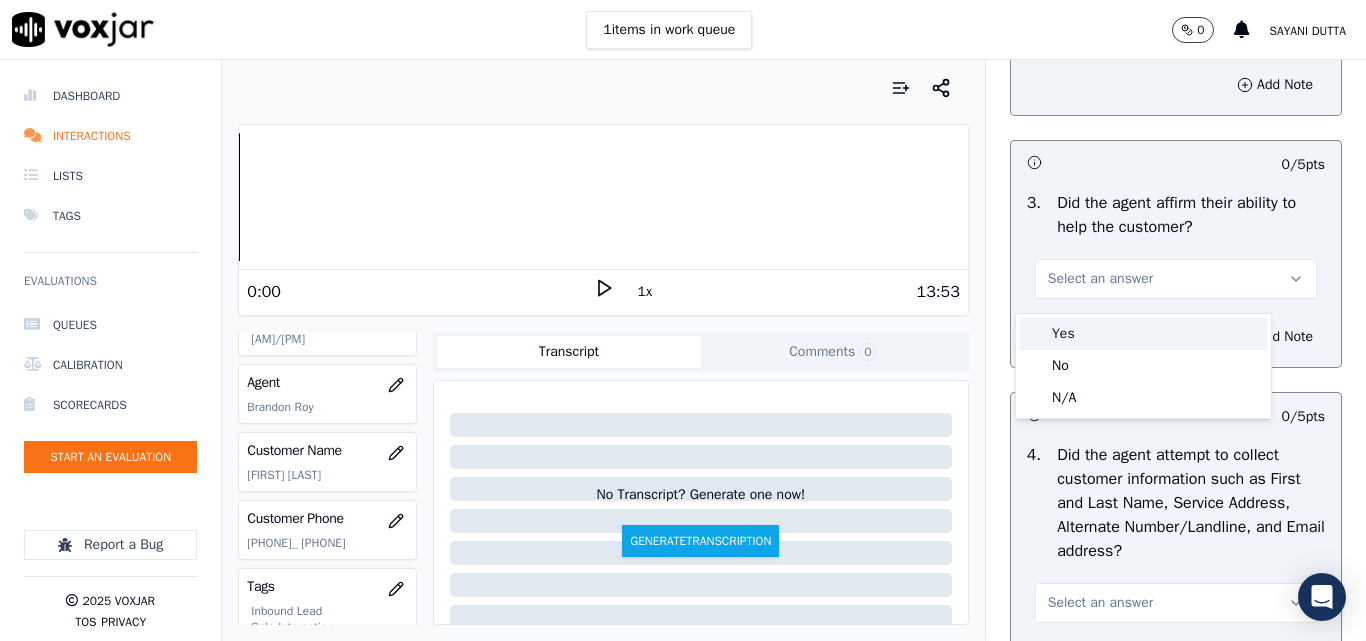 click on "Yes" at bounding box center [1143, 334] 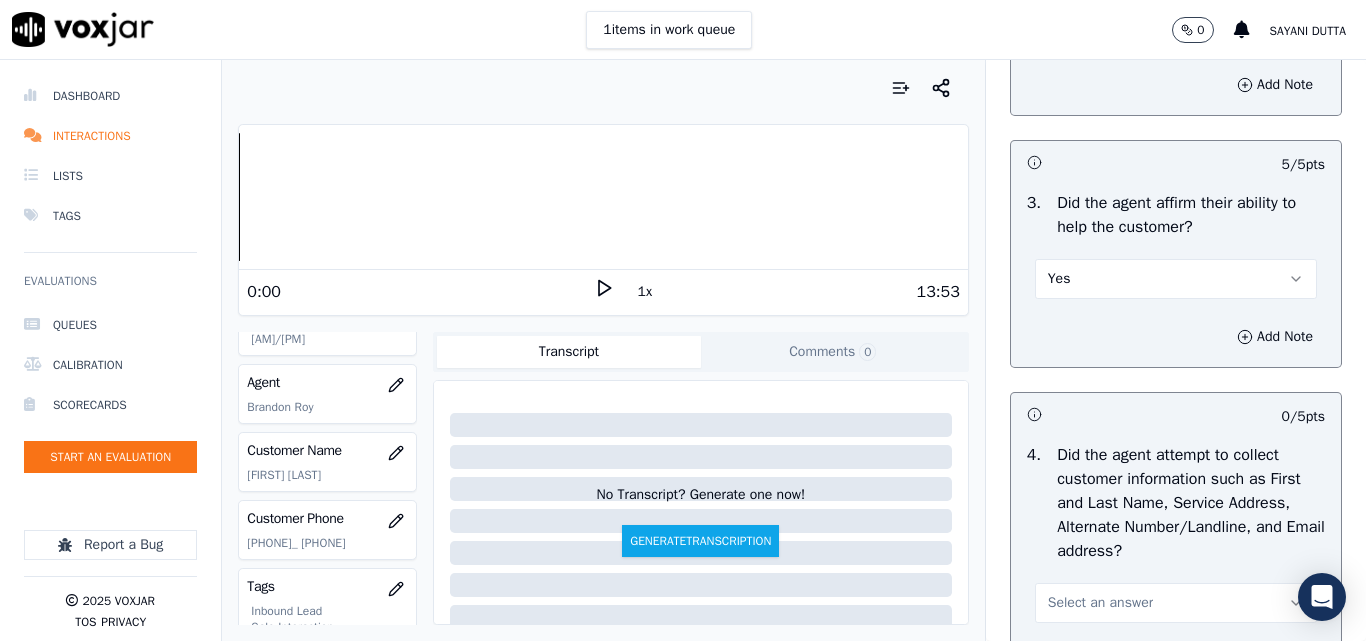 scroll, scrollTop: 900, scrollLeft: 0, axis: vertical 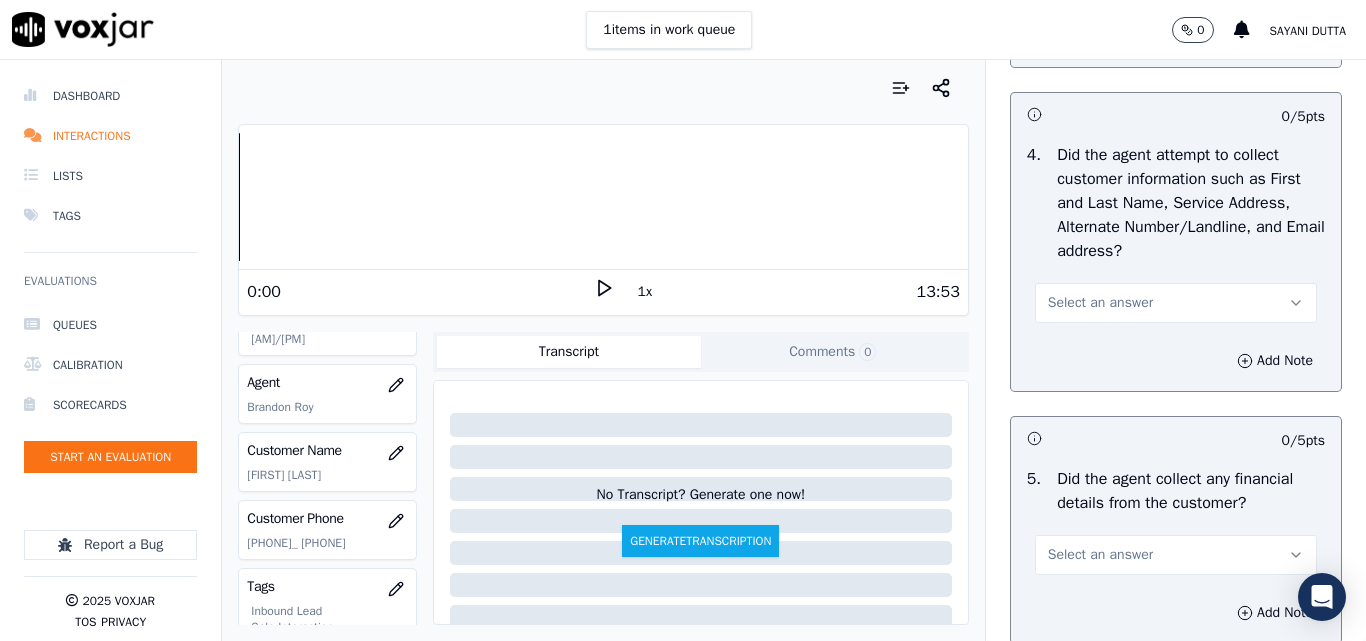 click on "Select an answer" at bounding box center [1100, 303] 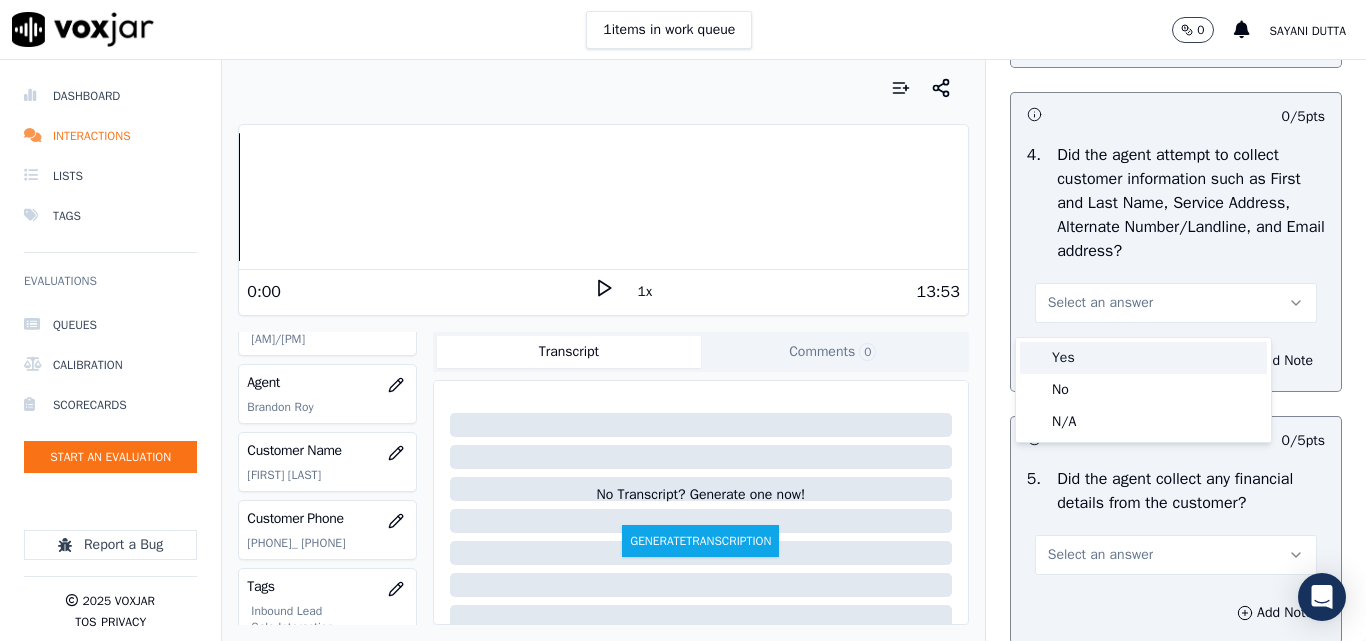 click on "Yes" at bounding box center (1143, 358) 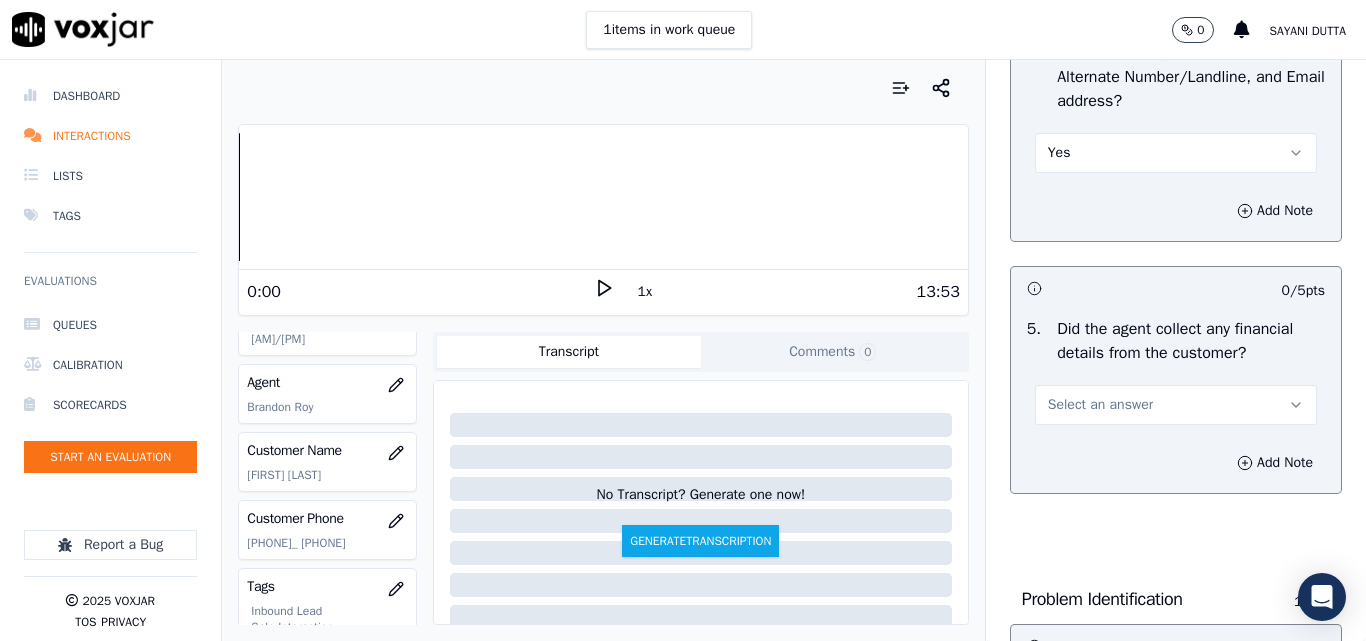 scroll, scrollTop: 1200, scrollLeft: 0, axis: vertical 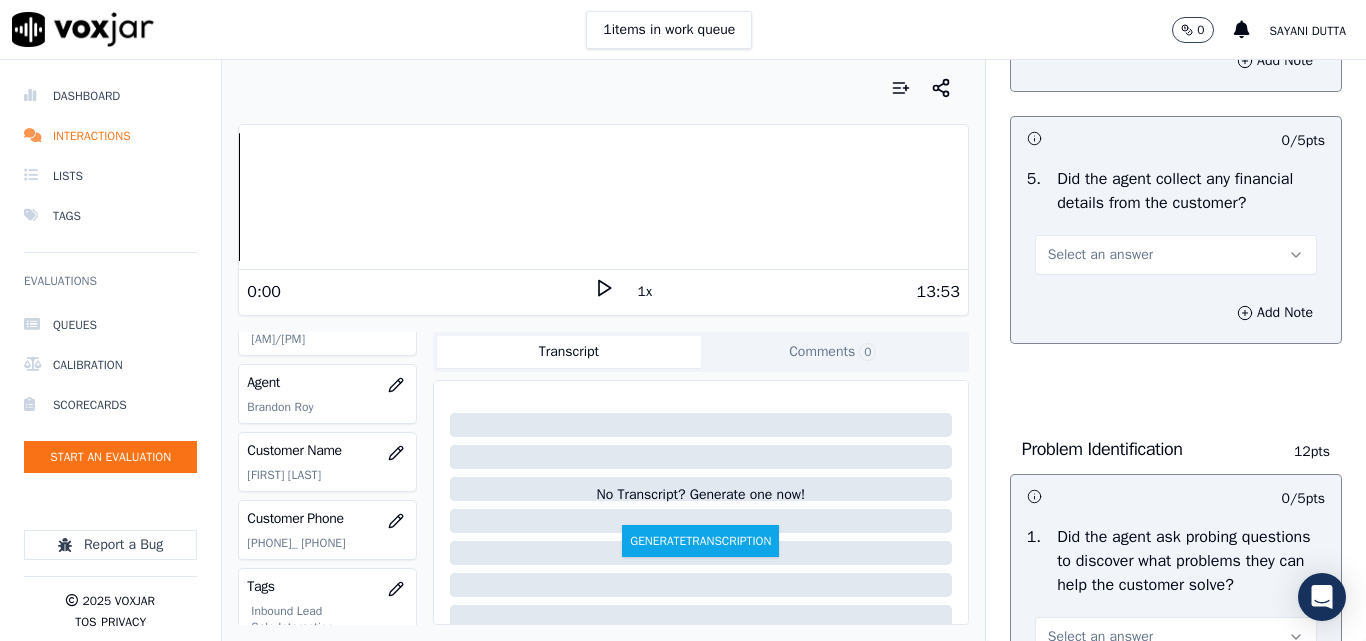 click on "Select an answer" at bounding box center [1176, 255] 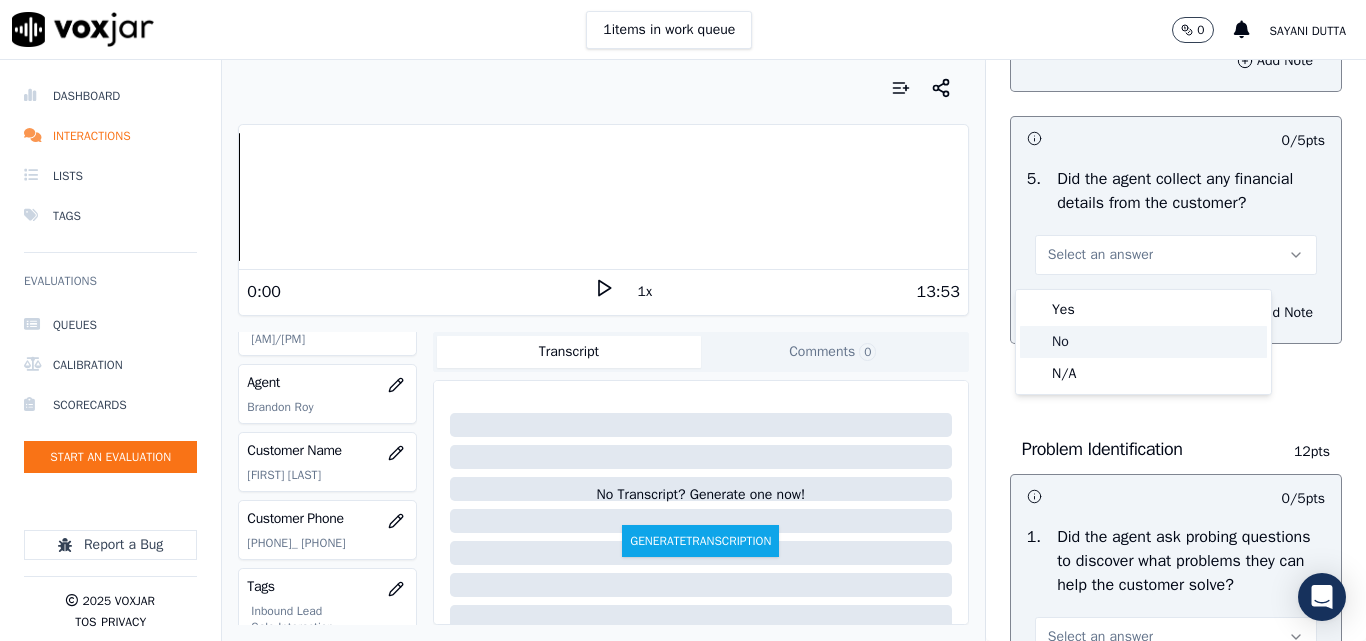 click on "No" 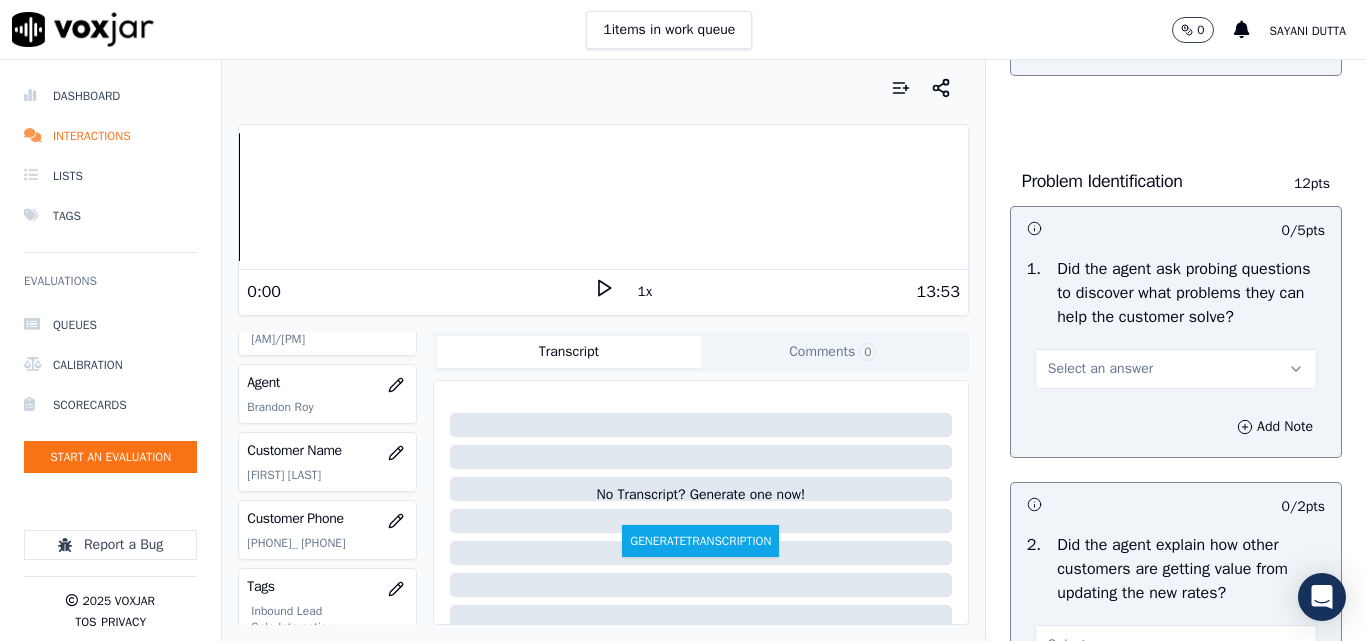 scroll, scrollTop: 1500, scrollLeft: 0, axis: vertical 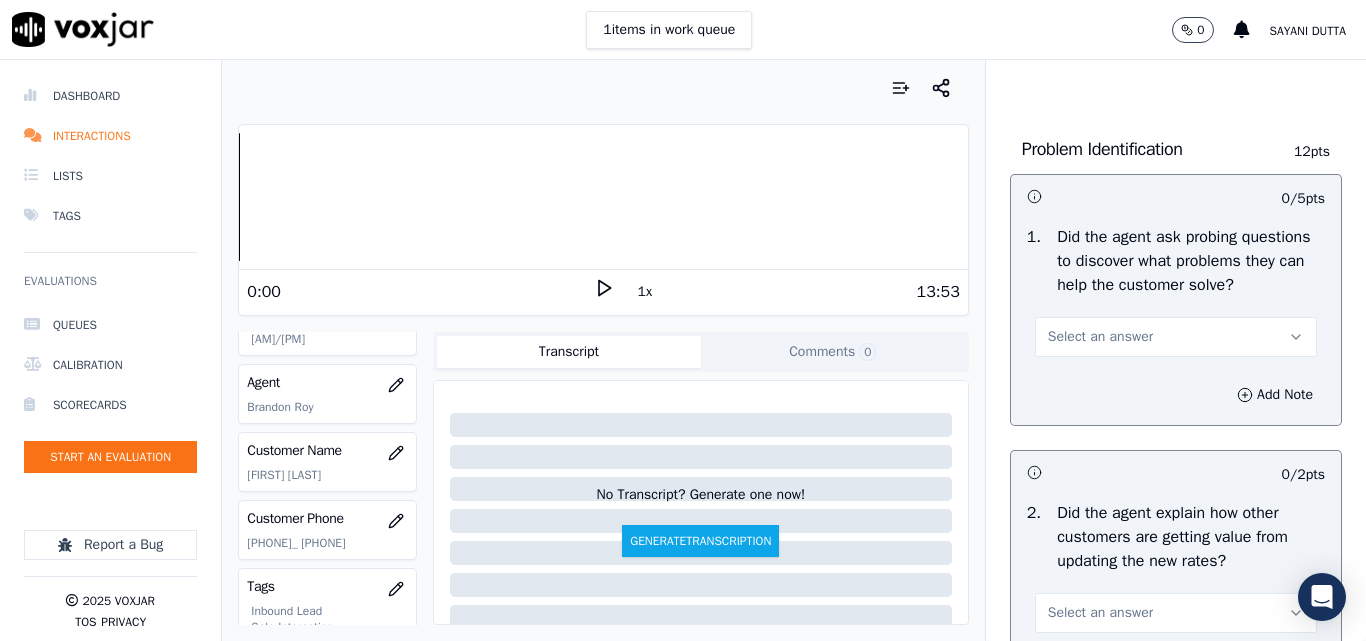 click on "Select an answer" at bounding box center [1100, 337] 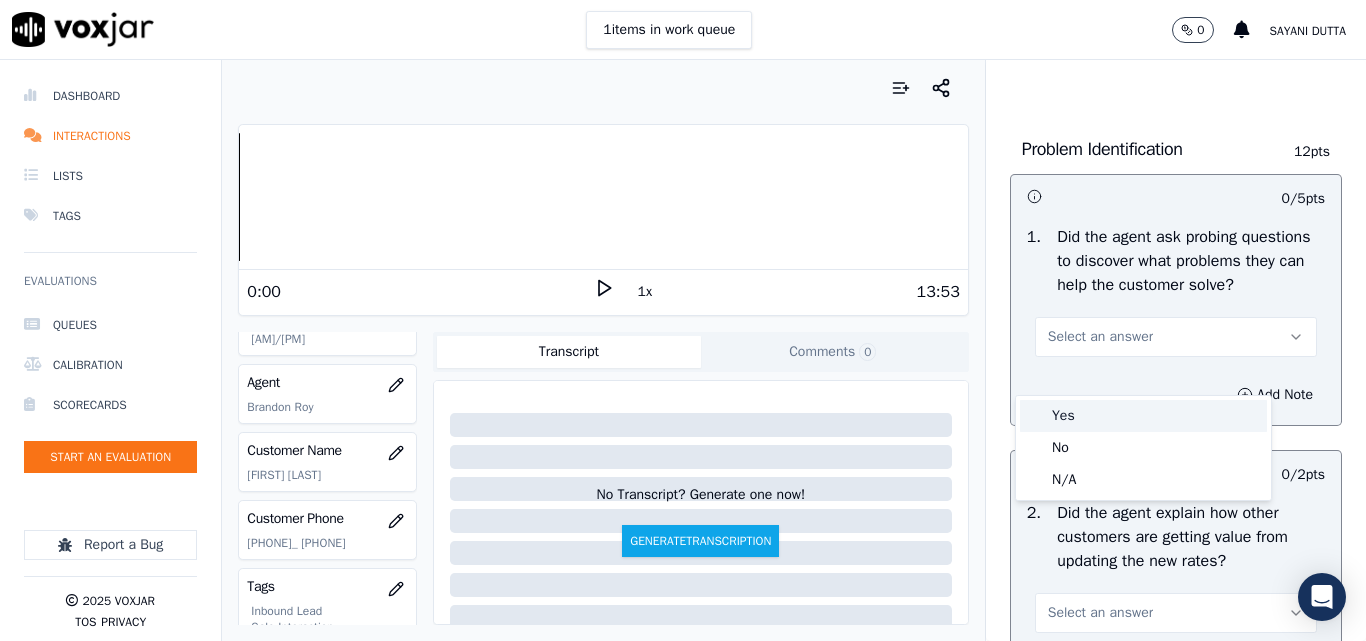 click on "Yes" at bounding box center [1143, 416] 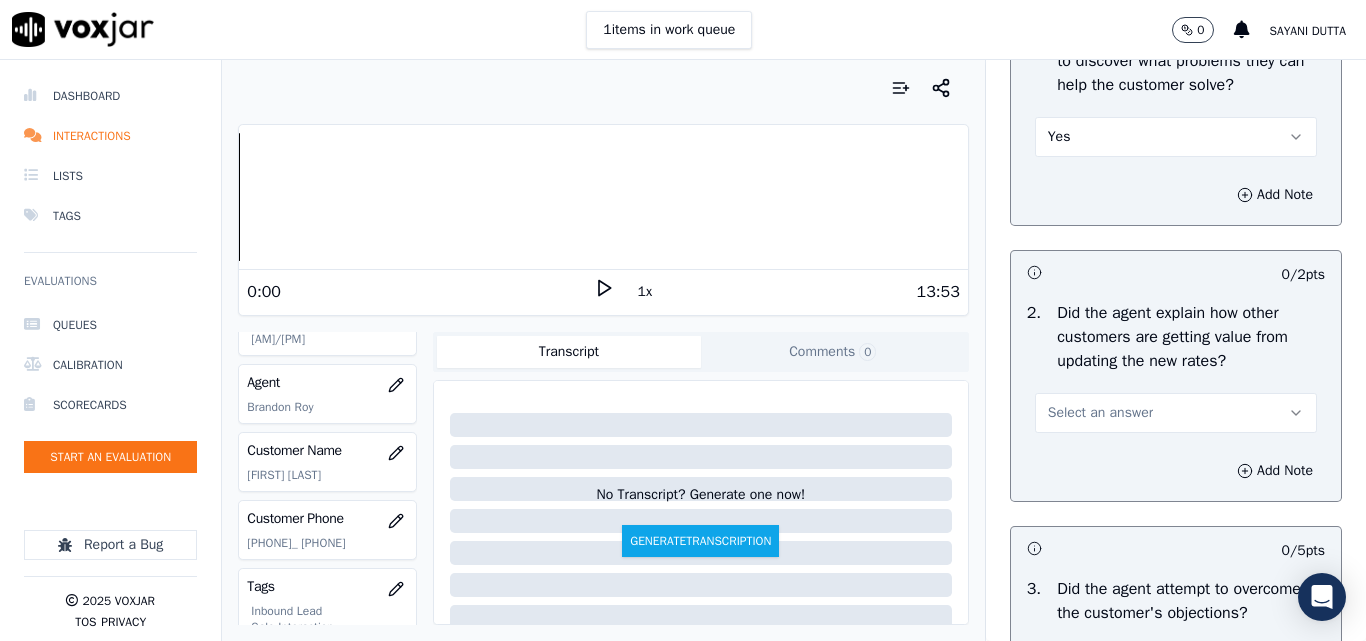 scroll, scrollTop: 1800, scrollLeft: 0, axis: vertical 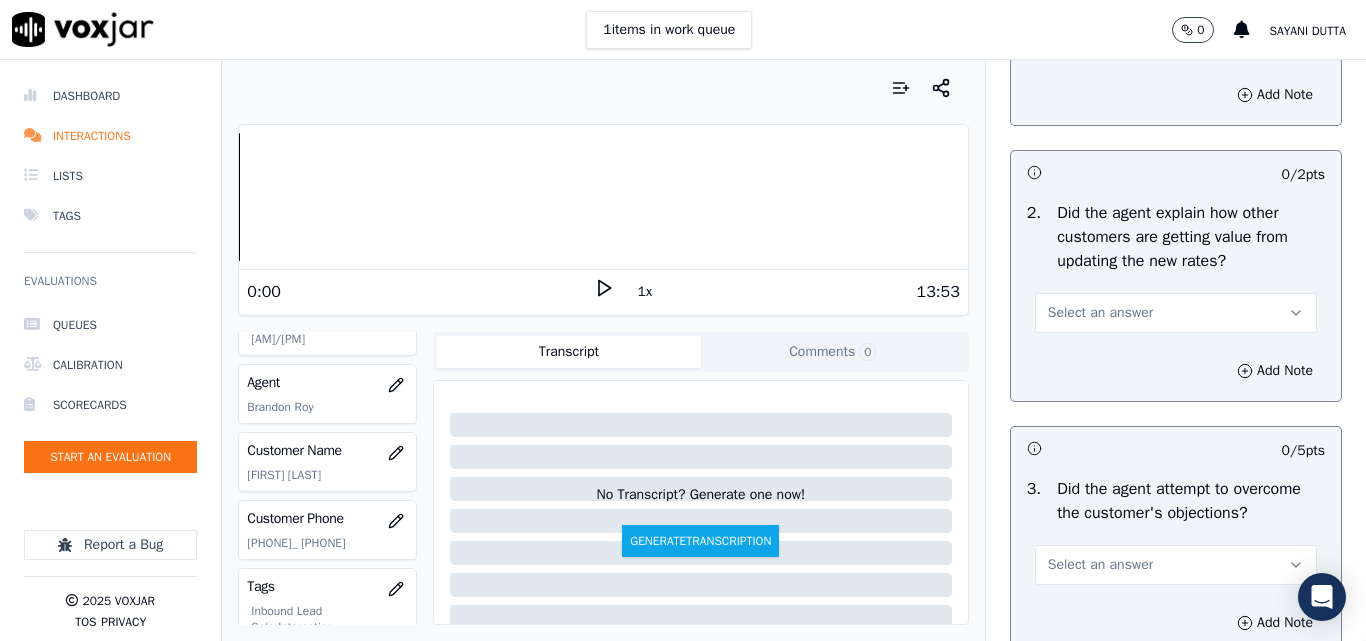 click on "Select an answer" at bounding box center (1100, 313) 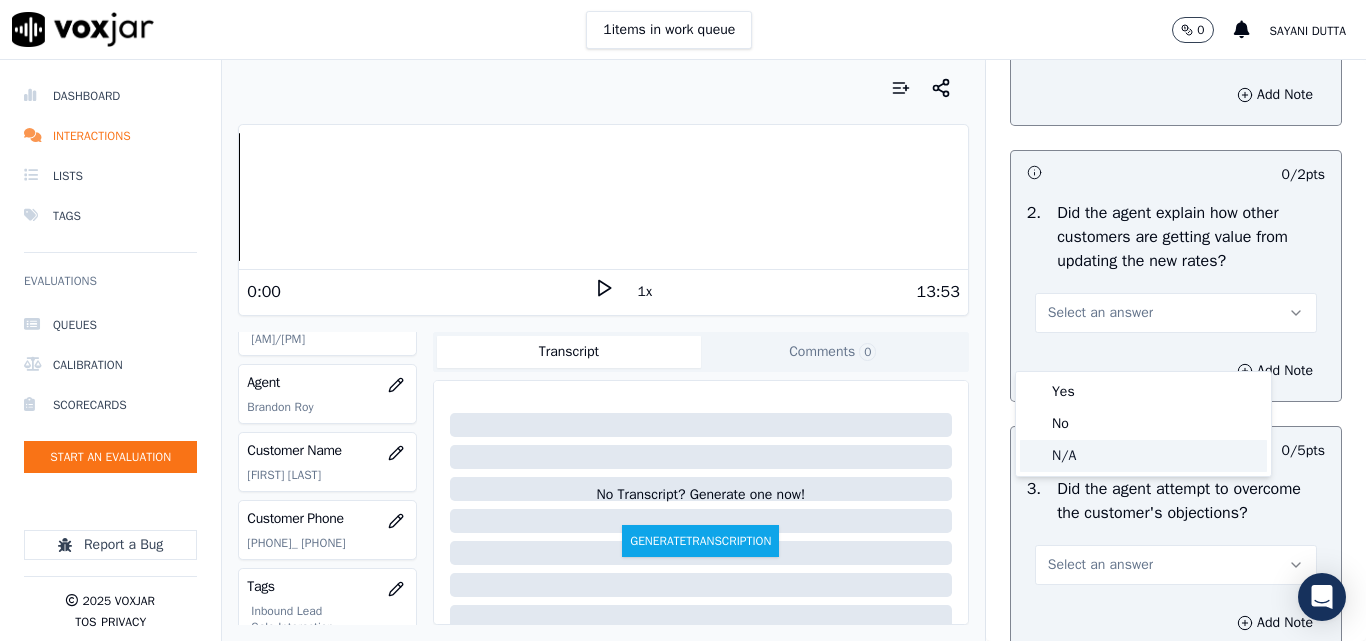 click on "N/A" 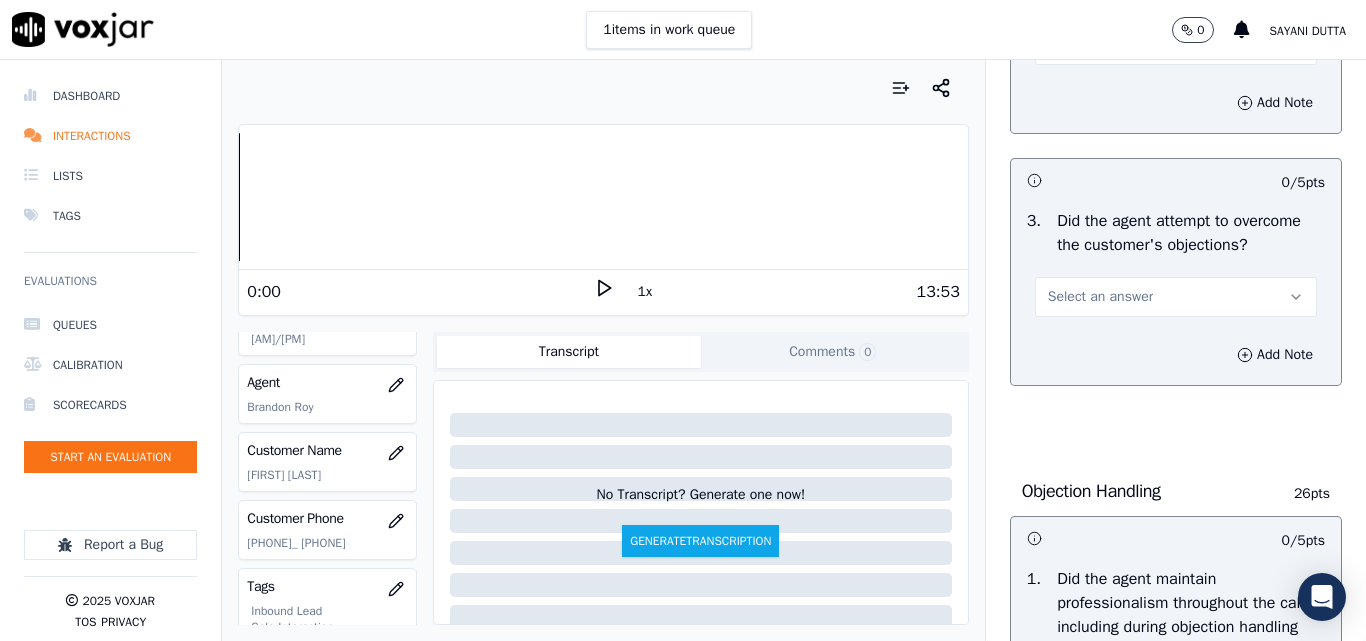 scroll, scrollTop: 2100, scrollLeft: 0, axis: vertical 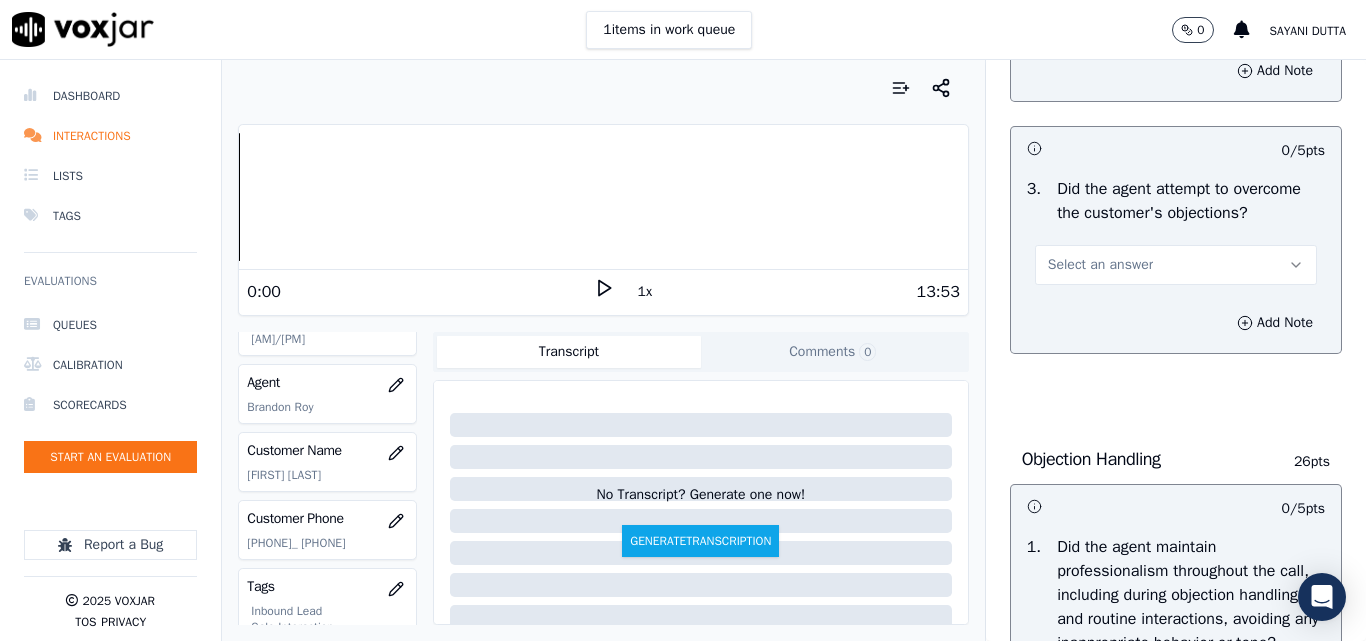 click on "Select an answer" at bounding box center (1100, 265) 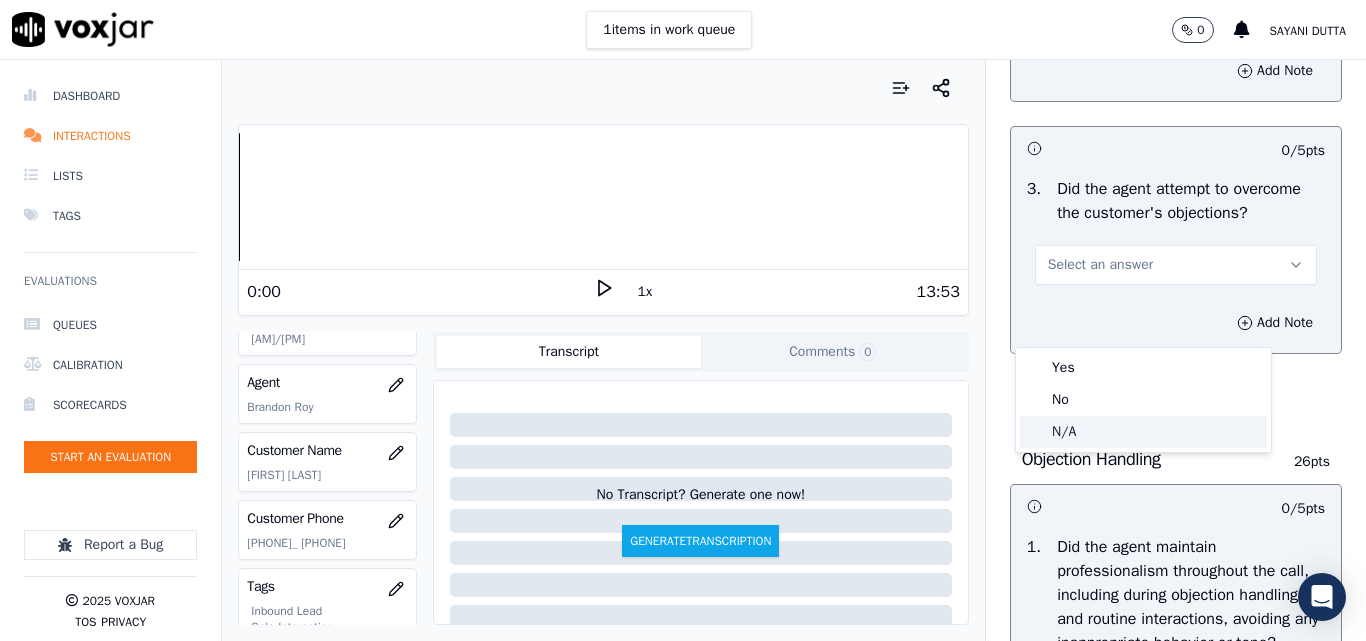 click on "N/A" 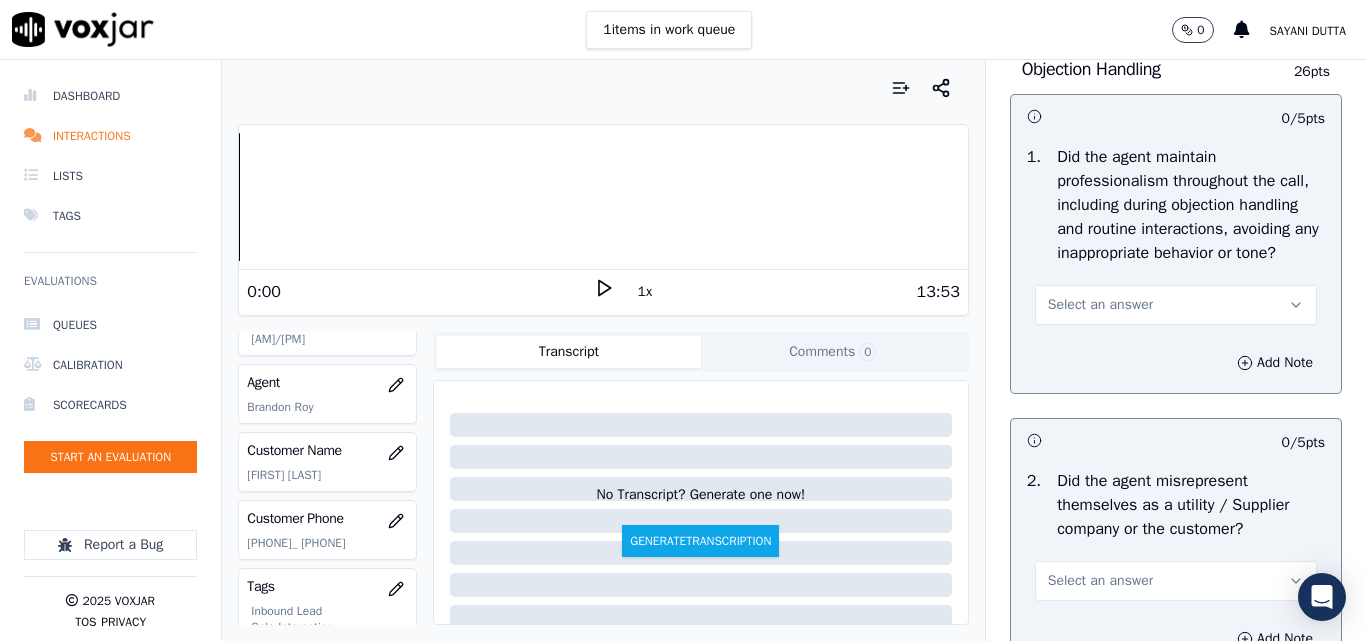 scroll, scrollTop: 2600, scrollLeft: 0, axis: vertical 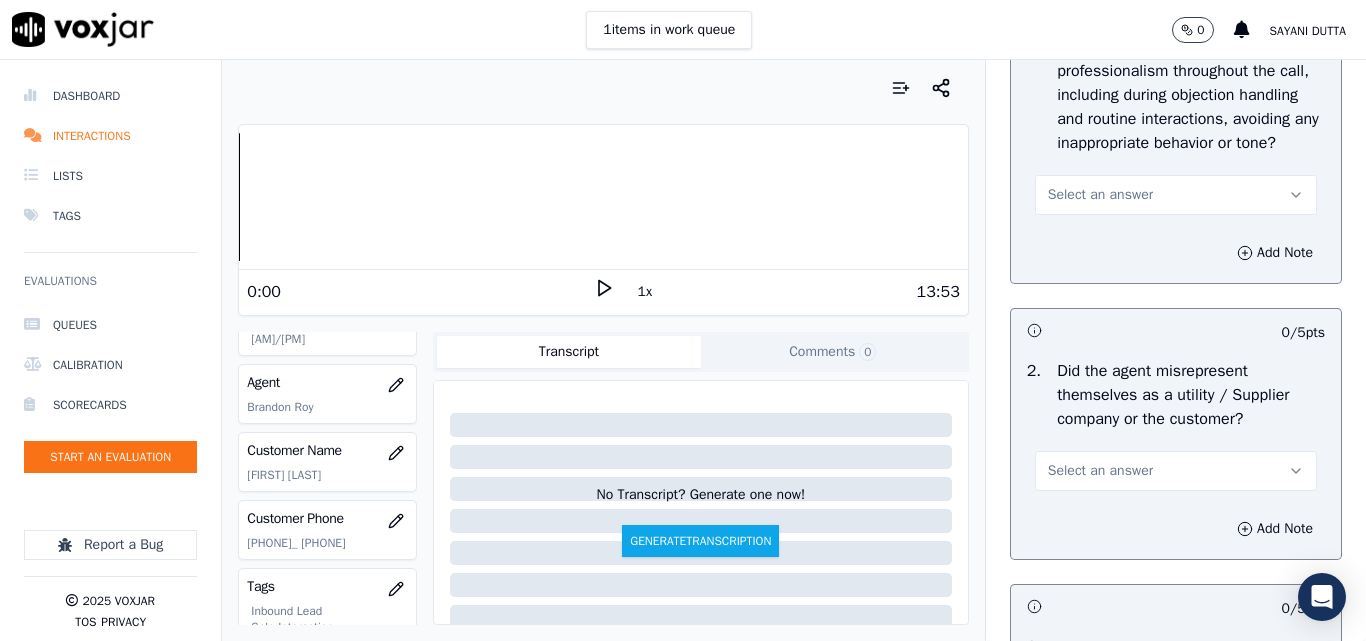 click on "Select an answer" at bounding box center (1176, 195) 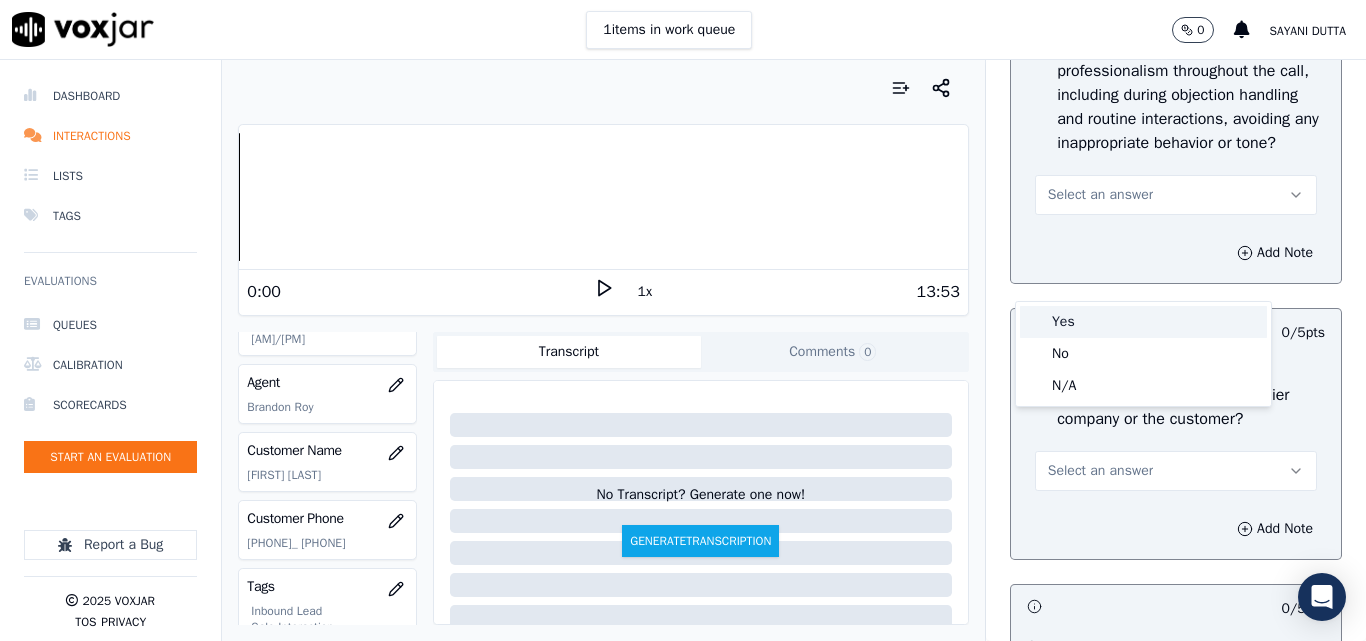 click on "Yes" at bounding box center (1143, 322) 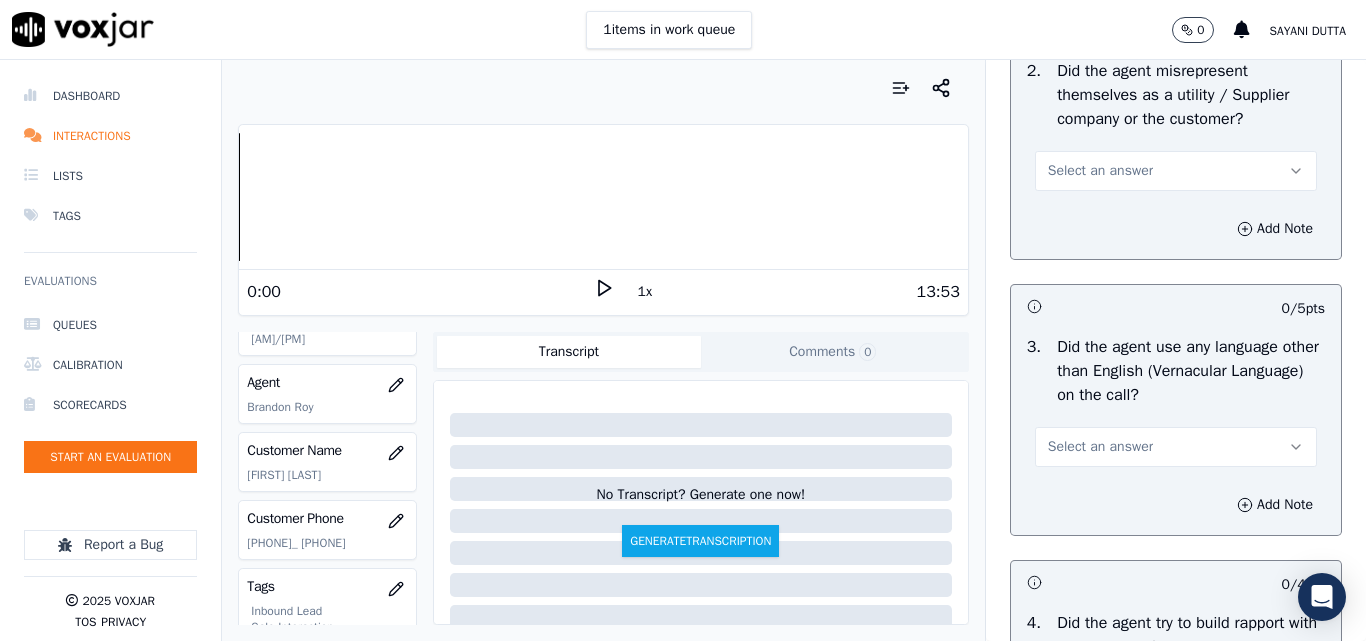 scroll, scrollTop: 2700, scrollLeft: 0, axis: vertical 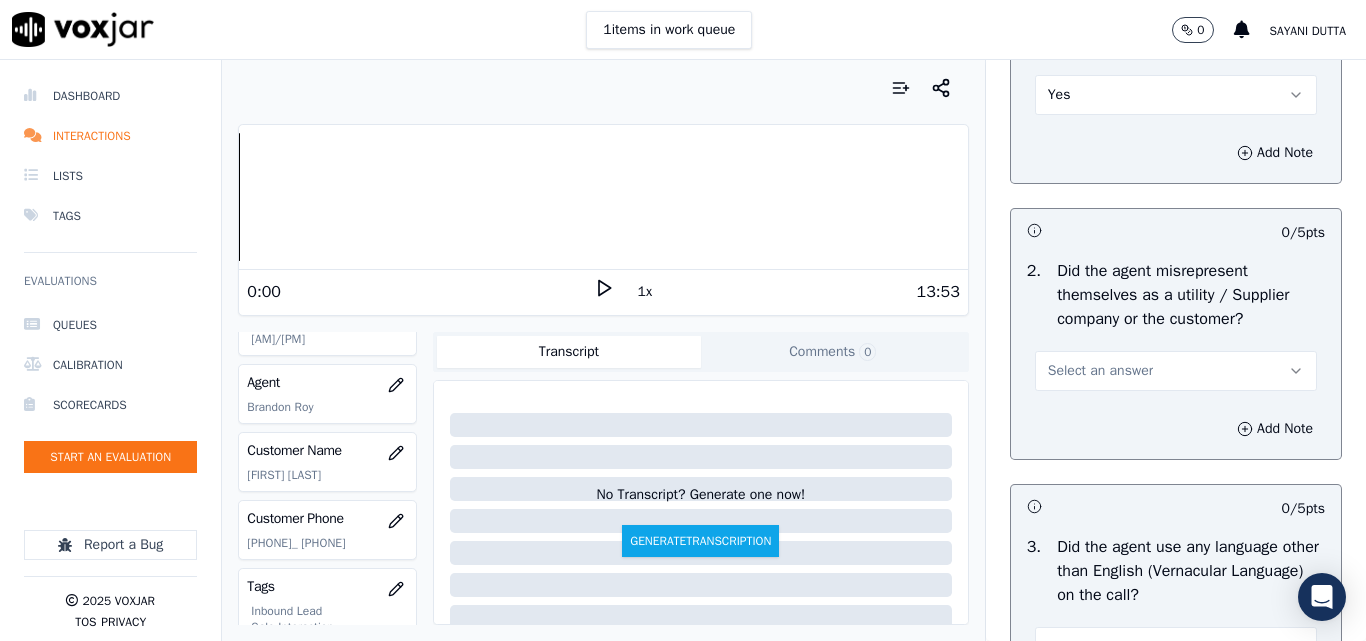 click on "Yes" at bounding box center (1059, 95) 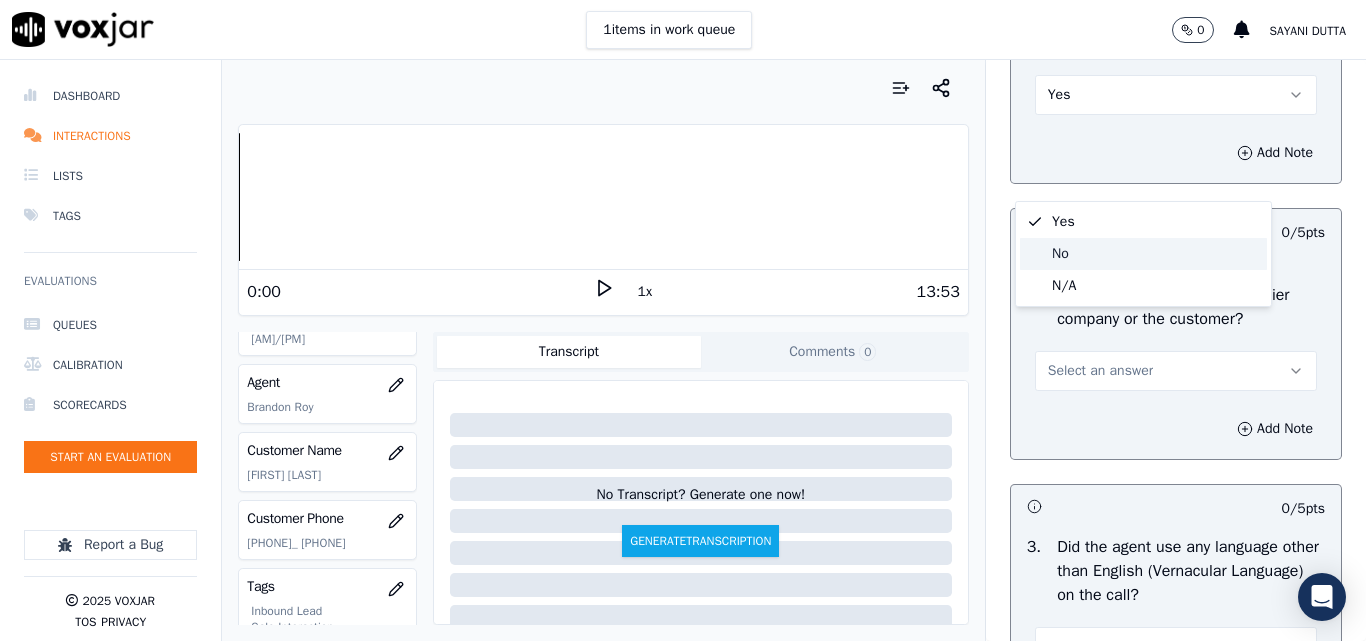 click on "No" 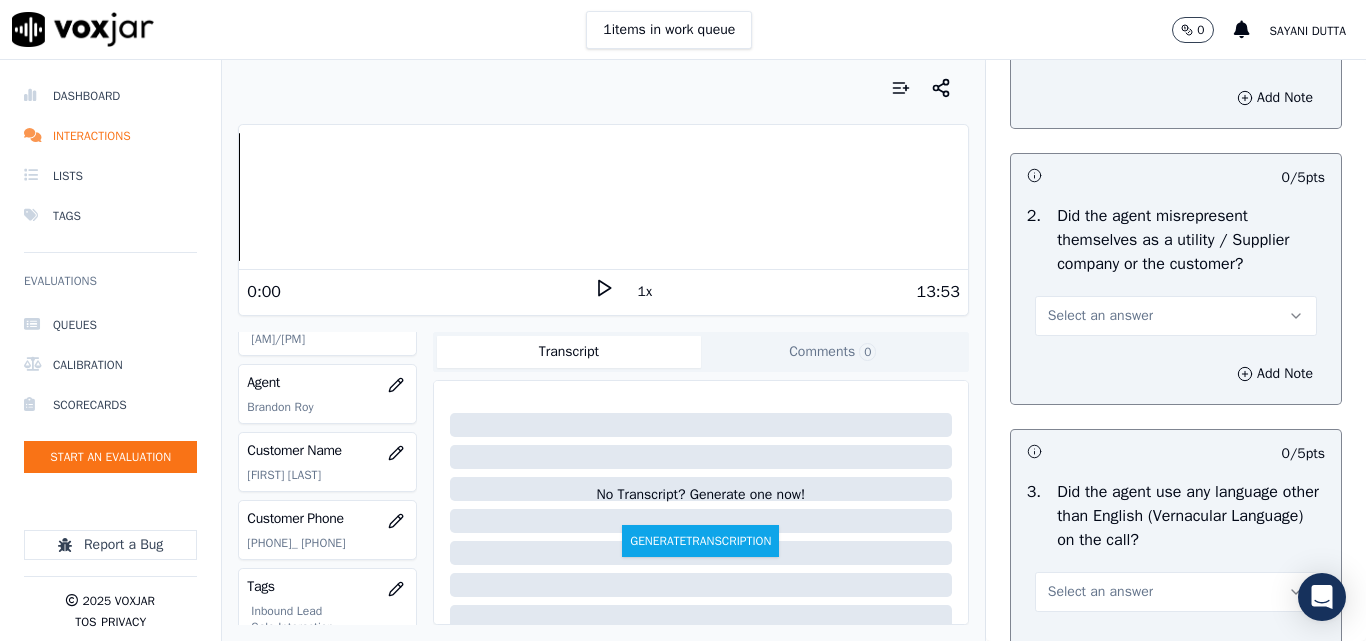 scroll, scrollTop: 2800, scrollLeft: 0, axis: vertical 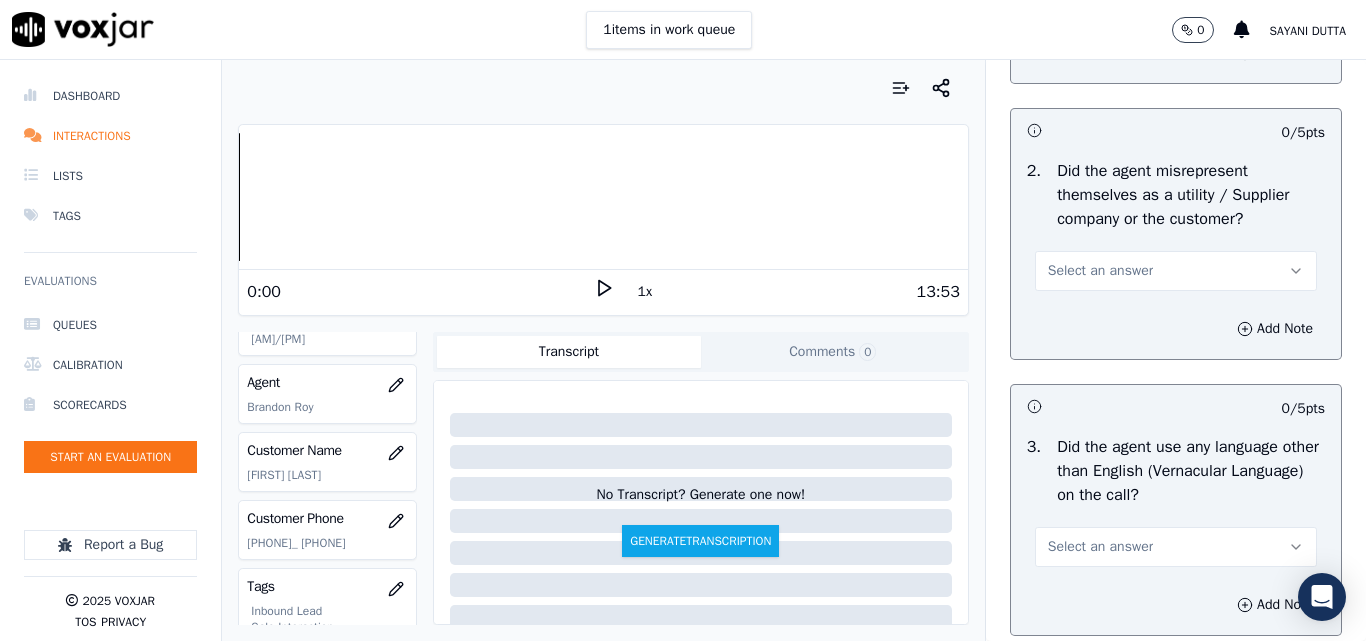 click on "Select an answer" at bounding box center (1100, 271) 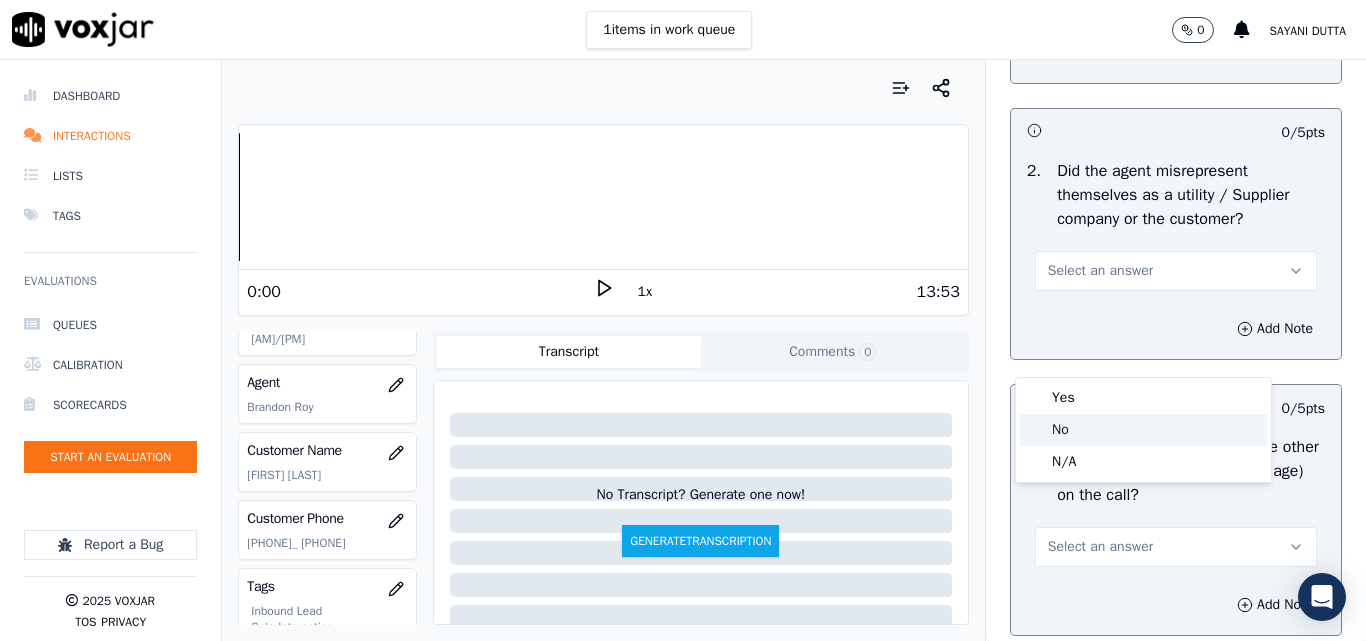 click on "No" 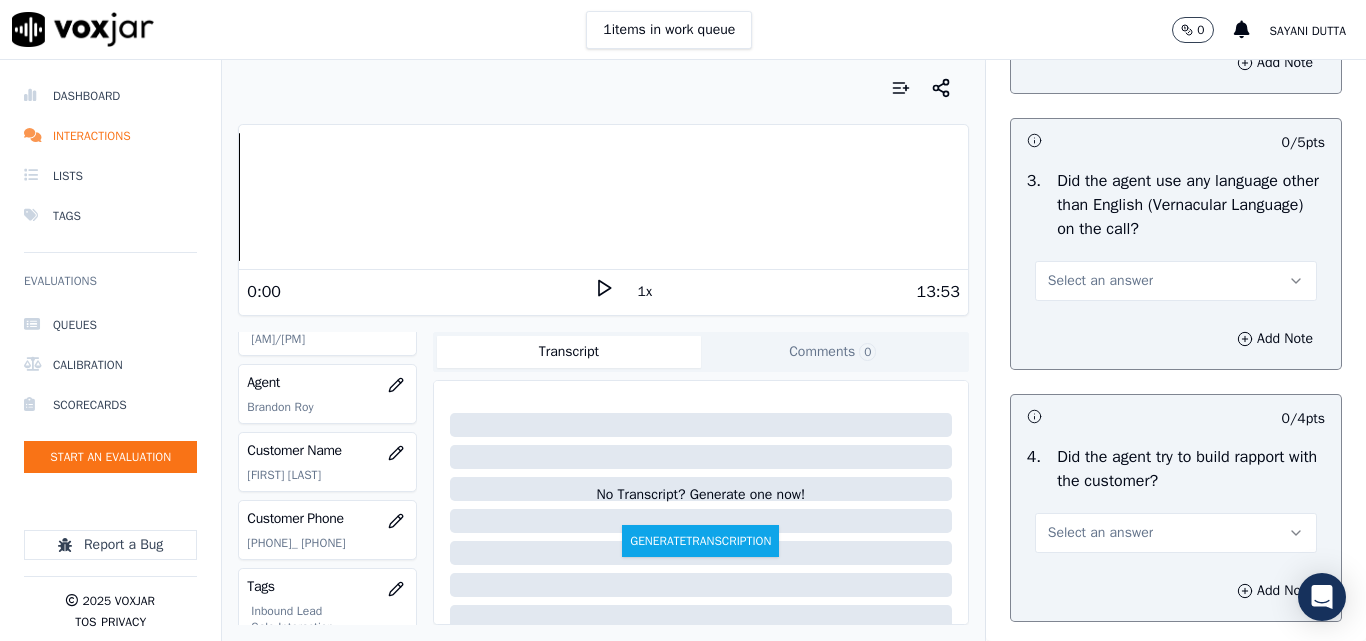 scroll, scrollTop: 3100, scrollLeft: 0, axis: vertical 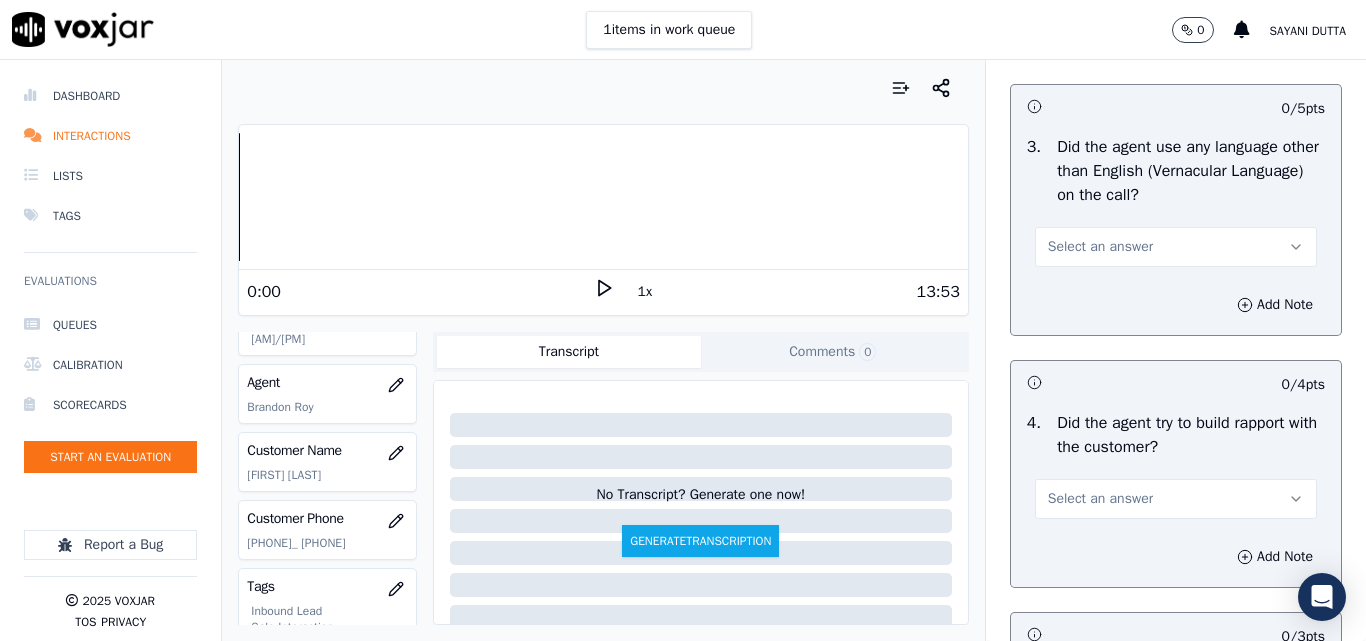 click on "Select an answer" at bounding box center (1100, 247) 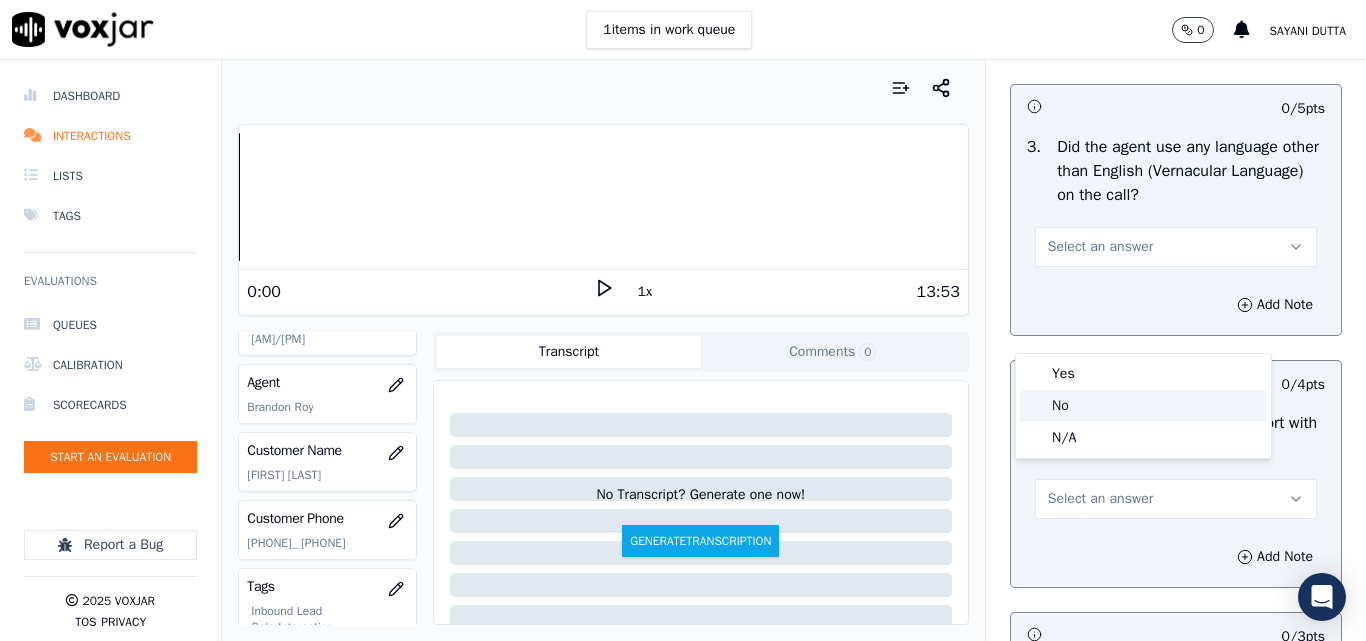 click on "No" 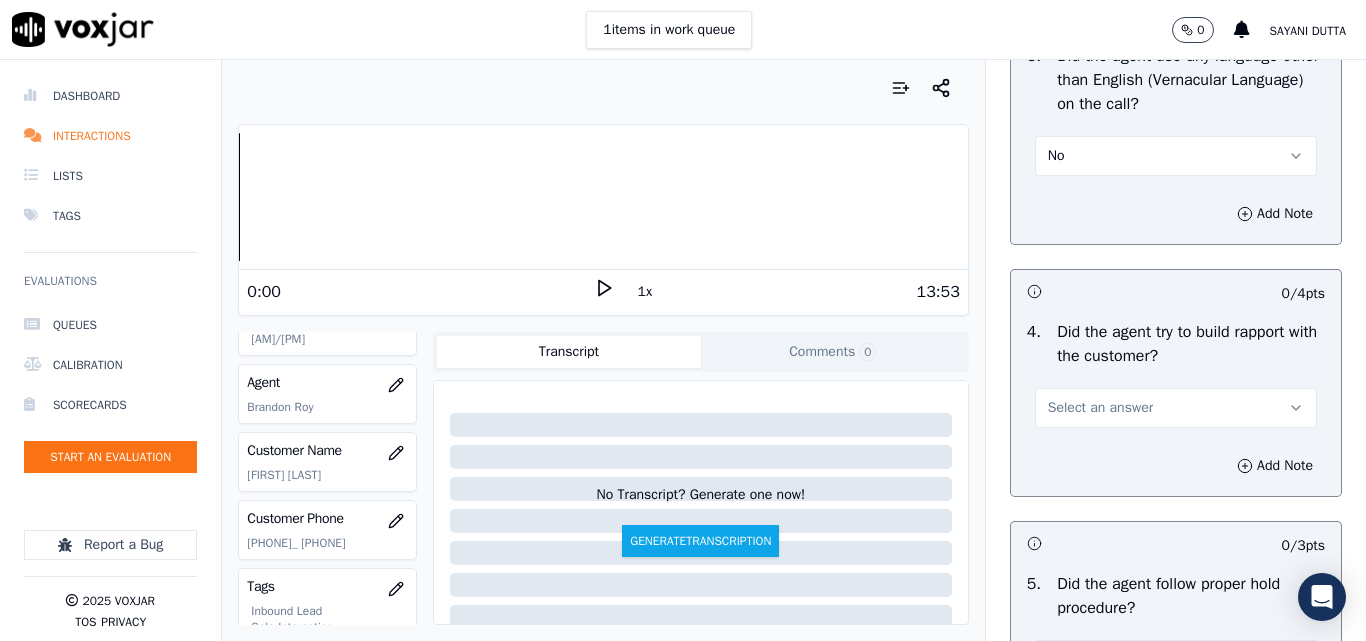 scroll, scrollTop: 3300, scrollLeft: 0, axis: vertical 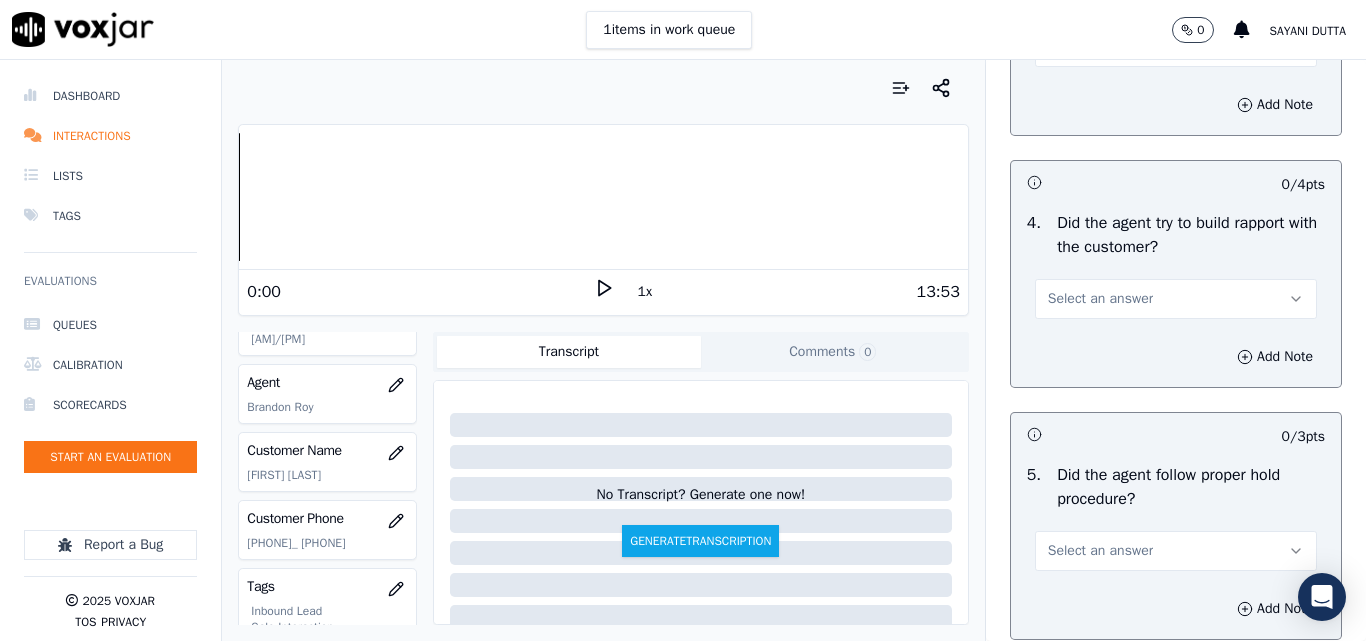click on "Select an answer" at bounding box center [1100, 299] 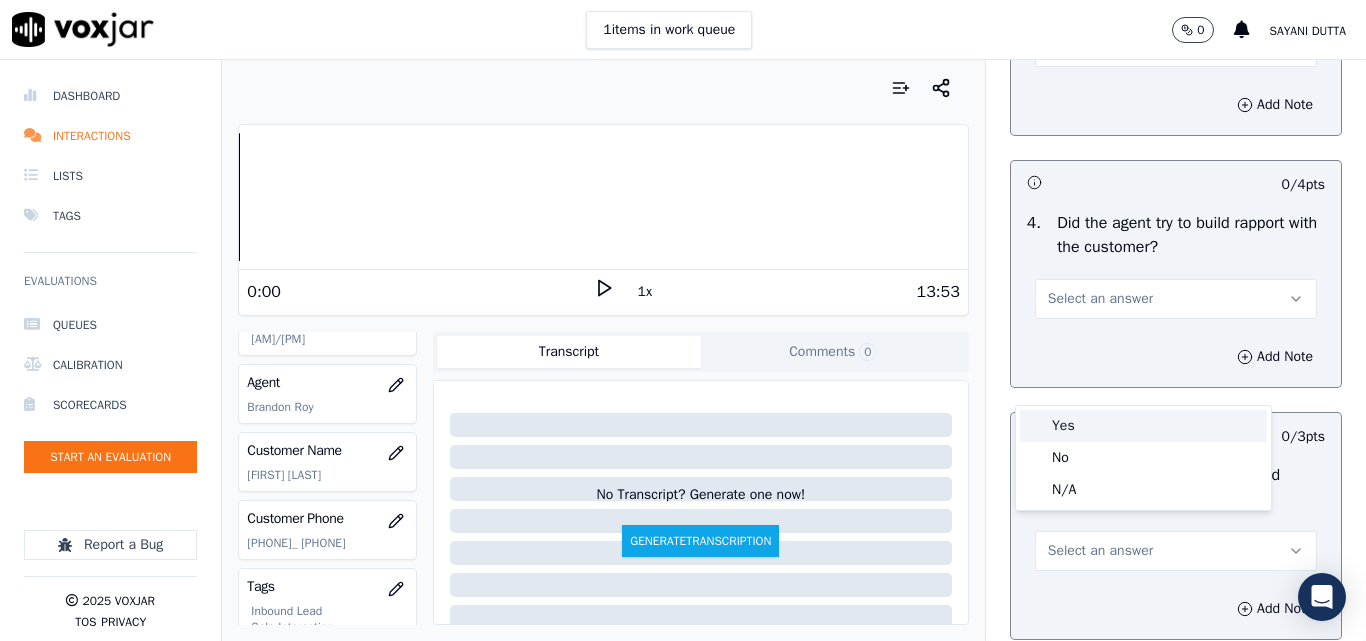 click on "Yes" at bounding box center (1143, 426) 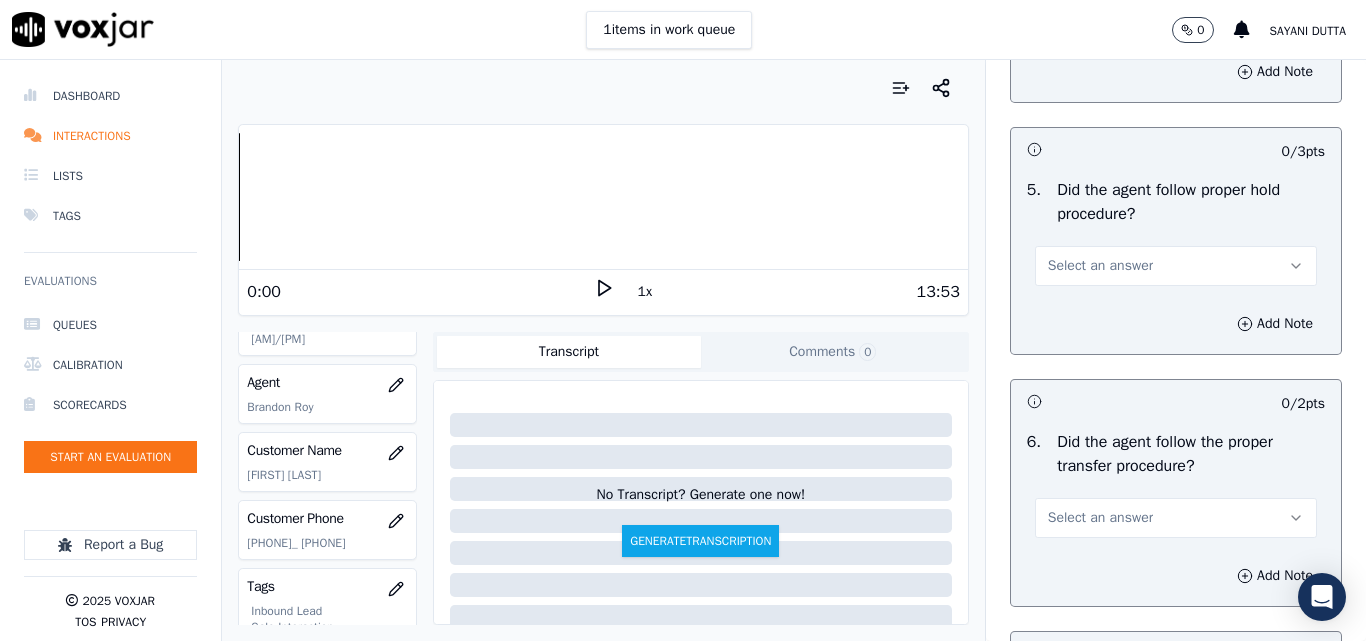scroll, scrollTop: 3600, scrollLeft: 0, axis: vertical 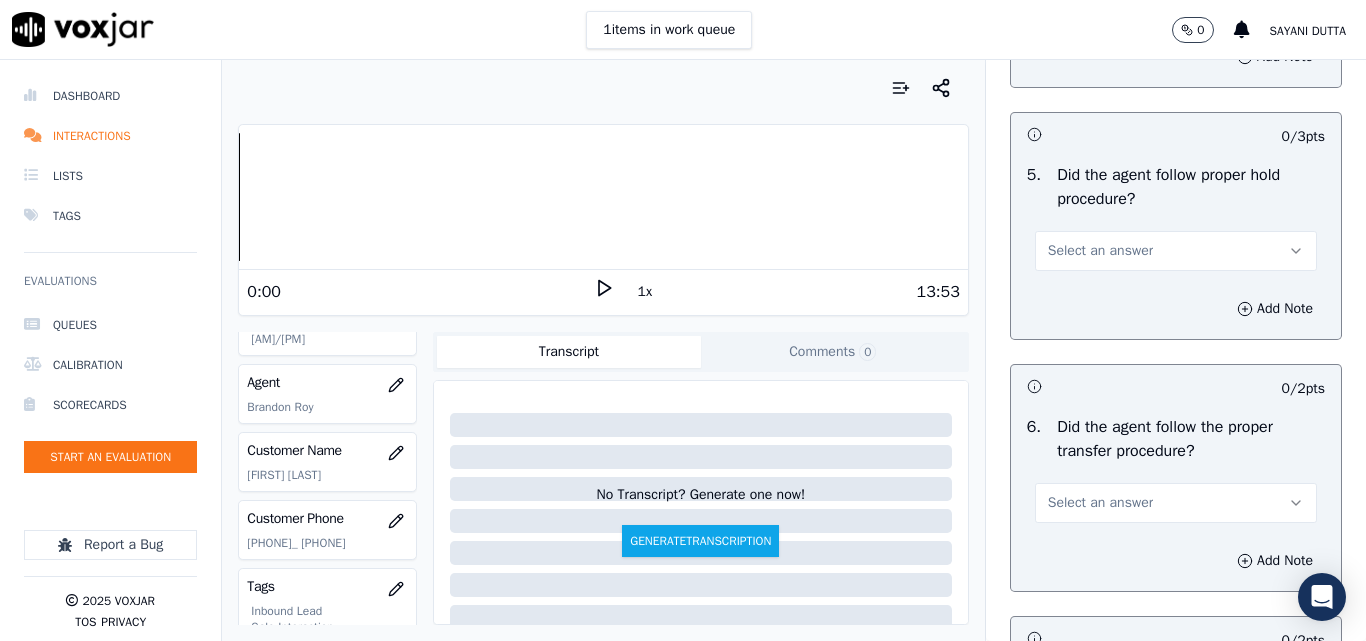 click on "Select an answer" at bounding box center (1100, 251) 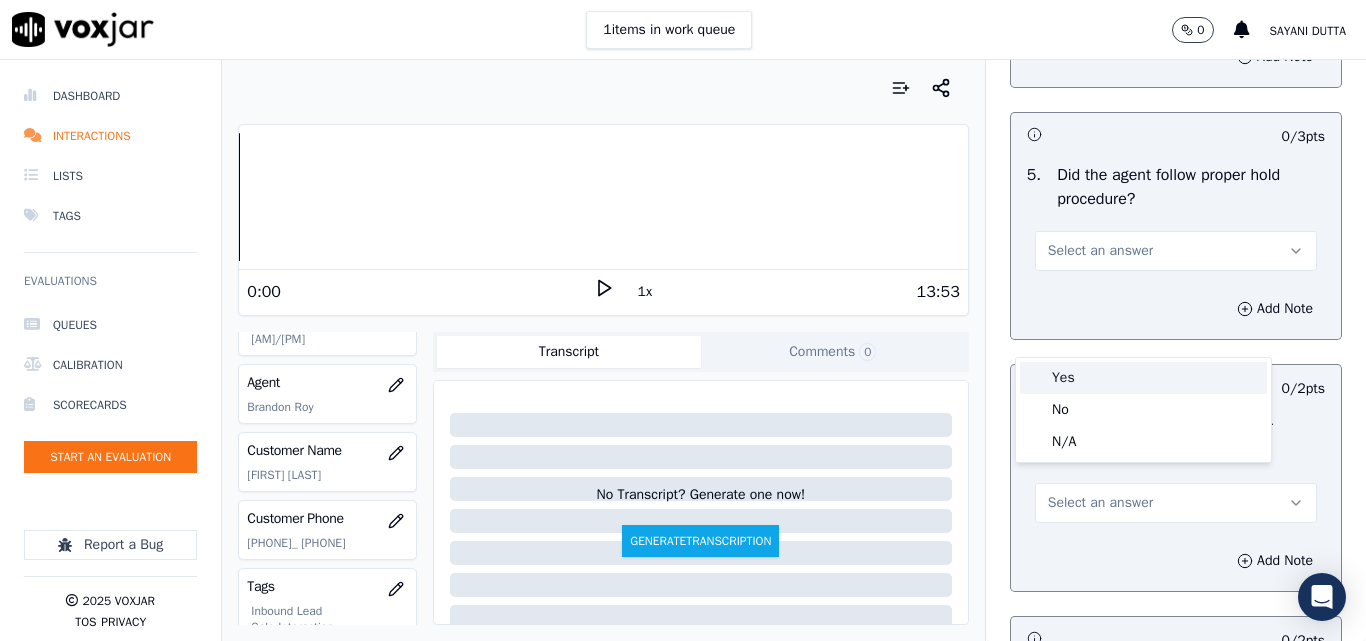 click on "Yes" at bounding box center (1143, 378) 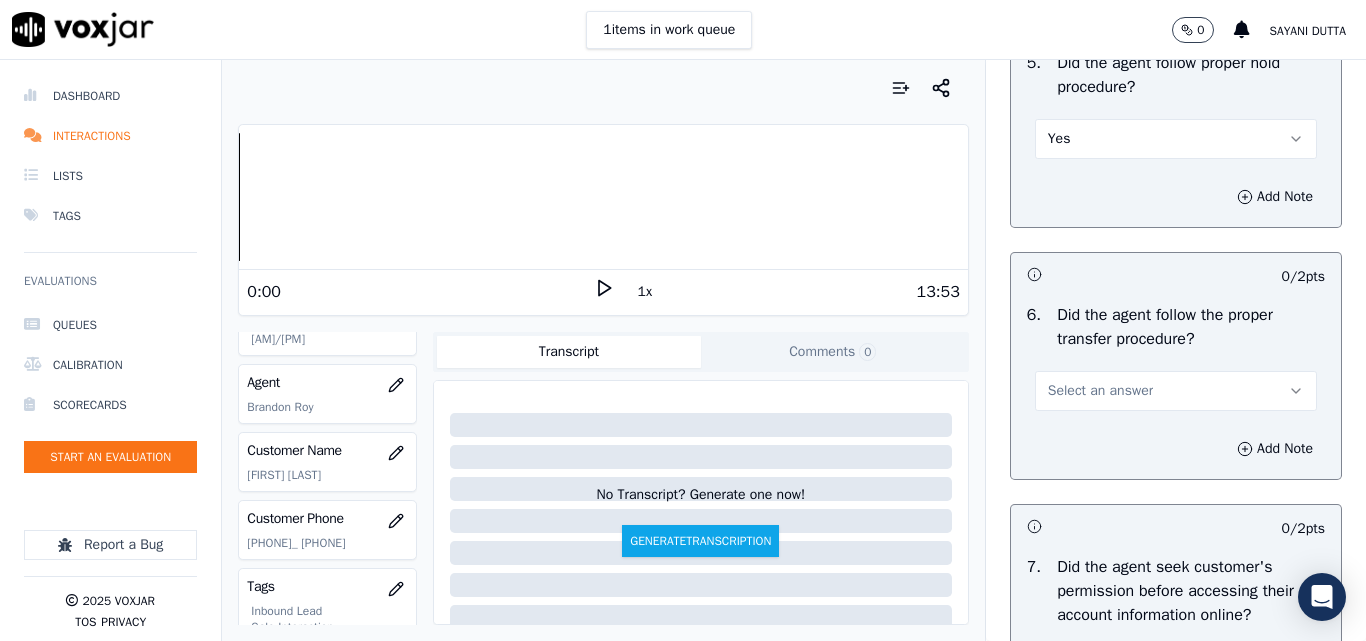 scroll, scrollTop: 3800, scrollLeft: 0, axis: vertical 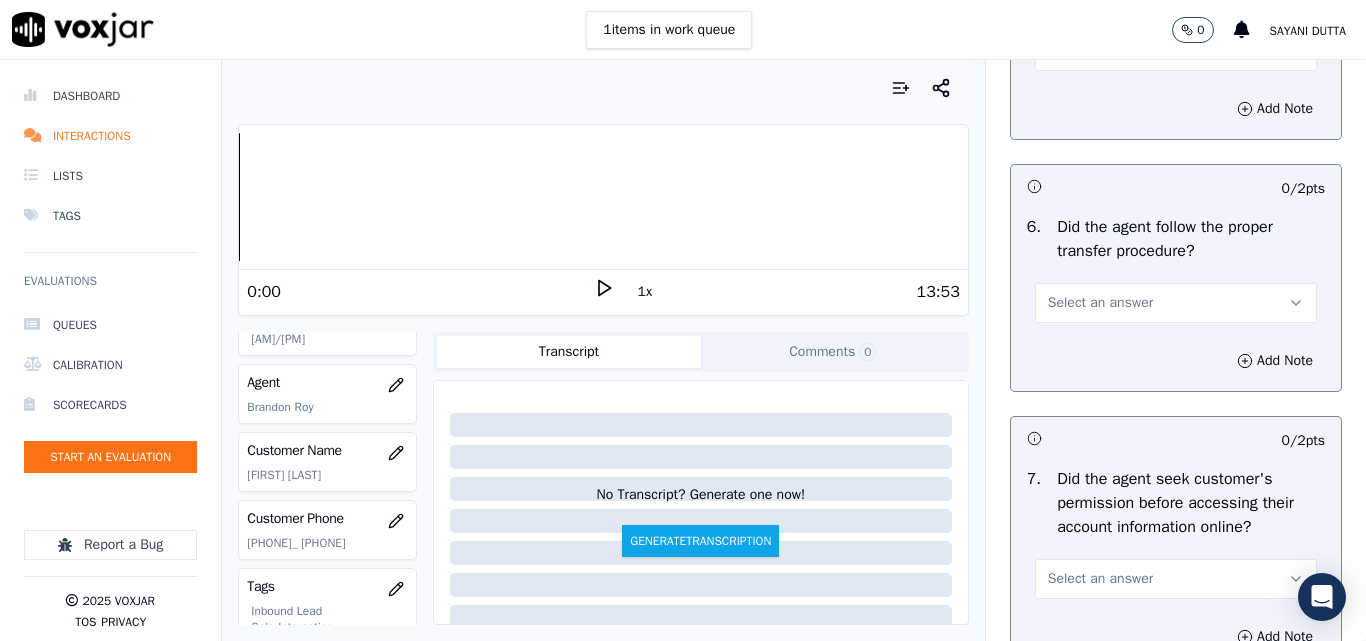 click on "Select an answer" at bounding box center [1100, 303] 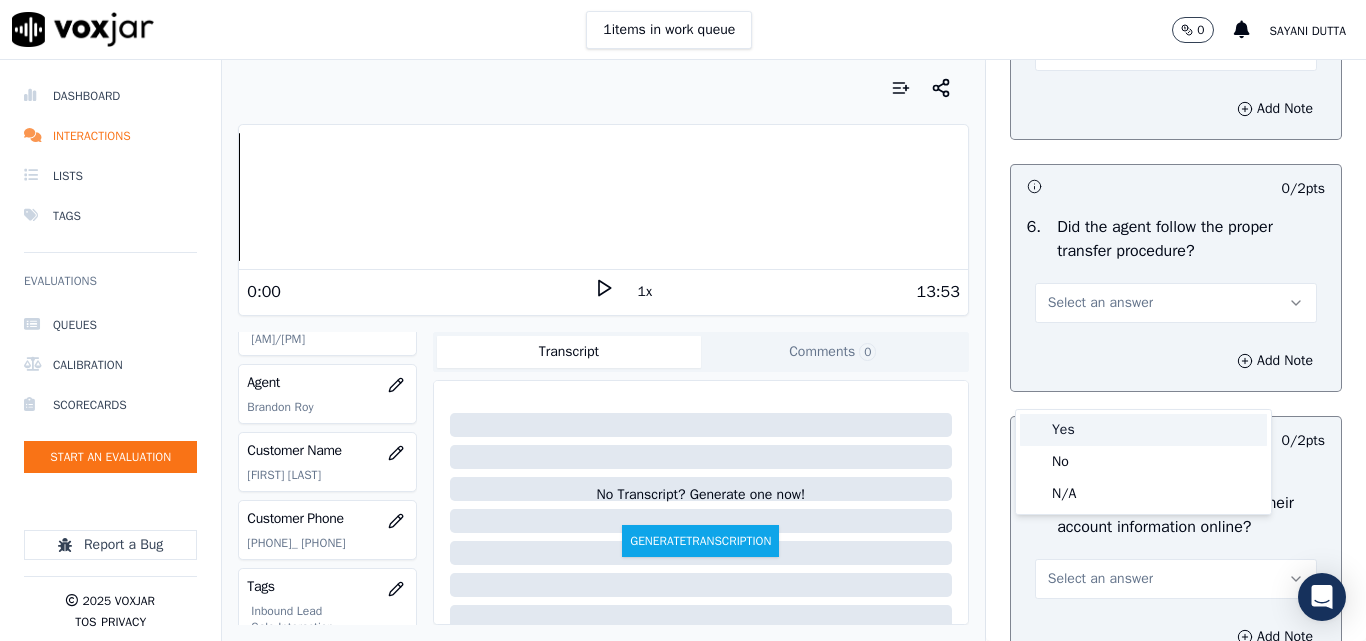 click on "Yes" at bounding box center [1143, 430] 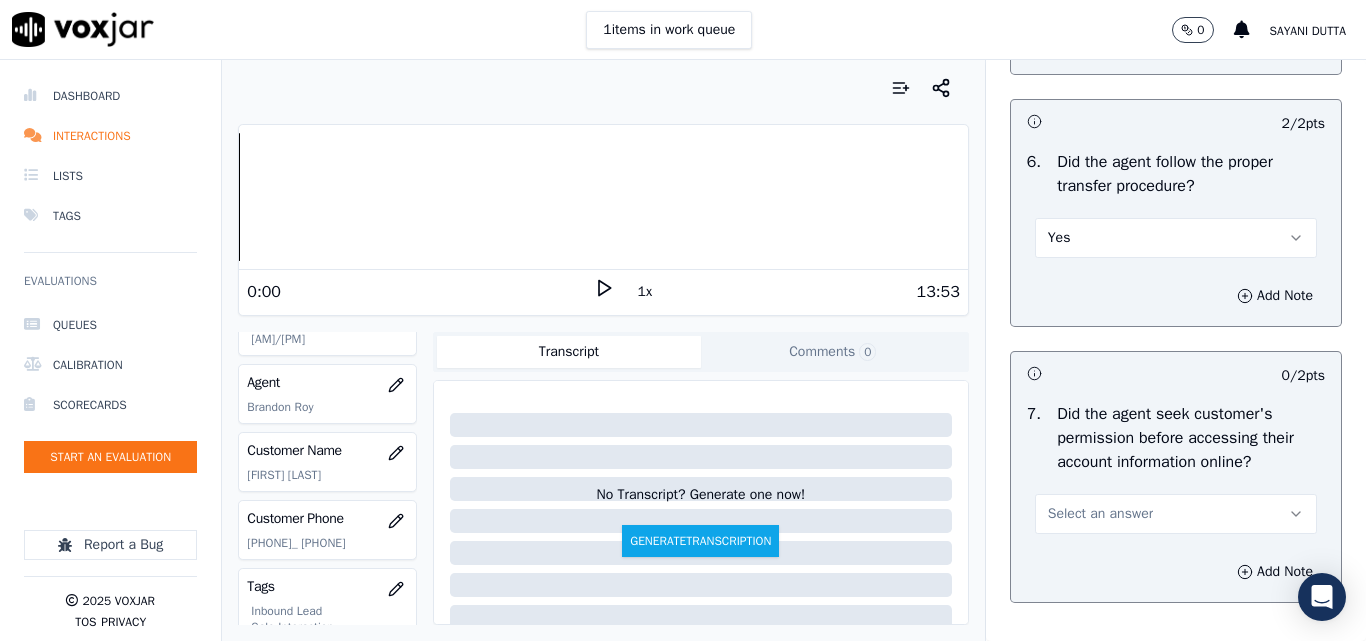scroll, scrollTop: 4000, scrollLeft: 0, axis: vertical 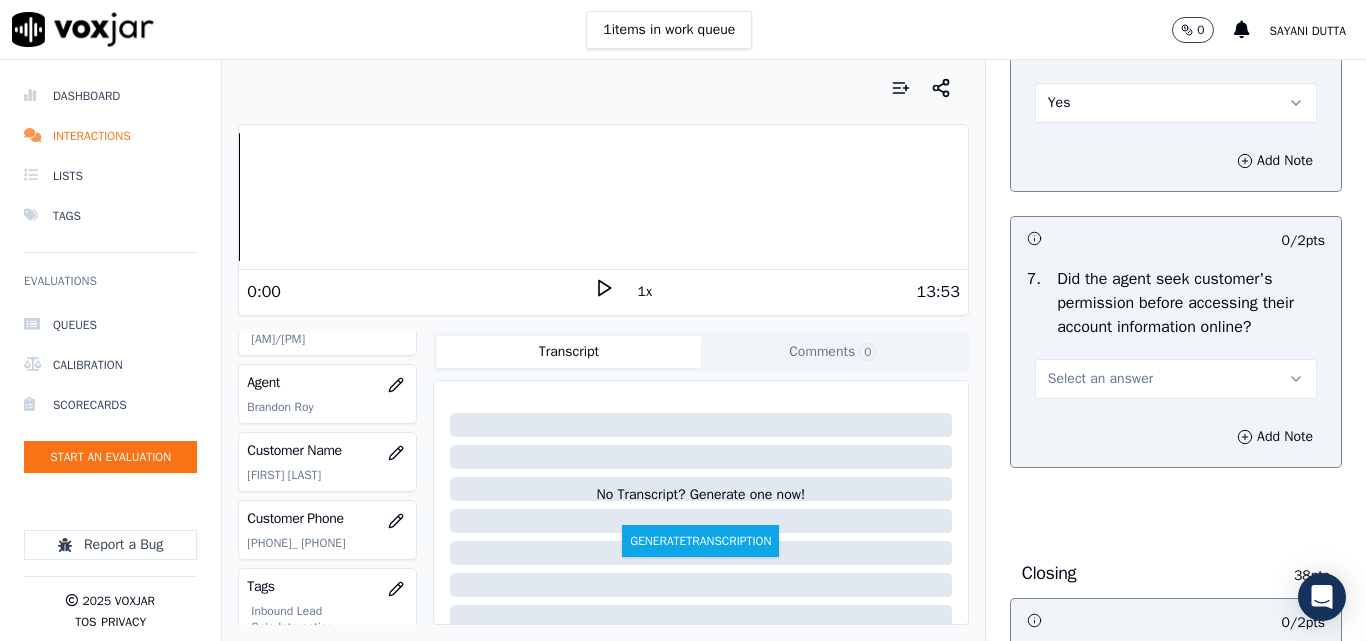 click on "Select an answer" at bounding box center (1100, 379) 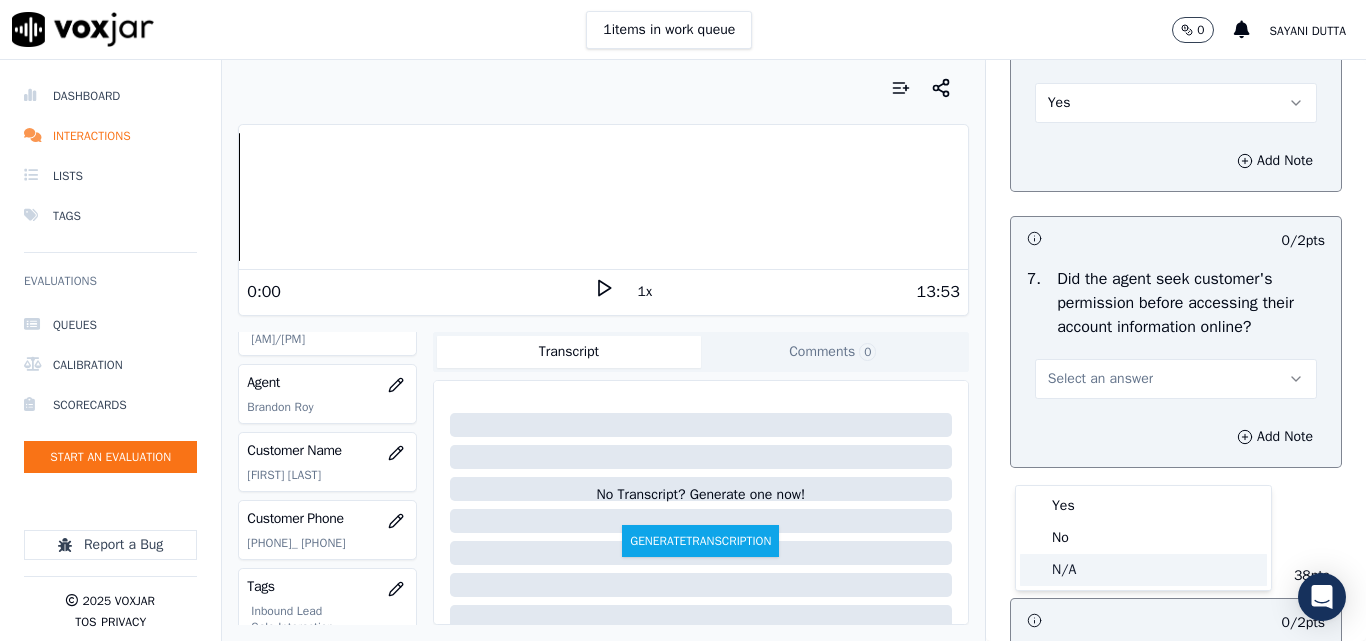 click on "N/A" 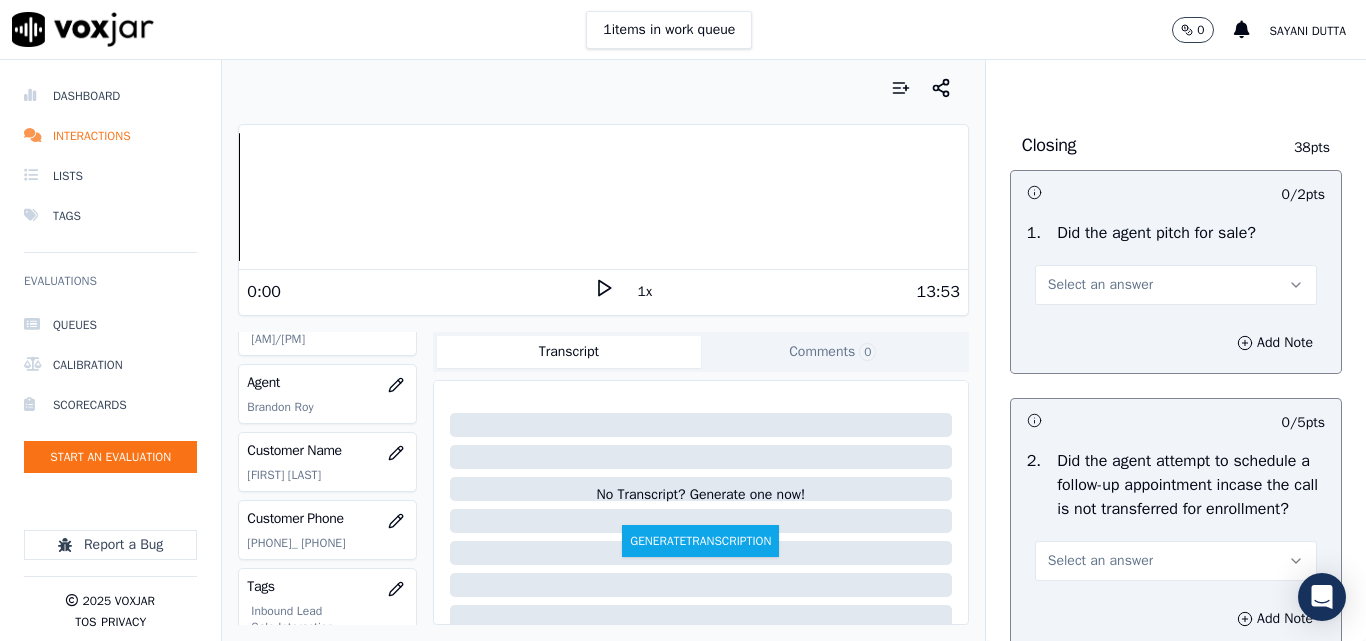 scroll, scrollTop: 4500, scrollLeft: 0, axis: vertical 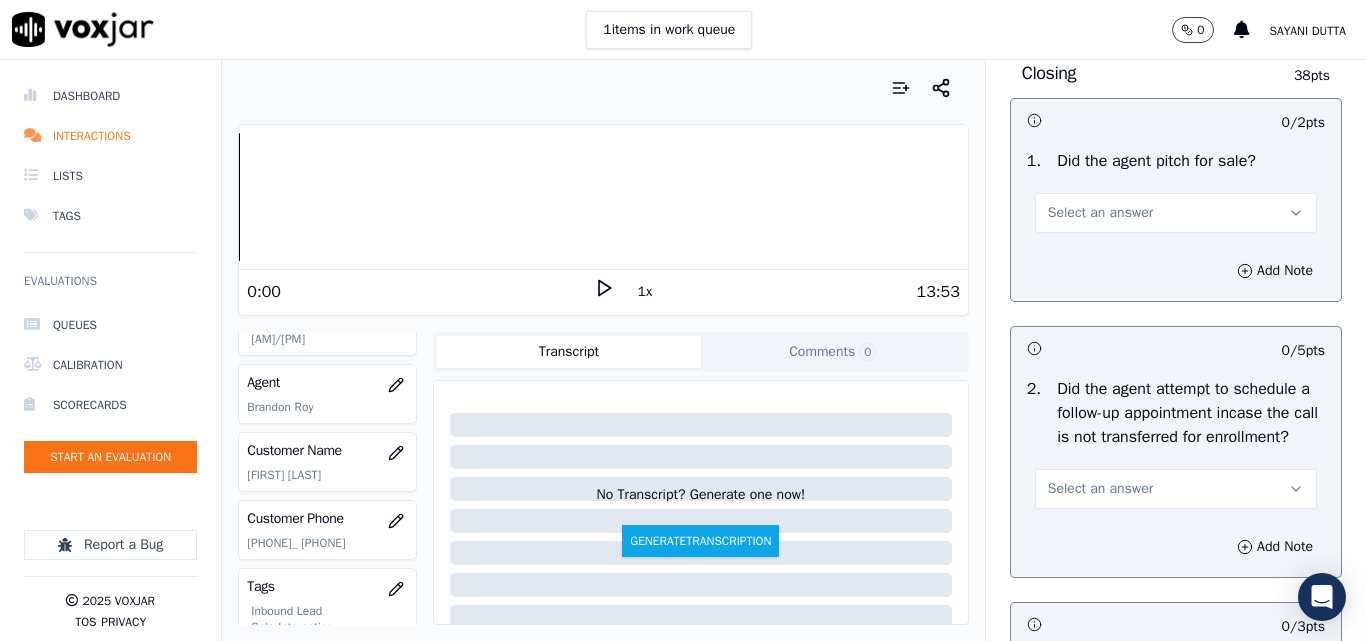 click on "Select an answer" at bounding box center (1100, 213) 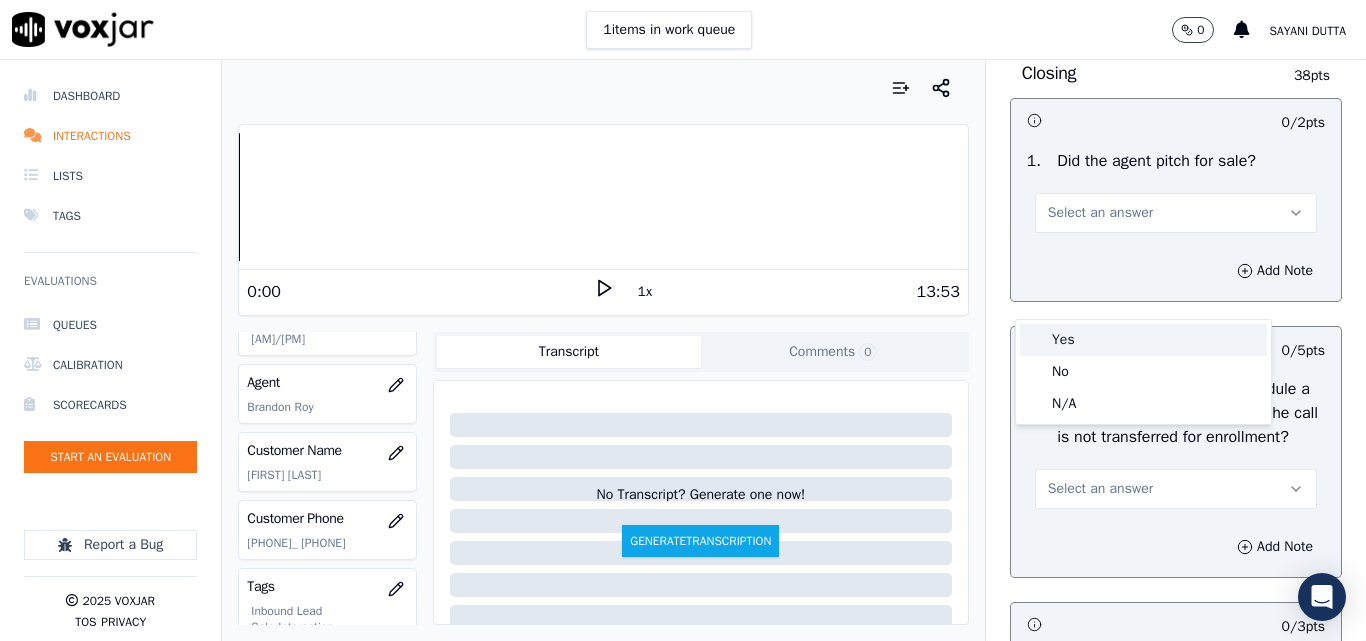 click on "Yes" at bounding box center [1143, 340] 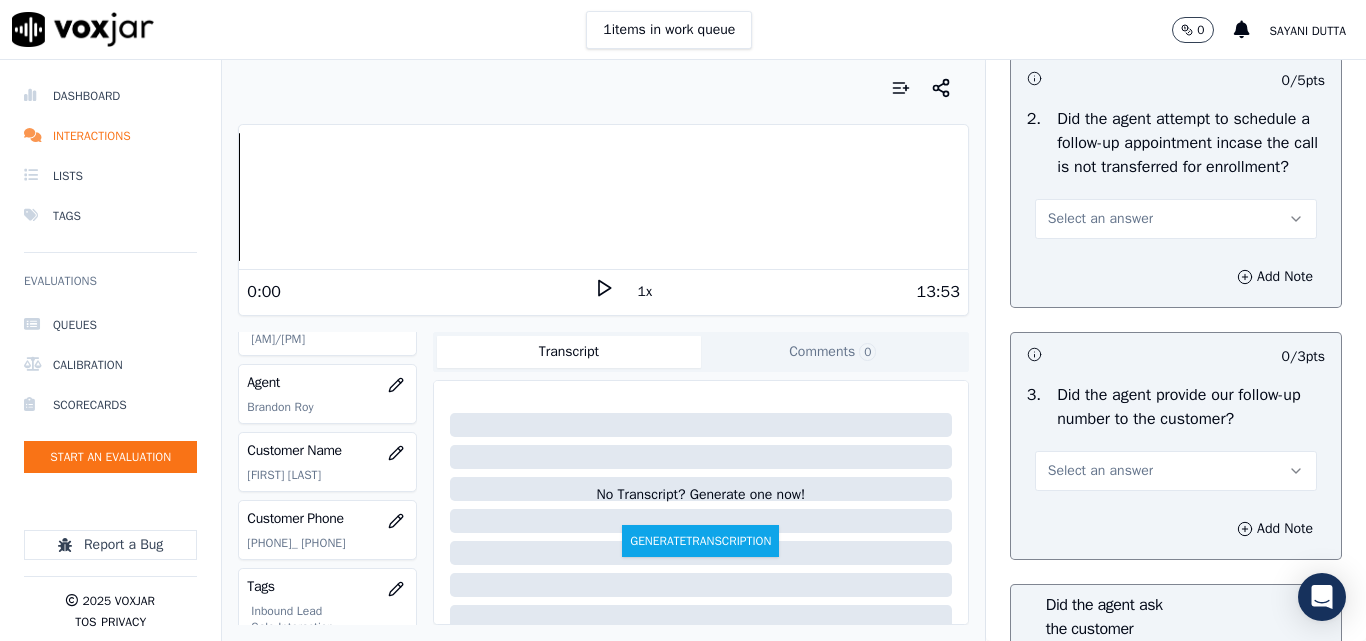 scroll, scrollTop: 4800, scrollLeft: 0, axis: vertical 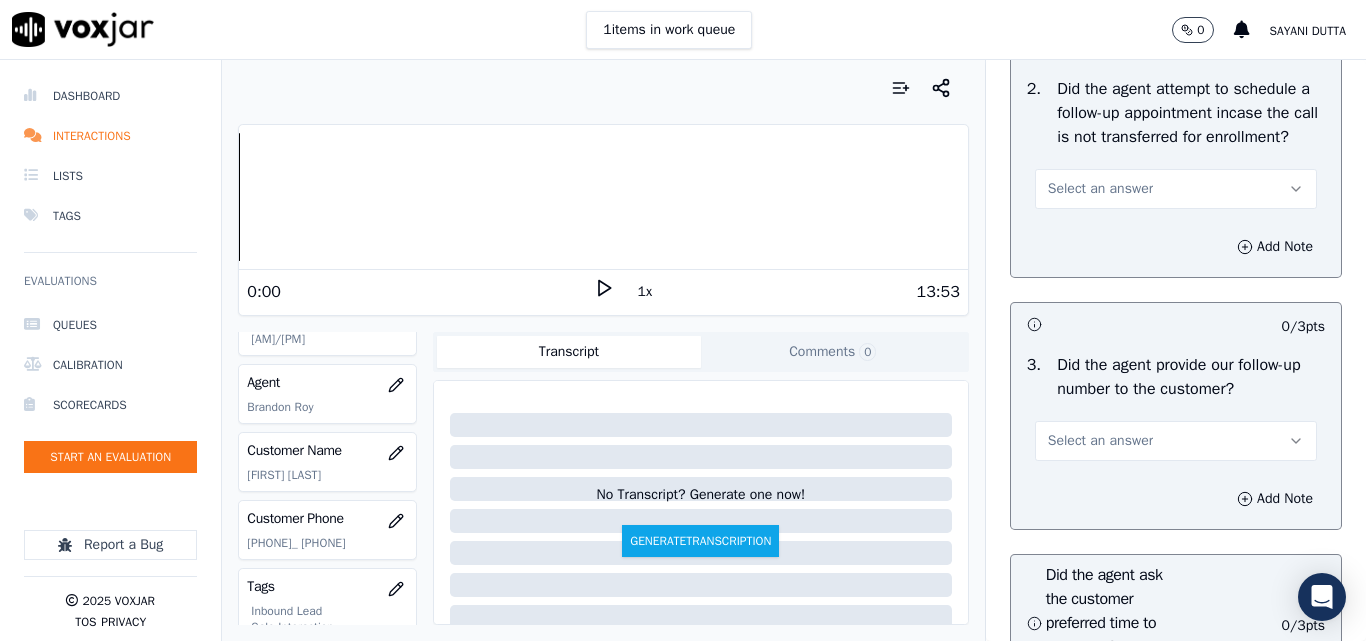 click on "Select an answer" at bounding box center (1100, 189) 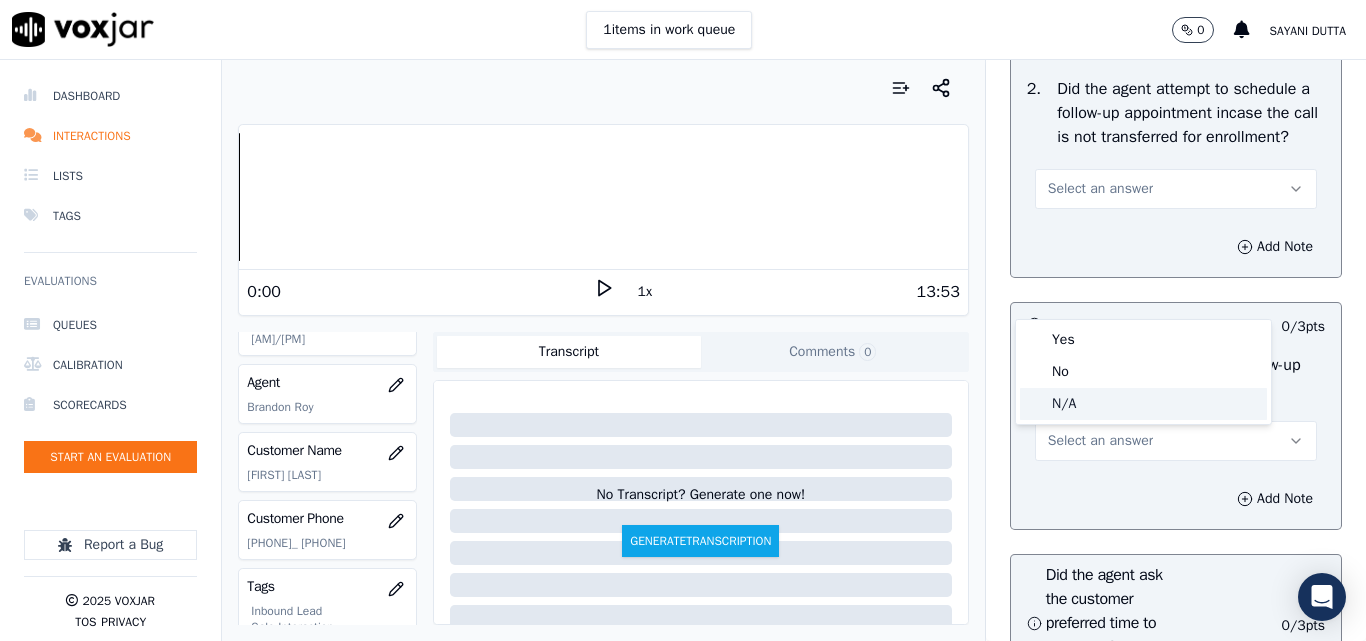 click on "N/A" 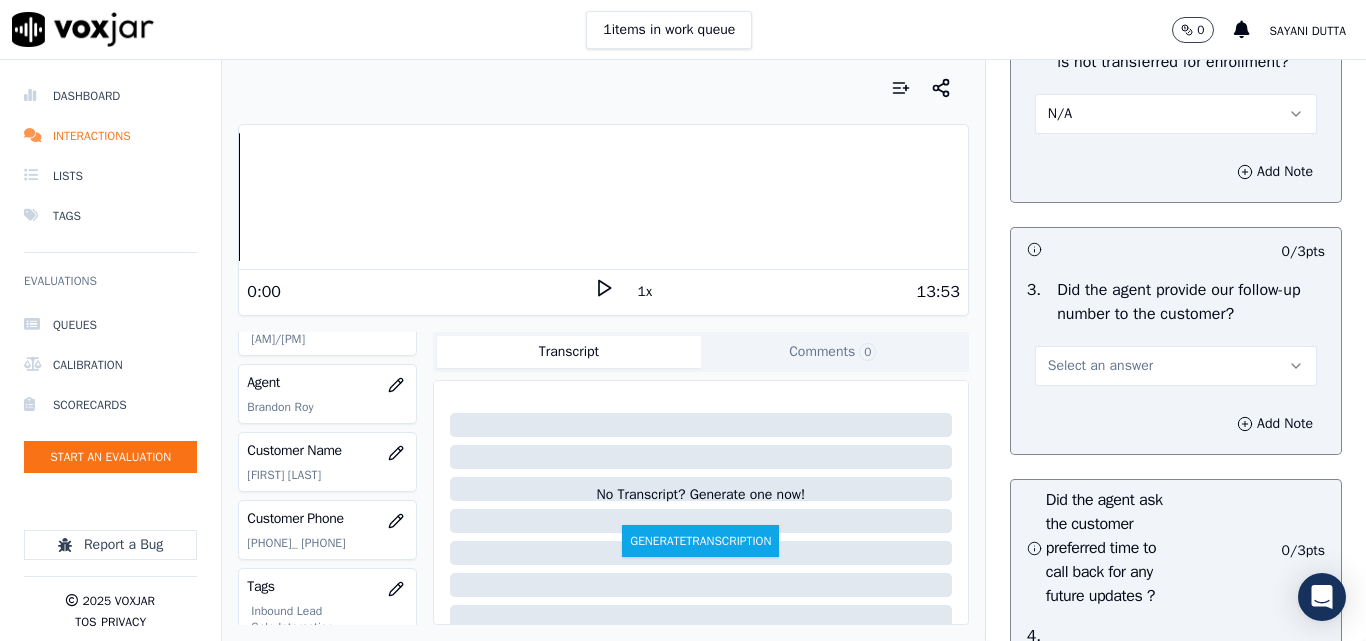scroll, scrollTop: 5100, scrollLeft: 0, axis: vertical 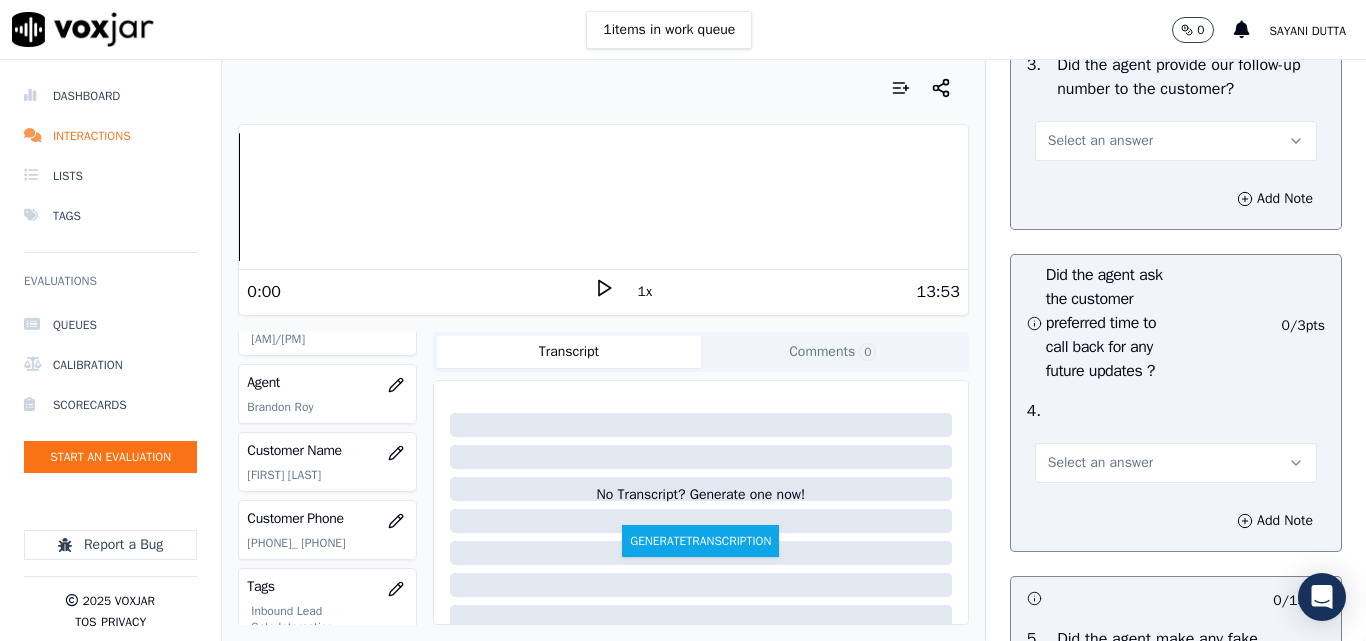 click on "Select an answer" at bounding box center [1100, 141] 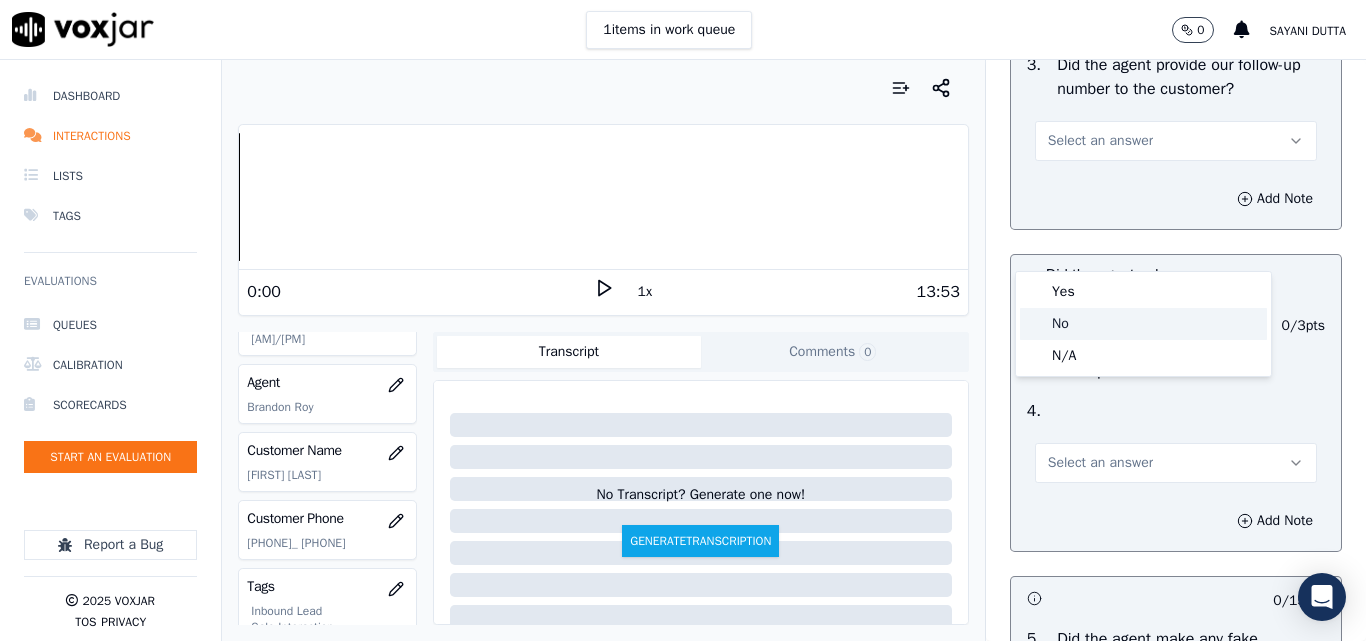 click on "No" 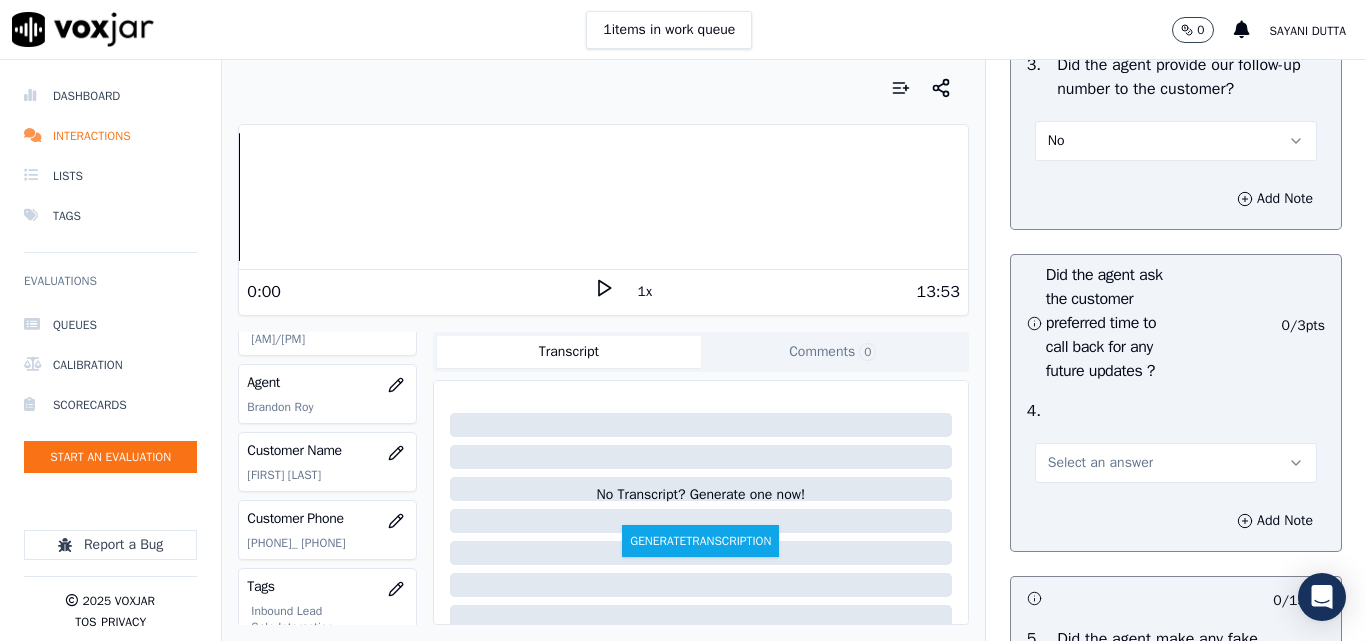 click on "No" at bounding box center (1176, 141) 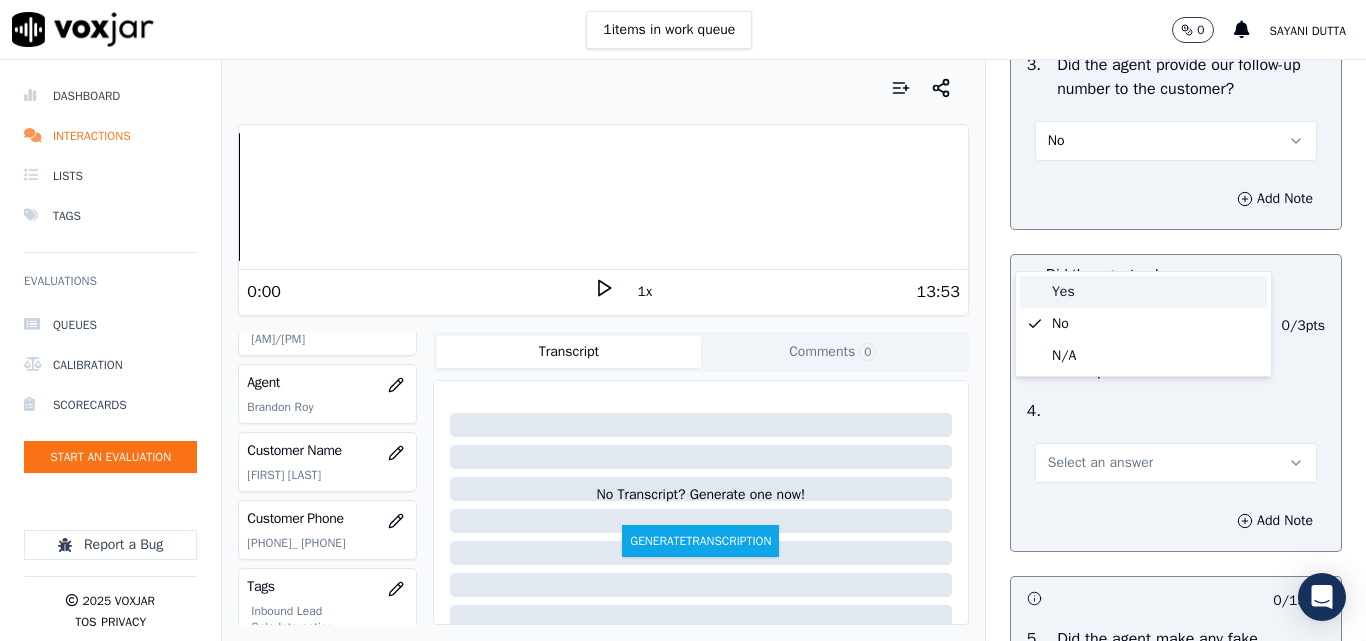 click on "Yes" at bounding box center (1143, 292) 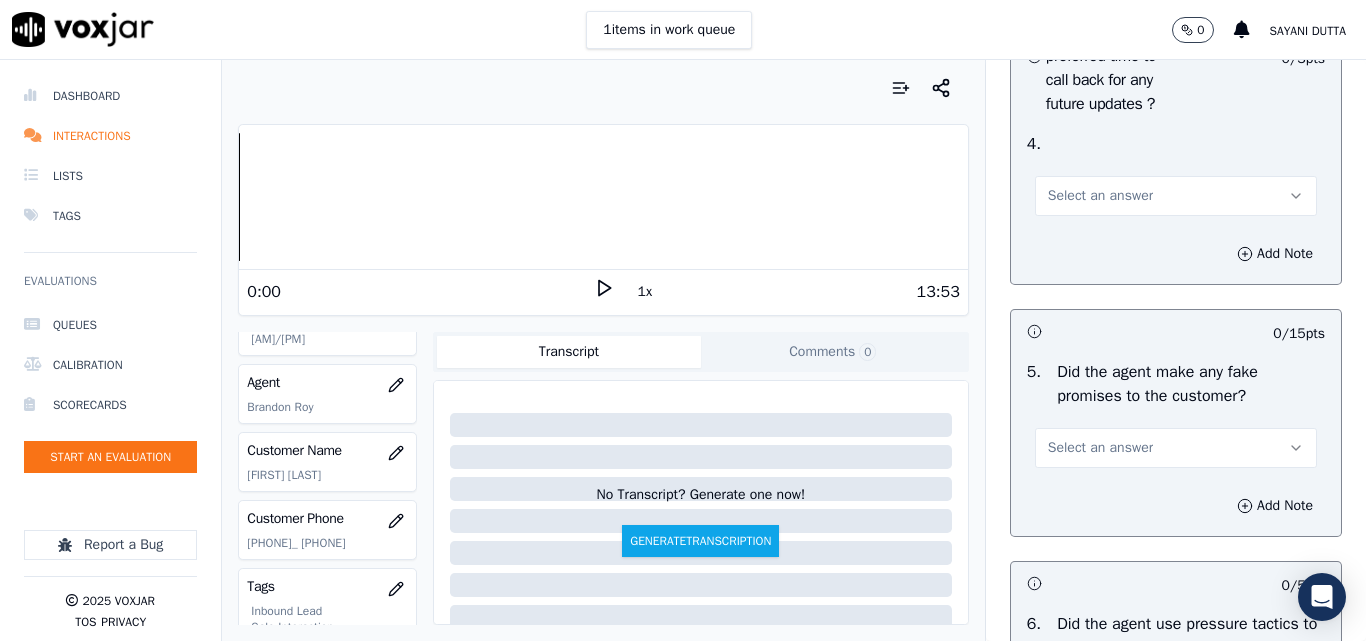 scroll, scrollTop: 5400, scrollLeft: 0, axis: vertical 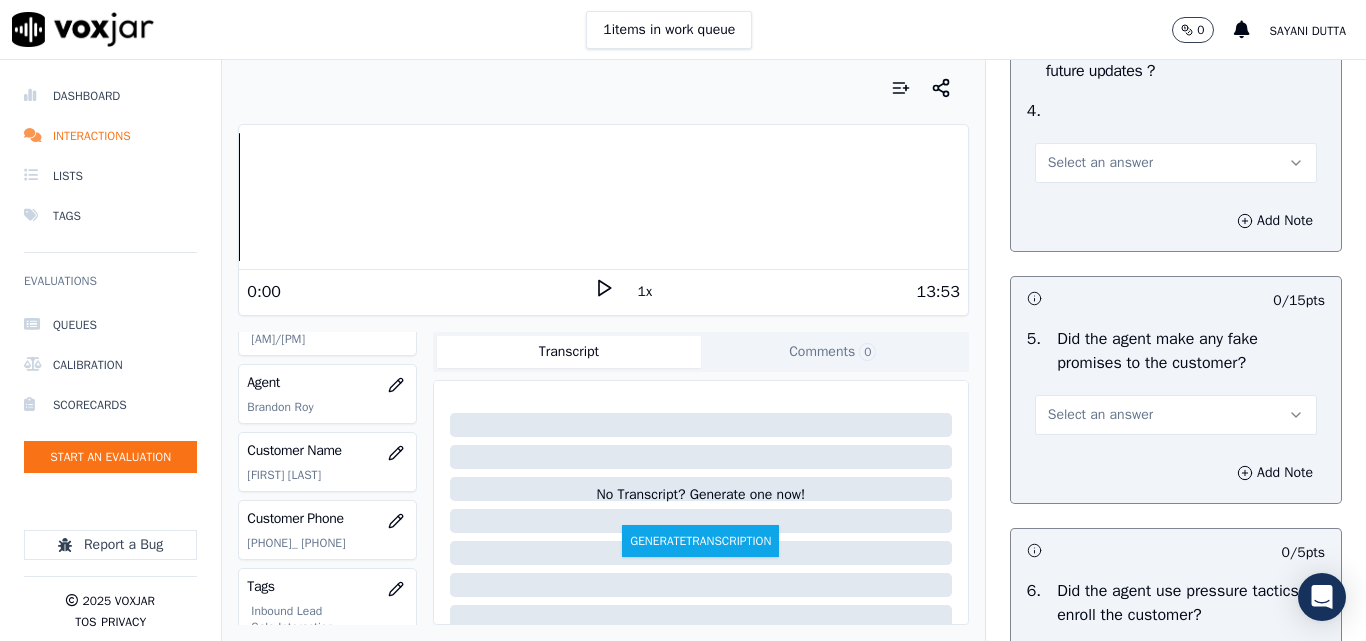 click on "Select an answer" at bounding box center [1100, 163] 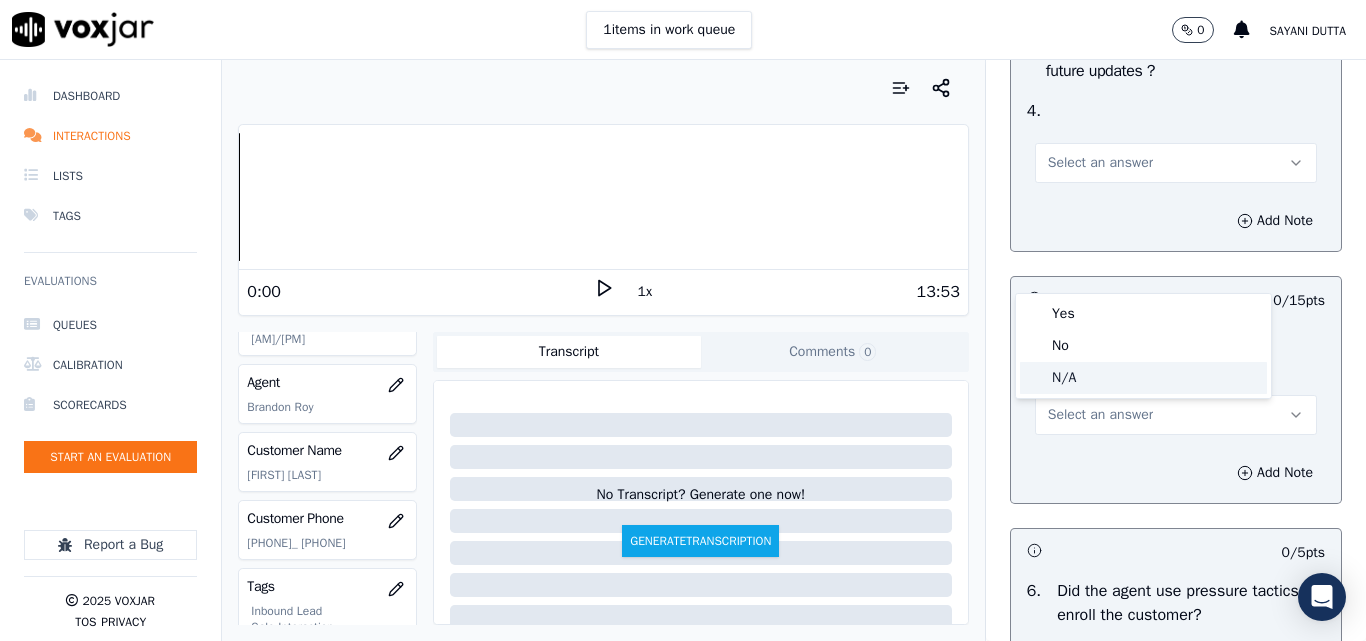 click on "N/A" 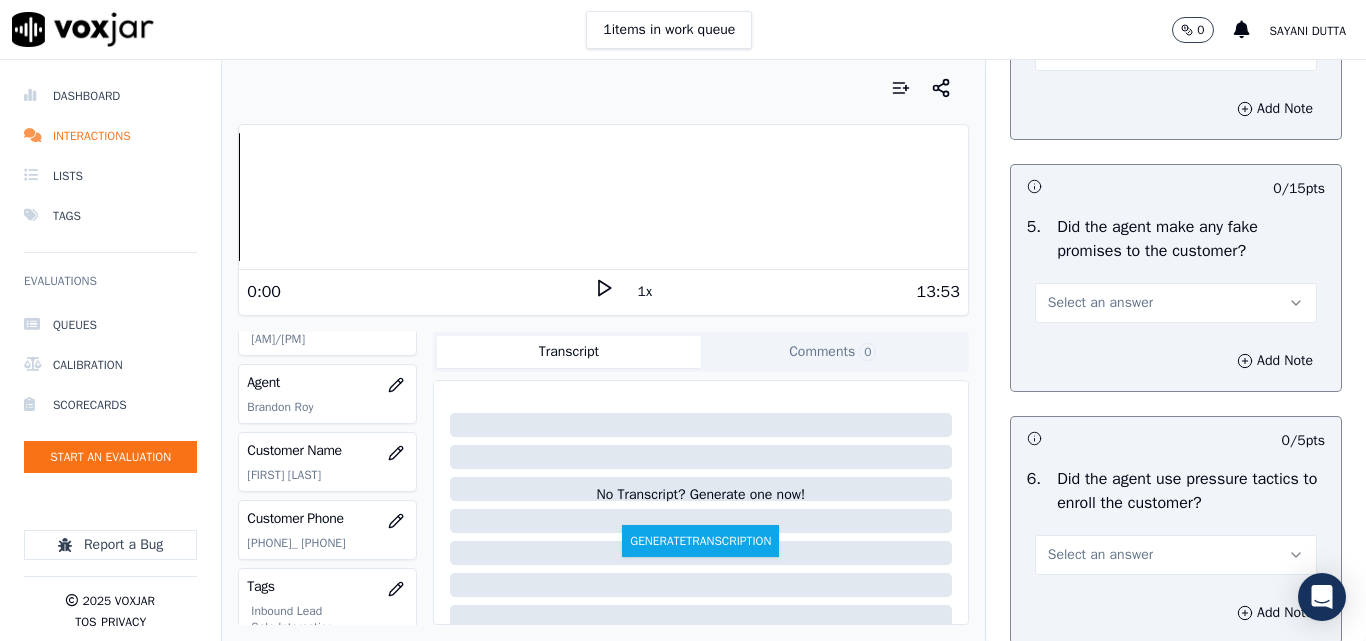 scroll, scrollTop: 5600, scrollLeft: 0, axis: vertical 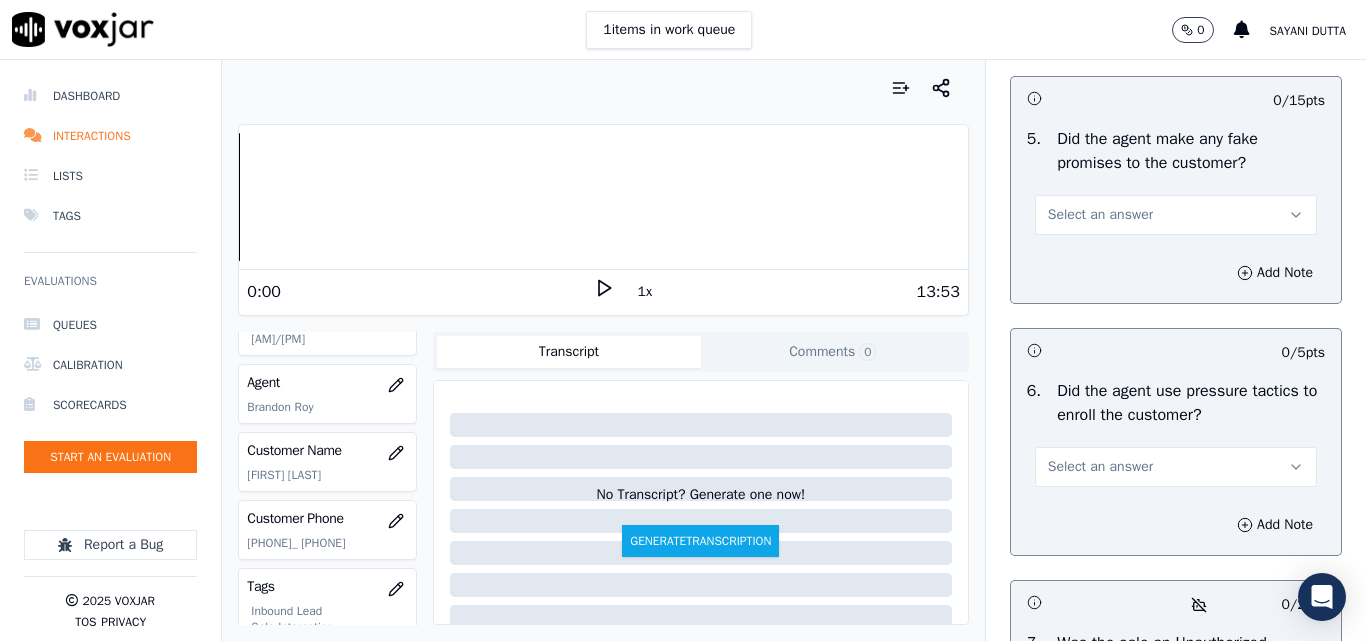 click on "Select an answer" at bounding box center (1100, 215) 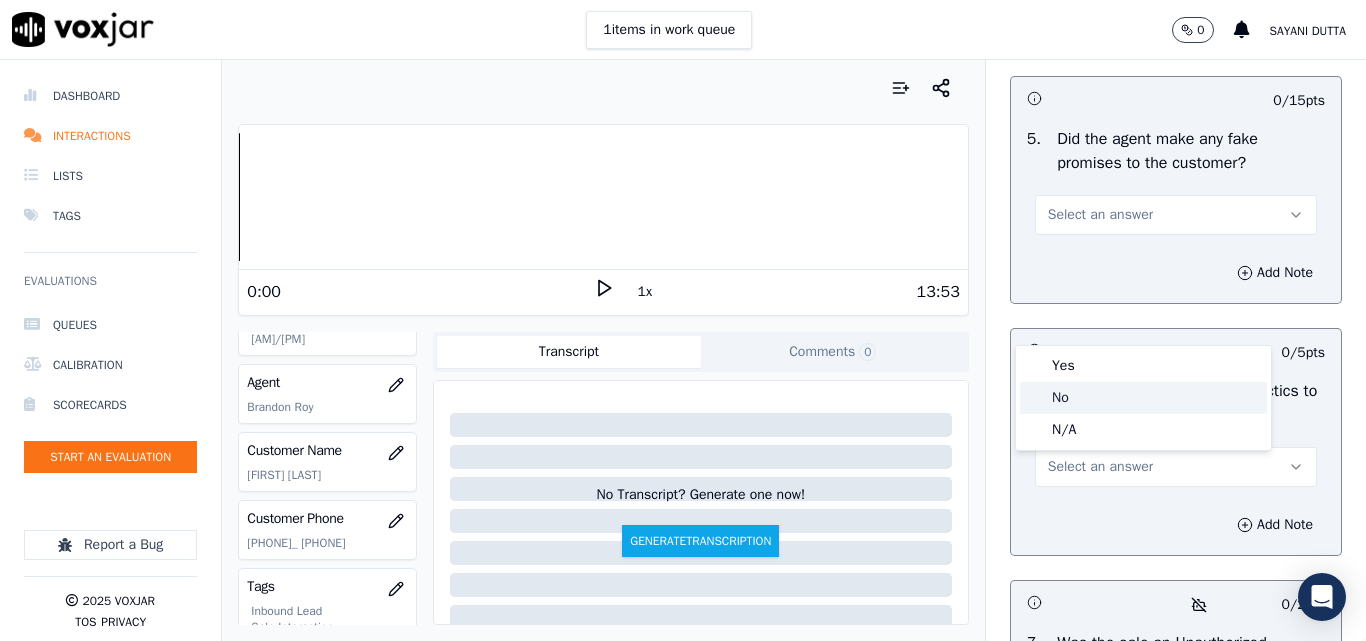 click on "No" 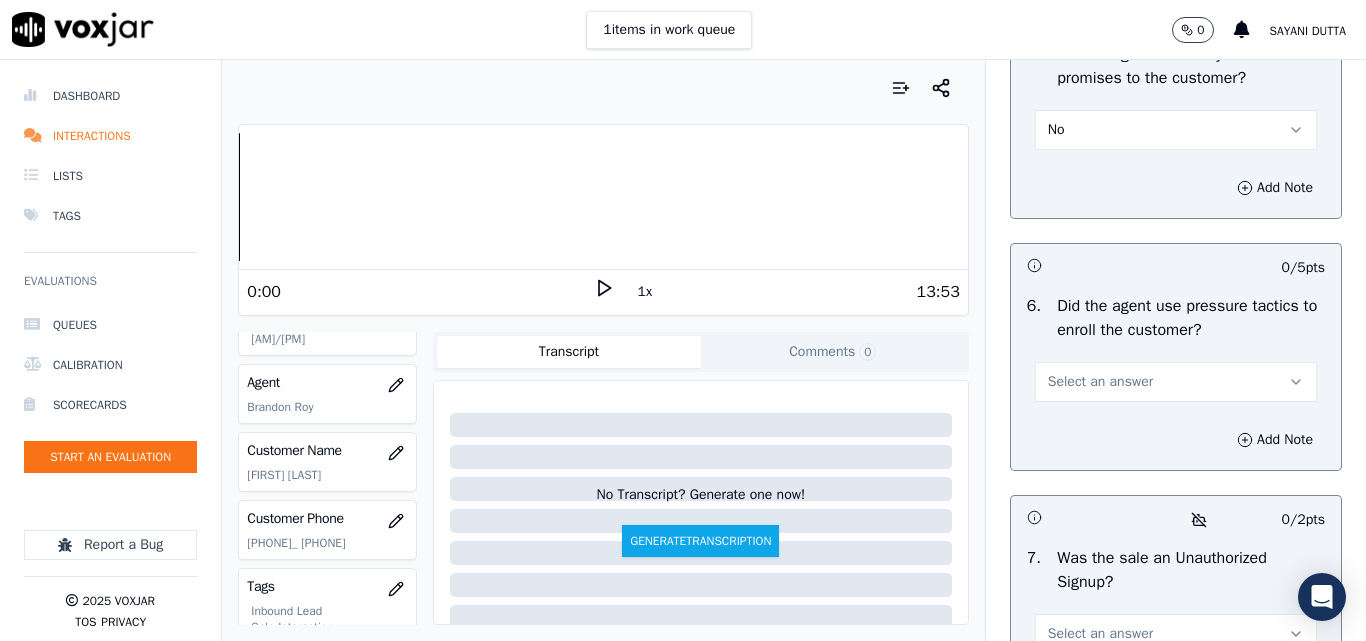 scroll, scrollTop: 5800, scrollLeft: 0, axis: vertical 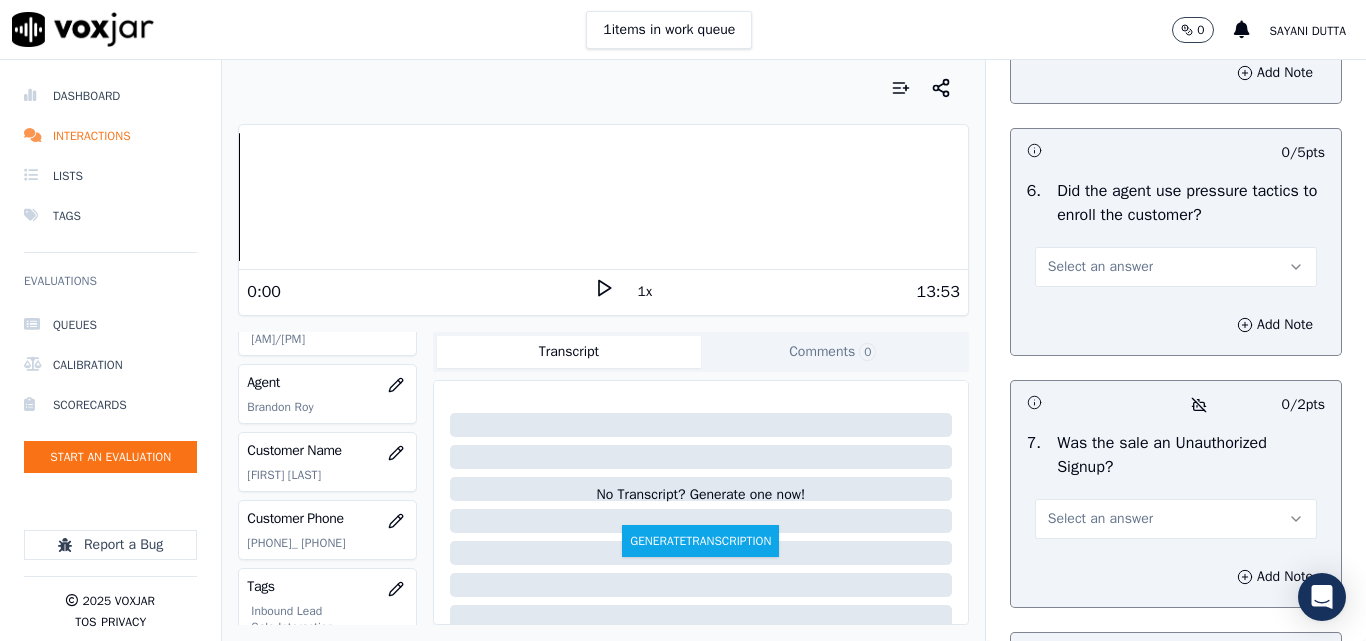 click on "Select an answer" at bounding box center (1100, 267) 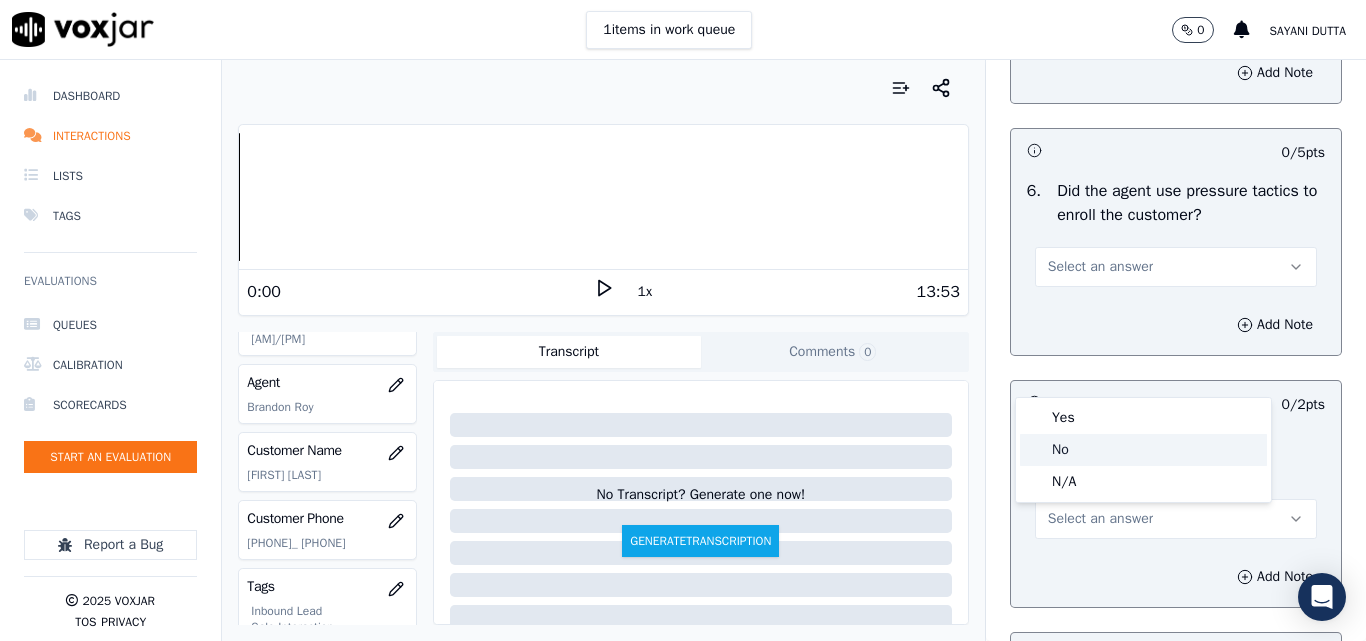 click on "No" 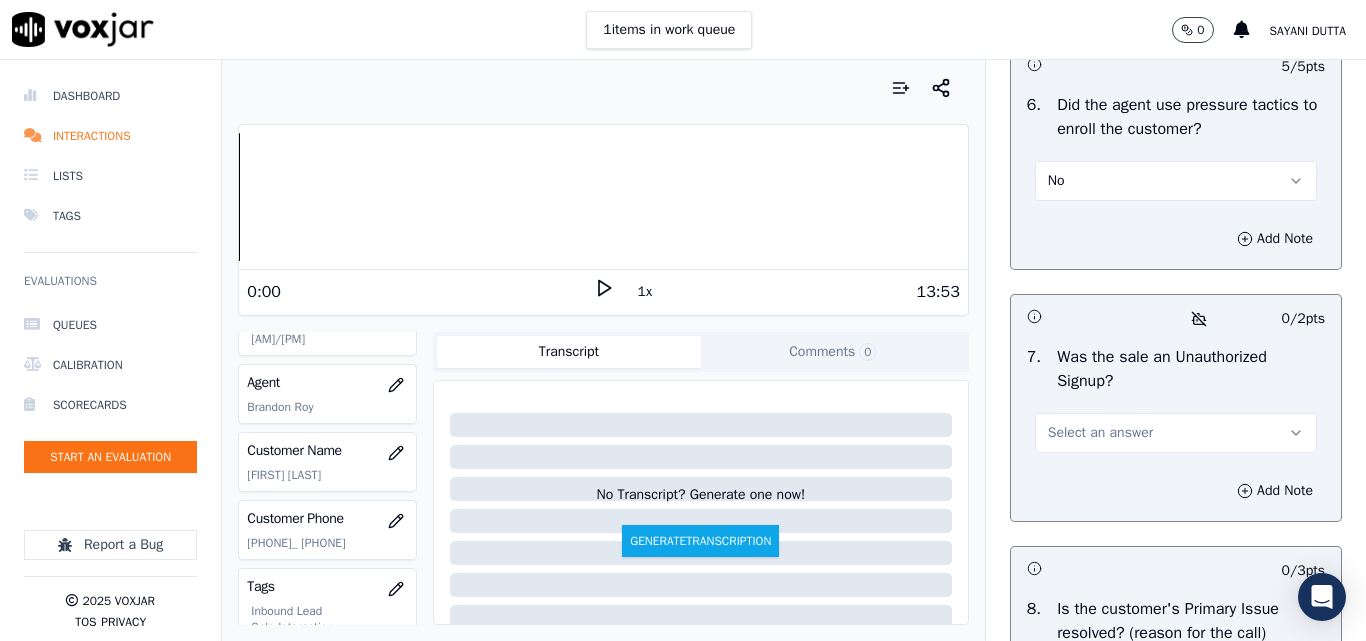 scroll, scrollTop: 6100, scrollLeft: 0, axis: vertical 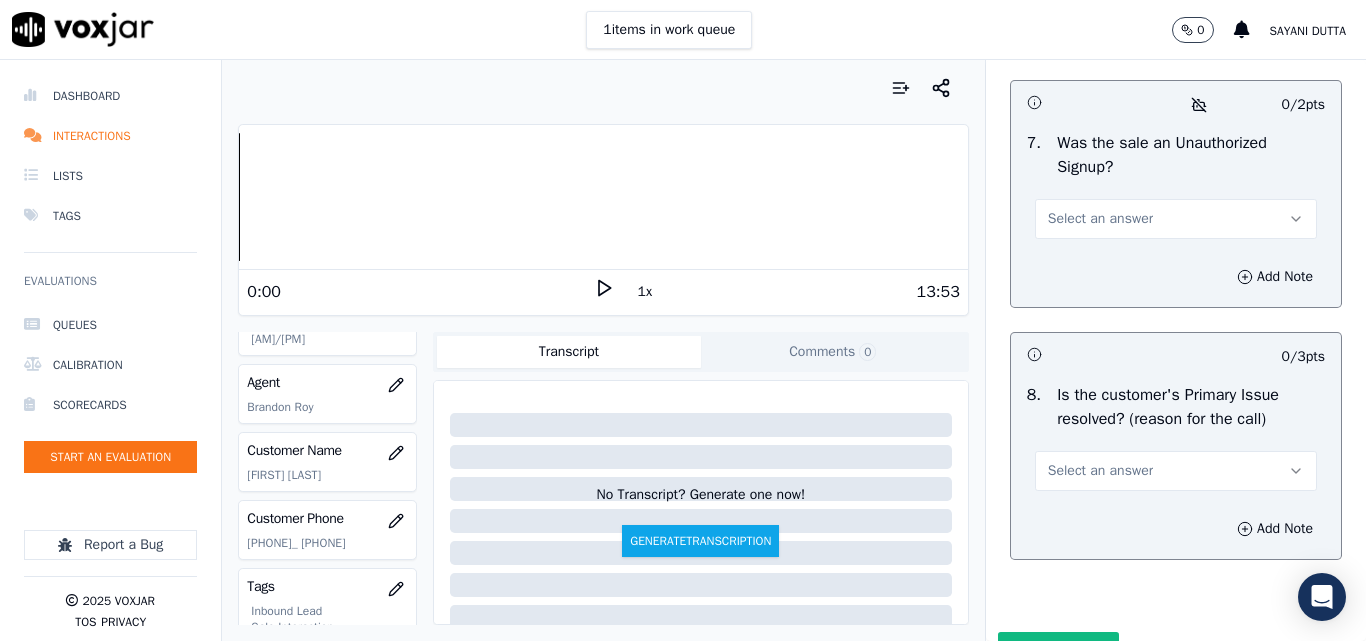click on "Select an answer" at bounding box center [1100, 219] 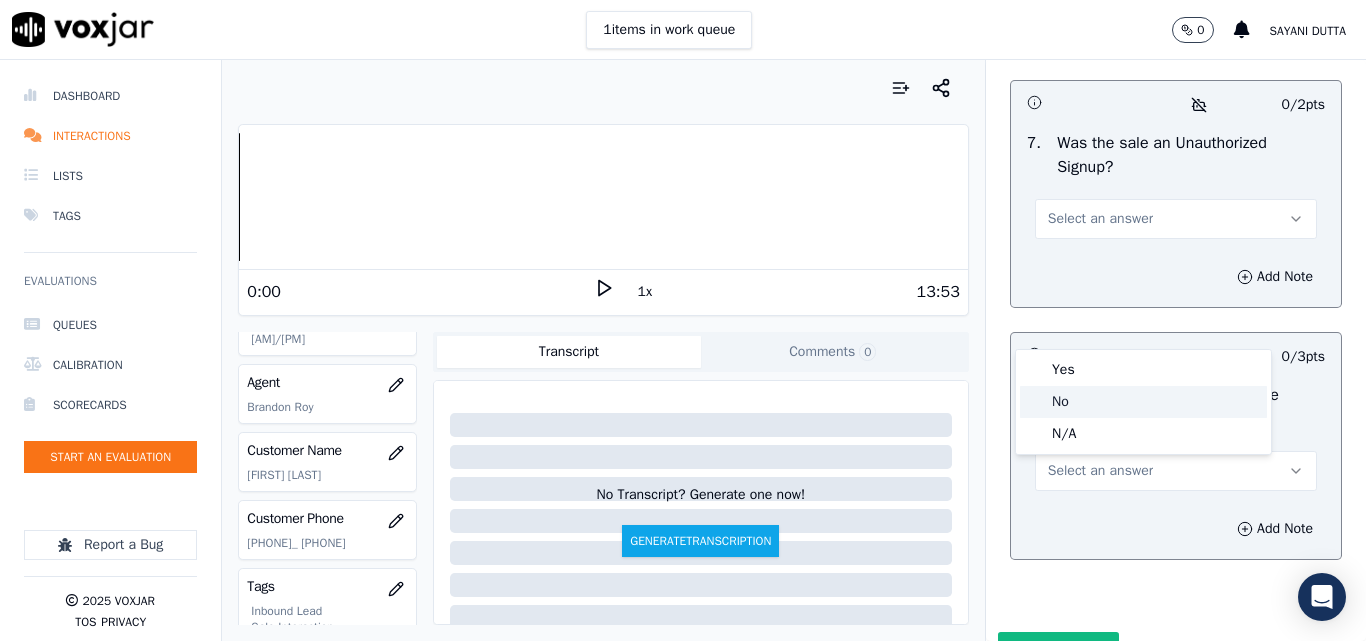 click on "No" 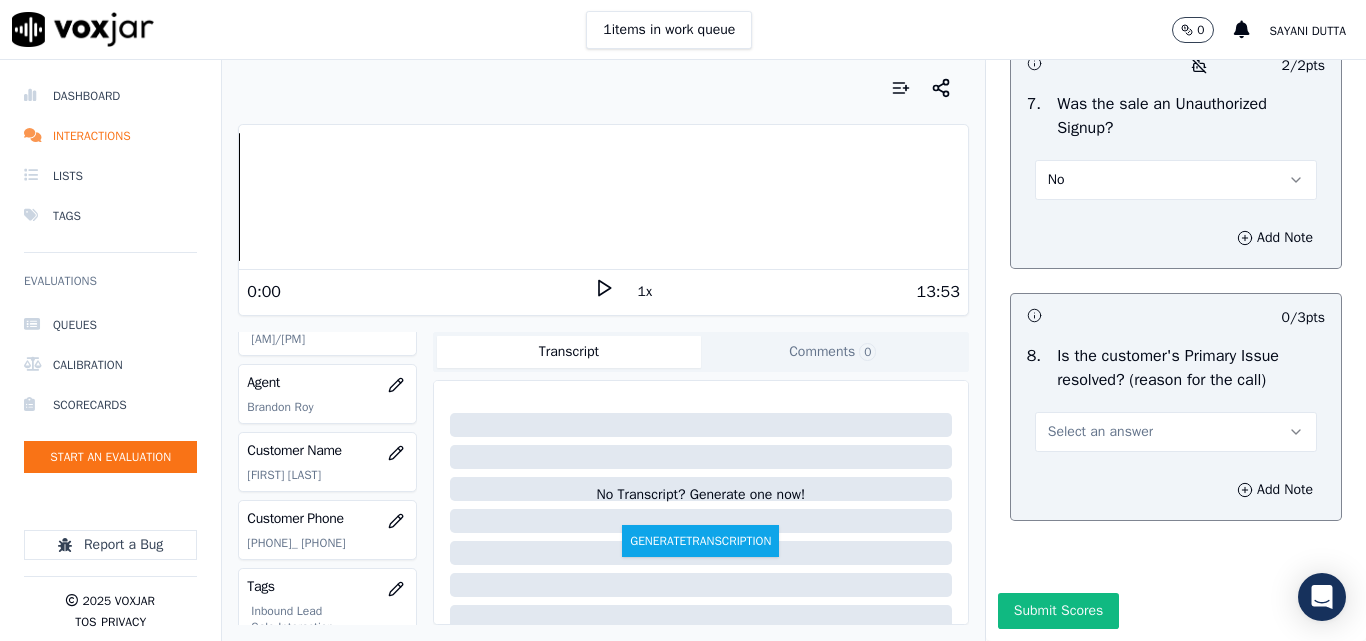 scroll, scrollTop: 6290, scrollLeft: 0, axis: vertical 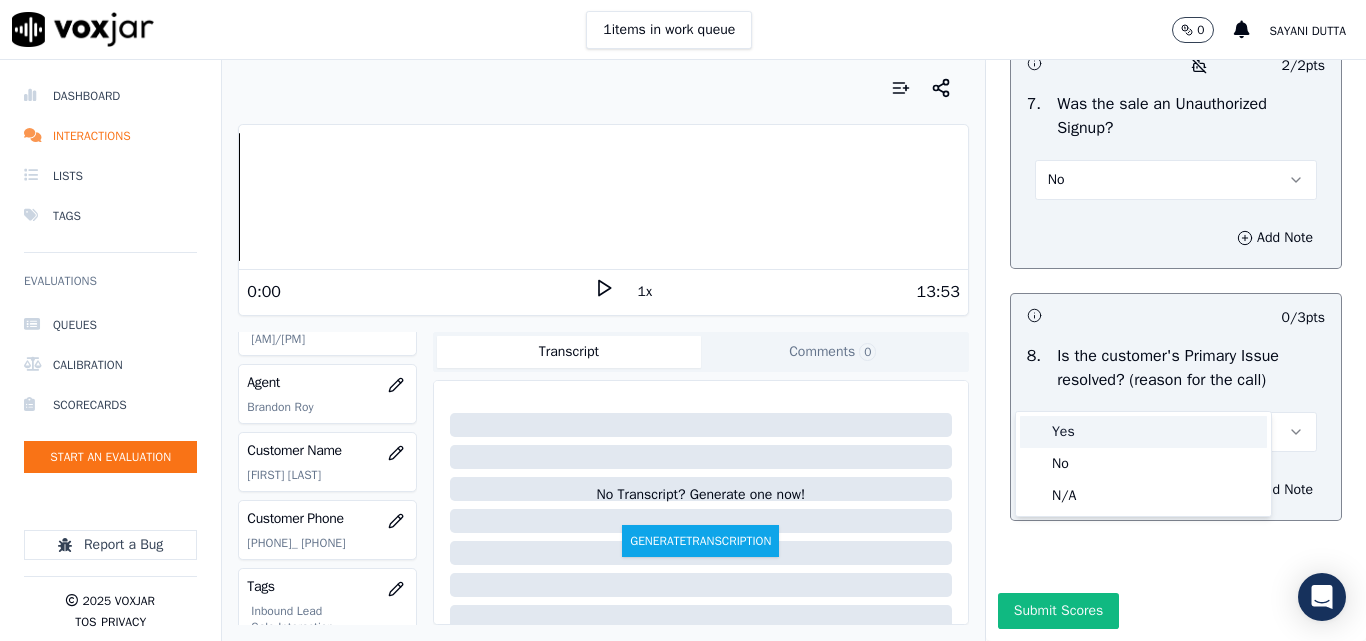 click on "Yes" at bounding box center (1143, 432) 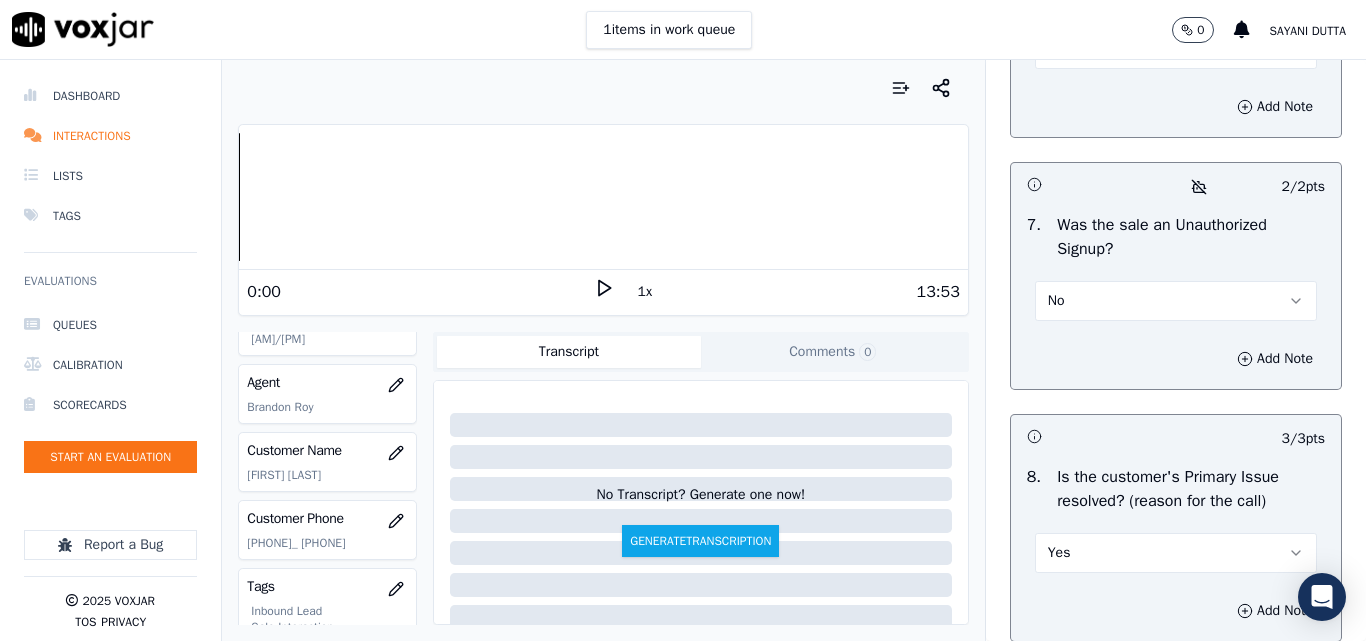 scroll, scrollTop: 6290, scrollLeft: 0, axis: vertical 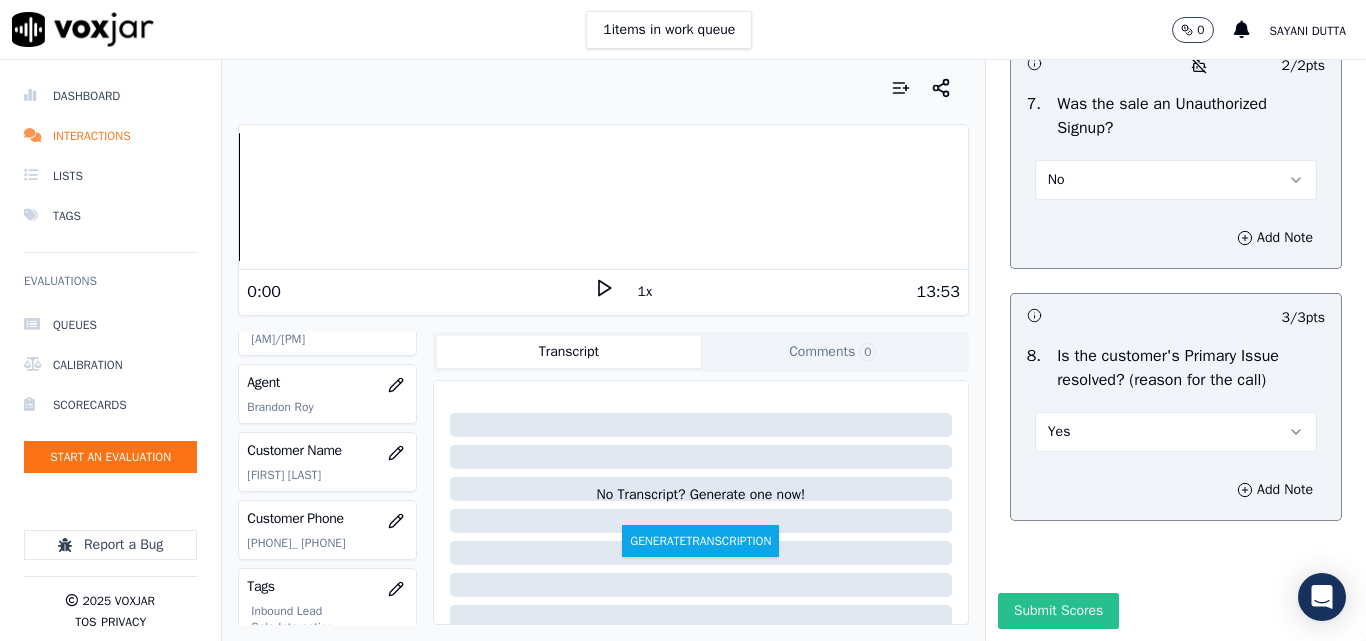 click on "Submit Scores" at bounding box center (1058, 611) 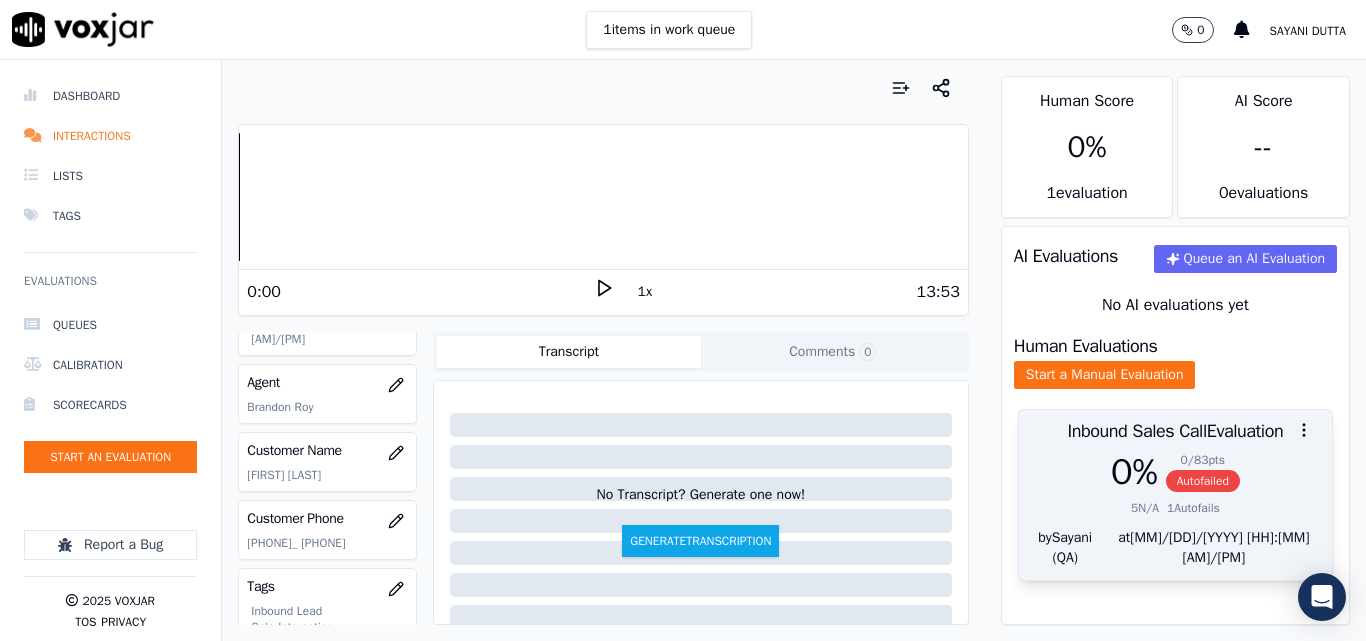 click on "Autofailed" at bounding box center [1203, 481] 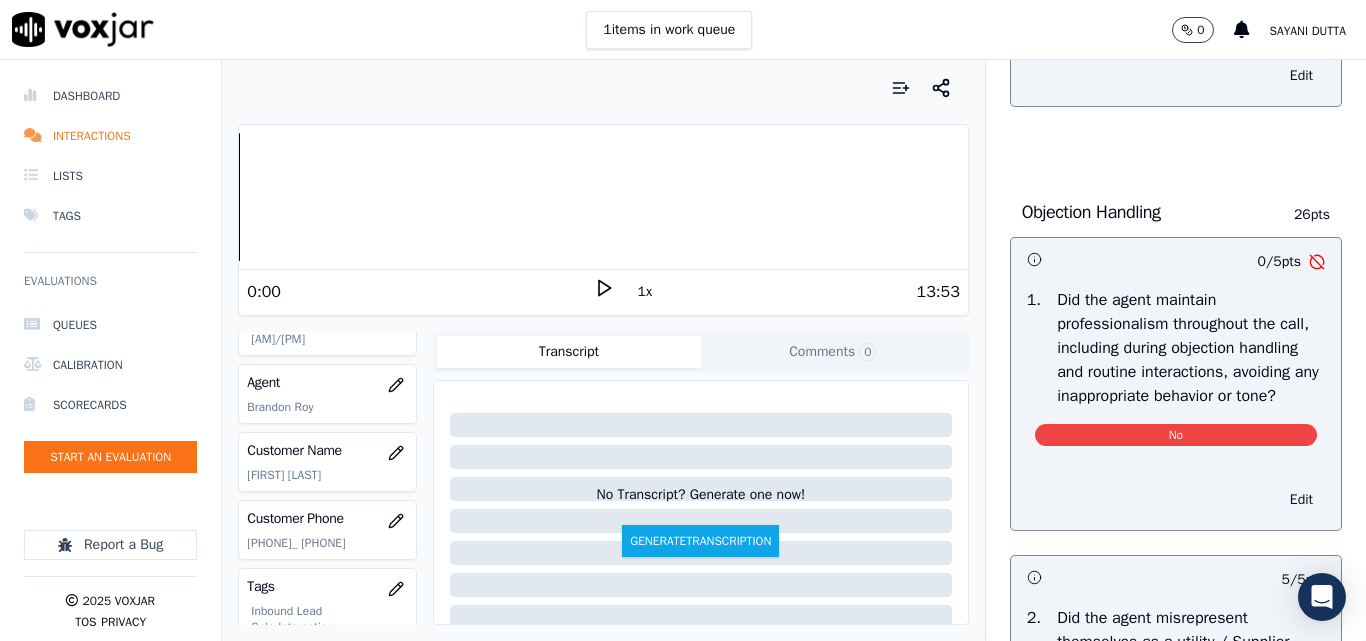 scroll, scrollTop: 2300, scrollLeft: 0, axis: vertical 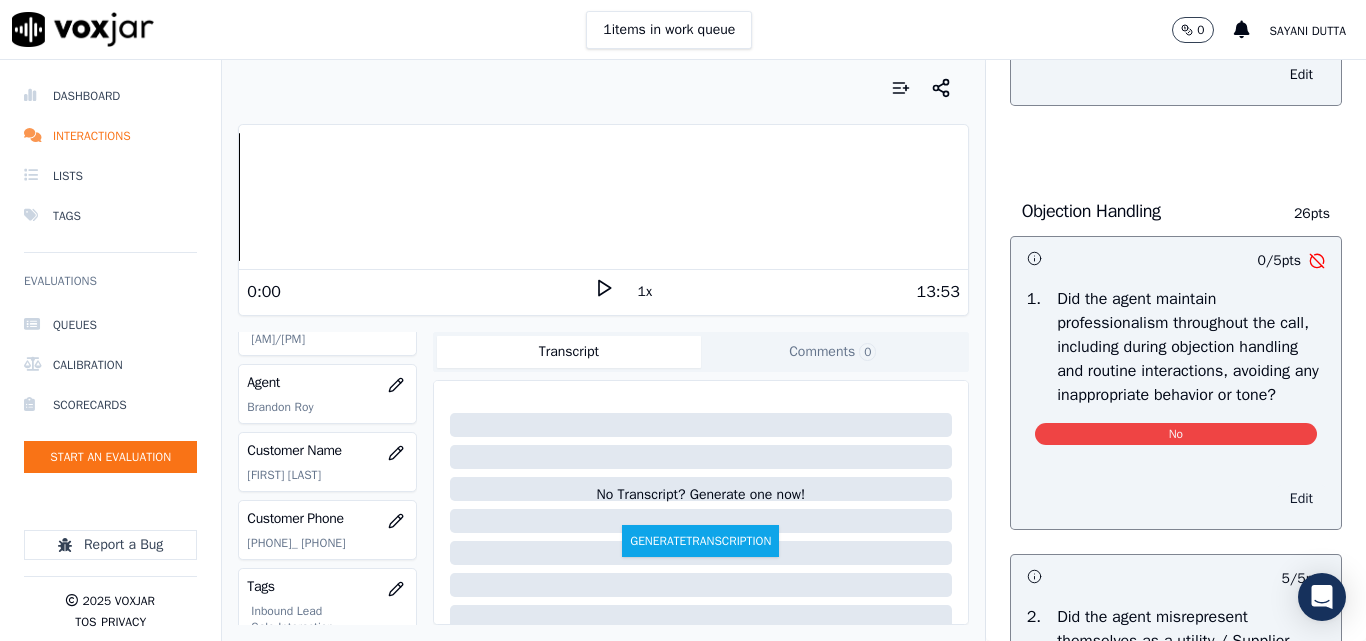 click on "Edit" at bounding box center (1301, 499) 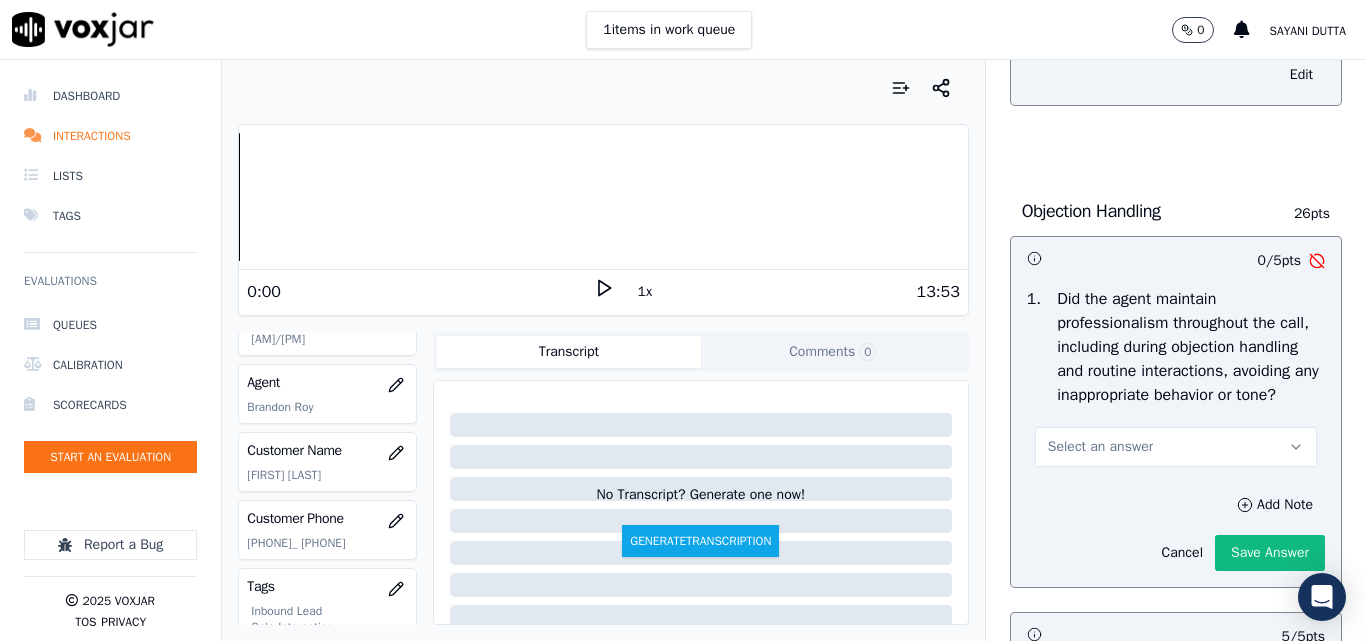 click on "Select an answer" at bounding box center (1100, 447) 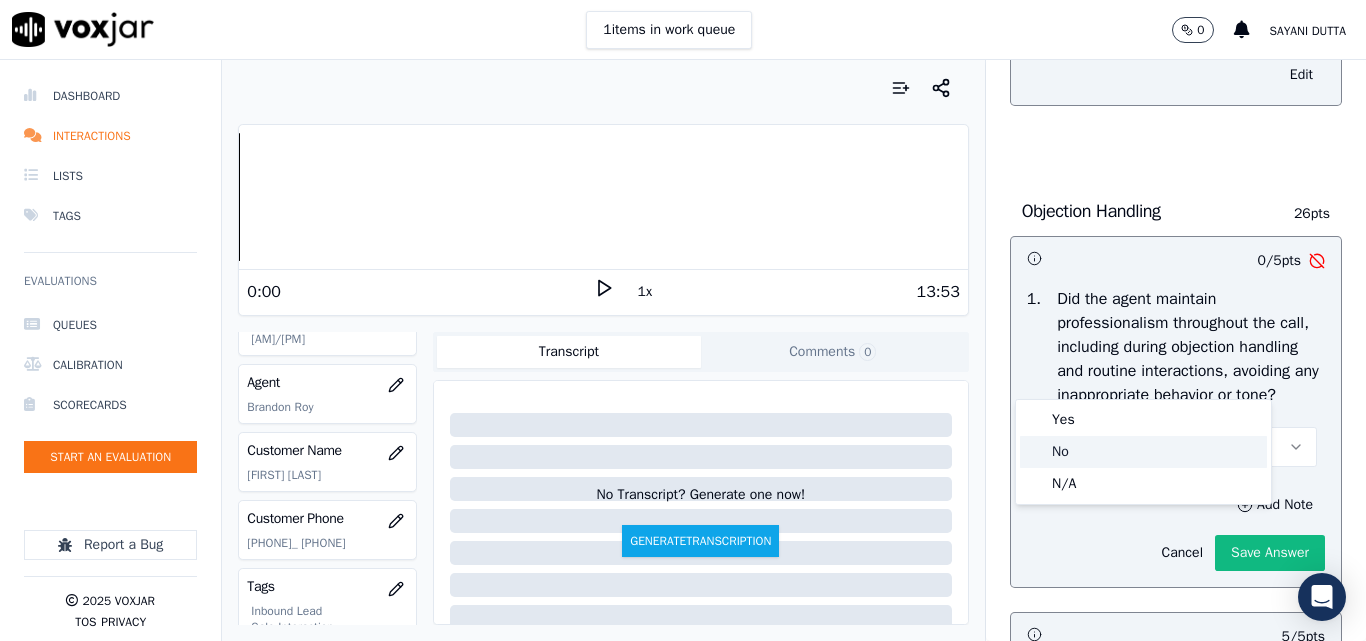 click on "No" 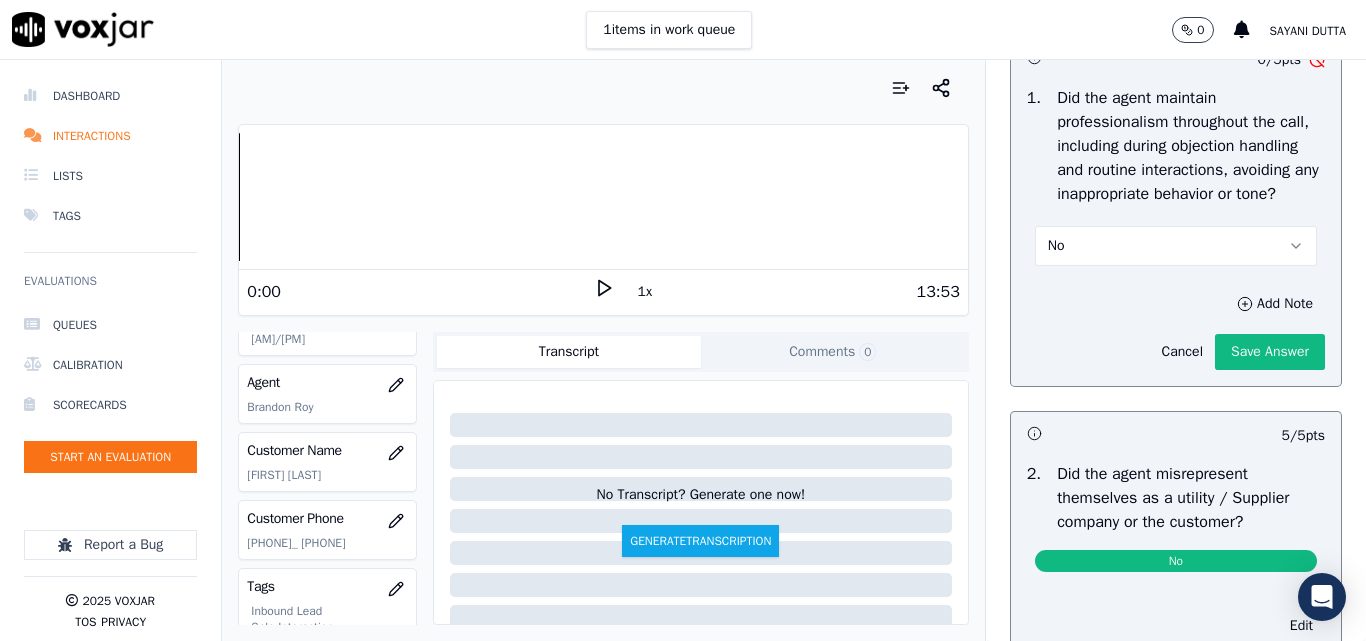 scroll, scrollTop: 2600, scrollLeft: 0, axis: vertical 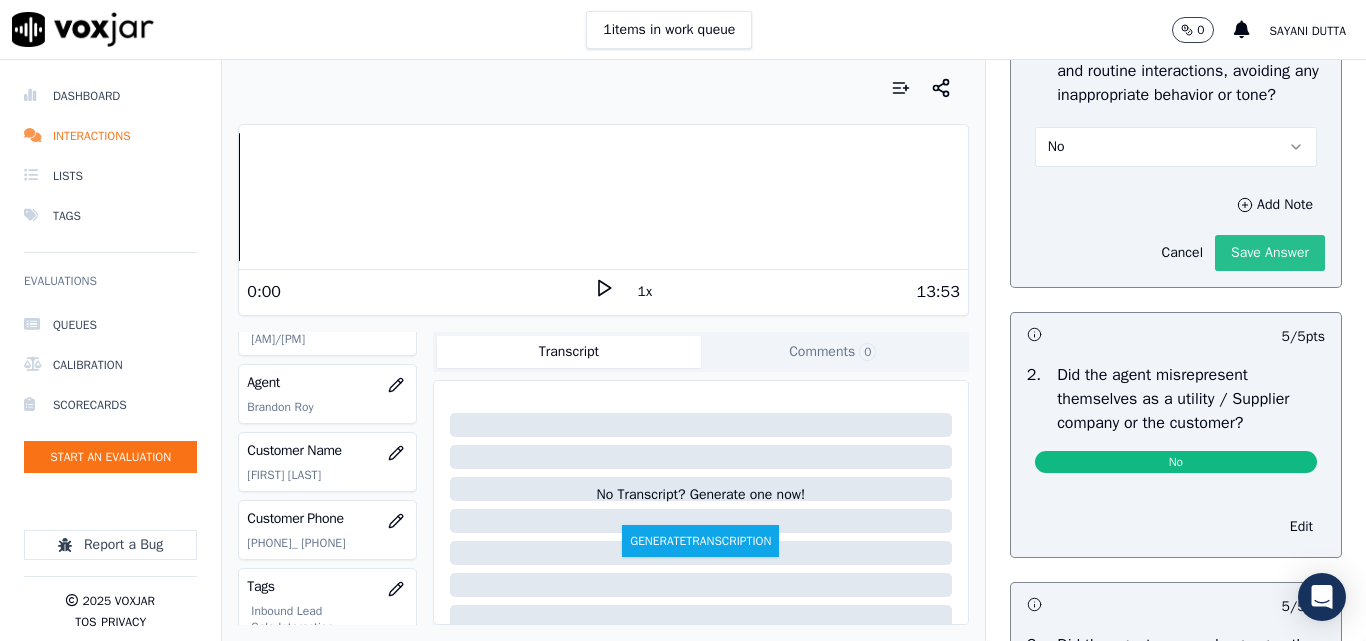 click on "Save Answer" 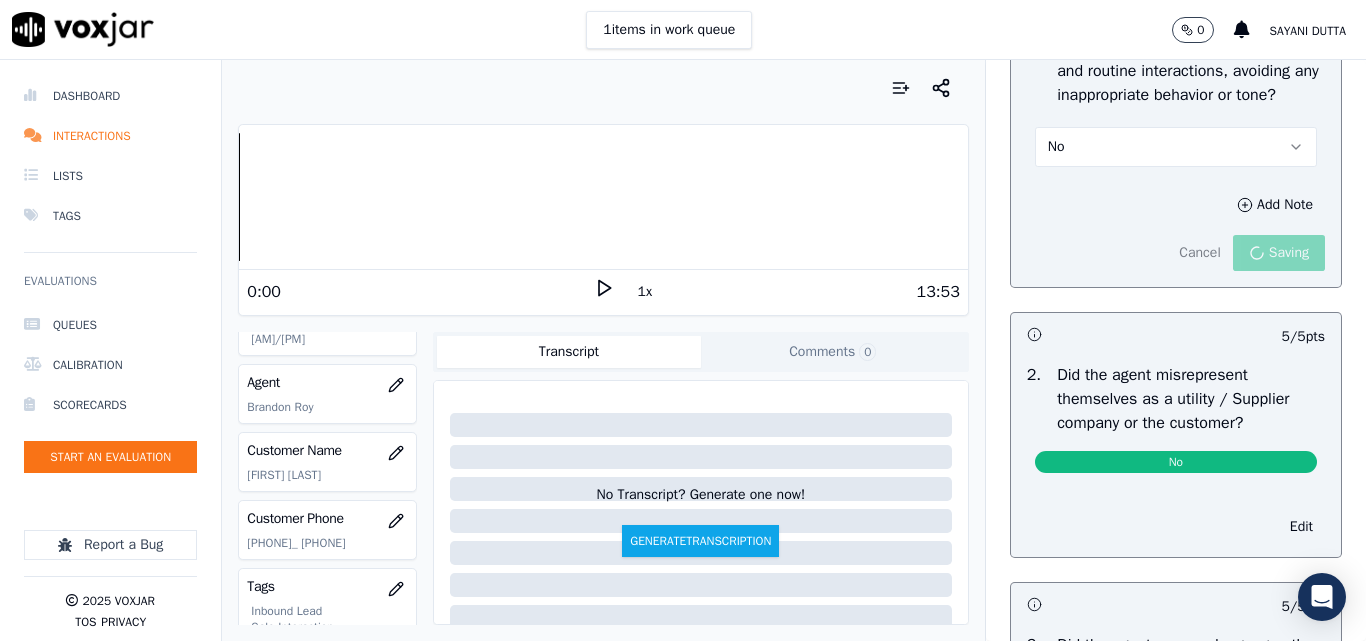 scroll, scrollTop: 2646, scrollLeft: 0, axis: vertical 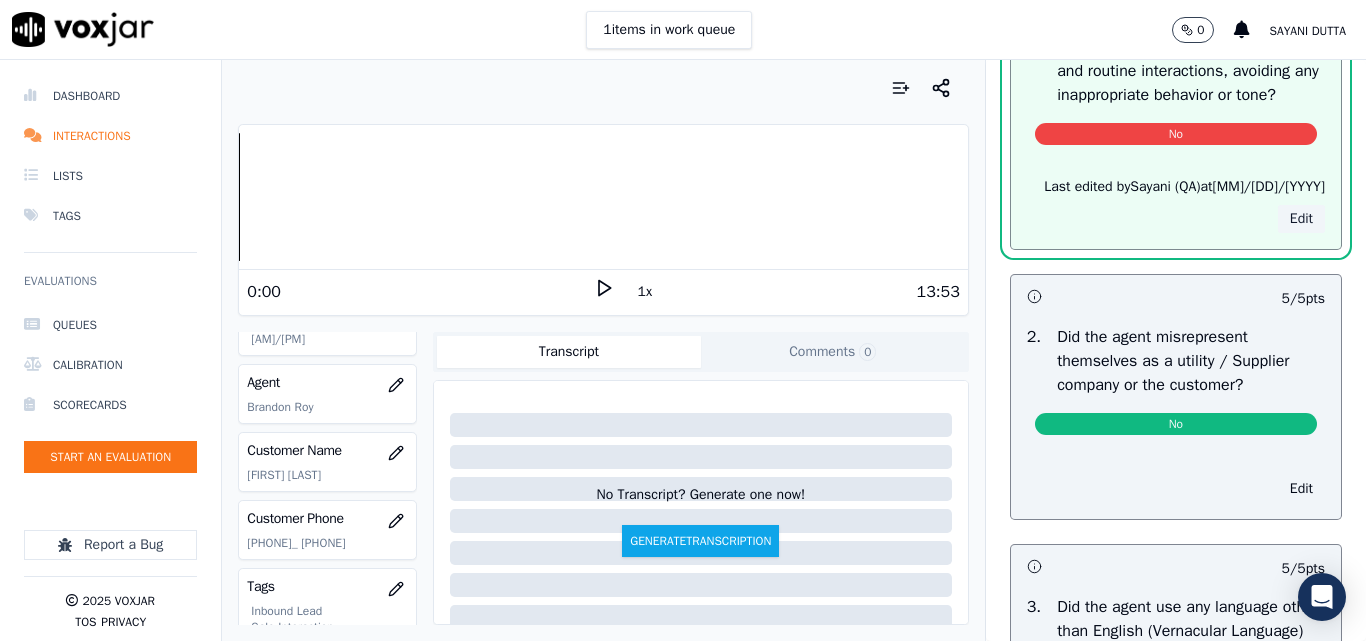 click on "Edit" at bounding box center (1301, 219) 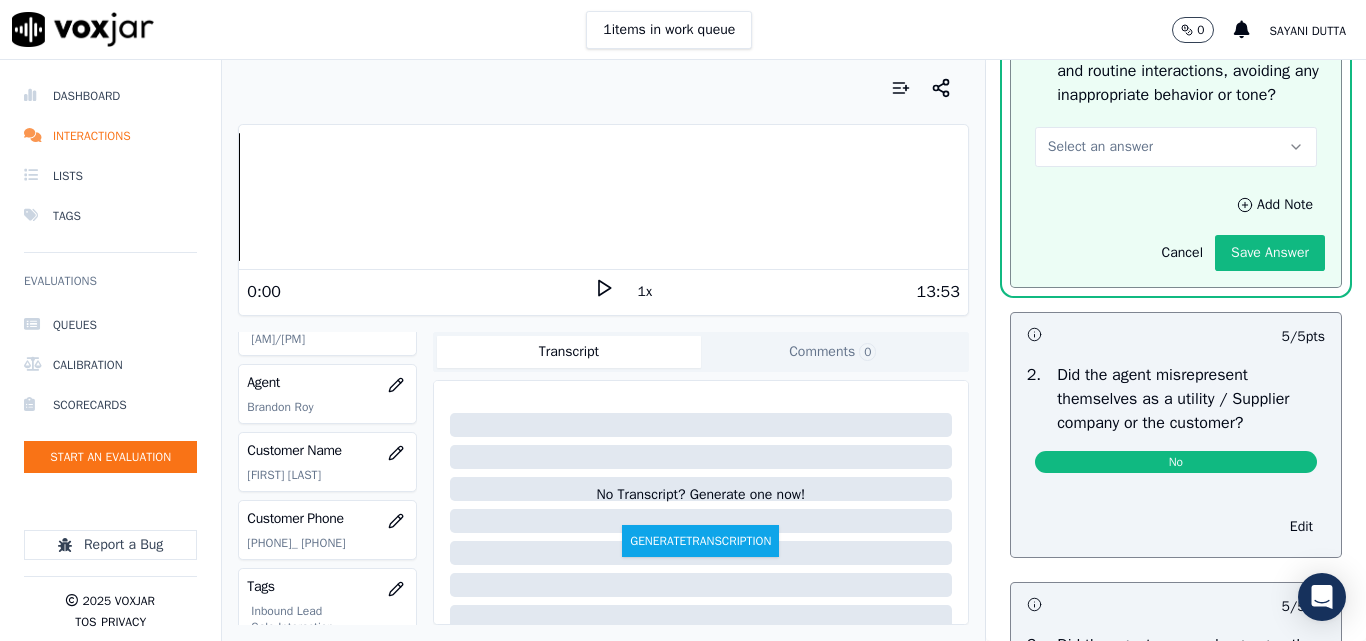 click on "Select an answer" at bounding box center (1100, 147) 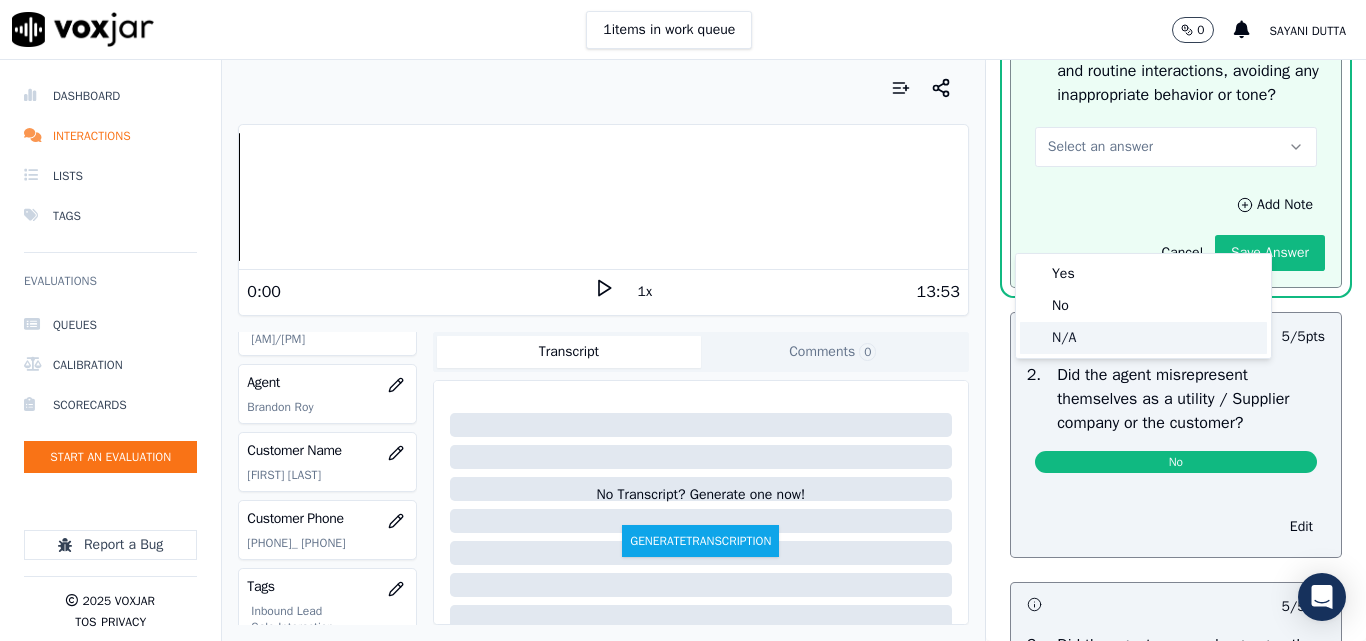 click on "N/A" 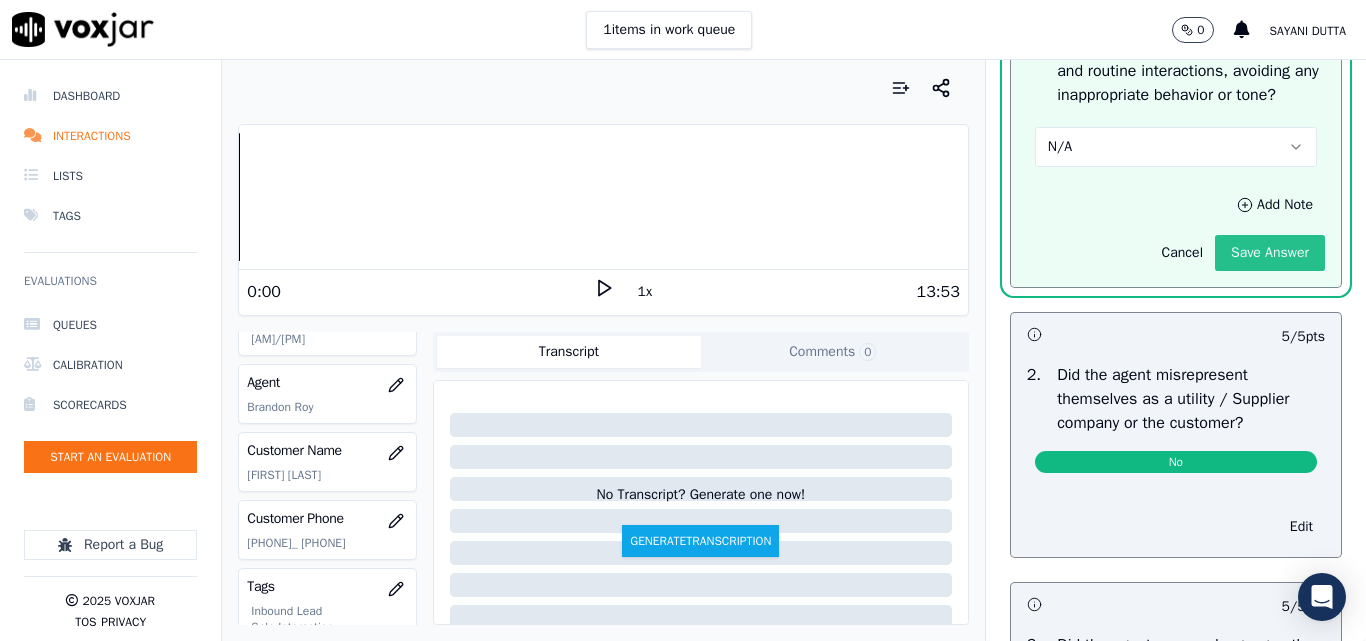 click on "Save Answer" 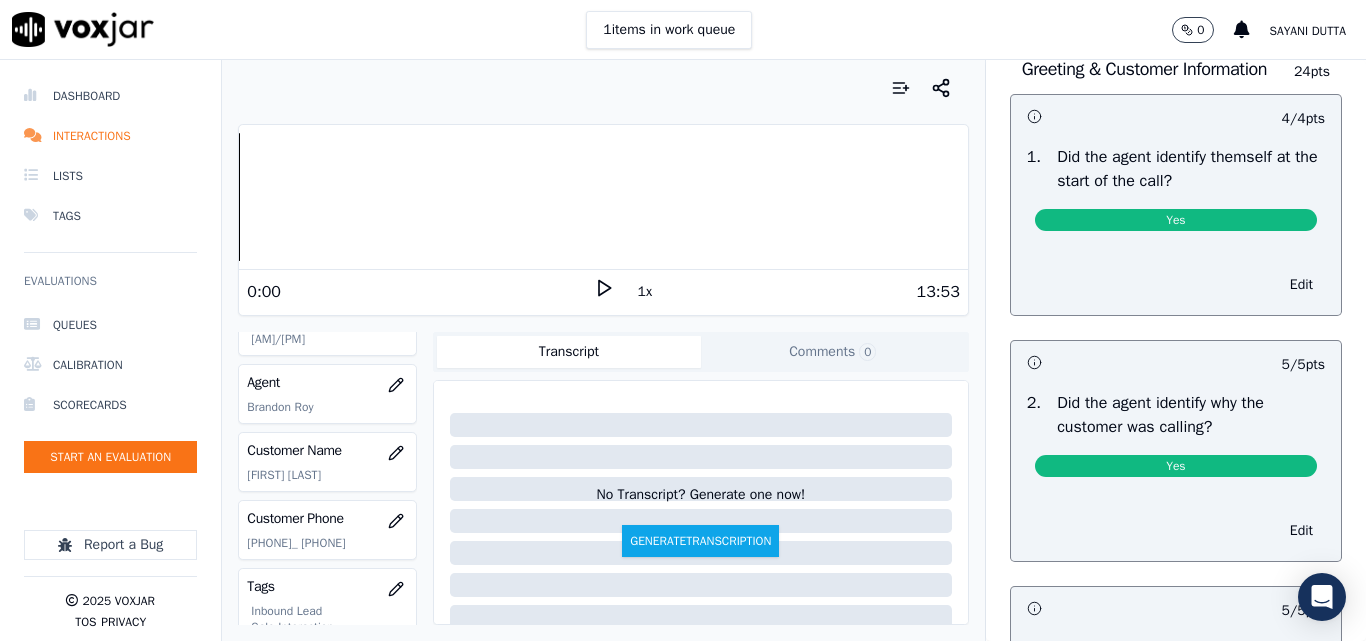 scroll, scrollTop: 0, scrollLeft: 0, axis: both 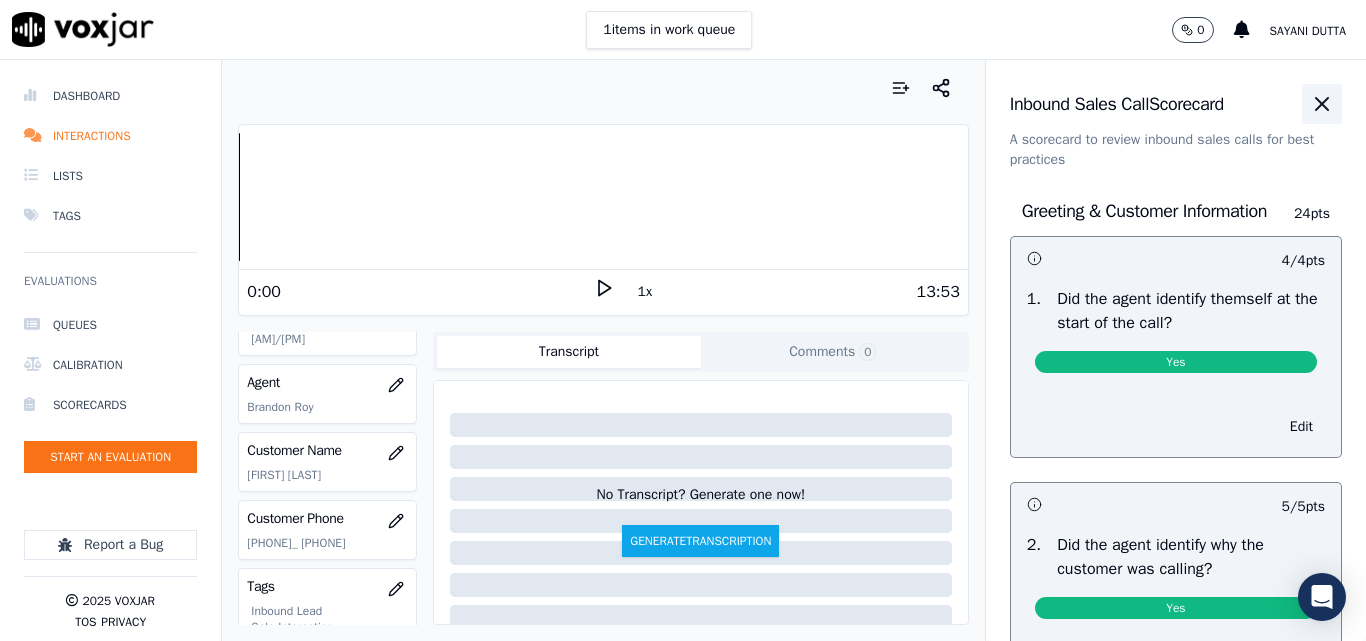 click 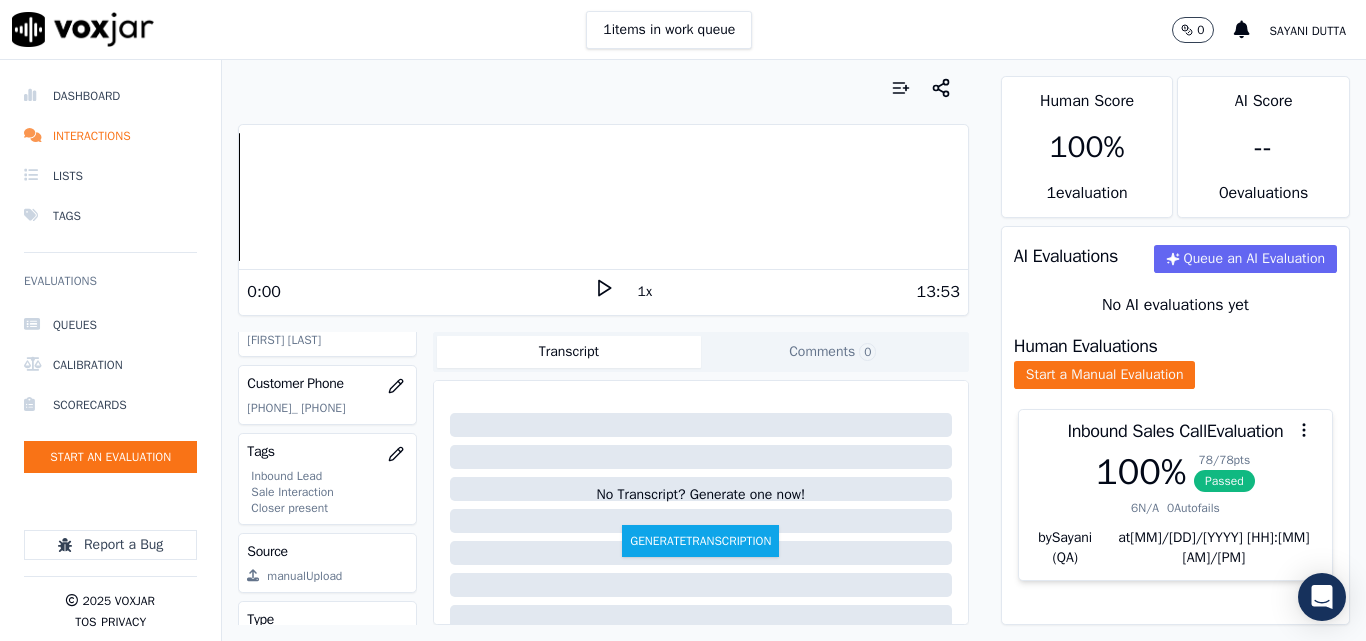 scroll, scrollTop: 304, scrollLeft: 0, axis: vertical 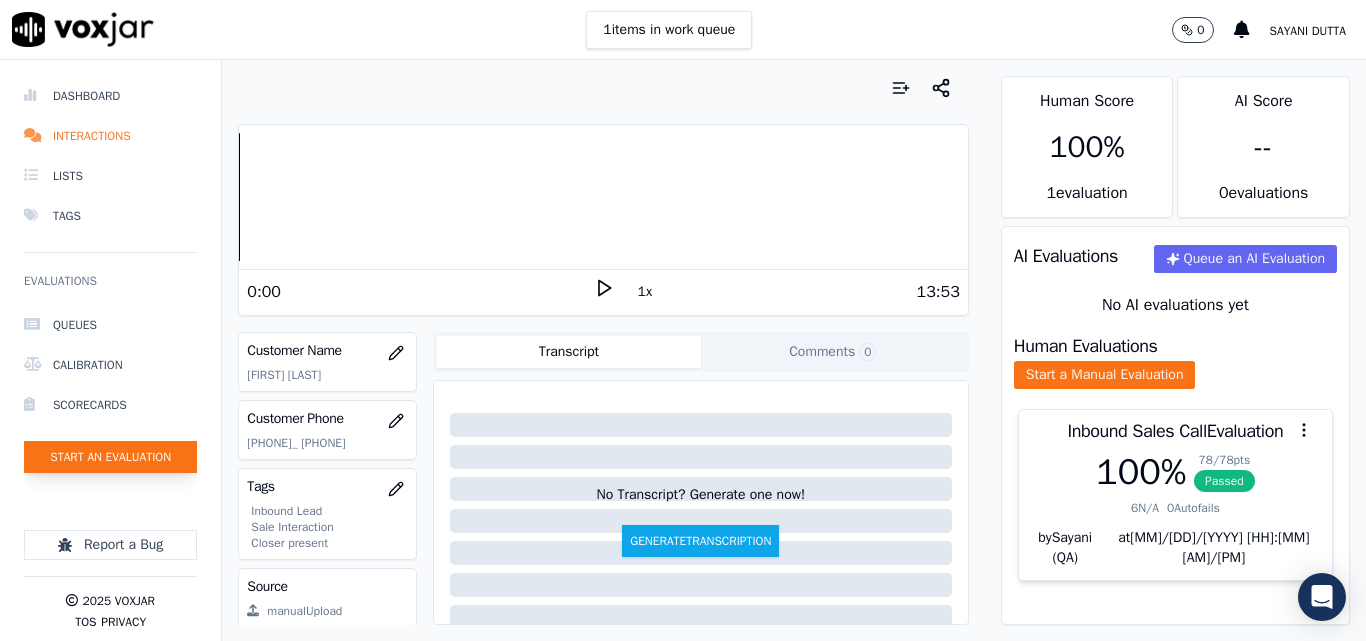 click on "Start an Evaluation" 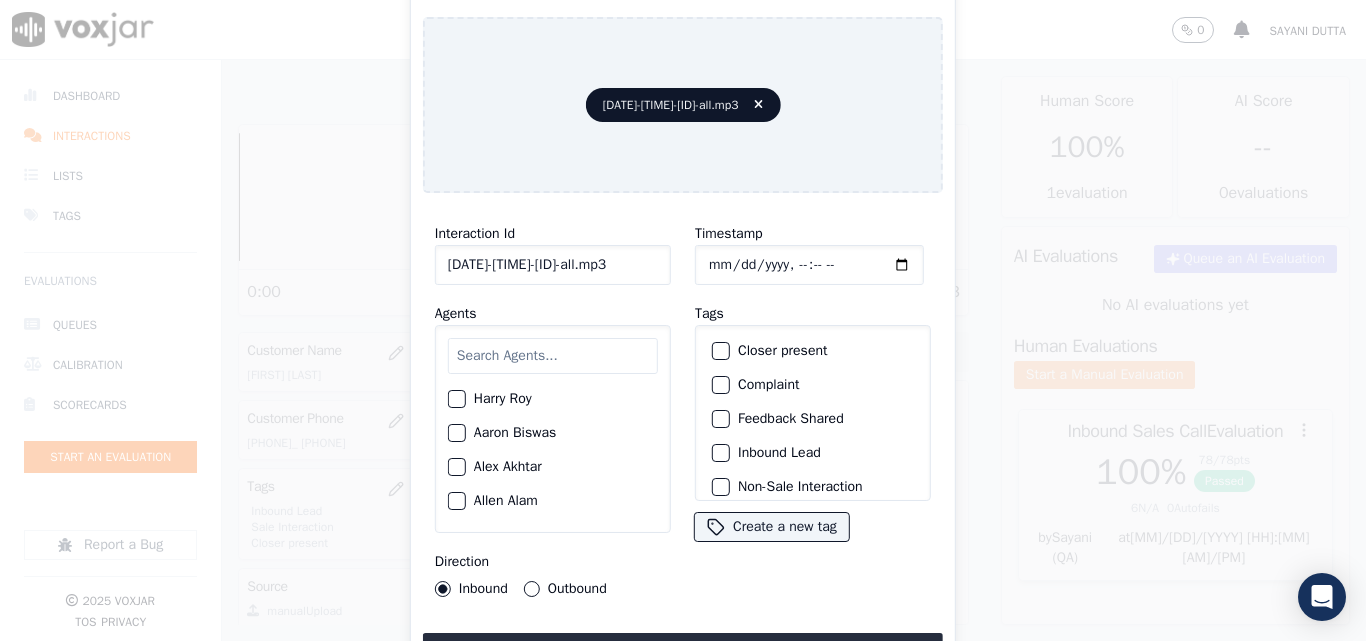scroll, scrollTop: 0, scrollLeft: 40, axis: horizontal 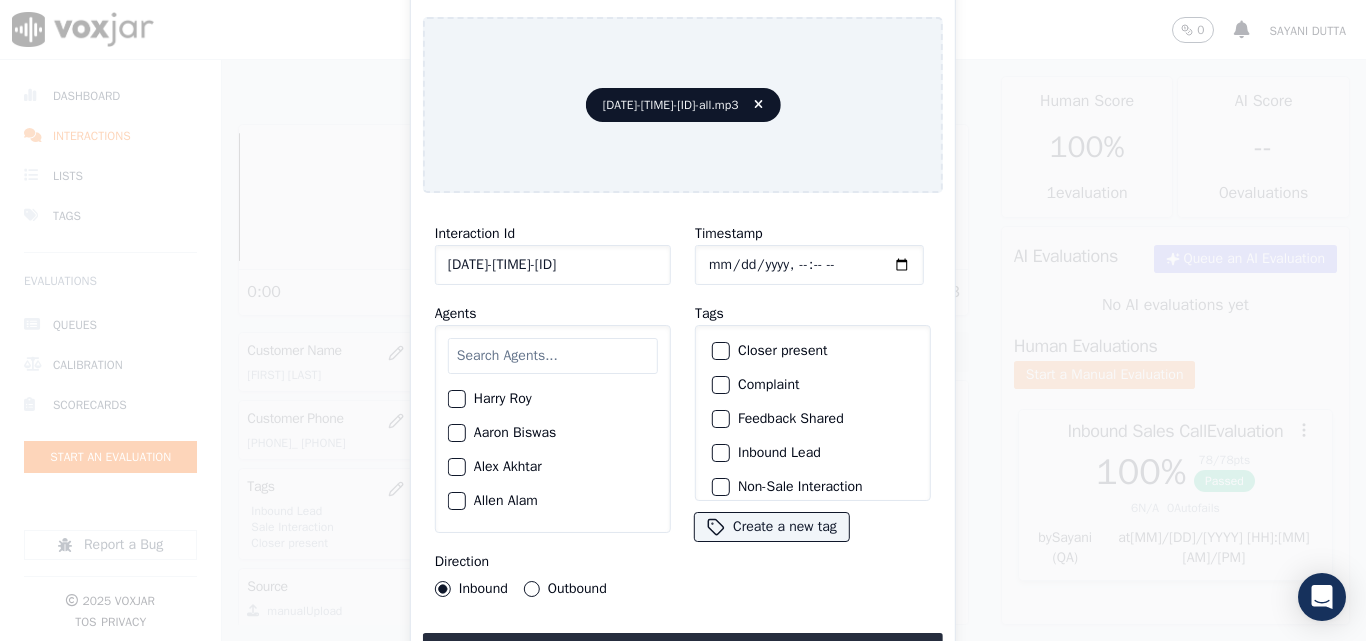 type on "[DATE]-[TIME]-[ID]" 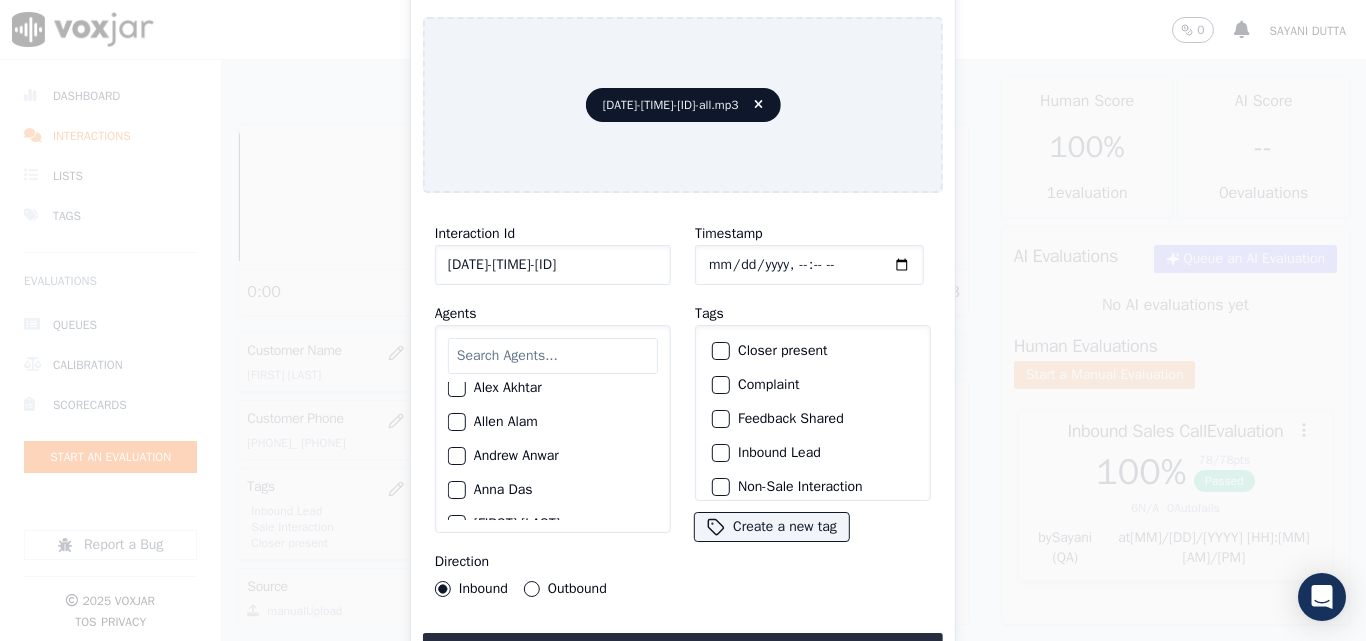 scroll, scrollTop: 200, scrollLeft: 0, axis: vertical 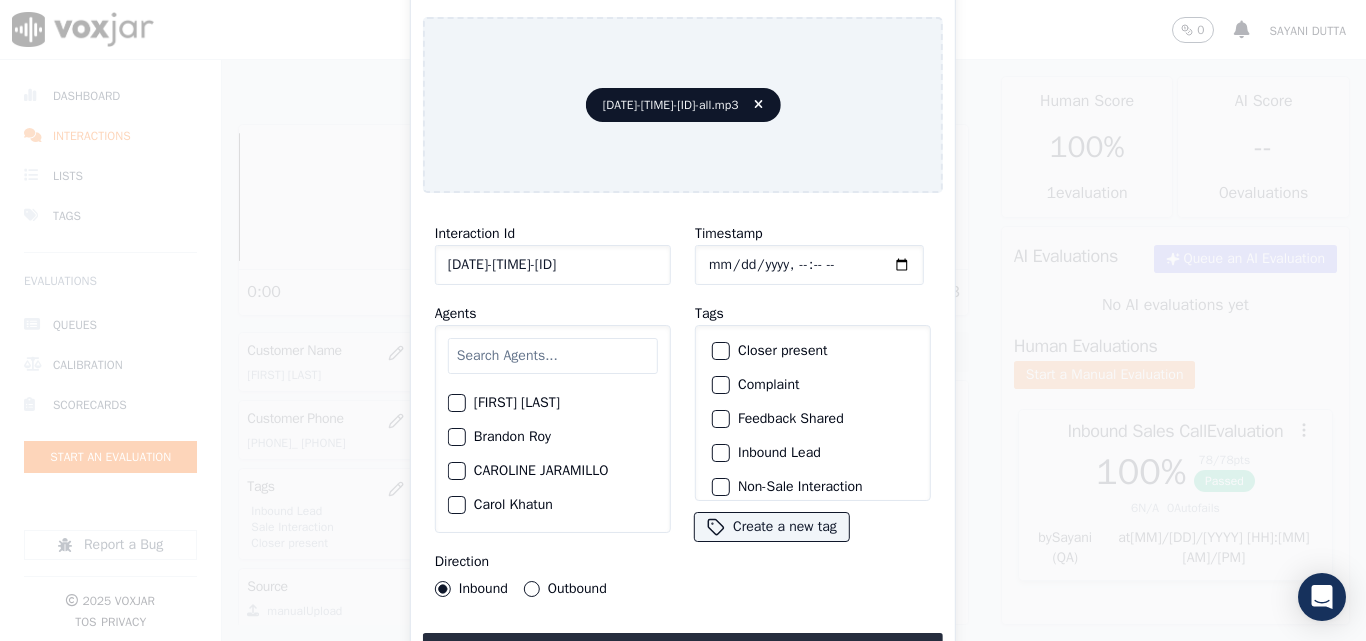 click on "Start an Evaluation   [DATE]-[TIME]-[ID]-all.mp3       Interaction Id   [DATE]-[TIME]-[ID]-C1     Agents        [FIRST]  [LAST]      [FIRST] [LAST]     [FIRST] [LAST]     [FIRST] [LAST]      [FIRST] [LAST]     [FIRST] [LAST]      [FIRST] [LAST]     [FIRST] [LAST]     [FIRST] [LAST]     [FIRST] [LAST]     [FIRST] [LAST]     [FIRST] [LAST]     [FIRST] [LAST]     [FIRST] [LAST]     [FIRST] [LAST]     [FIRST] [LAST]     [FIRST] [LAST]     [FIRST] [LAST]     [FIRST] [LAST]     [FIRST] [LAST]       [FIRST] [LAST]     [FIRST] [LAST]     [FIRST] [LAST]     [FIRST] [LAST]     [FIRST] [LAST]     [FIRST] [LAST]     [FIRST] [LAST]     [FIRST] [LAST]     [FIRST] [LAST]     [FIRST] [LAST]     [FIRST] [LAST]     [FIRST] [LAST]     [FIRST] [LAST]     [FIRST] [LAST]     [FIRST] [LAST]     [FIRST] [LAST]     [FIRST] [LAST]      [FIRST] [LAST] - [FIRST]     [FIRST] [LAST]     [FIRST] [LAST]     [FIRST] [LAST]     [FIRST] [LAST]     [FIRST] [LAST]     [FIRST] [LAST]     [FIRST] [LAST]     [FIRST] [LAST]     [FIRST] [LAST]     [FIRST] [LAST]     [FIRST] [LAST]     [FIRST] [LAST]     [FIRST] [LAST]     [FIRST] [LAST]     [FIRST] [LAST]     [FIRST] [LAST]" 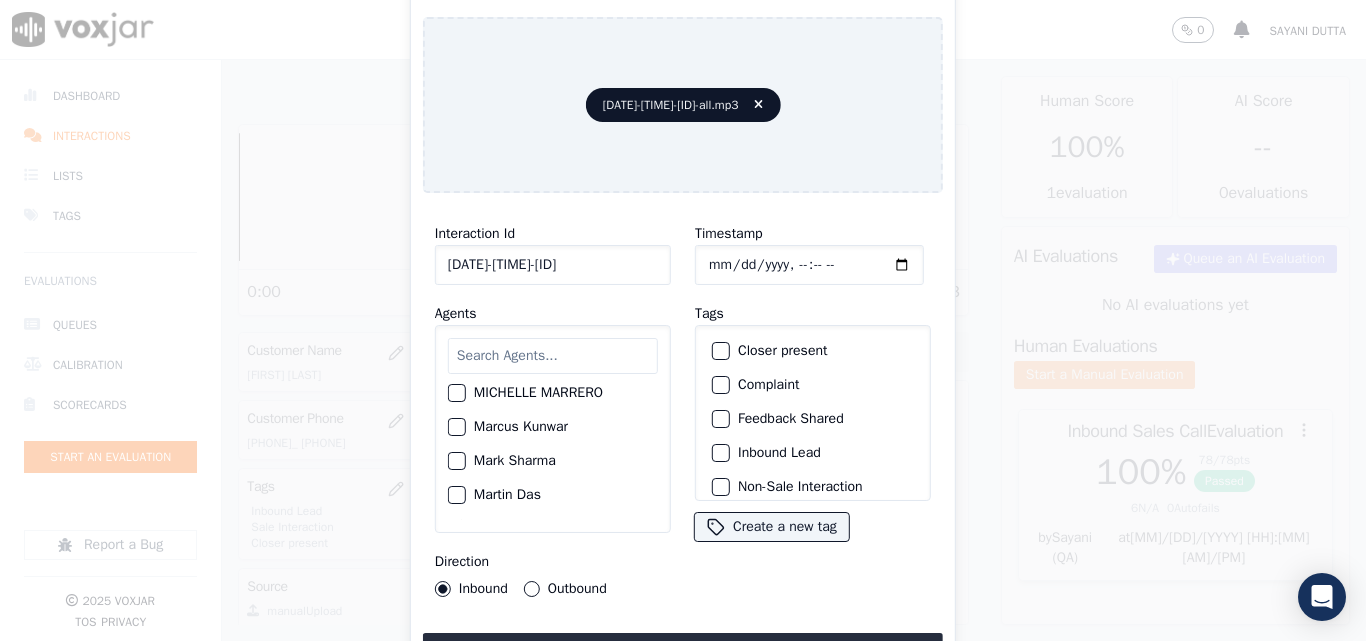 scroll, scrollTop: 1500, scrollLeft: 0, axis: vertical 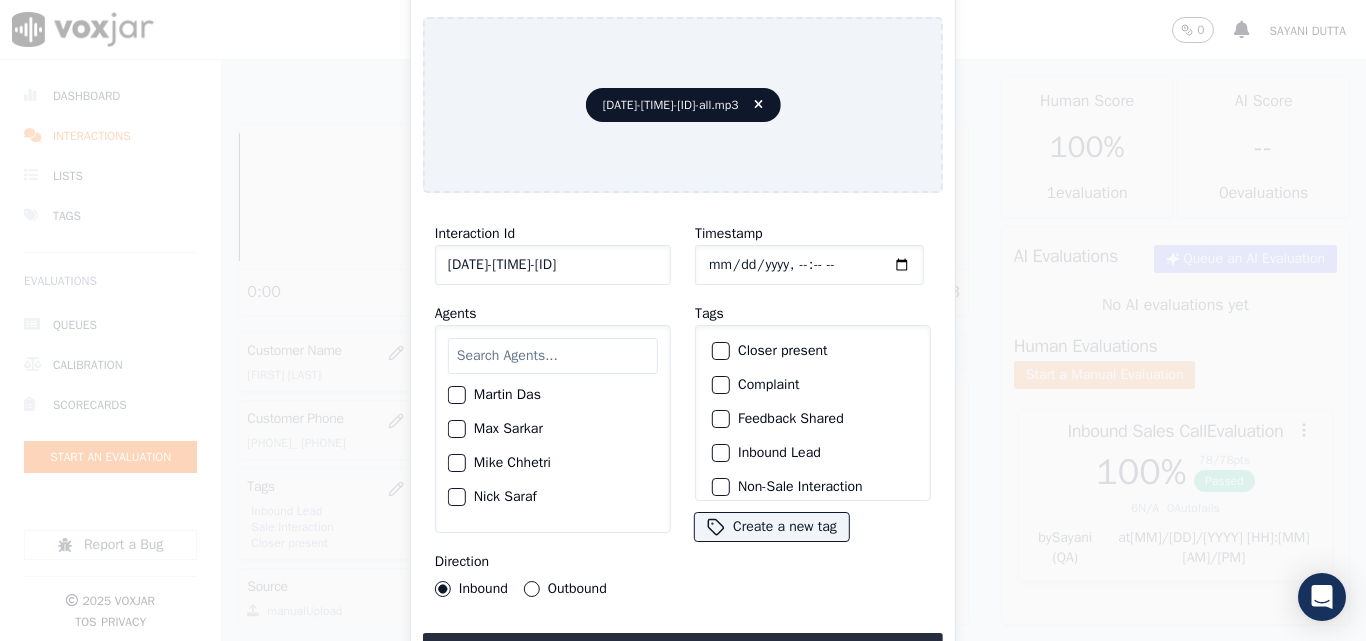 click on "Max Sarkar" 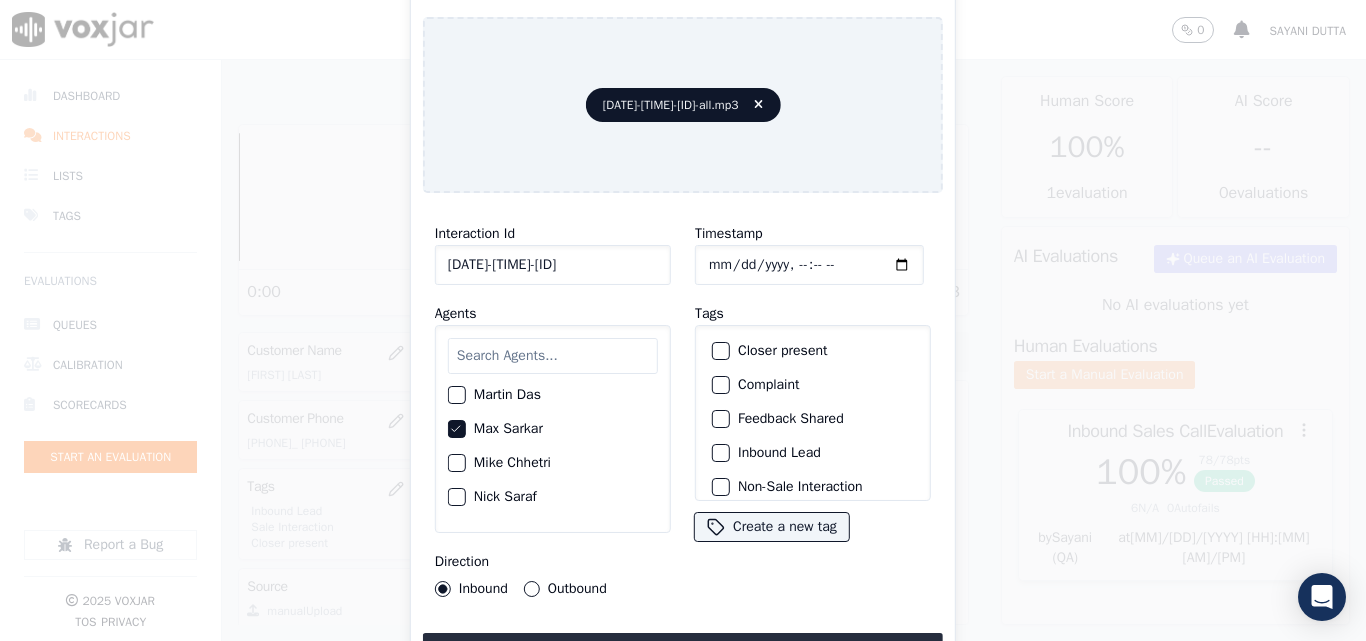 click on "Outbound" at bounding box center [532, 589] 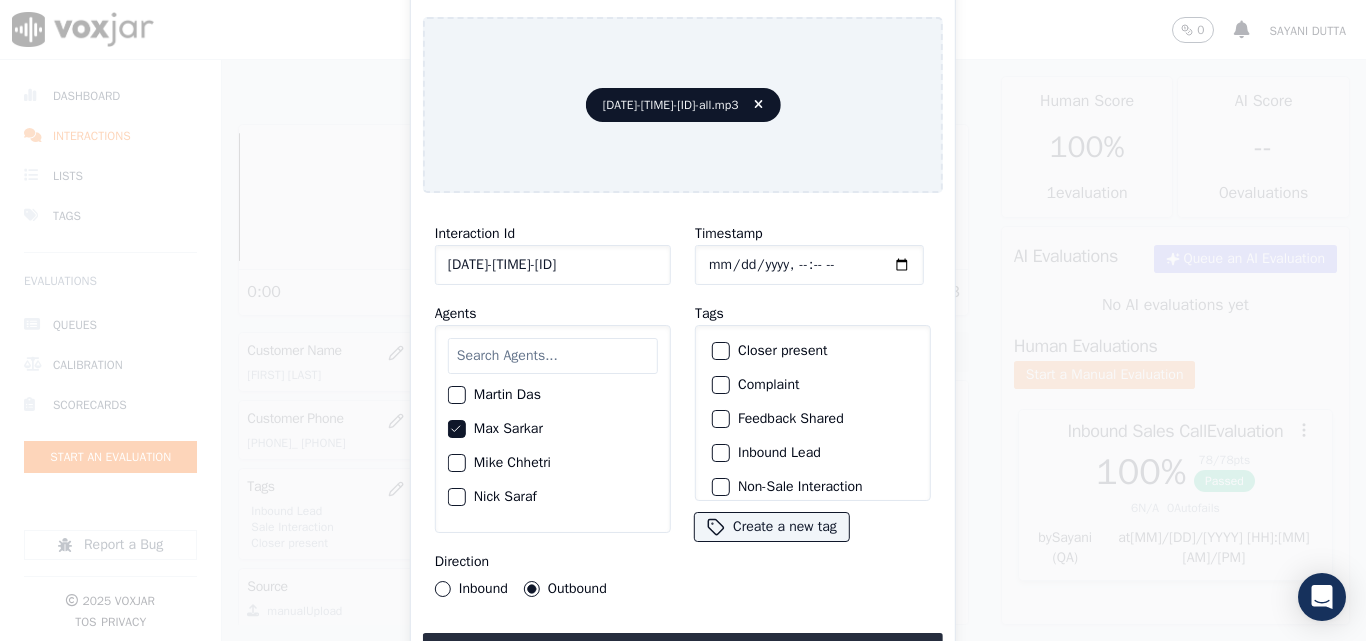 click on "Closer present" 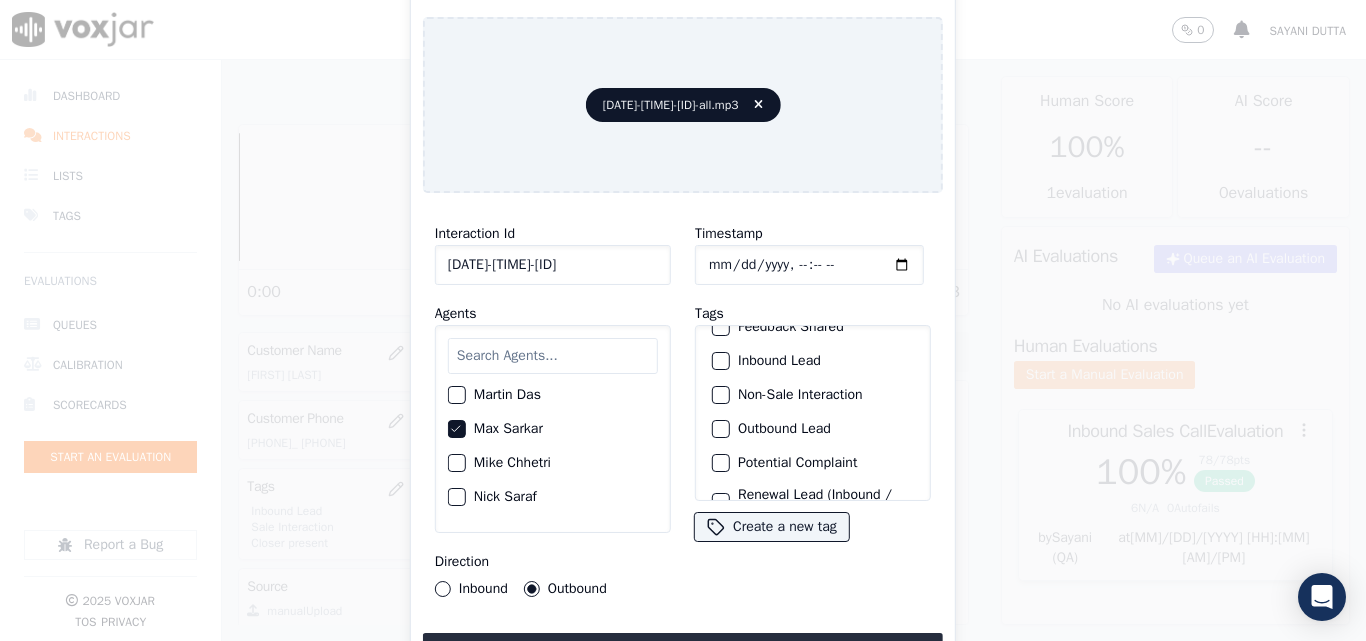 scroll, scrollTop: 173, scrollLeft: 0, axis: vertical 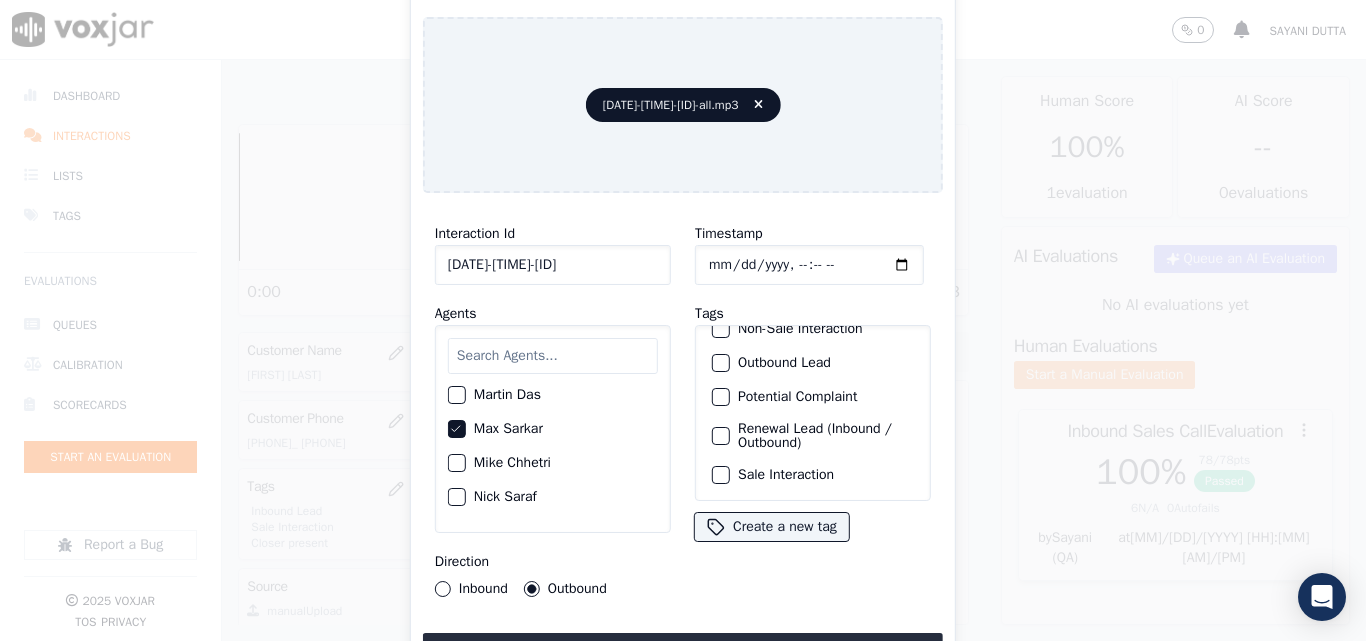 click on "Sale Interaction" 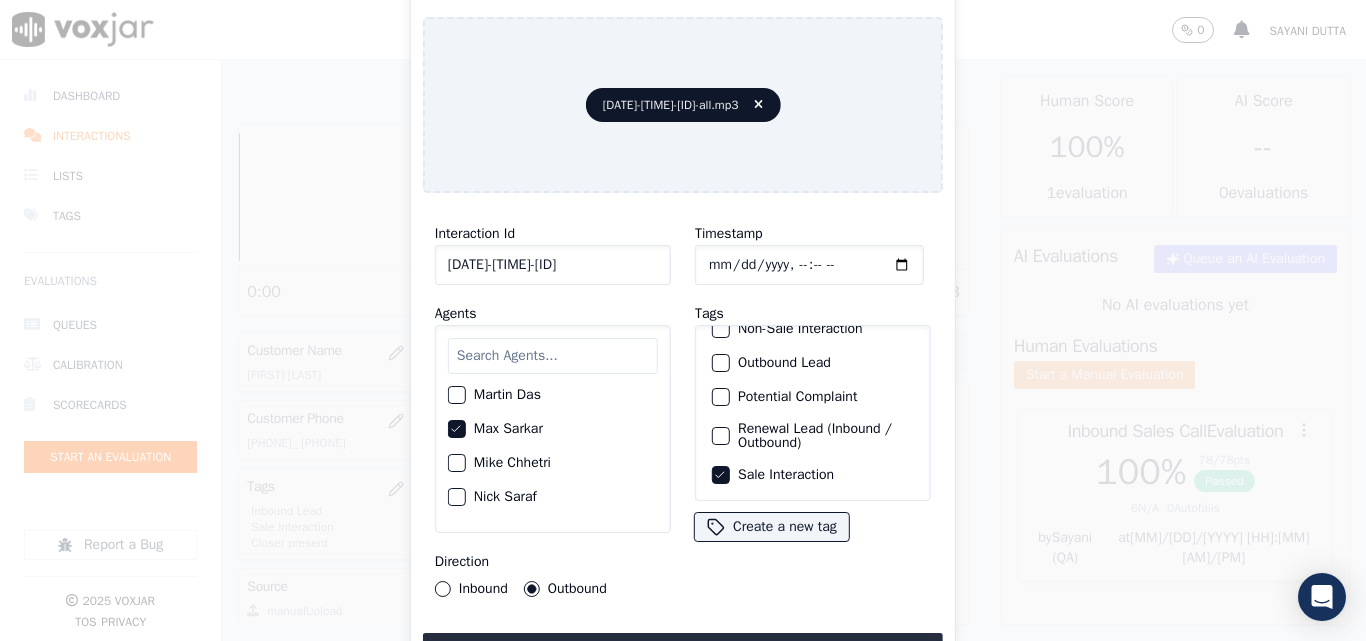 click on "Renewal Lead (Inbound / Outbound)" 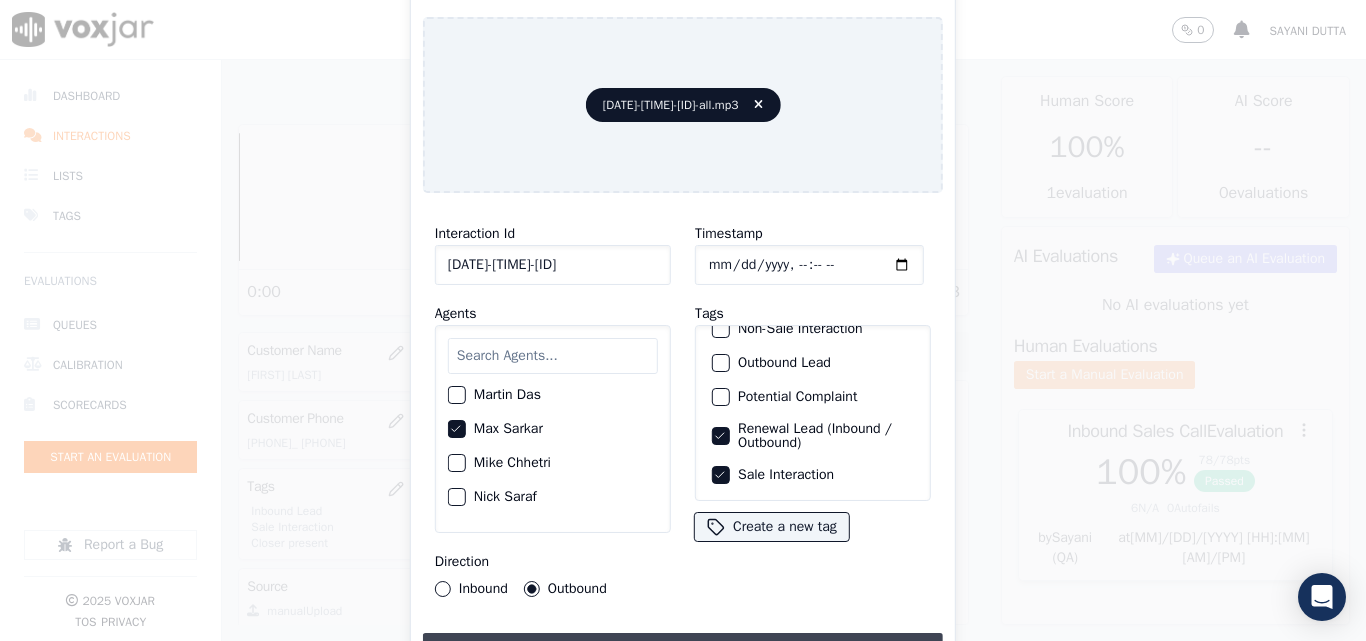 click on "Upload interaction to start evaluation" at bounding box center (683, 651) 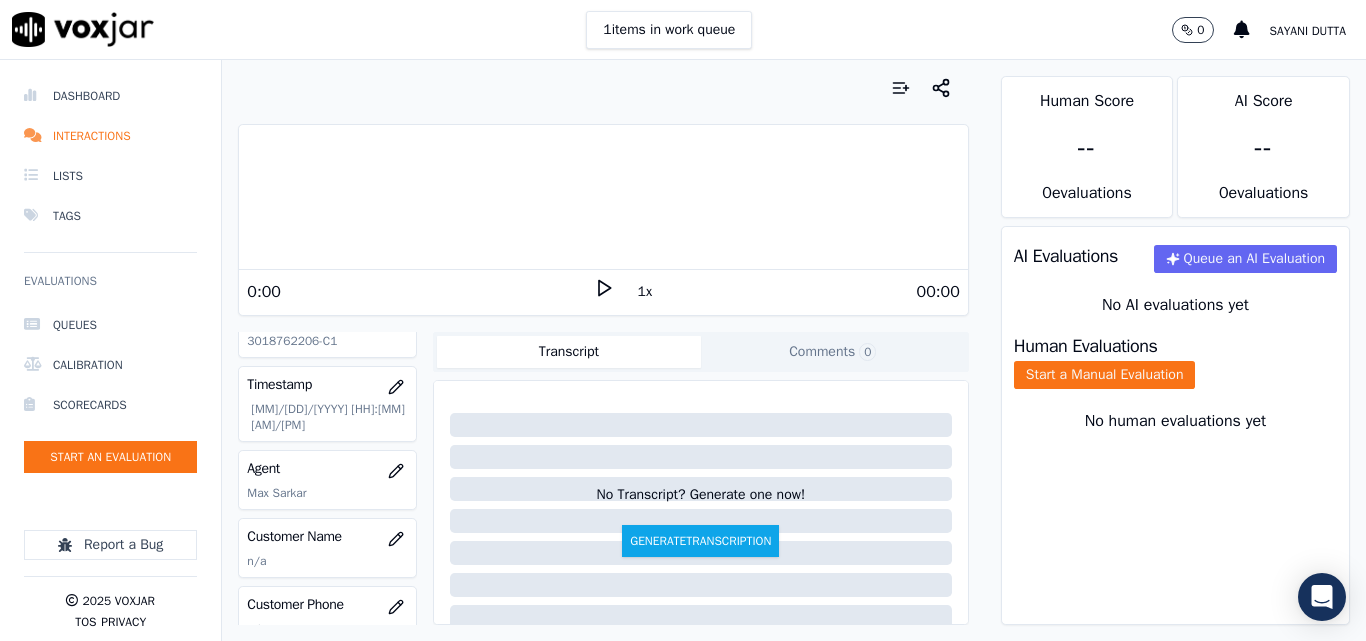 scroll, scrollTop: 300, scrollLeft: 0, axis: vertical 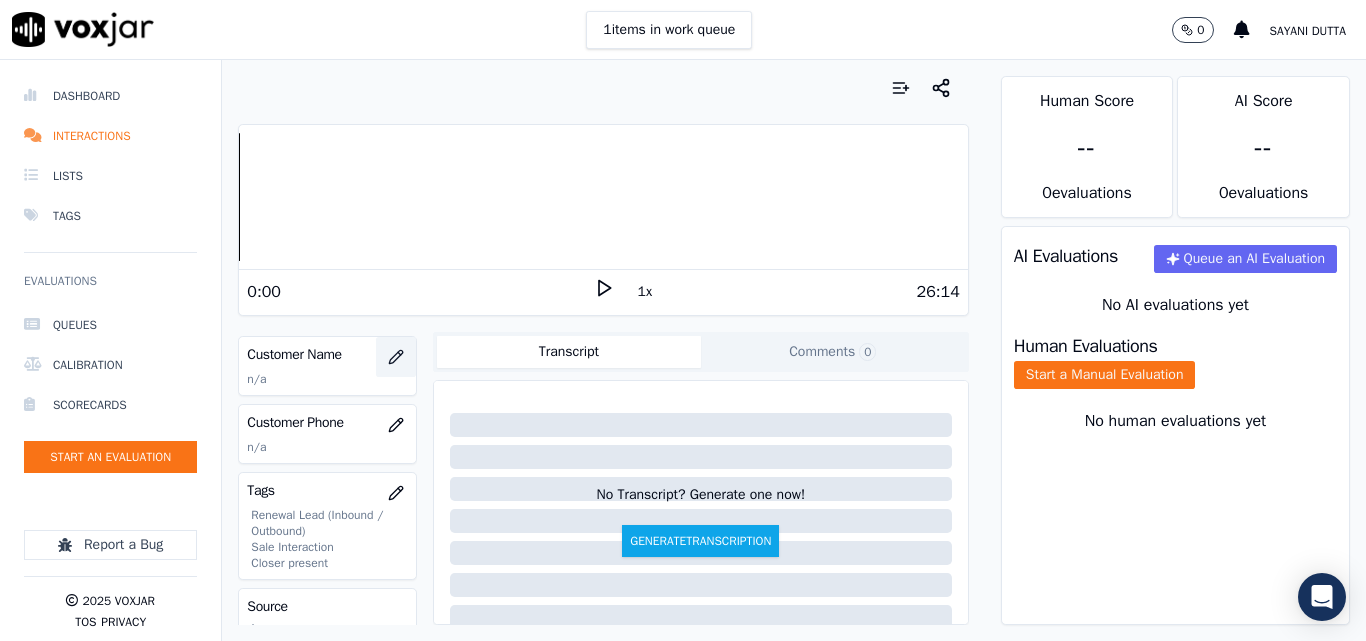 click 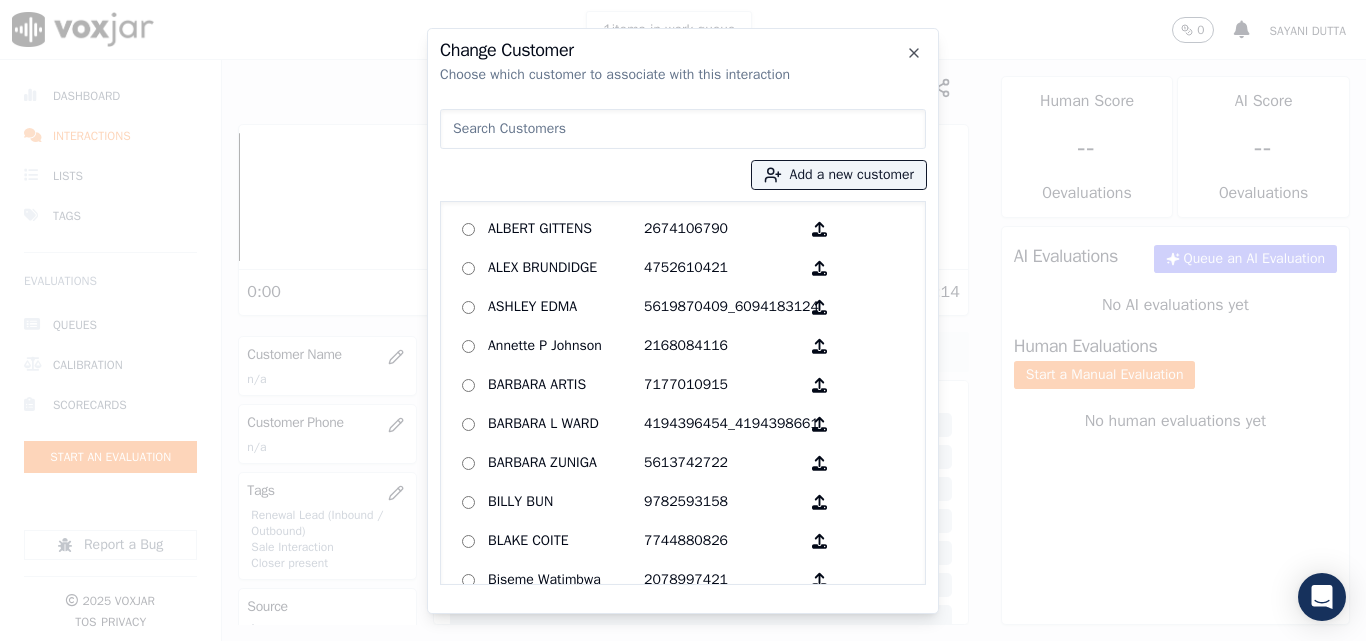 click at bounding box center [683, 129] 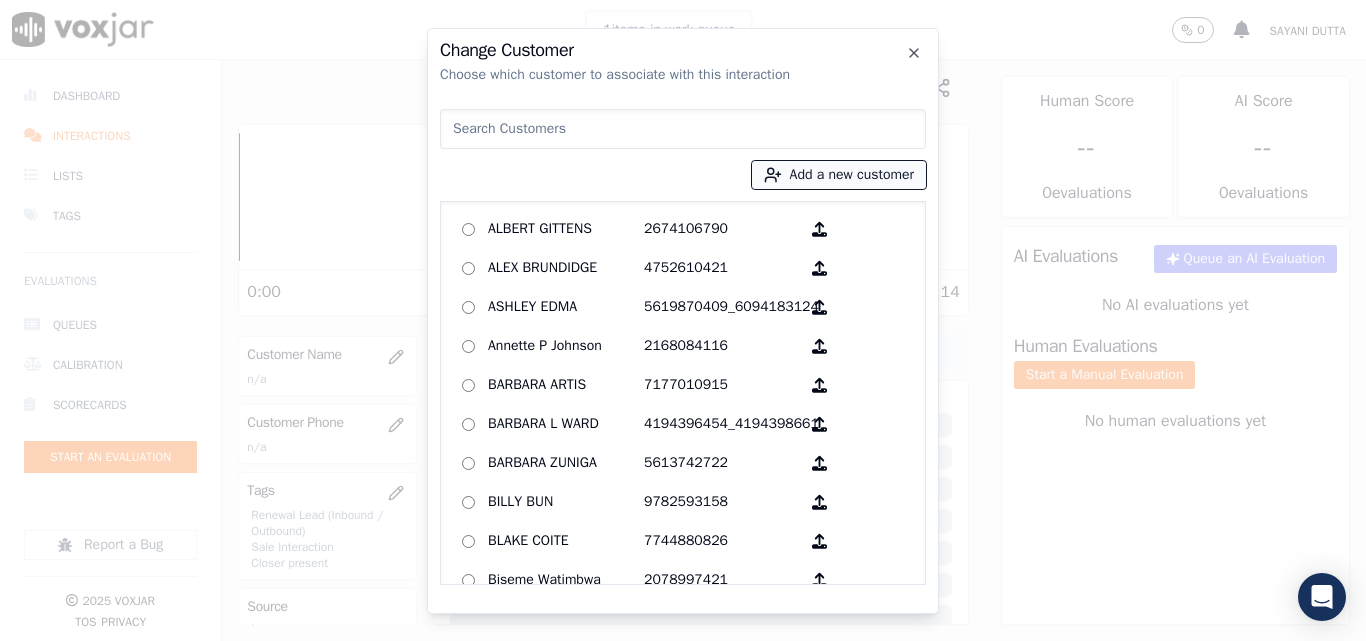 click on "Add a new customer" at bounding box center [839, 175] 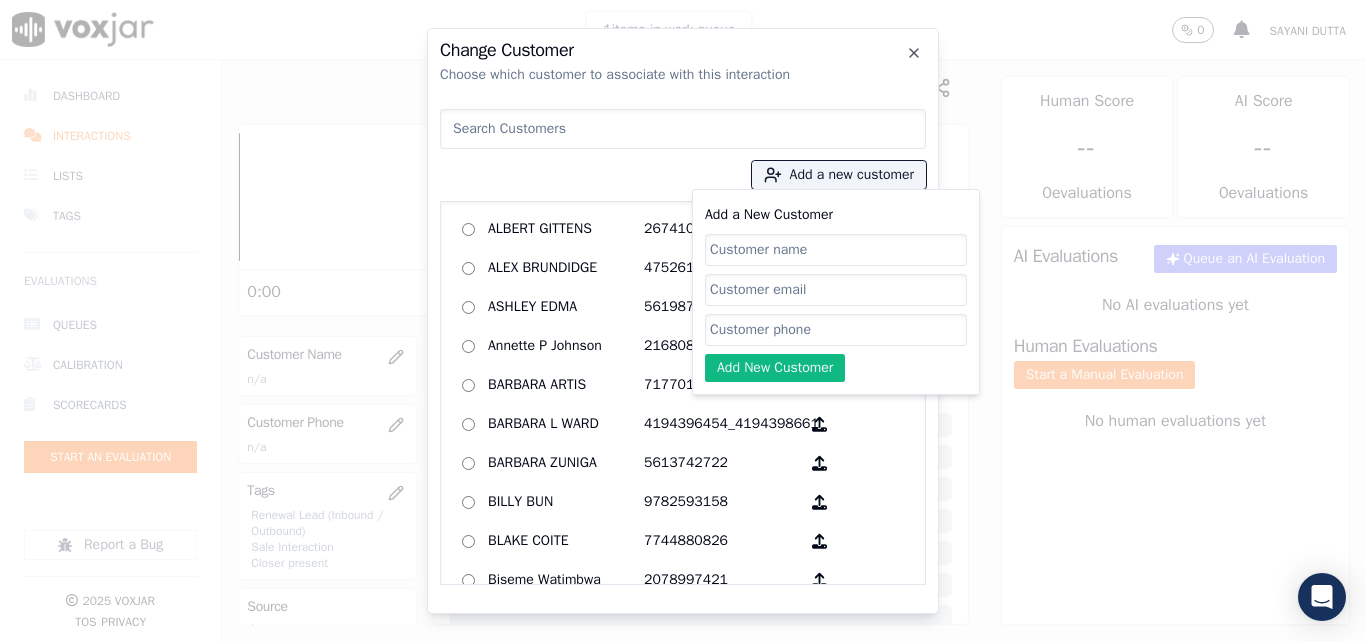 click on "Add a New Customer" 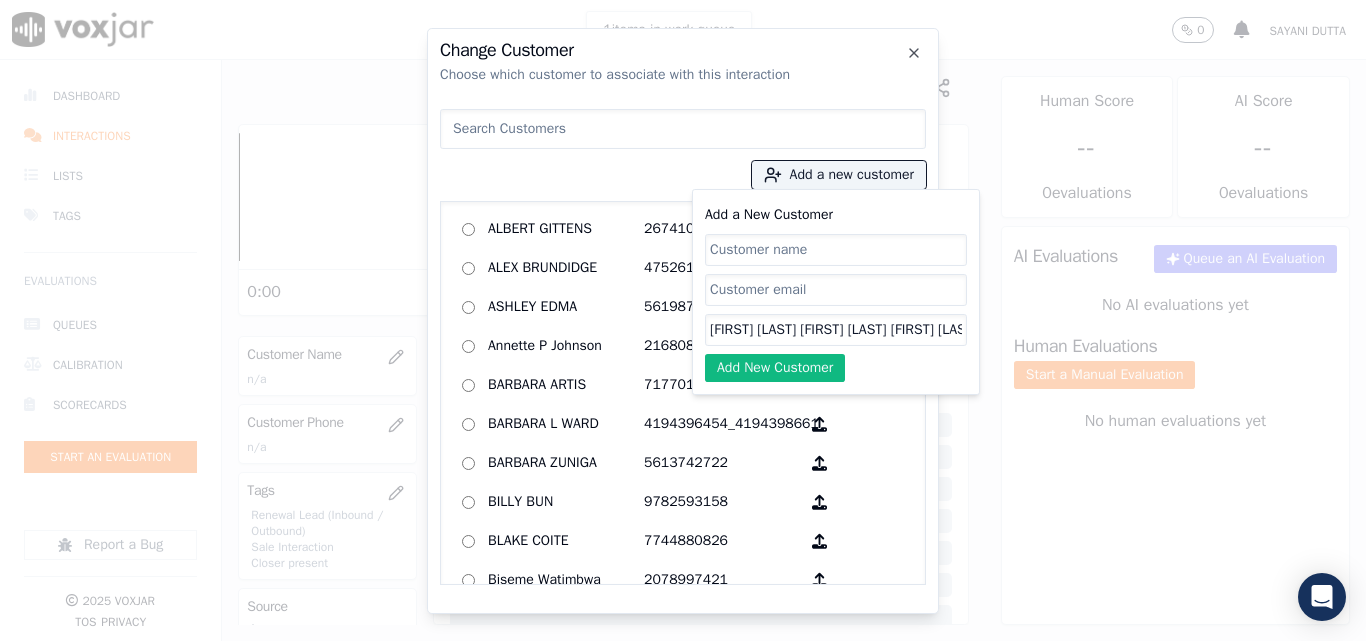scroll, scrollTop: 0, scrollLeft: 142, axis: horizontal 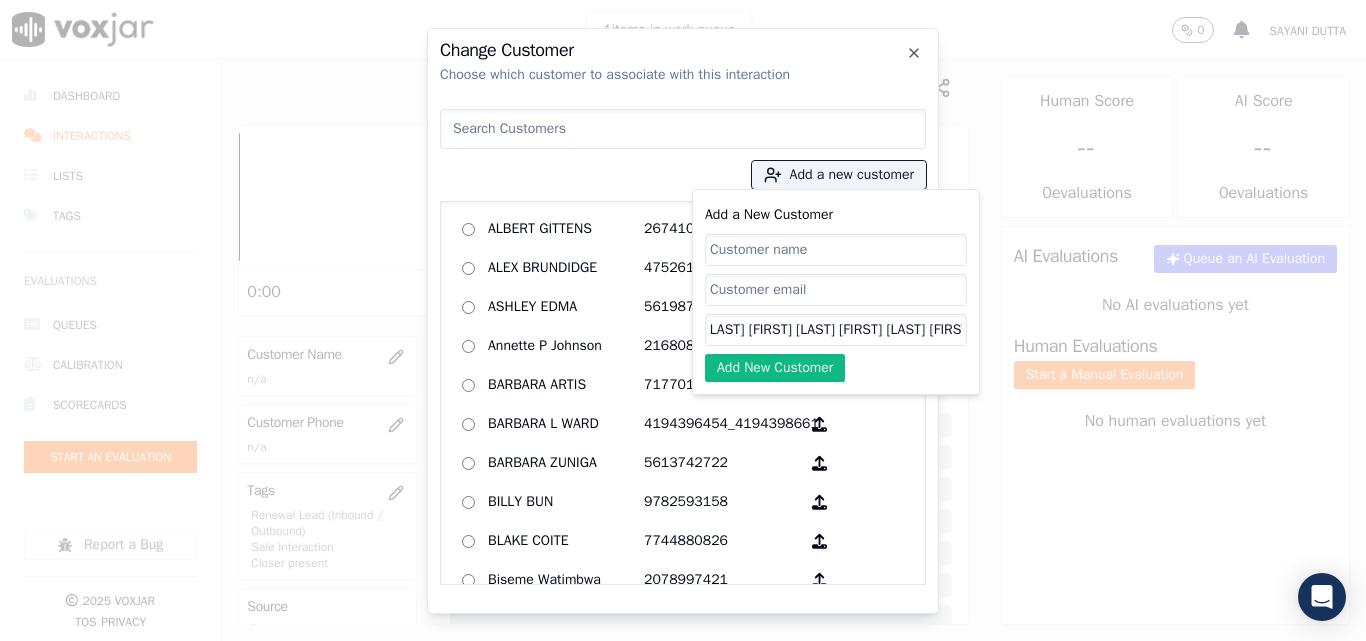 click on "[FIRST] [LAST] [FIRST] [LAST] [FIRST] [LAST] [FIRST] [LAST] [FIRST] [LAST] [FIRST] [LAST] [FIRST] [LAST] [FIRST] [LAST]" 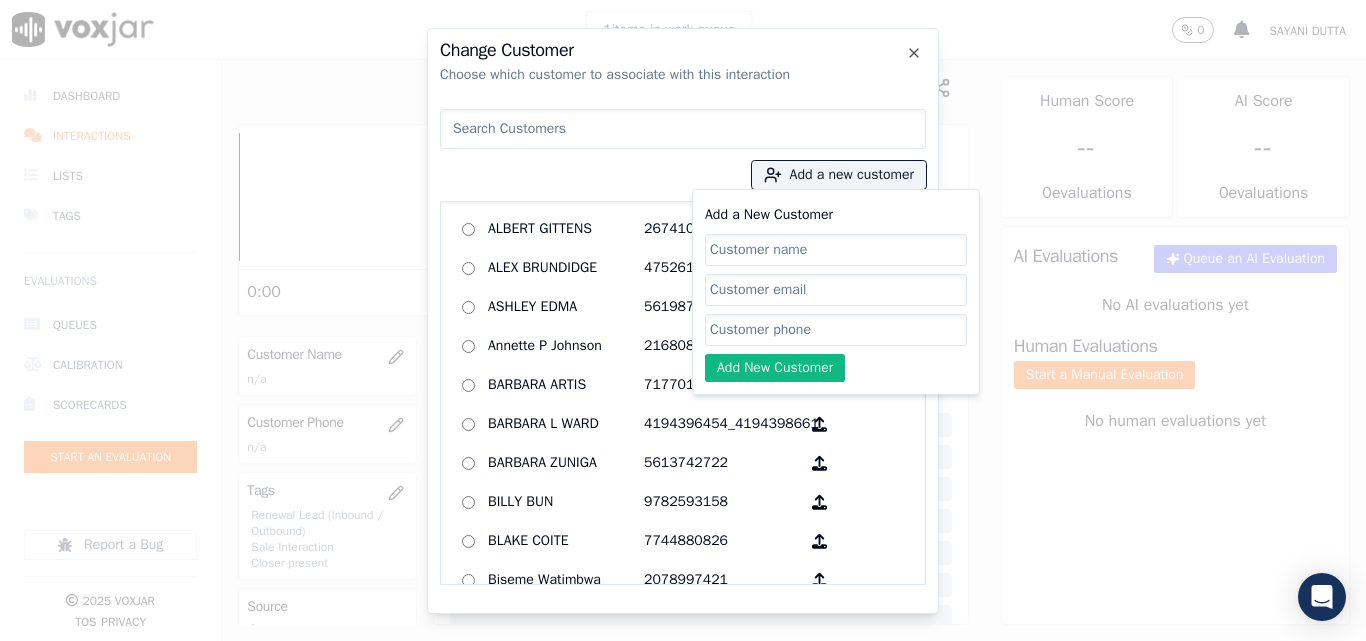 scroll, scrollTop: 0, scrollLeft: 0, axis: both 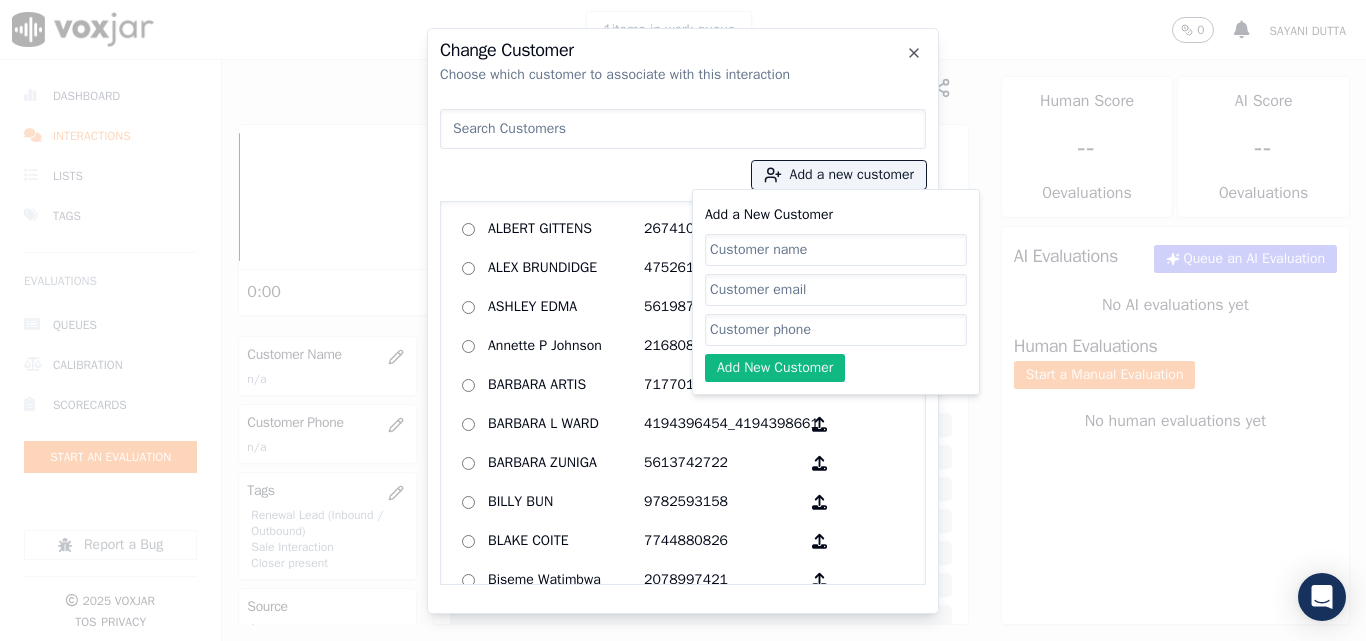paste on "[PHONE]" 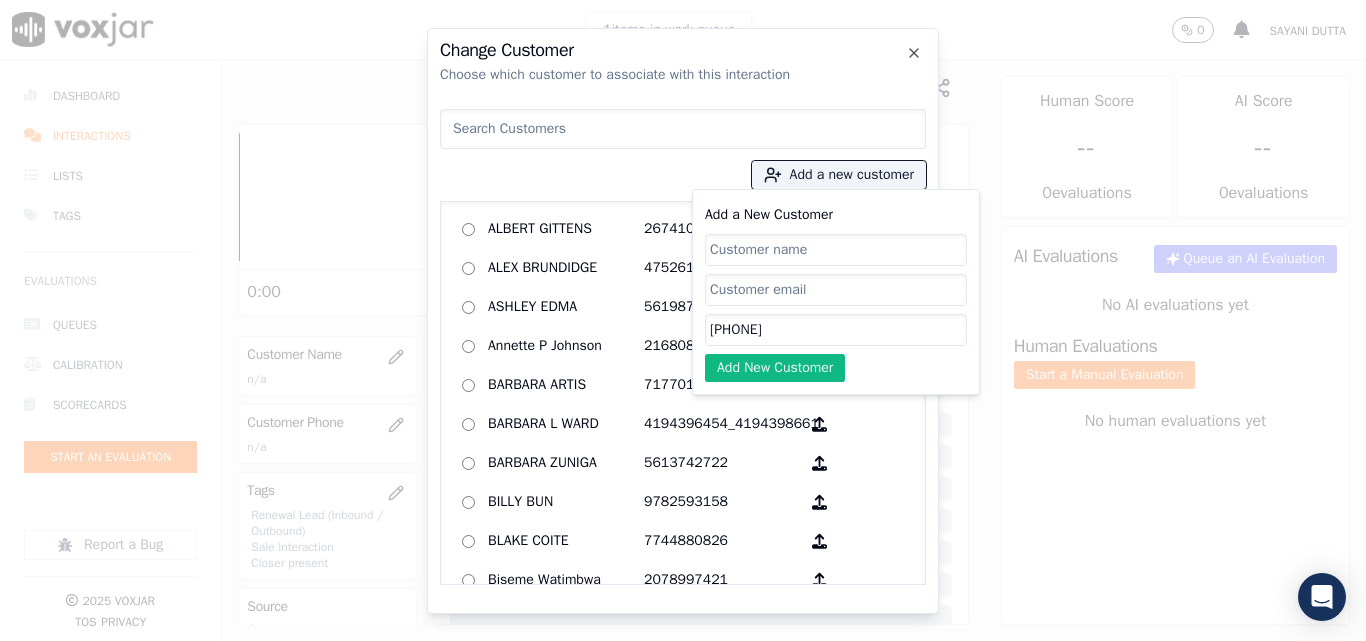 type on "[PHONE]" 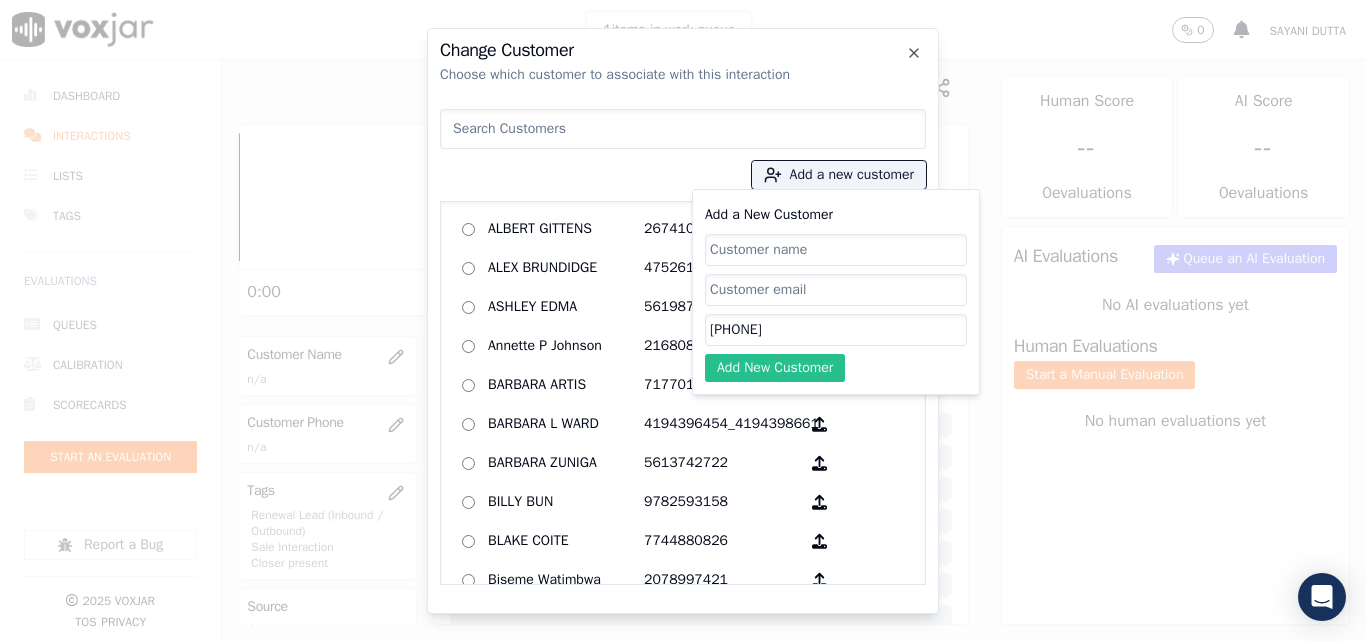 paste on "[FIRST] [LAST]" 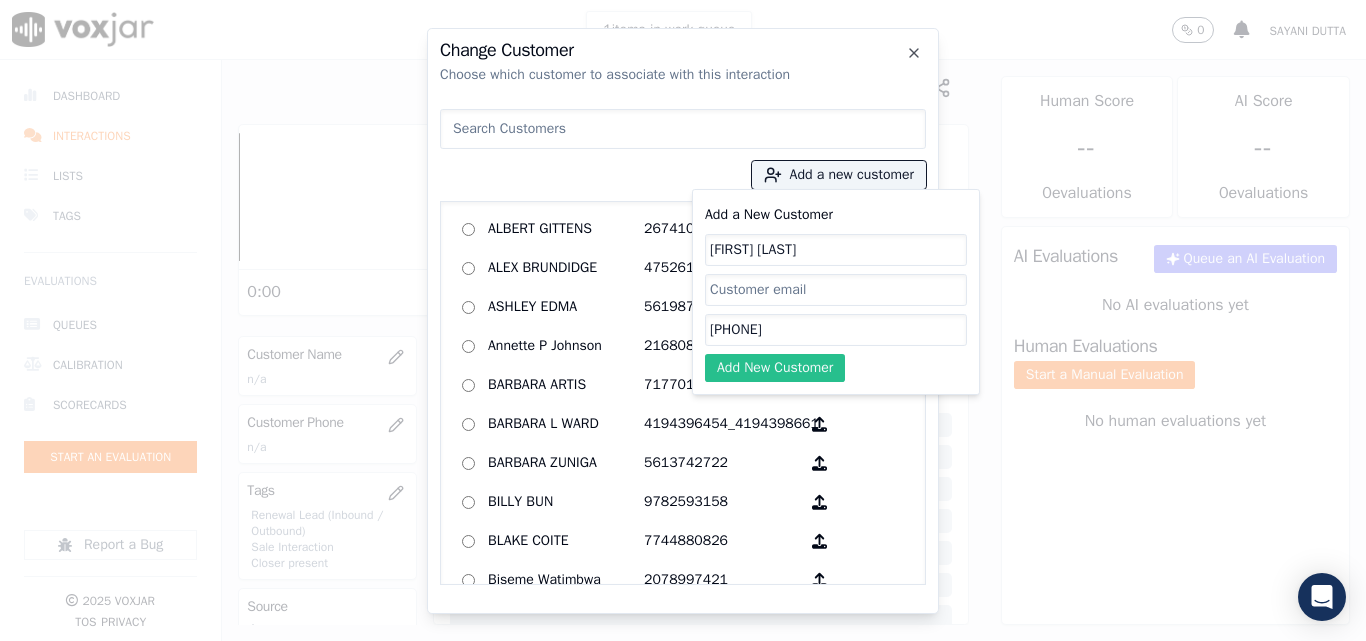 type on "[FIRST] [LAST]" 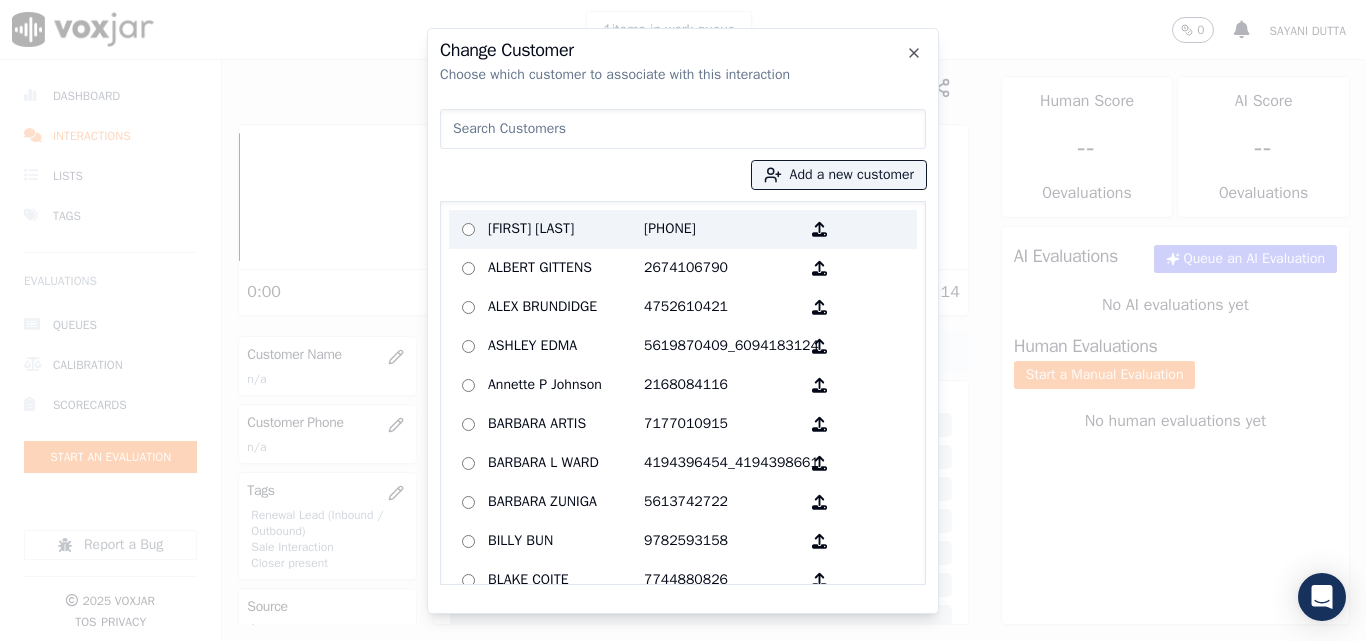 click on "[FIRST] [LAST]" at bounding box center (566, 229) 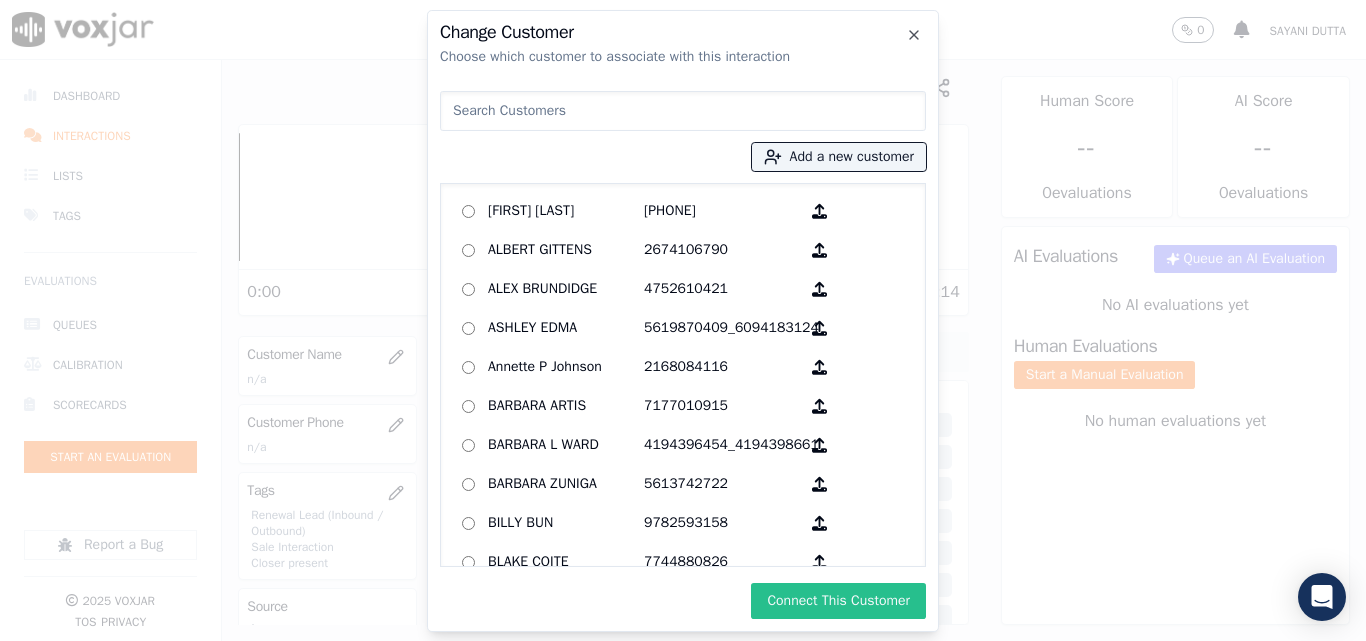 click on "Connect This Customer" at bounding box center [838, 601] 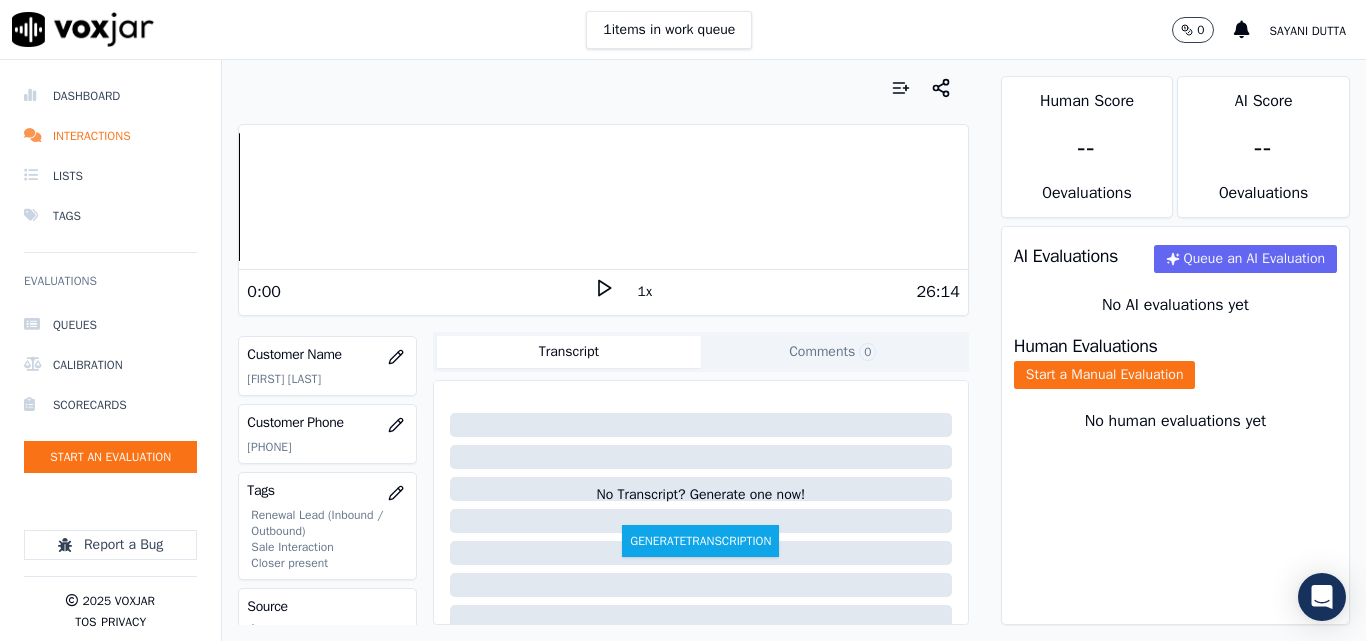 click on "Human Evaluations" at bounding box center (1086, 346) 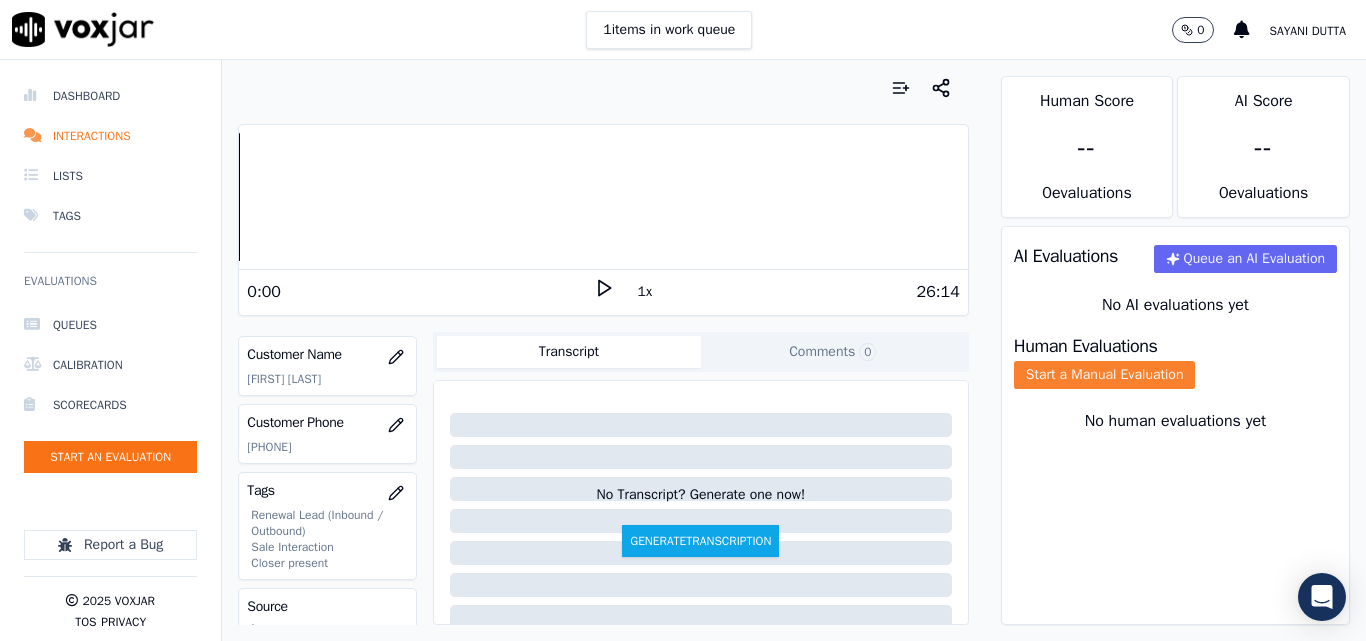 click on "Start a Manual Evaluation" 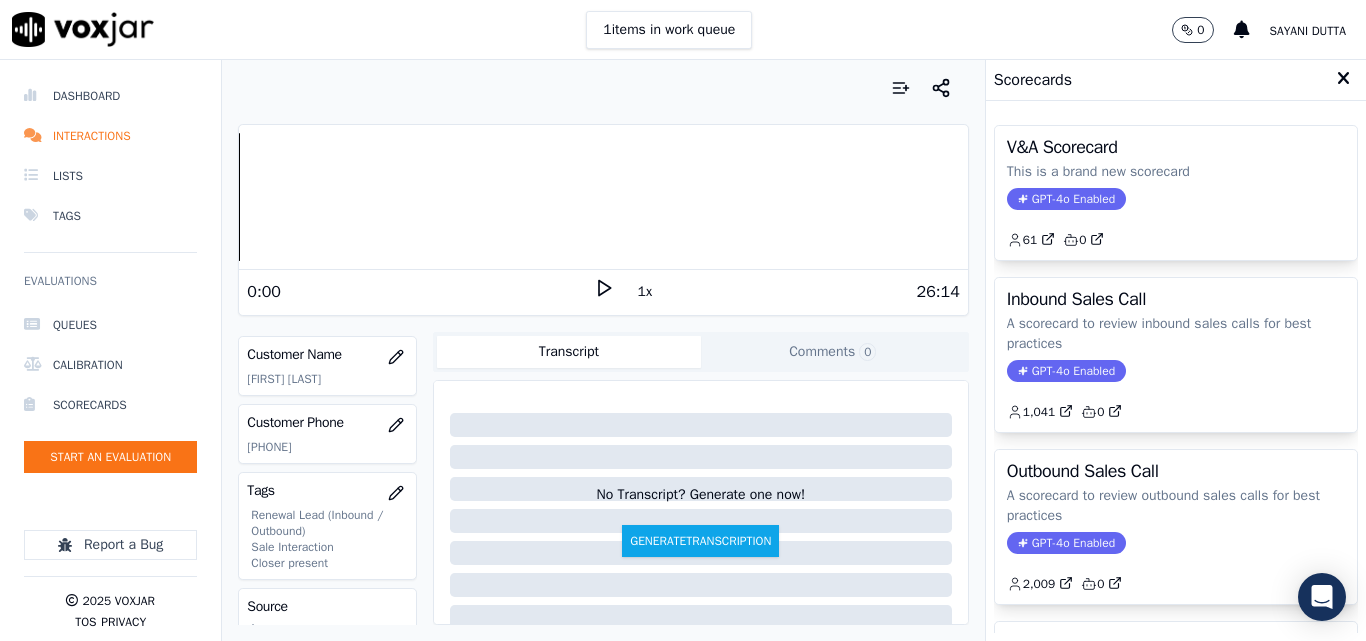 click on "A scorecard to review outbound sales calls for best practices" 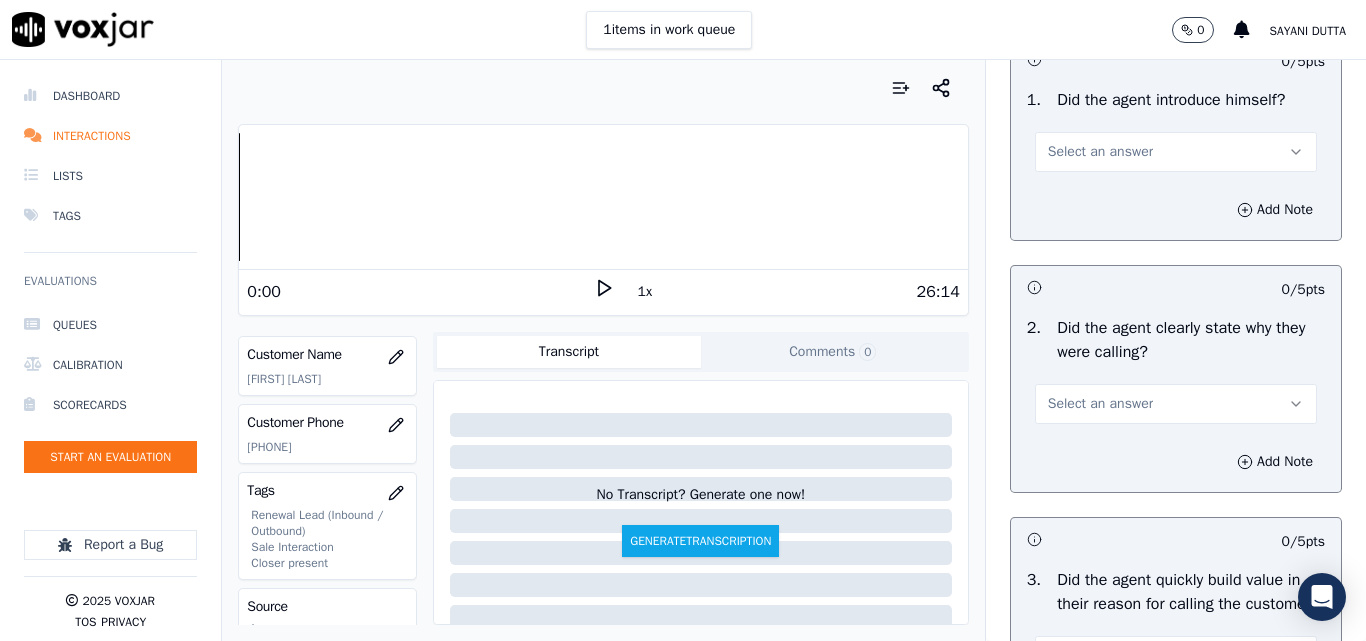 scroll, scrollTop: 200, scrollLeft: 0, axis: vertical 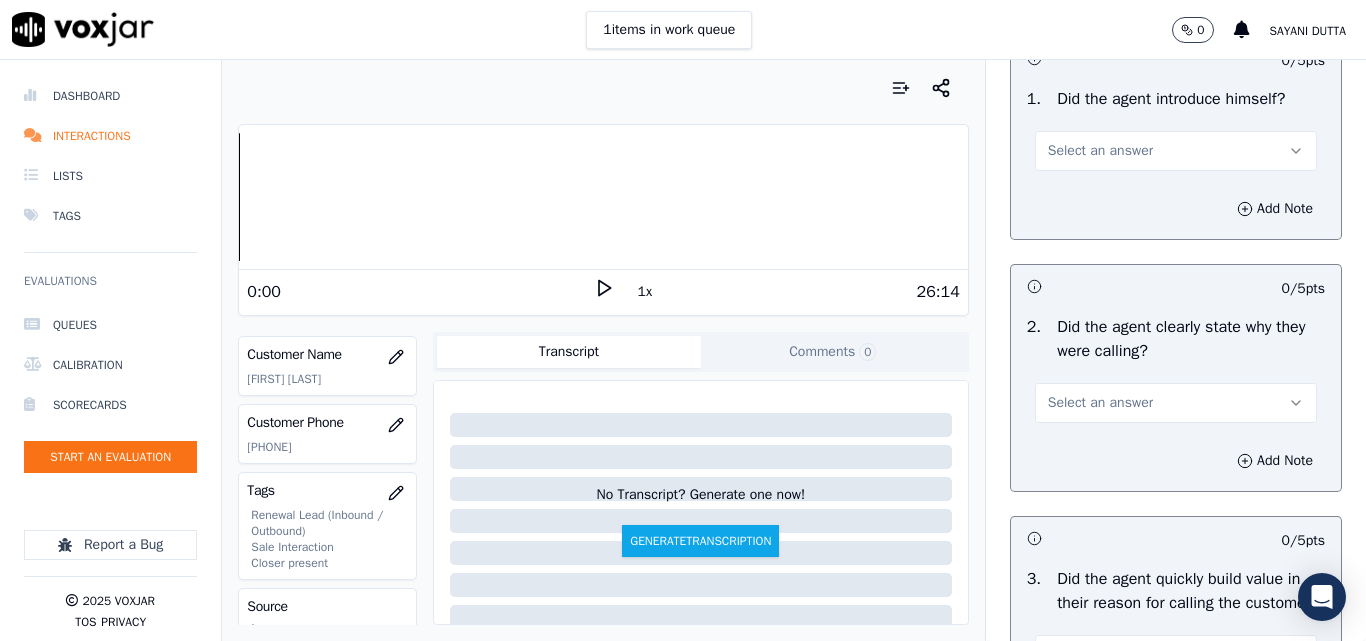 click on "Select an answer" at bounding box center [1100, 151] 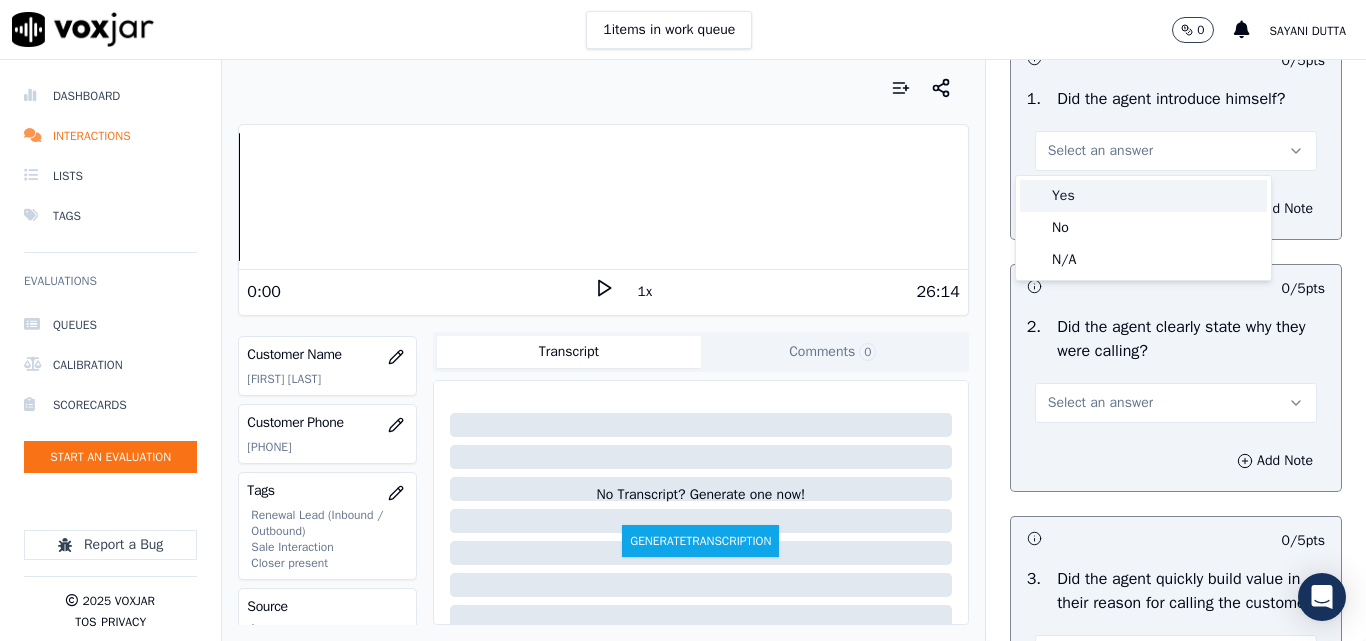 click on "Yes" at bounding box center [1143, 196] 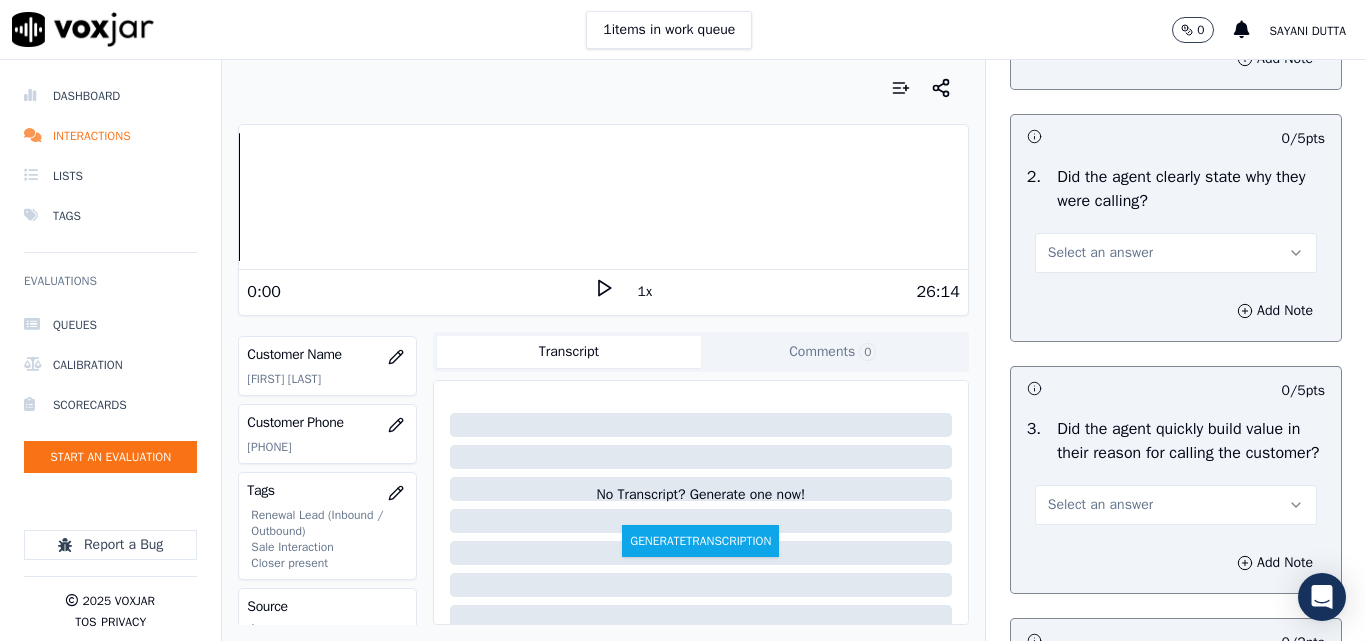 scroll, scrollTop: 400, scrollLeft: 0, axis: vertical 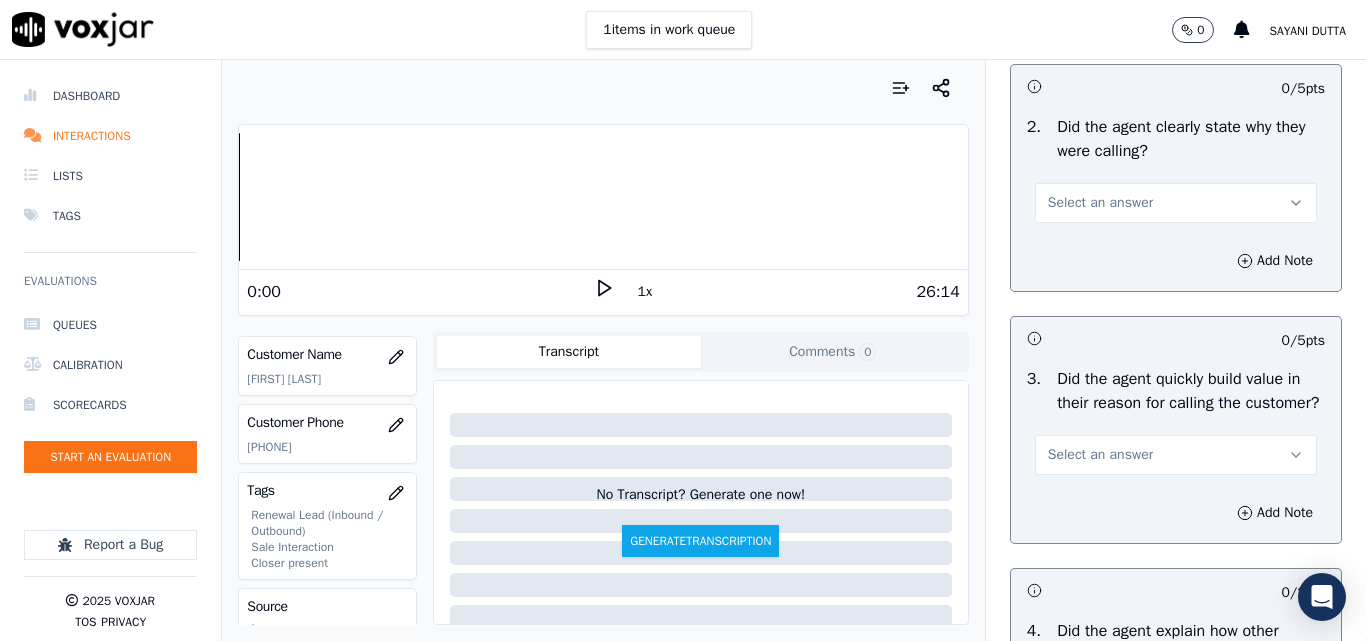 click on "Select an answer" at bounding box center (1176, 203) 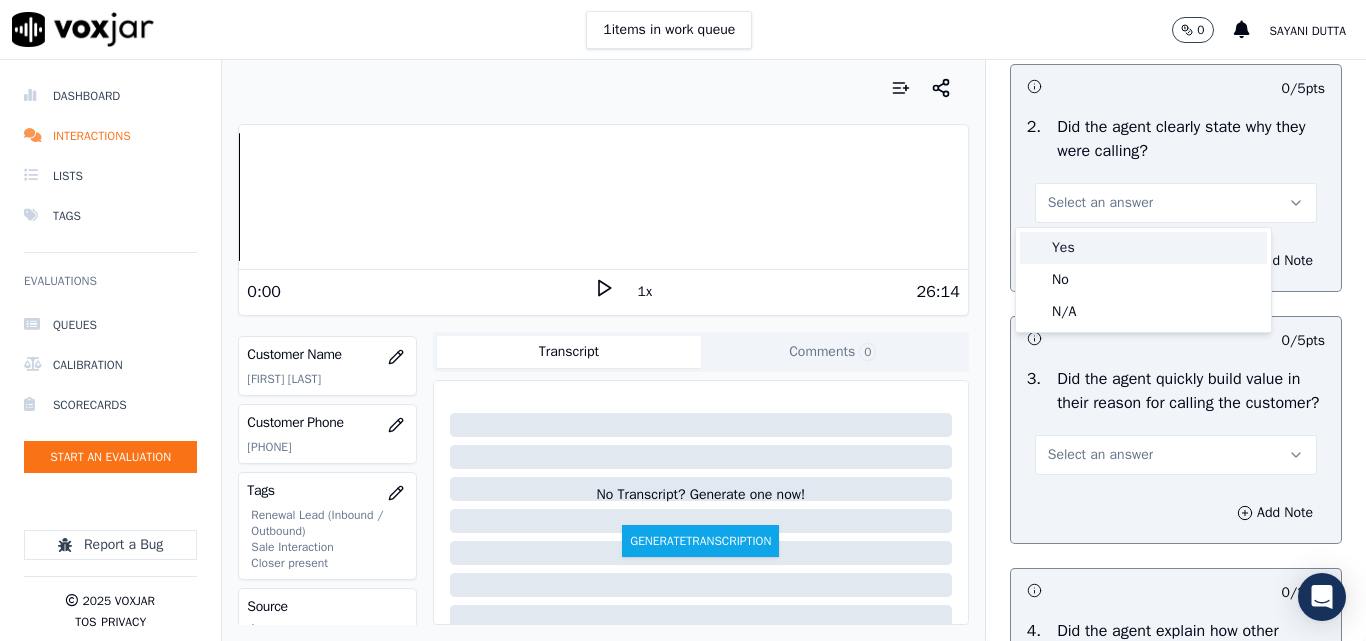 click on "Yes" at bounding box center [1143, 248] 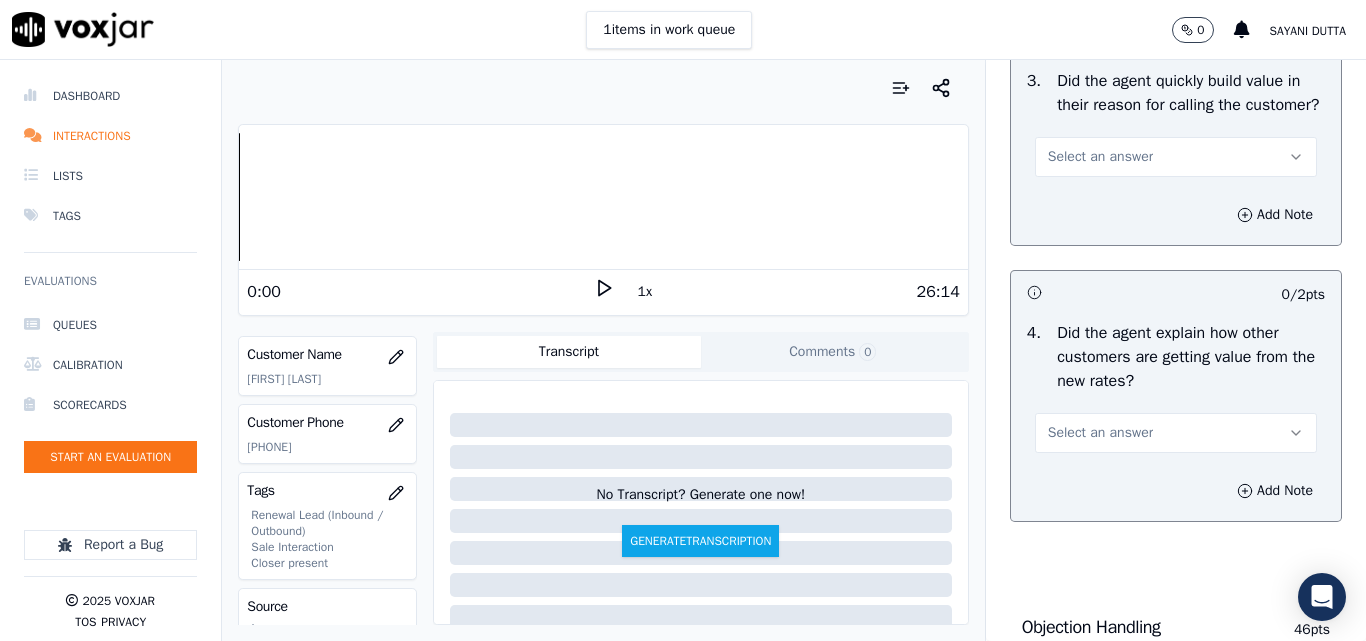 scroll, scrollTop: 700, scrollLeft: 0, axis: vertical 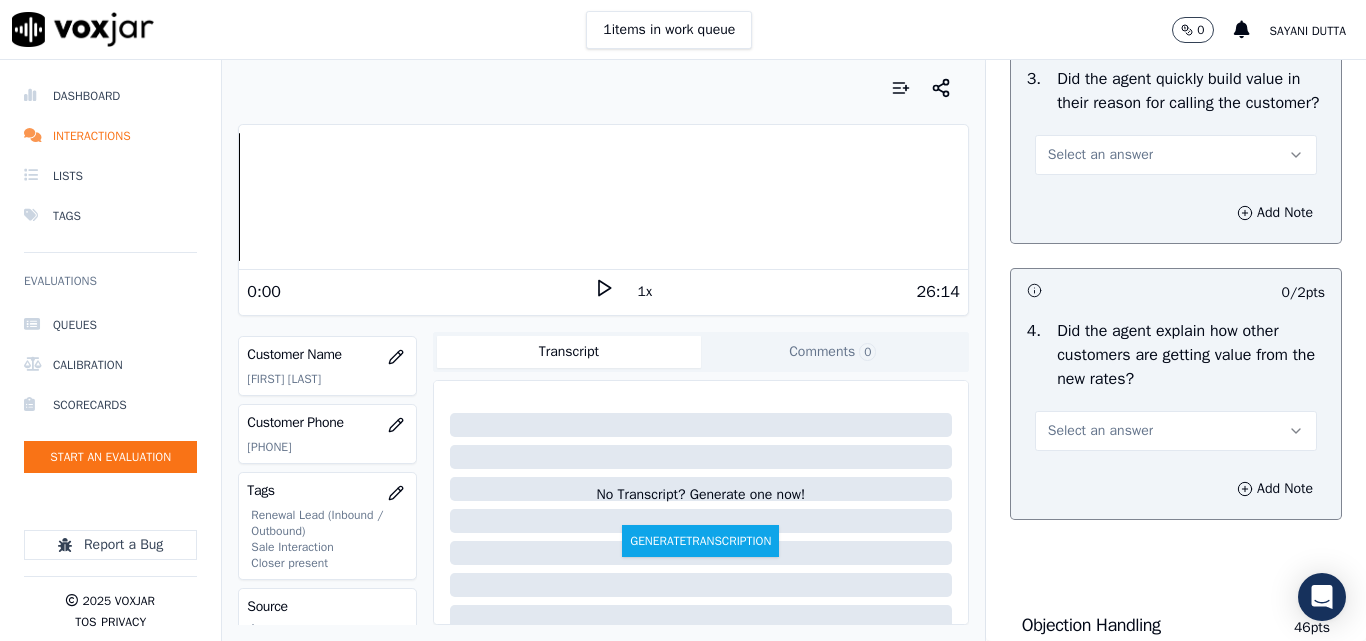 click on "Select an answer" at bounding box center (1100, 155) 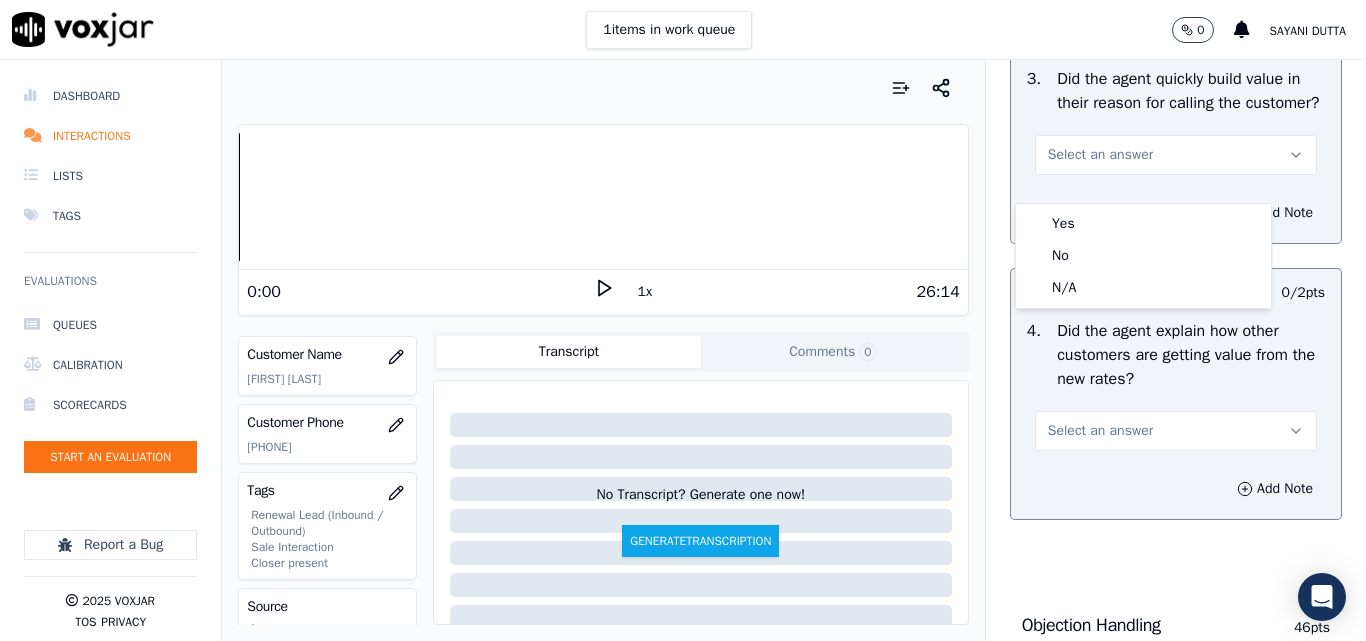 click on "Select an answer" at bounding box center (1100, 431) 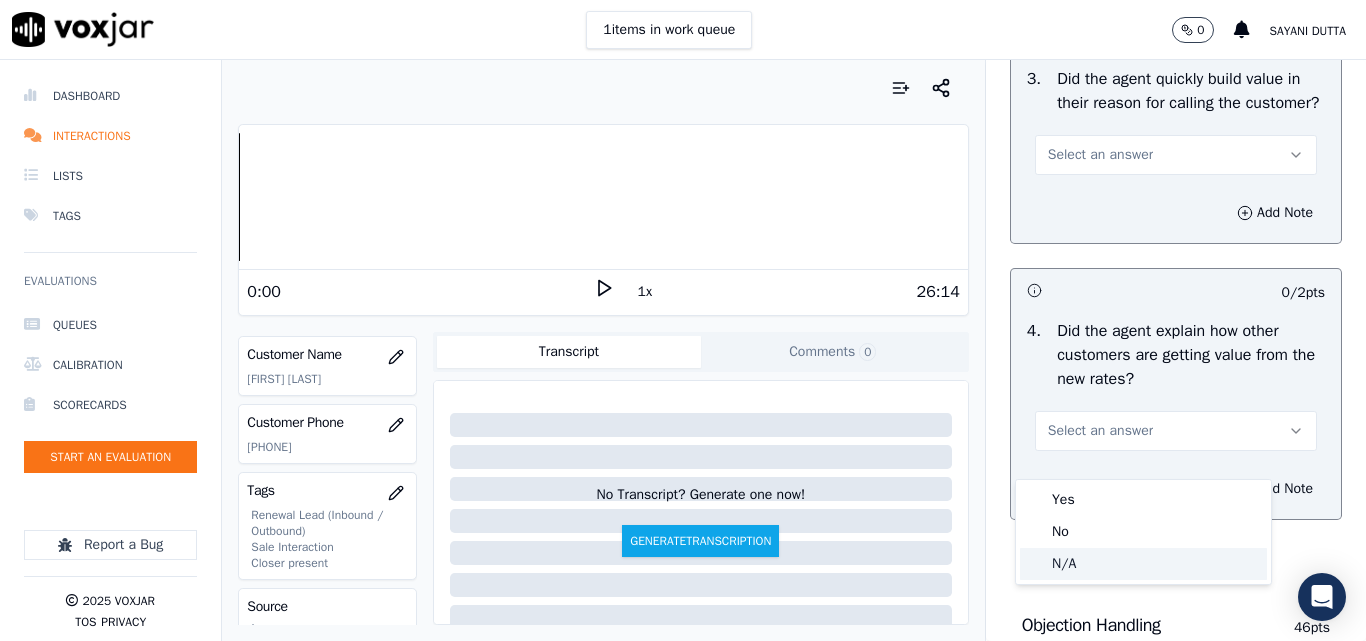 click on "N/A" 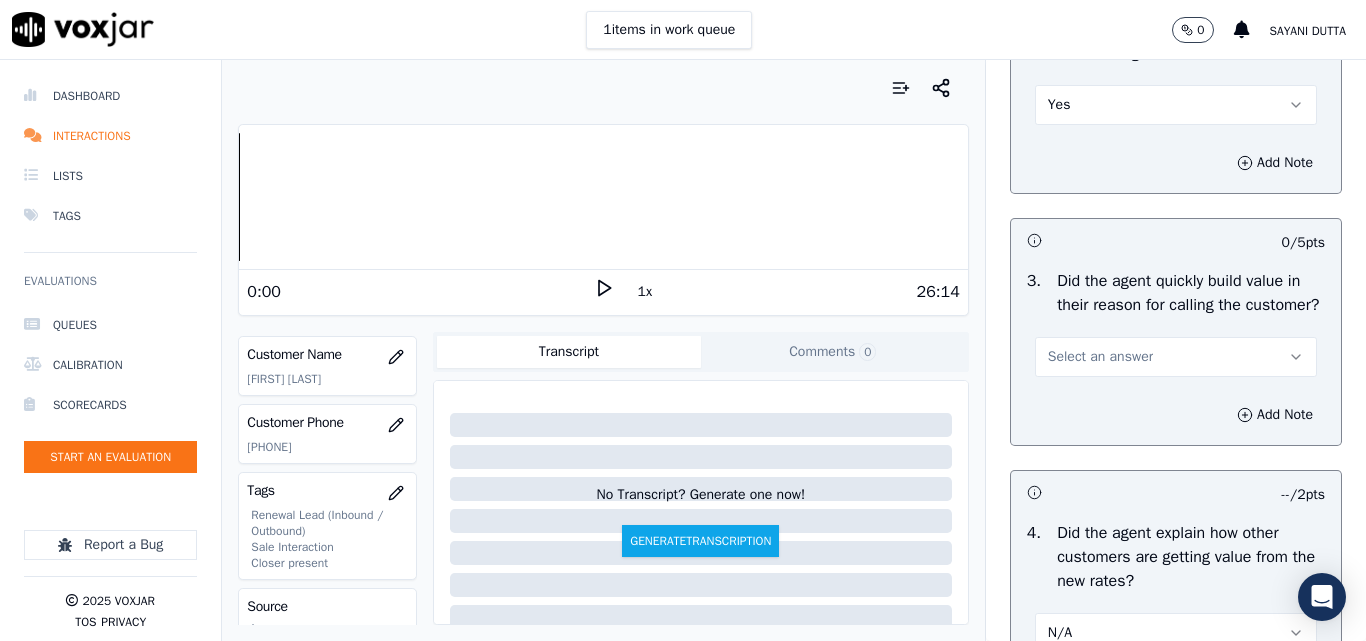 scroll, scrollTop: 500, scrollLeft: 0, axis: vertical 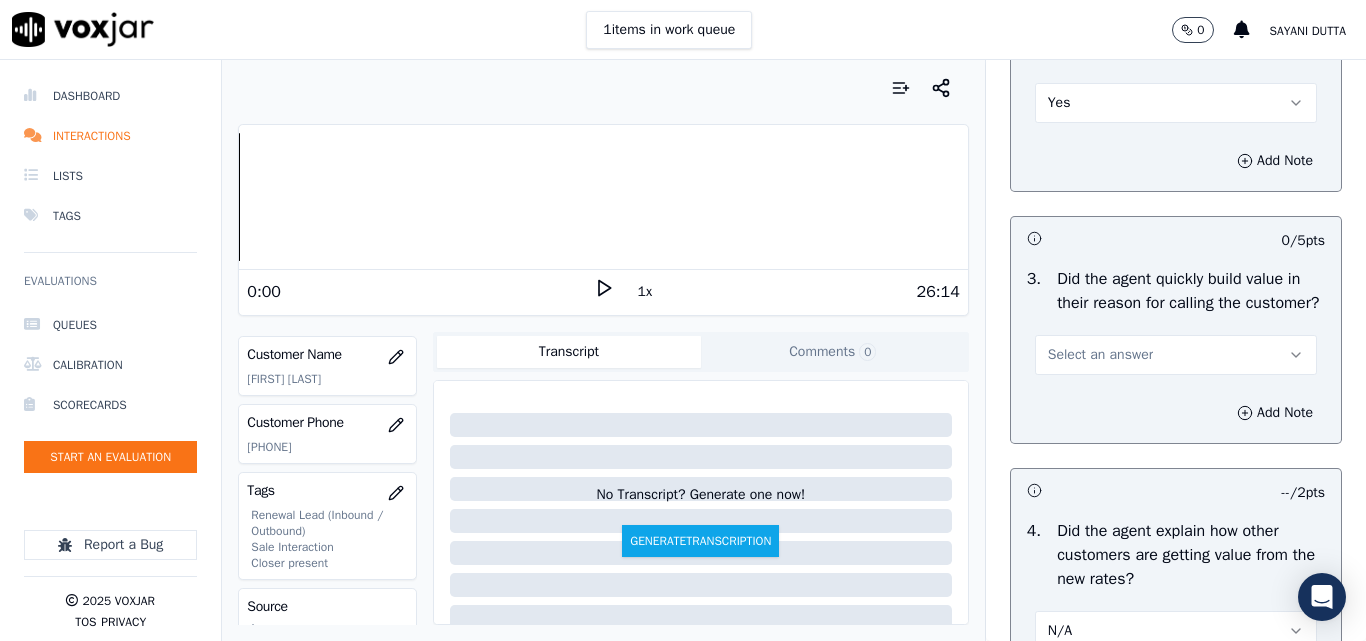 click on "Select an answer" at bounding box center (1100, 355) 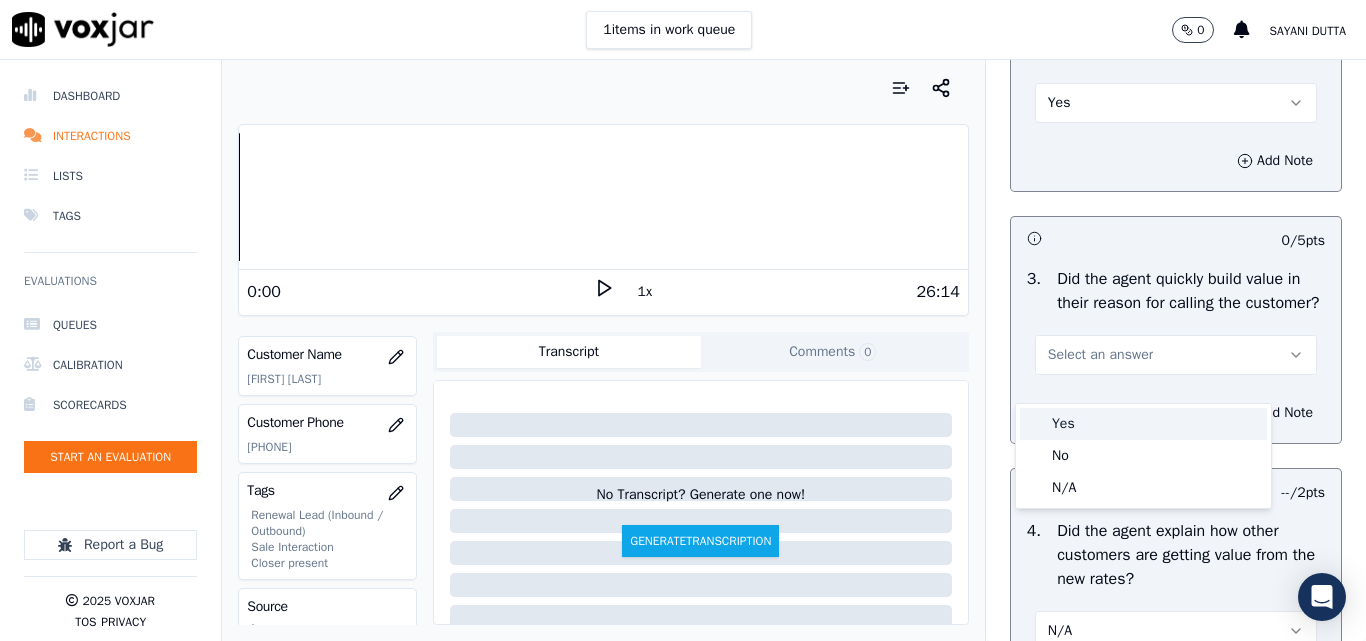 click on "Yes" at bounding box center [1143, 424] 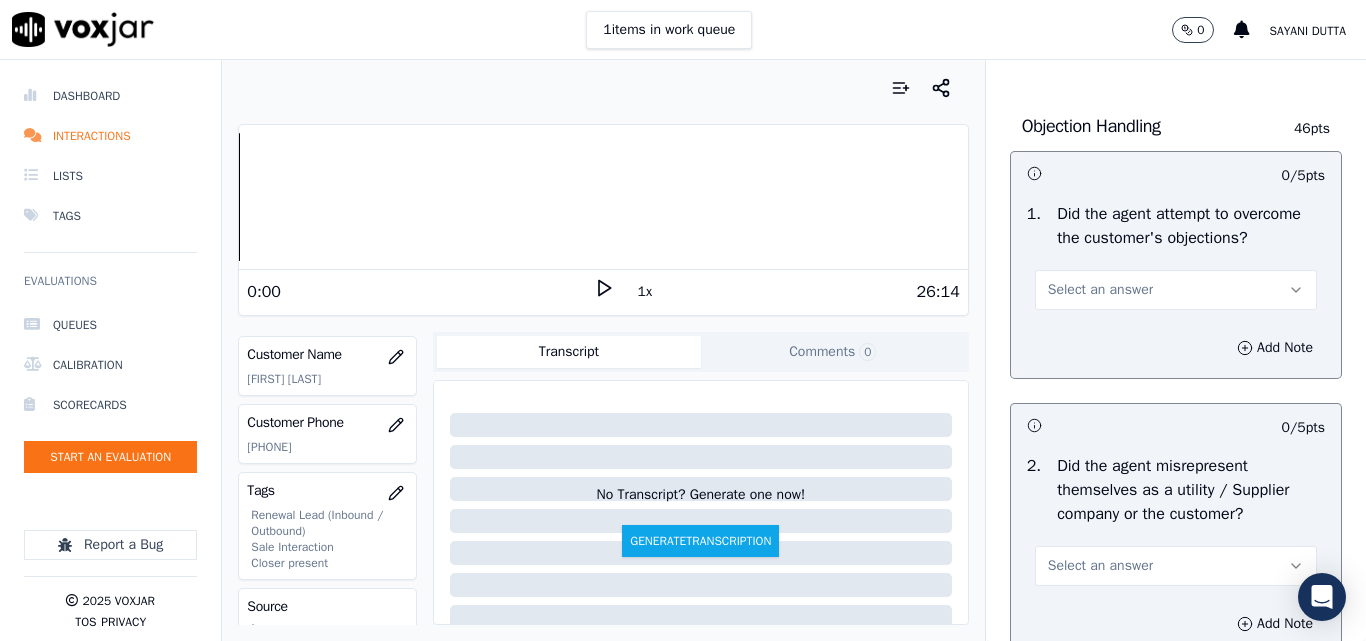 scroll, scrollTop: 1200, scrollLeft: 0, axis: vertical 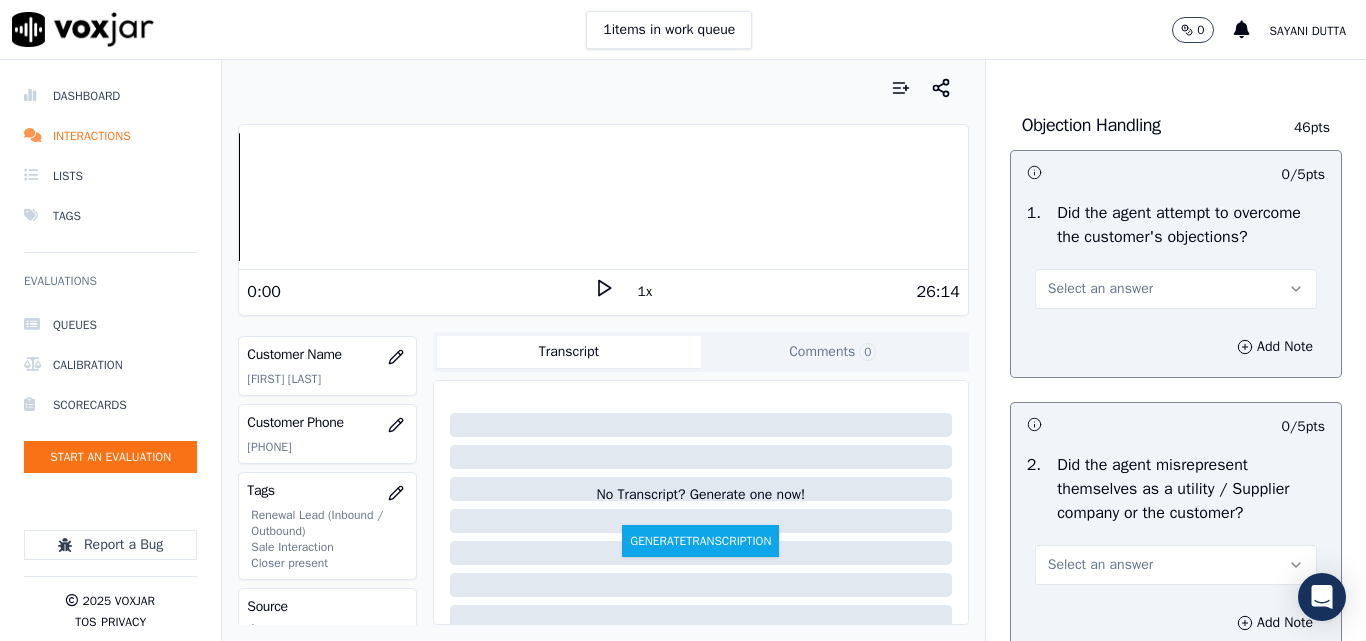 click on "Select an answer" at bounding box center (1100, 289) 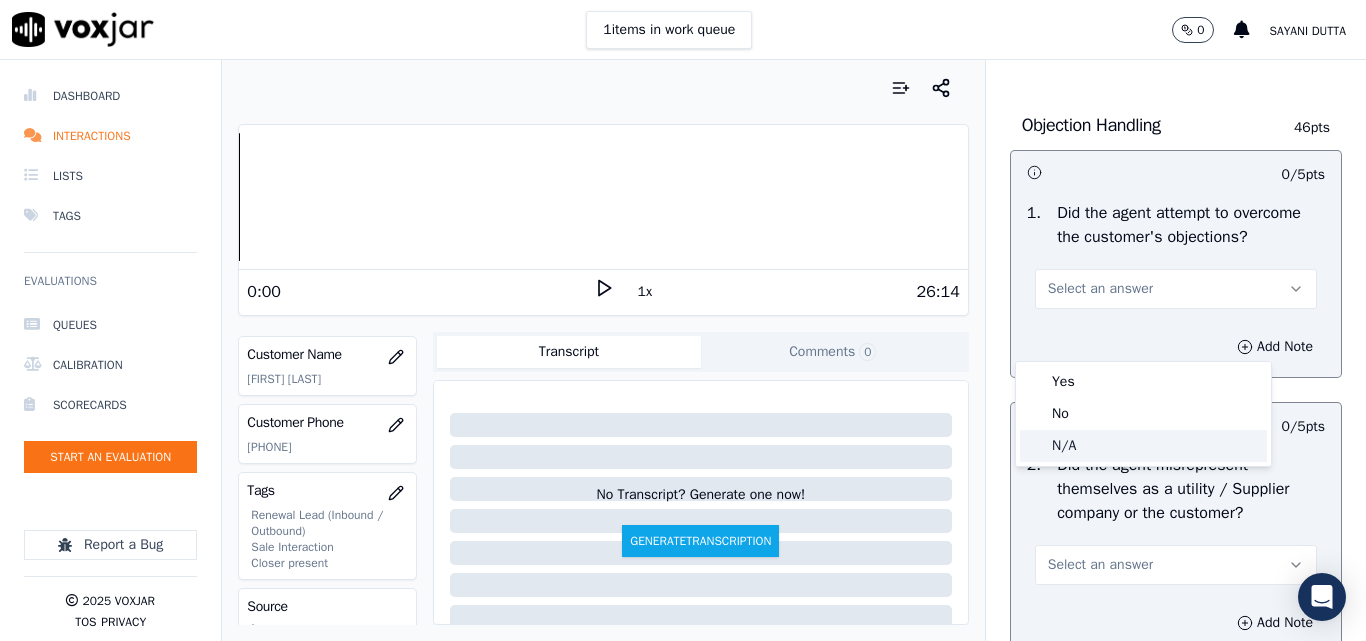 click on "N/A" 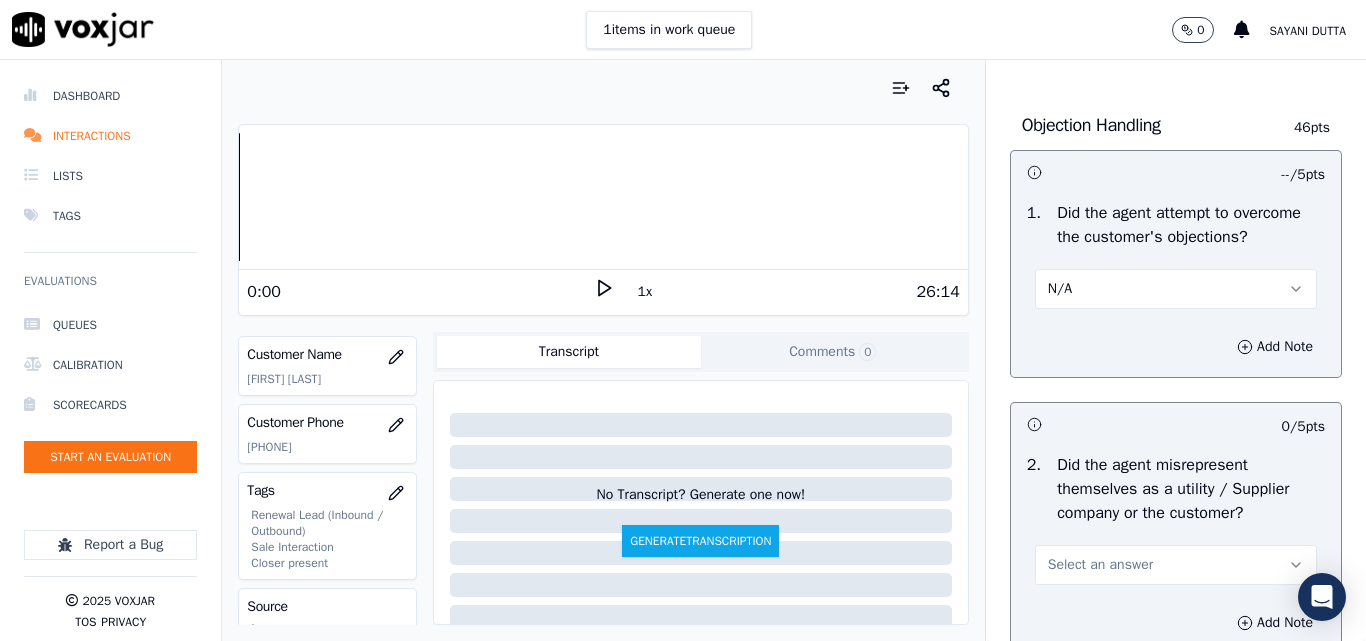 scroll, scrollTop: 1500, scrollLeft: 0, axis: vertical 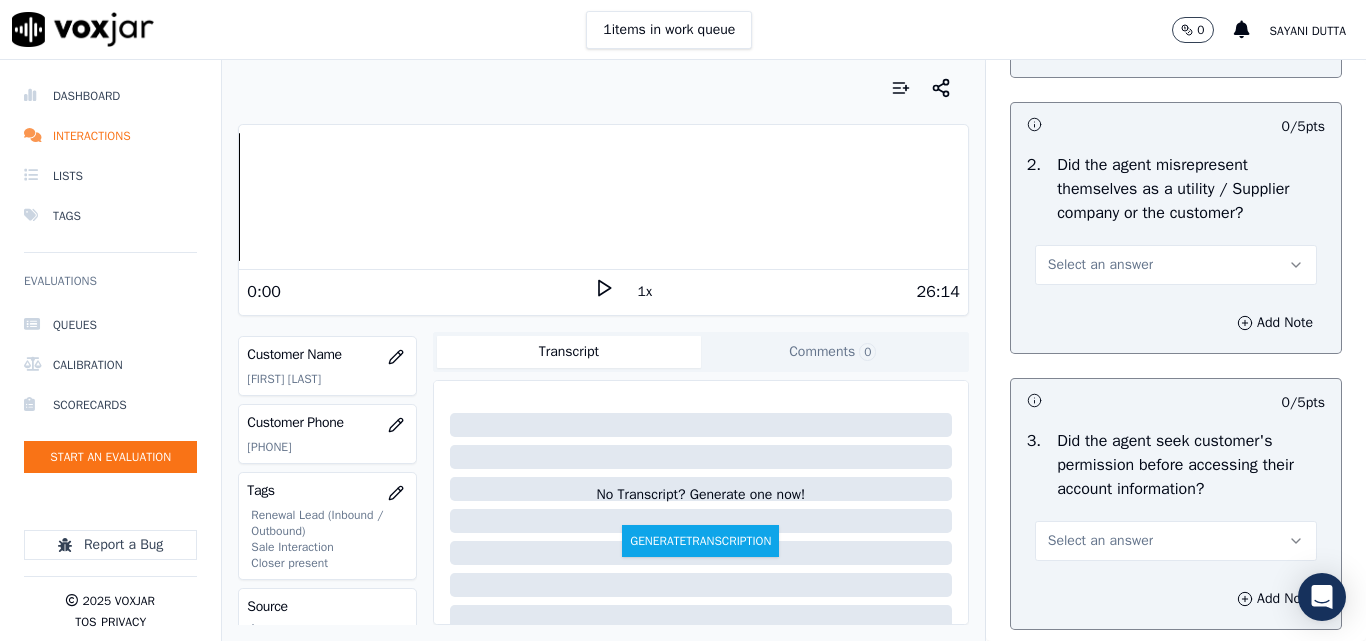 click on "Select an answer" at bounding box center [1100, 265] 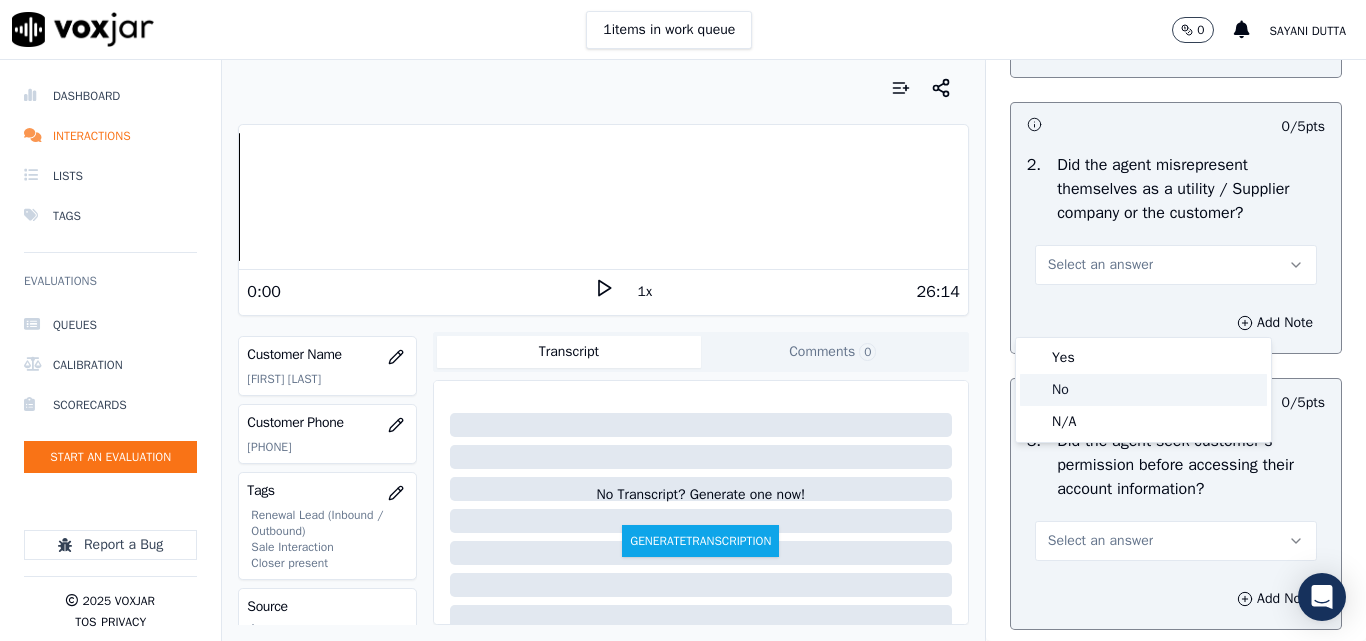 click on "No" 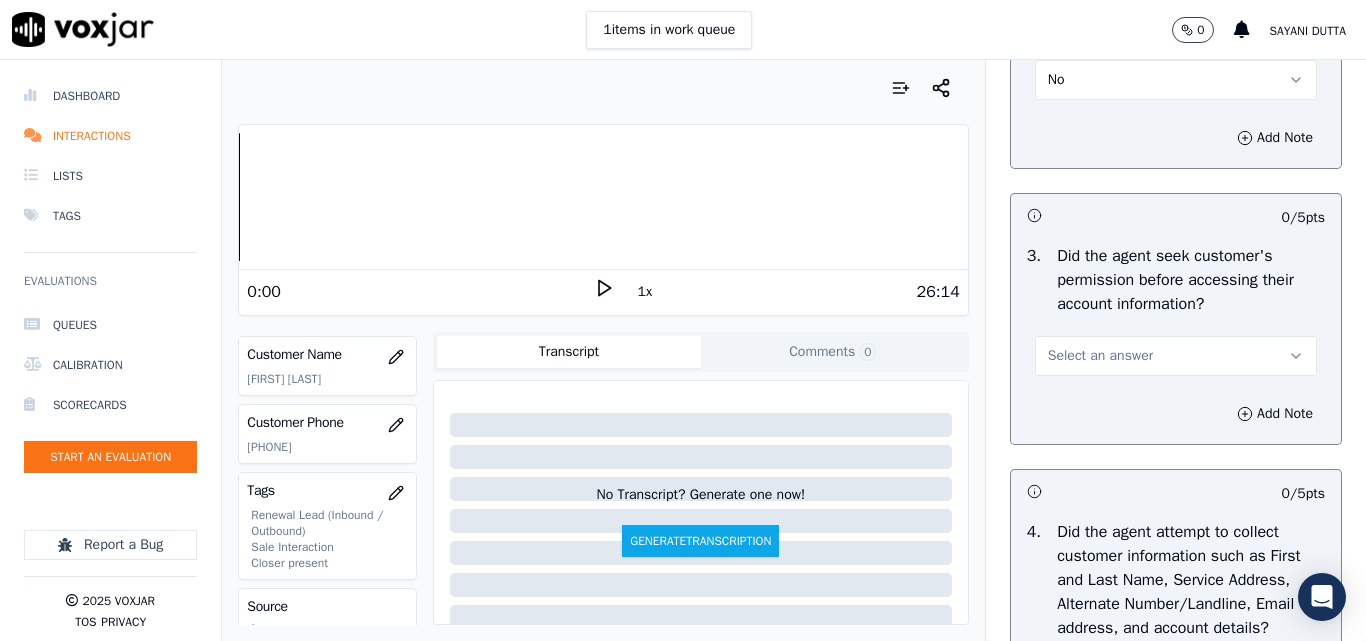 scroll, scrollTop: 1900, scrollLeft: 0, axis: vertical 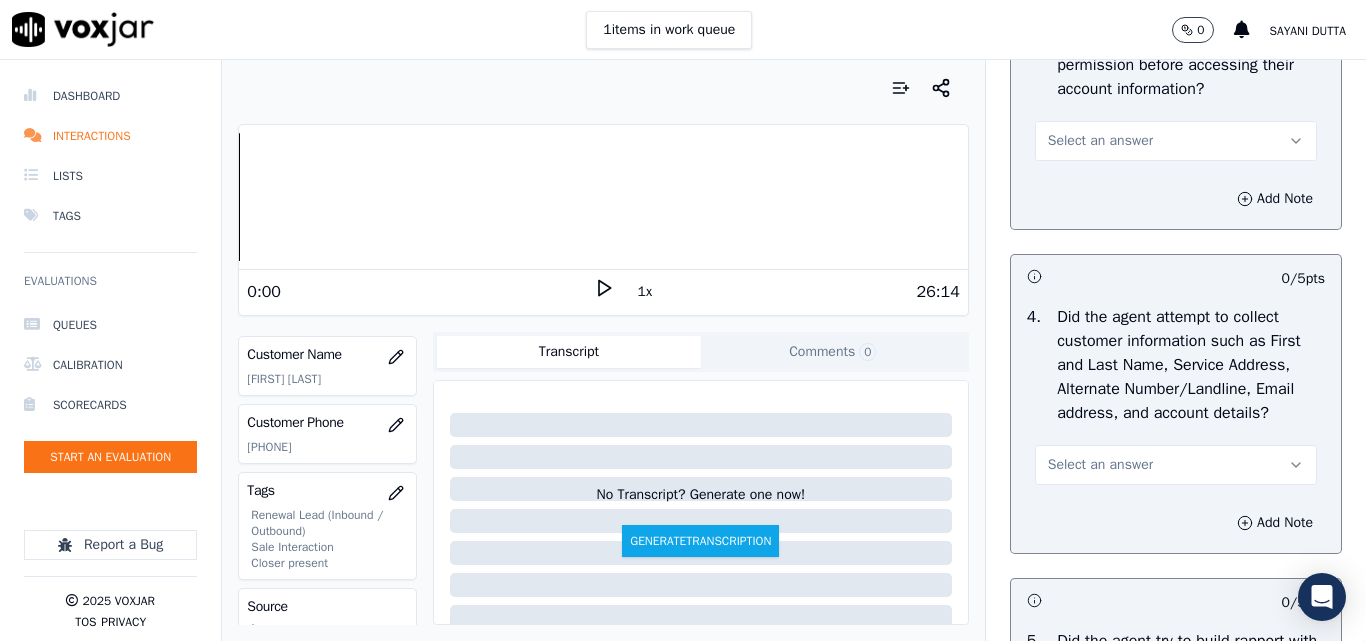 click on "Add Note" at bounding box center (1176, 199) 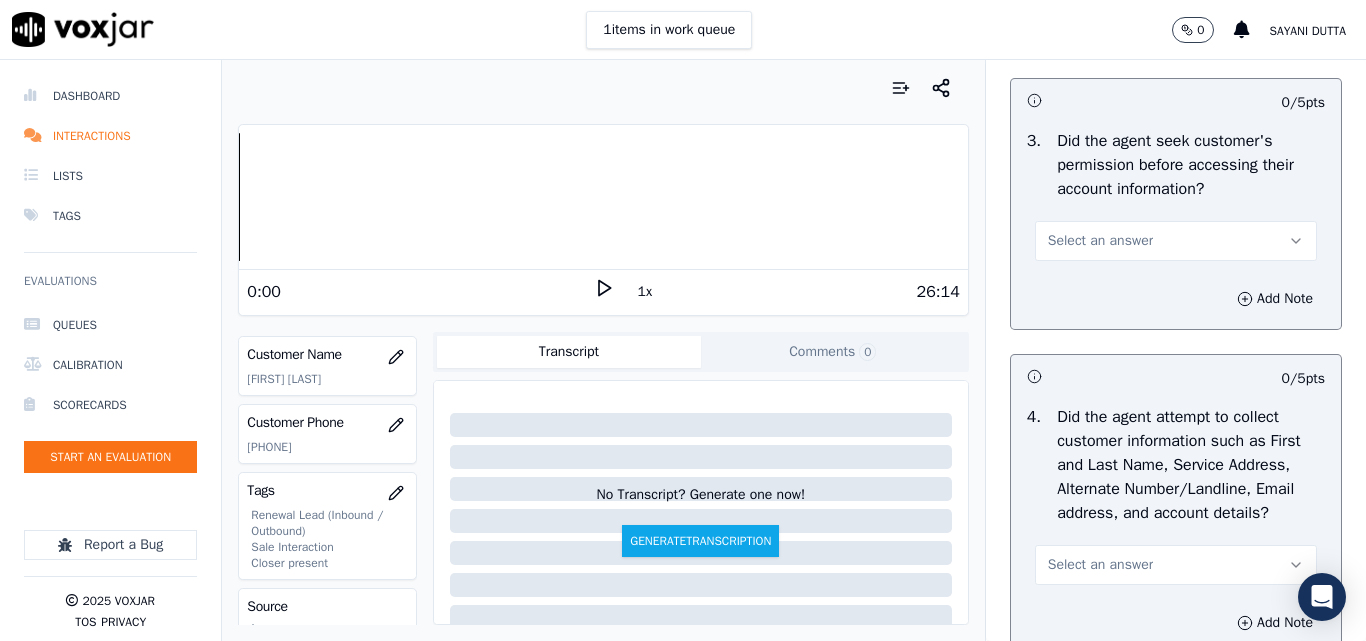 scroll, scrollTop: 1900, scrollLeft: 0, axis: vertical 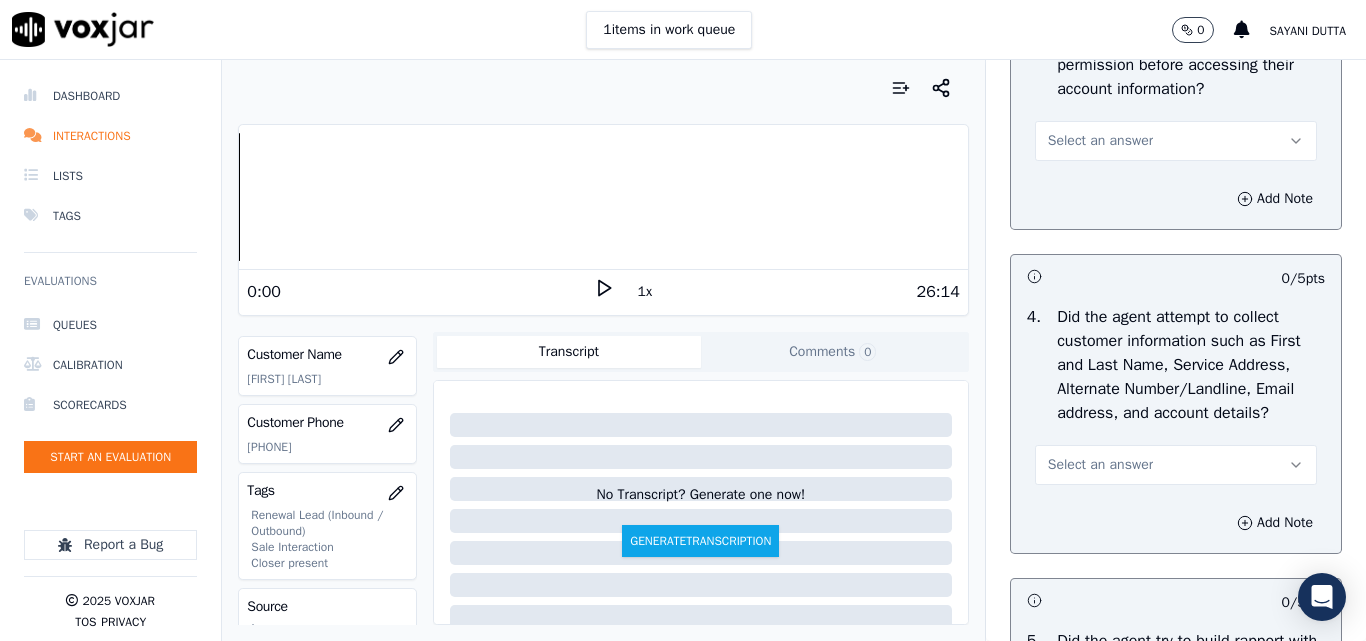 click on "Select an answer" at bounding box center [1100, 141] 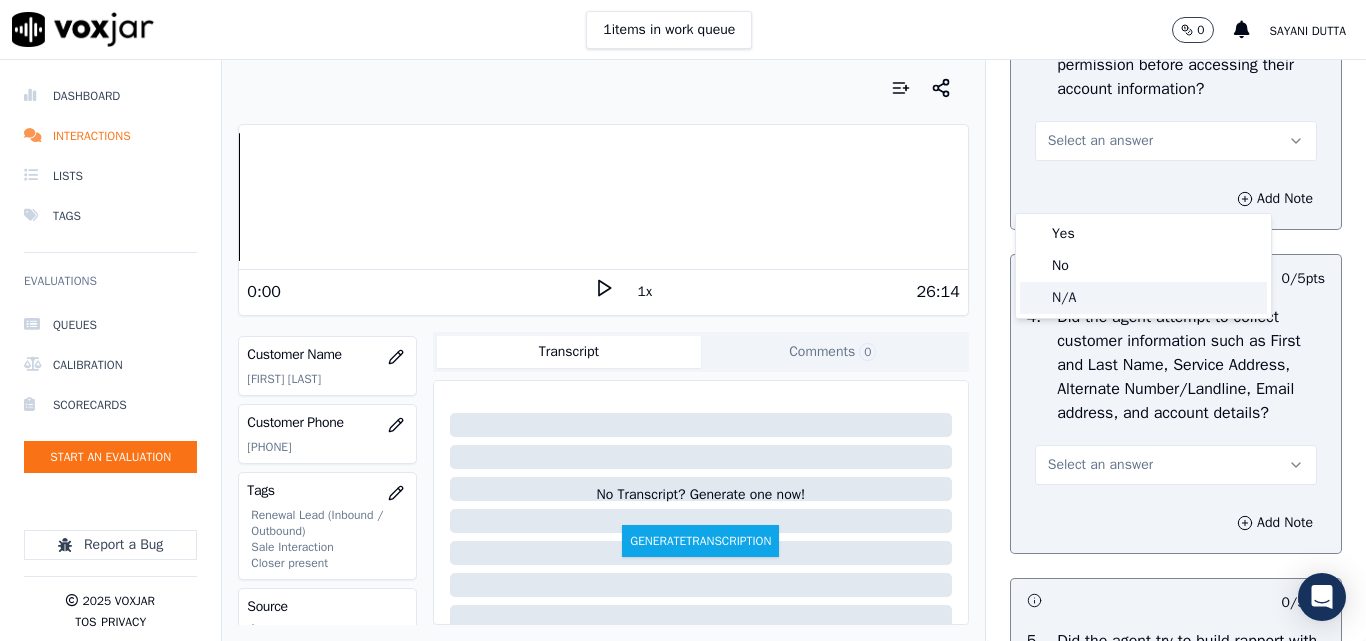 click on "N/A" 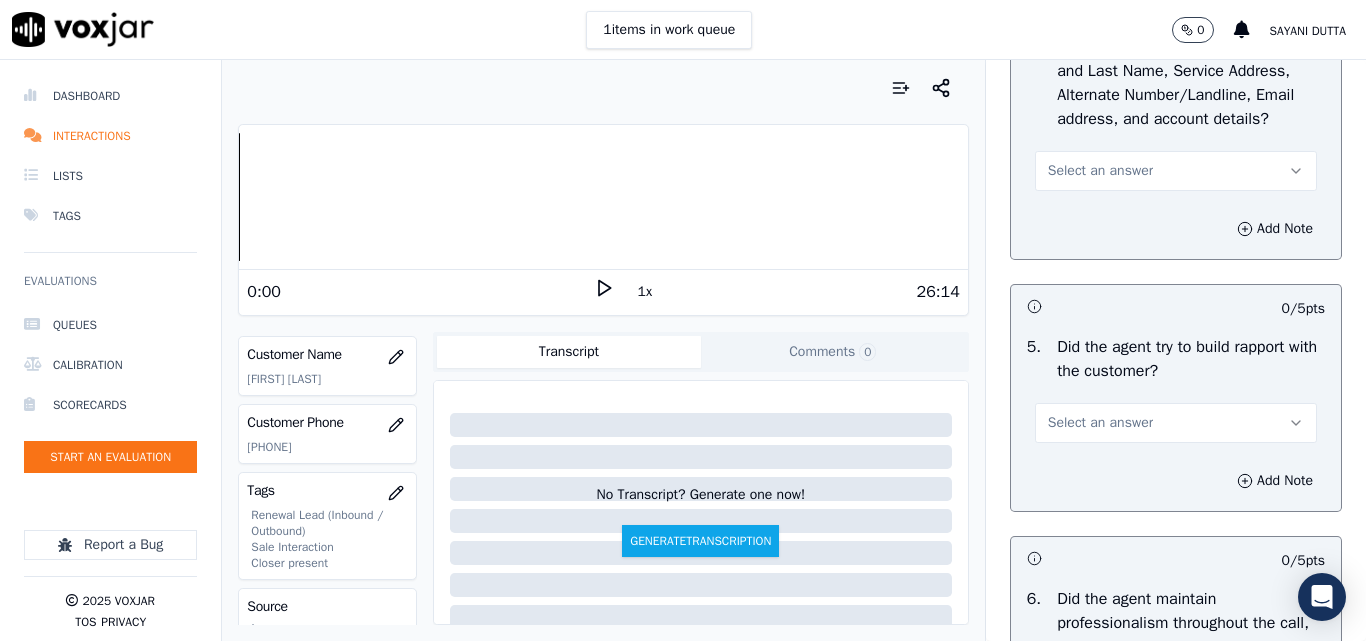 scroll, scrollTop: 2300, scrollLeft: 0, axis: vertical 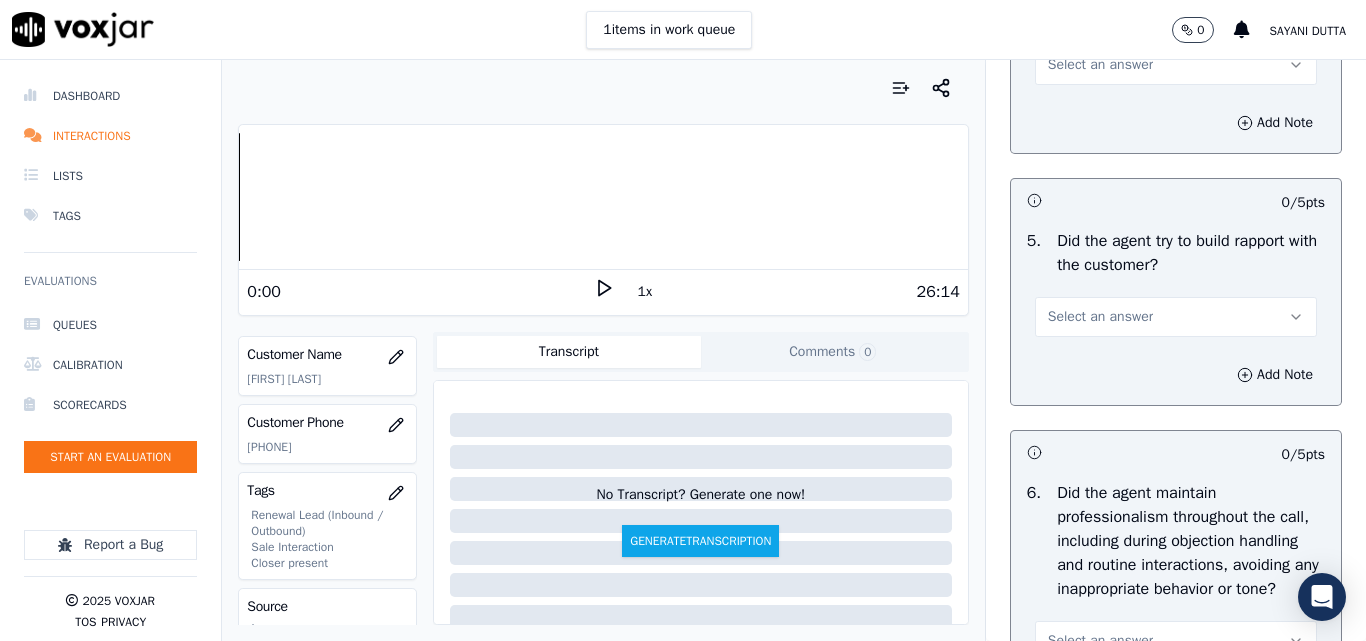 click on "Select an answer" at bounding box center [1176, 65] 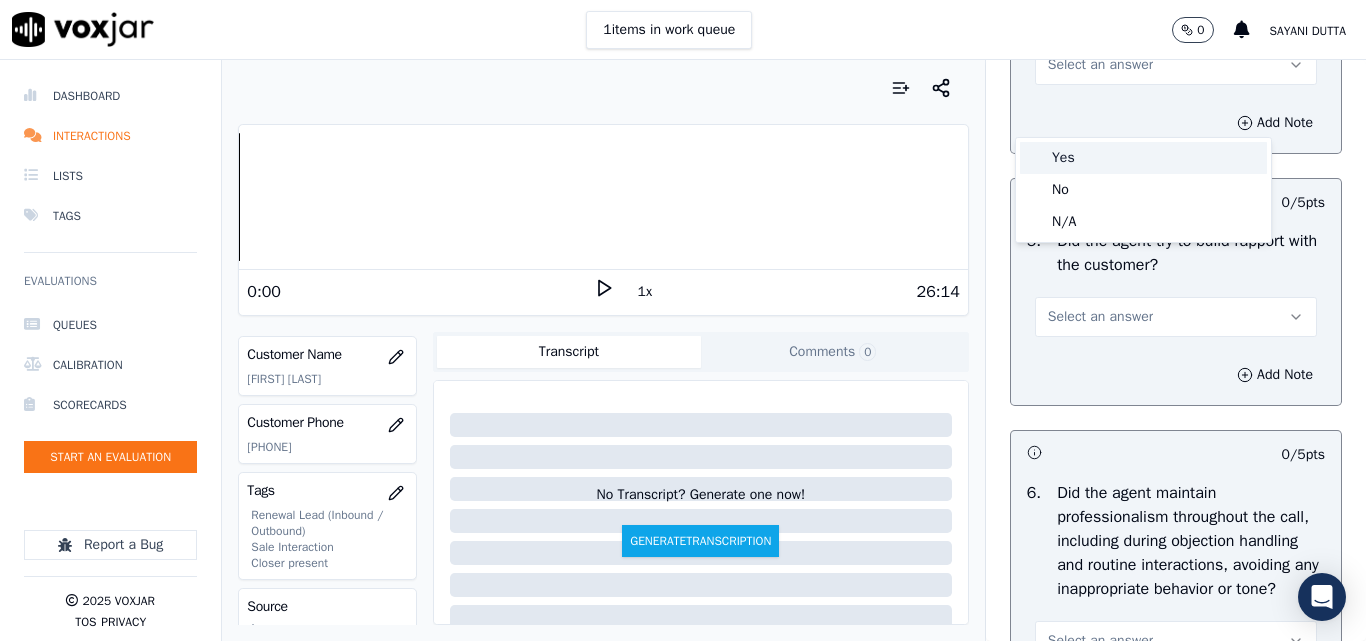 click on "Yes" at bounding box center [1143, 158] 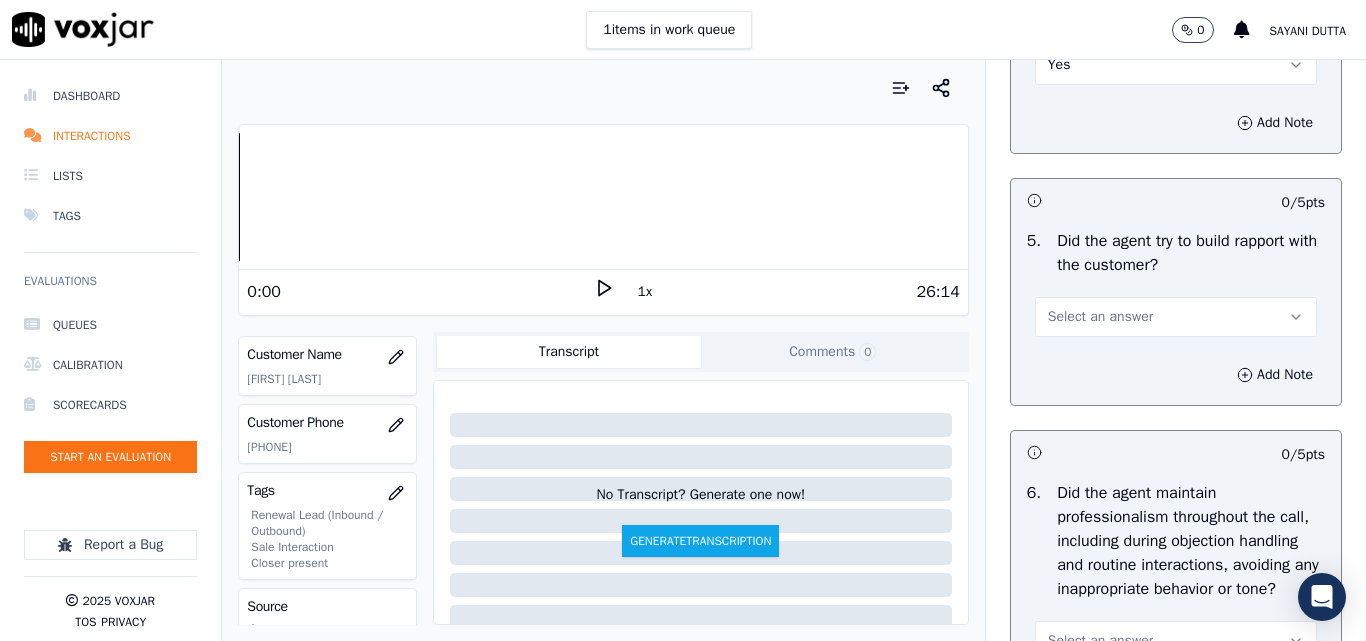 click on "Select an answer" at bounding box center [1100, 317] 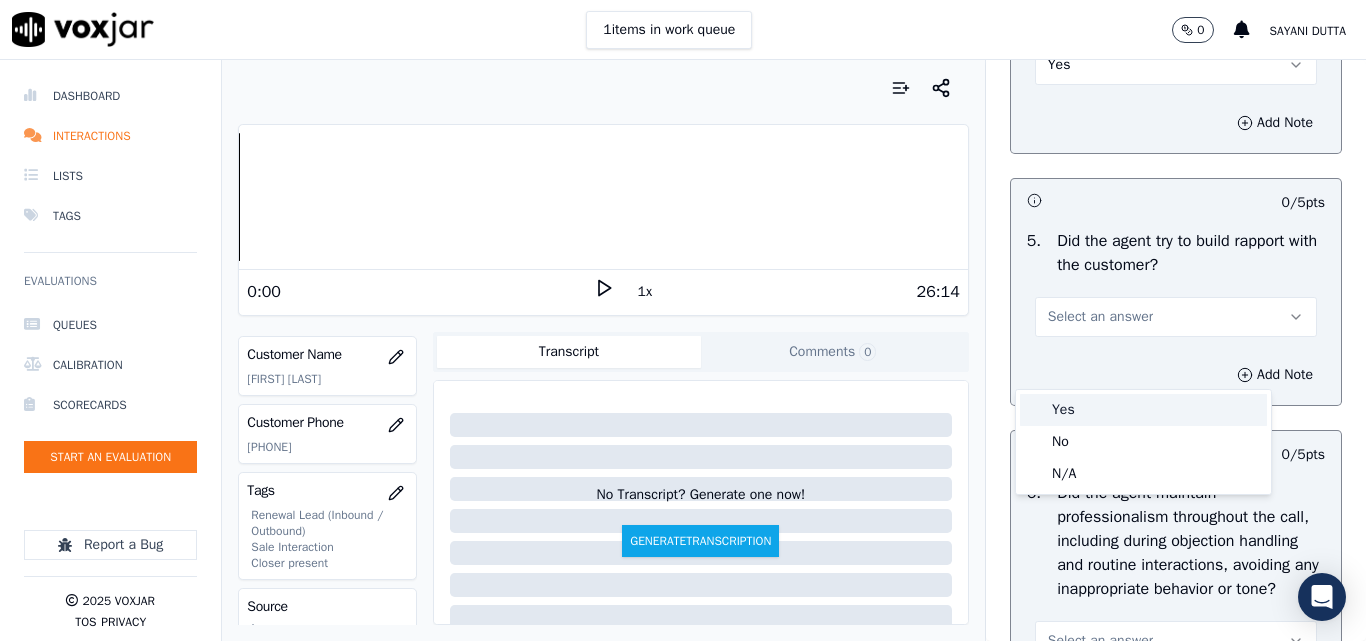 click on "Yes" at bounding box center [1143, 410] 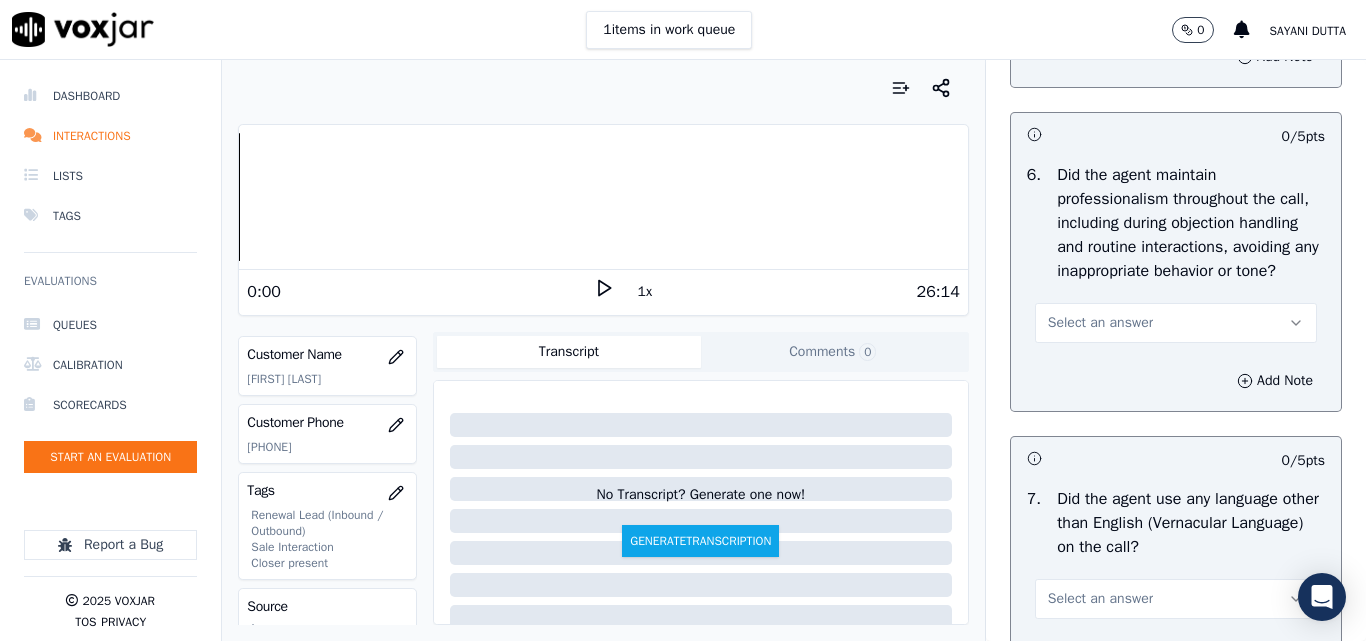 scroll, scrollTop: 2700, scrollLeft: 0, axis: vertical 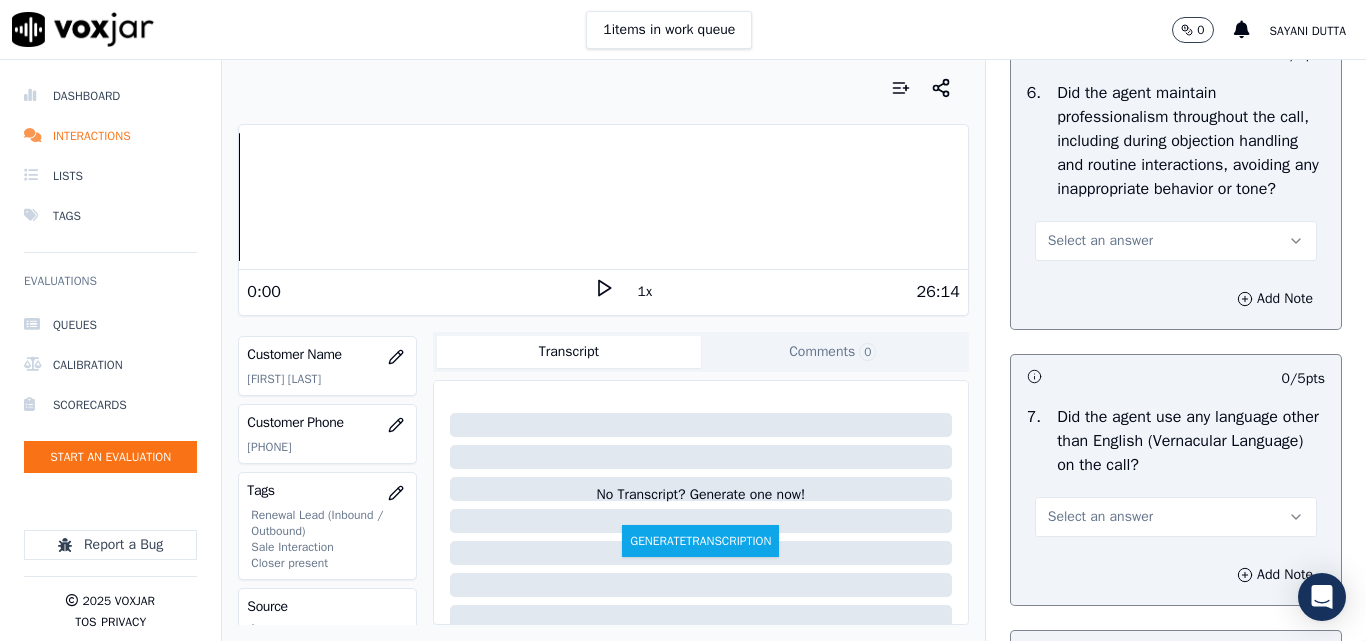 click on "Select an answer" at bounding box center (1100, 241) 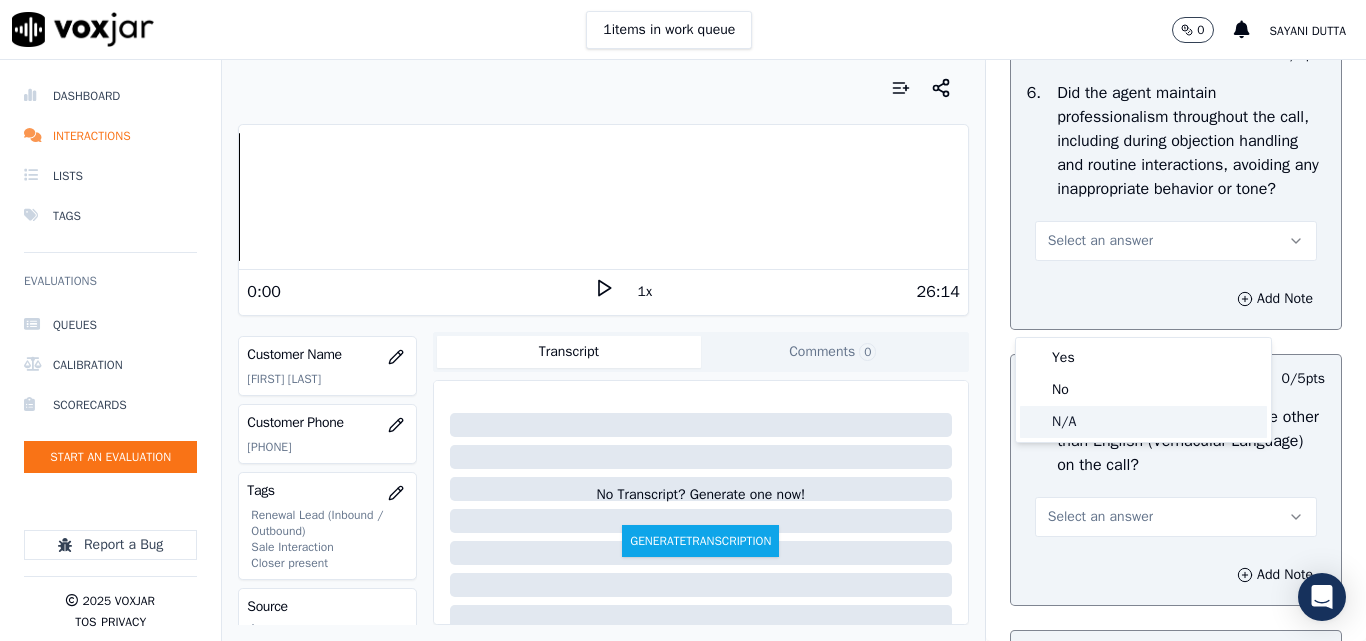 click on "N/A" 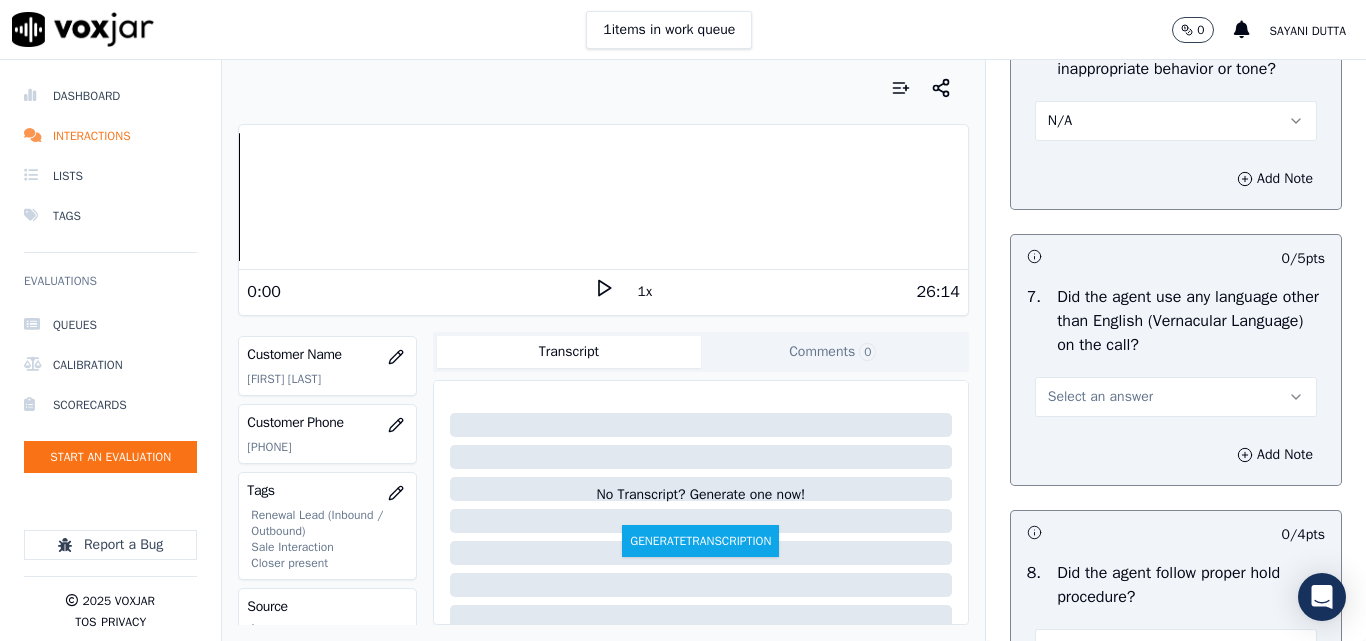 scroll, scrollTop: 3000, scrollLeft: 0, axis: vertical 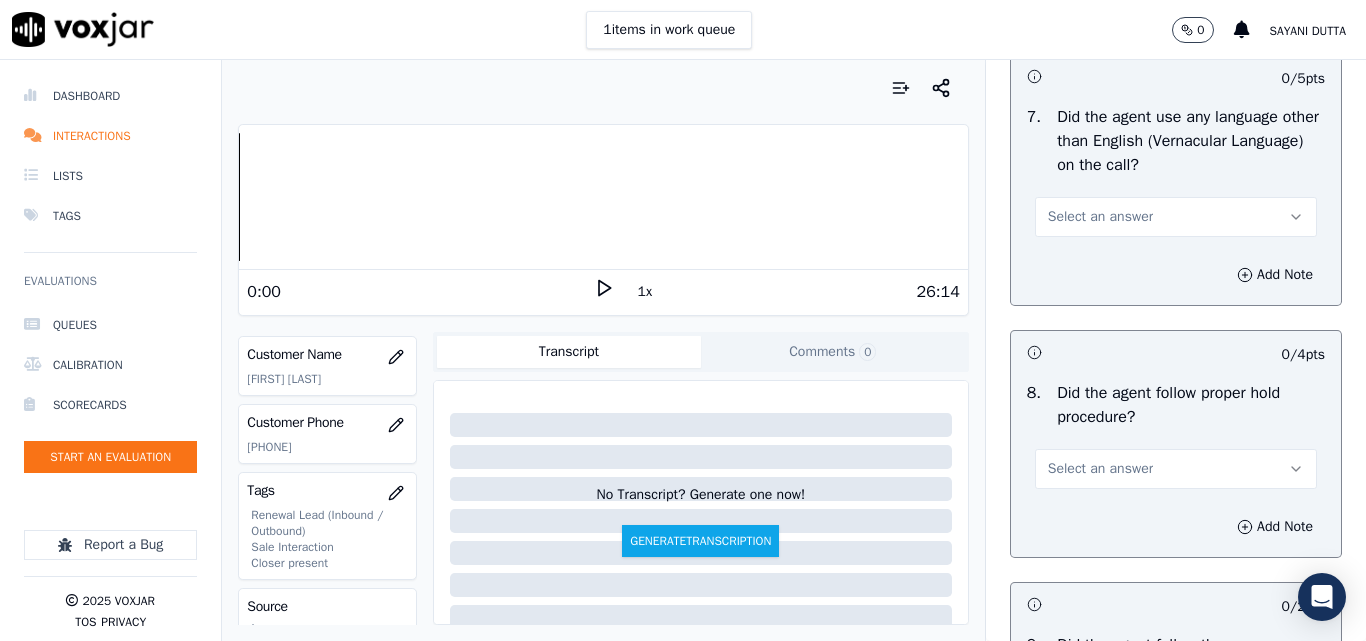 click on "Select an answer" at bounding box center [1100, 217] 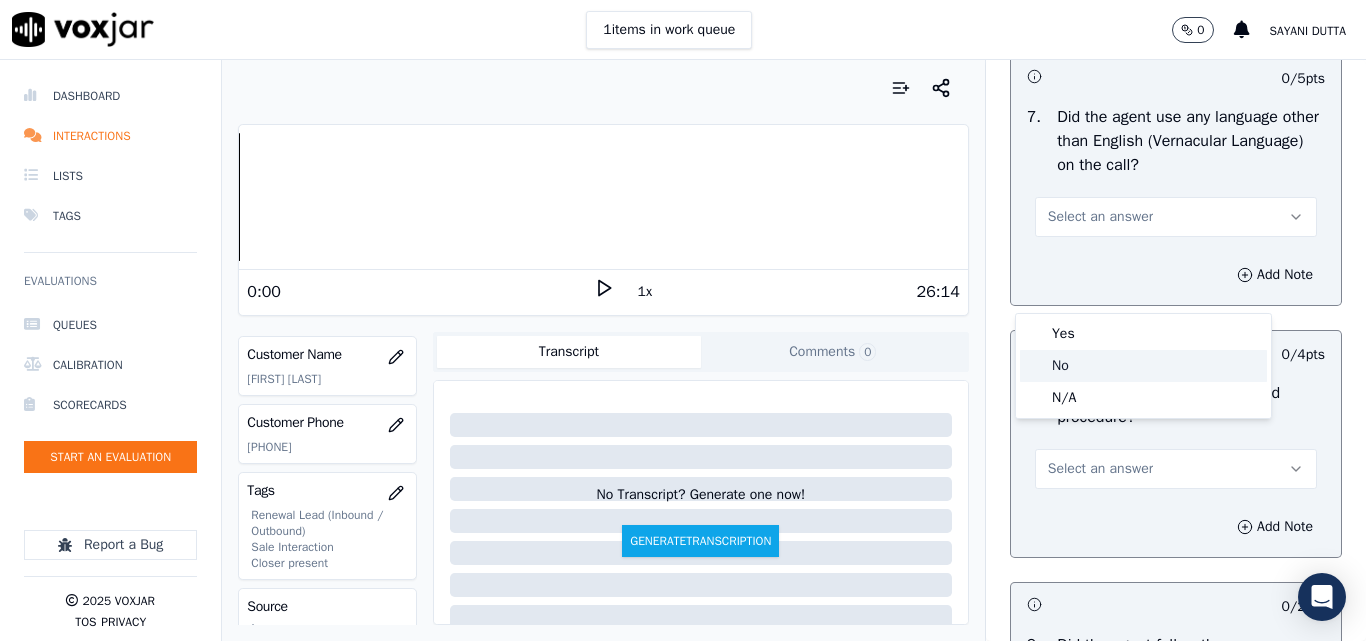click on "No" 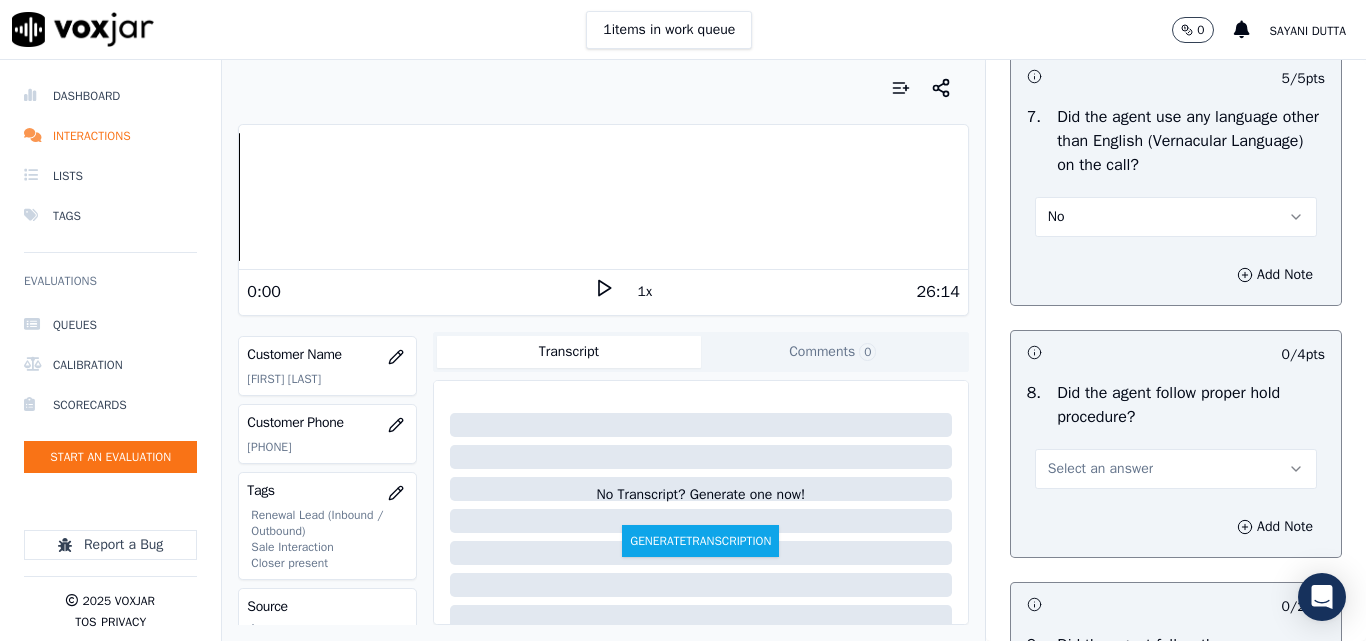scroll, scrollTop: 3300, scrollLeft: 0, axis: vertical 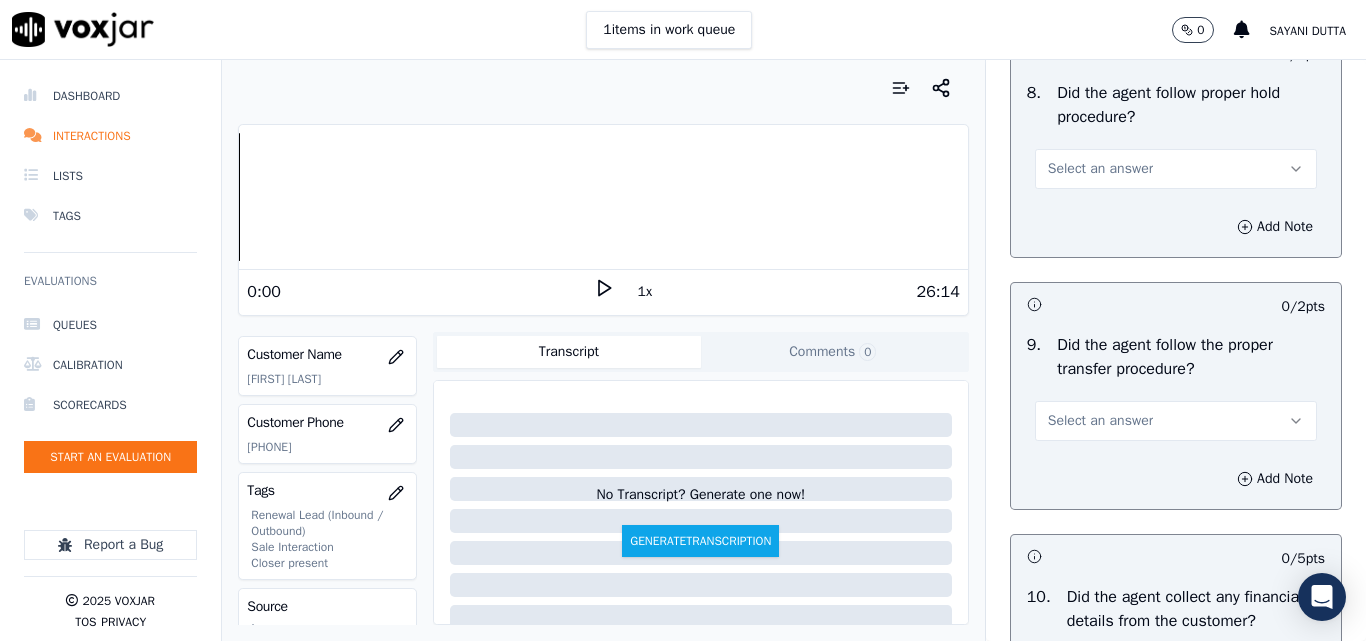 click on "Select an answer" at bounding box center [1100, 169] 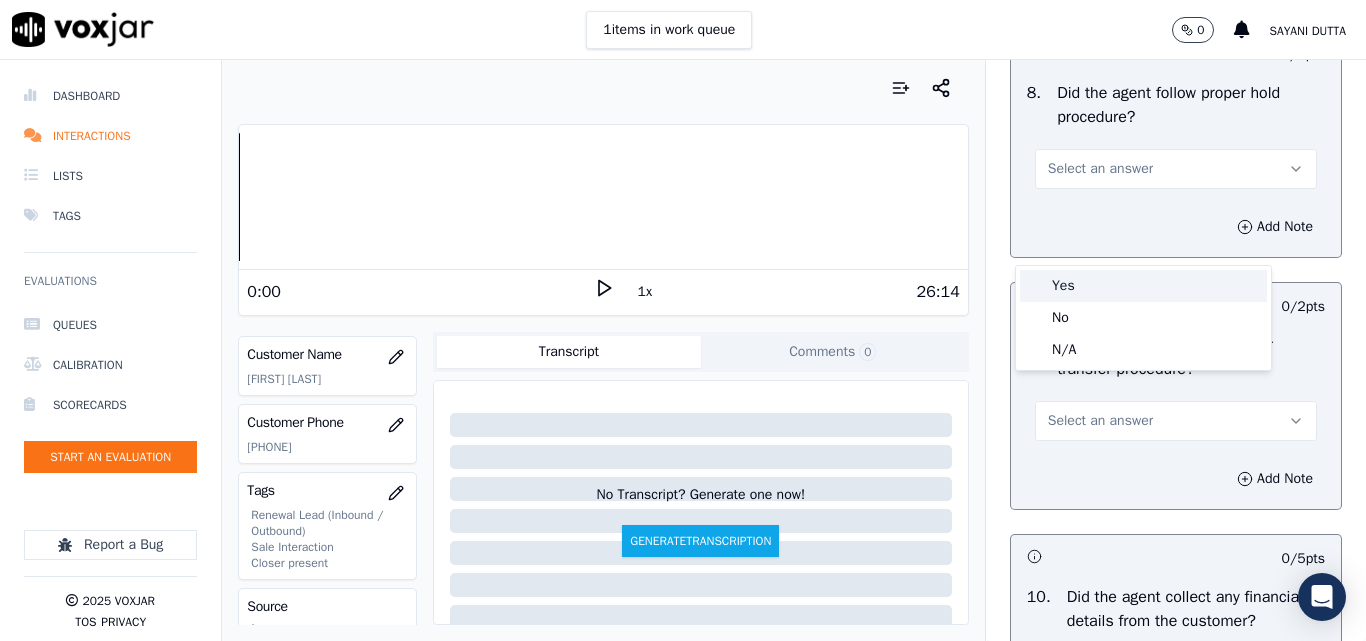 click on "Yes" at bounding box center [1143, 286] 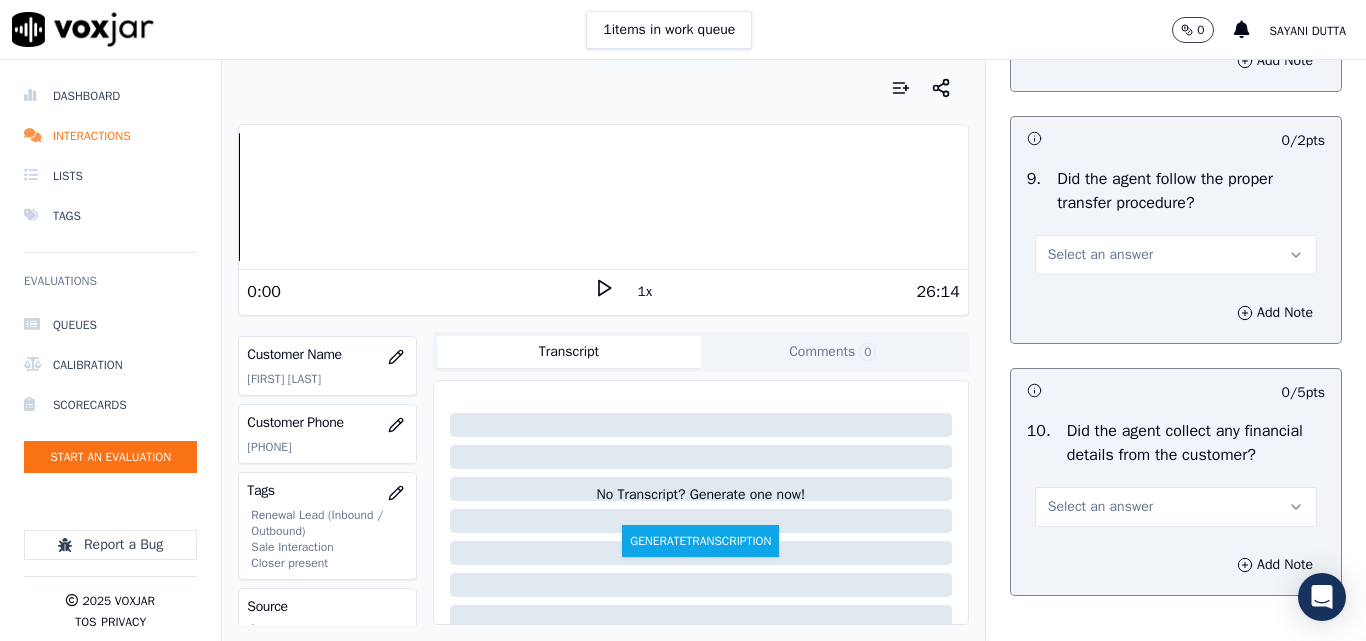scroll, scrollTop: 3500, scrollLeft: 0, axis: vertical 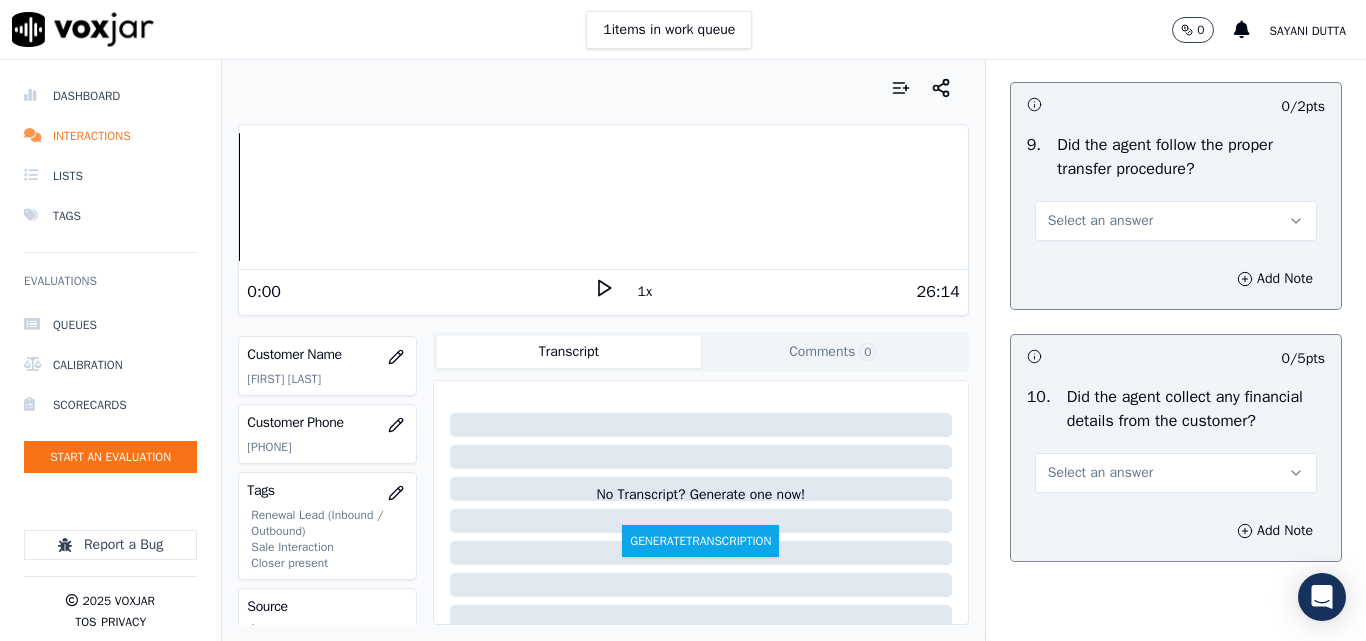 click on "Select an answer" at bounding box center (1100, 221) 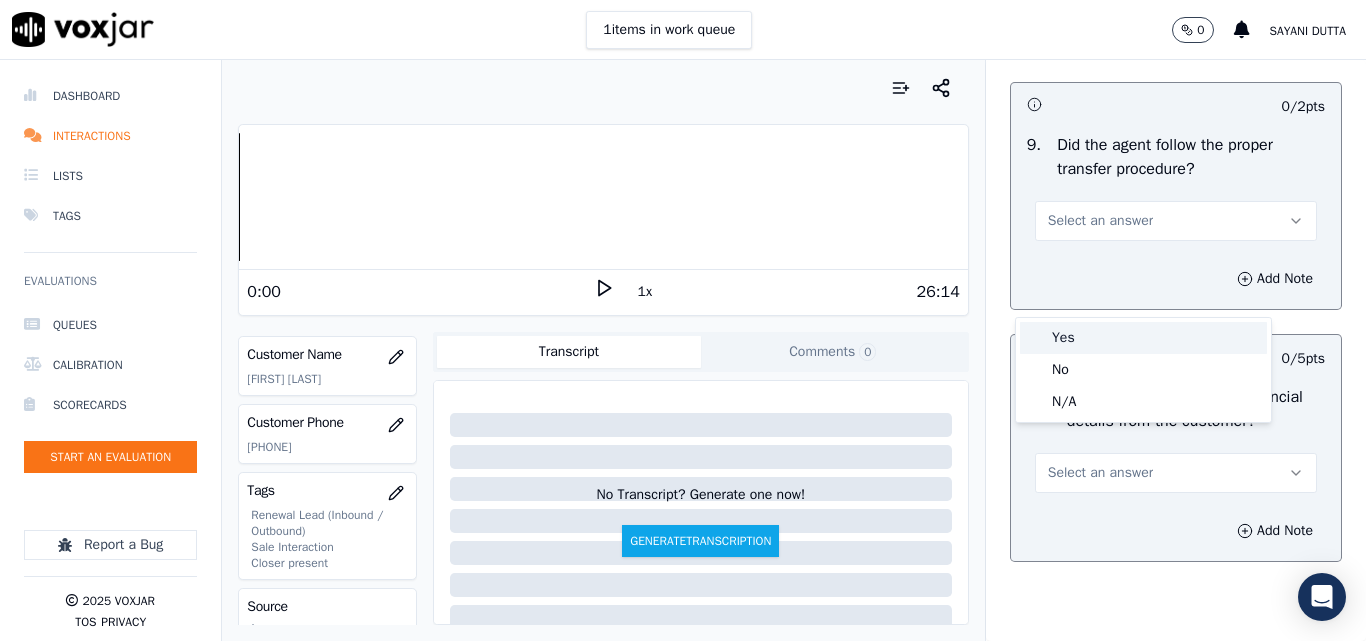 click on "Yes" at bounding box center (1143, 338) 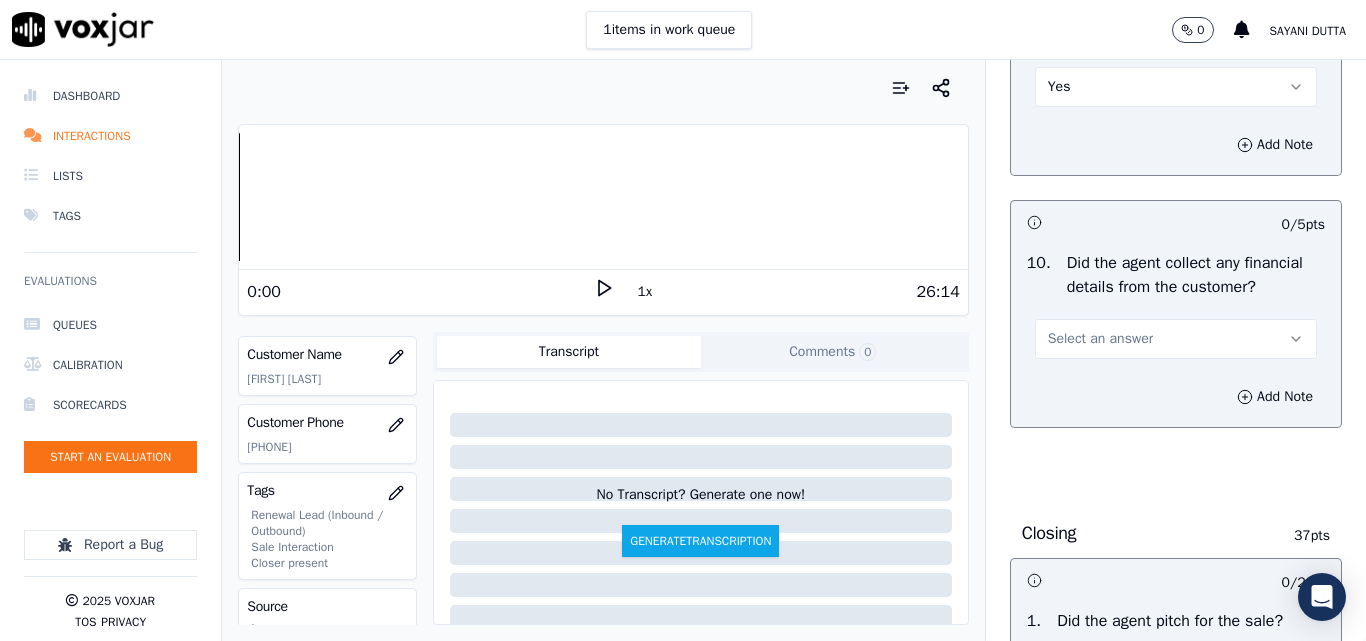 scroll, scrollTop: 3900, scrollLeft: 0, axis: vertical 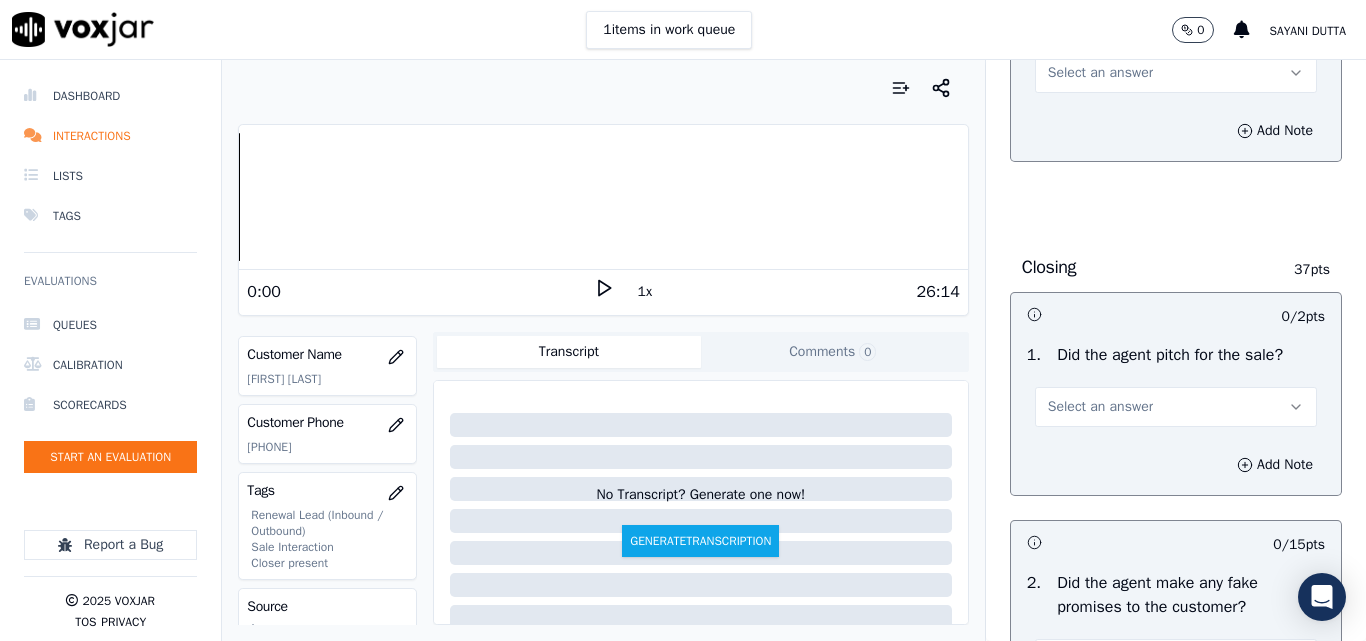 click on "Select an answer" at bounding box center (1100, 73) 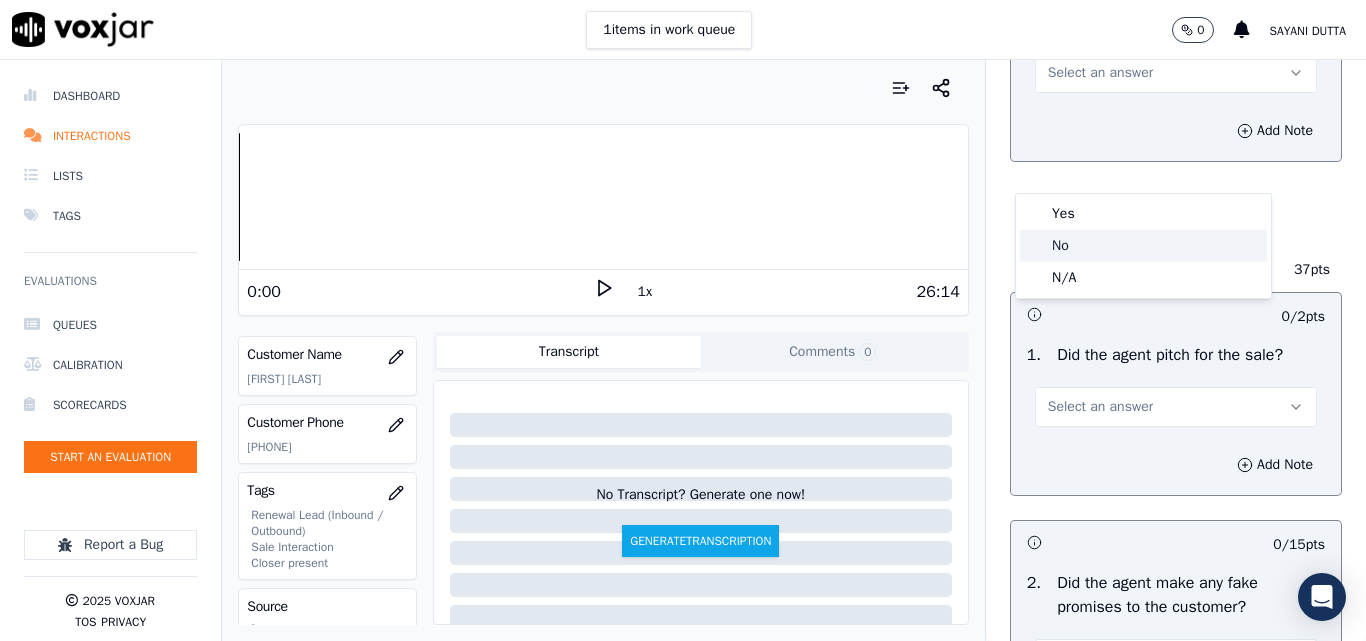 click on "No" 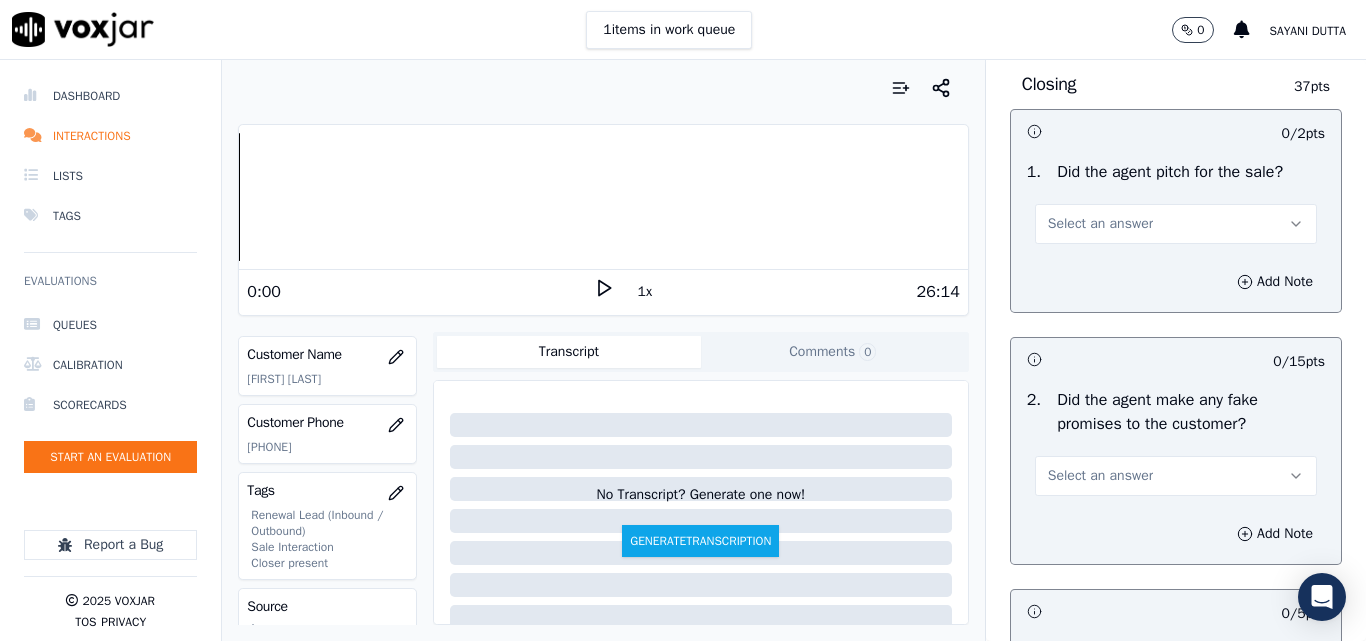 scroll, scrollTop: 4200, scrollLeft: 0, axis: vertical 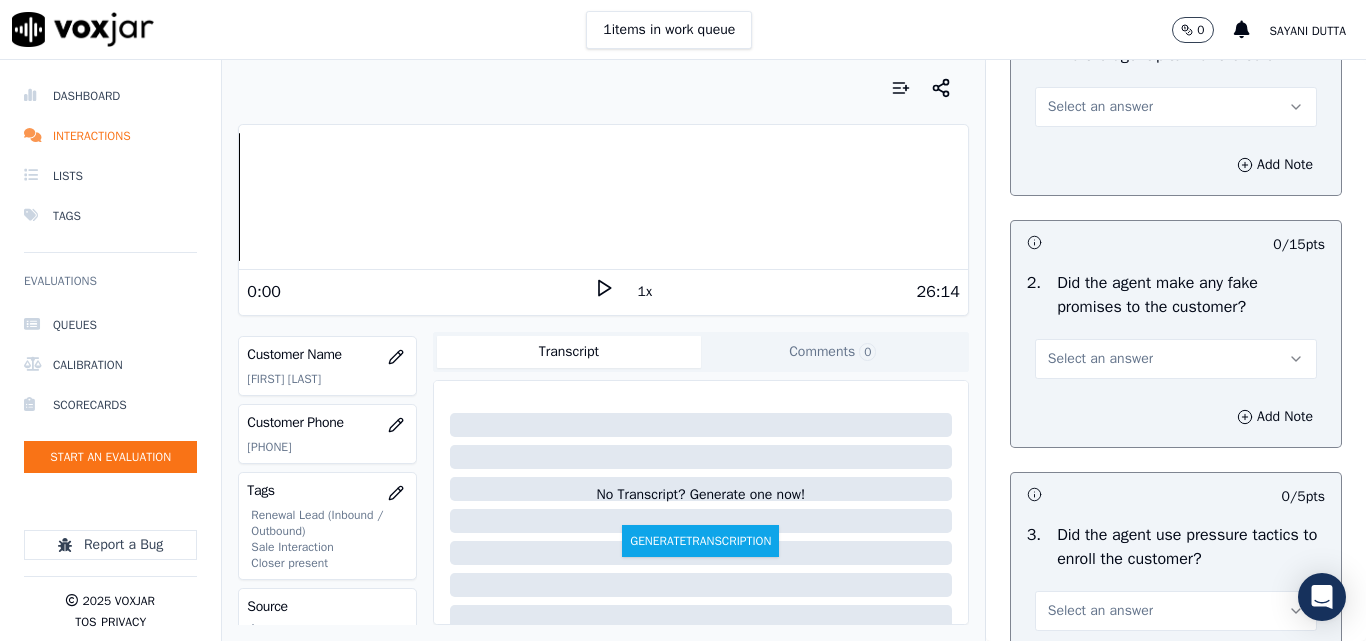 click on "Select an answer" at bounding box center (1100, 107) 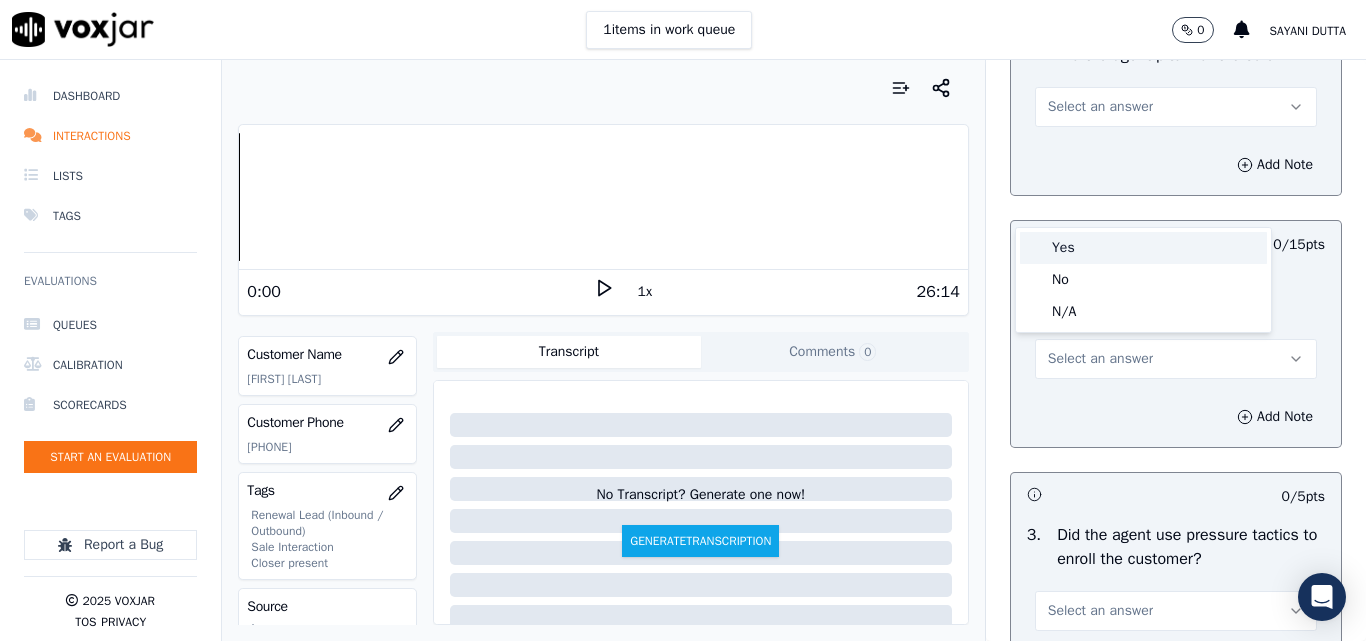 click on "Yes" at bounding box center [1143, 248] 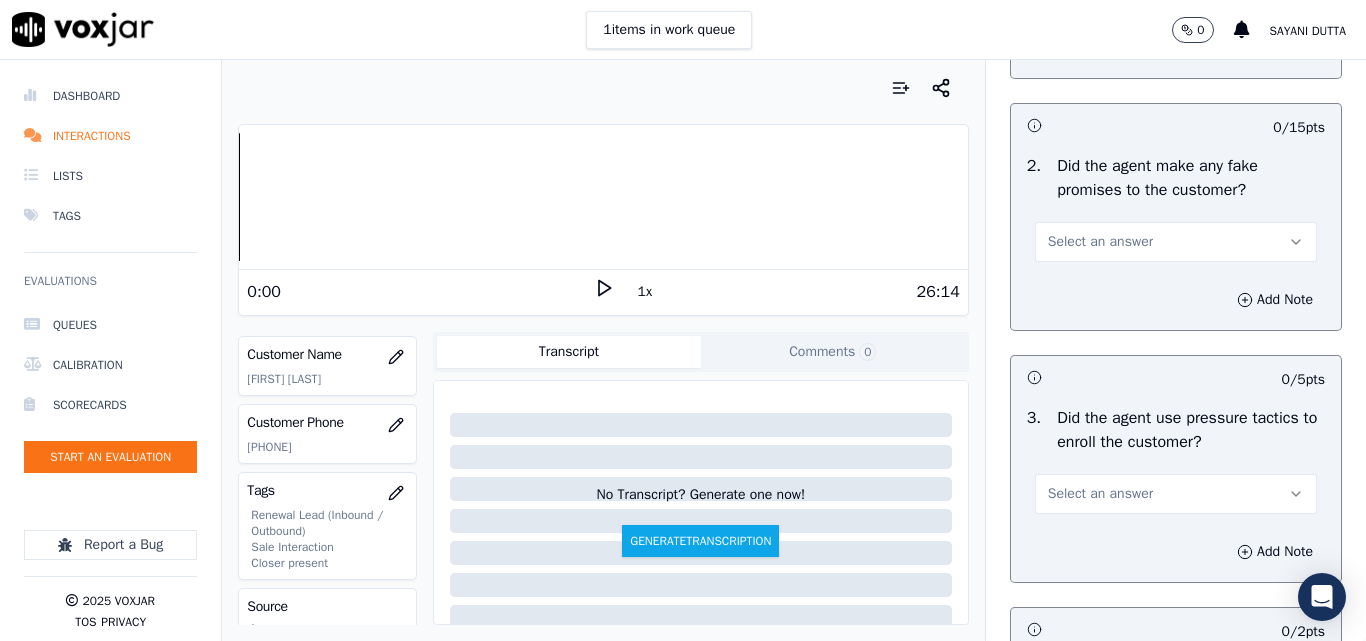scroll, scrollTop: 4500, scrollLeft: 0, axis: vertical 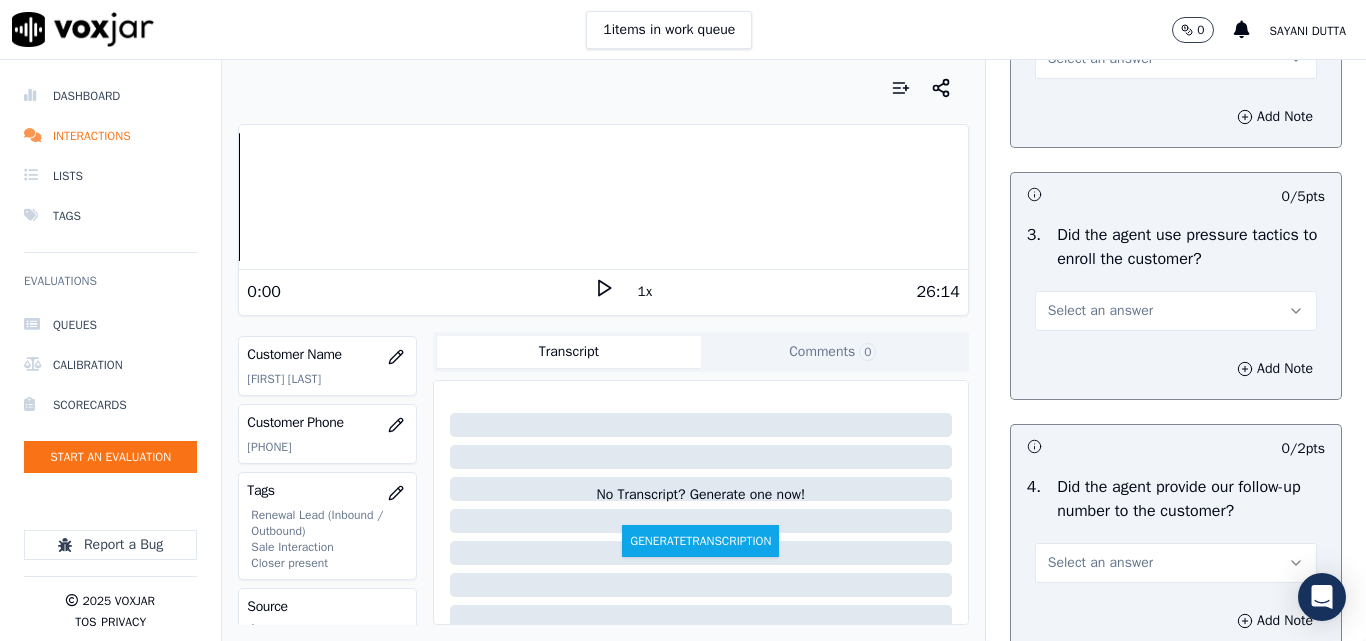 click on "Select an answer" at bounding box center (1176, 49) 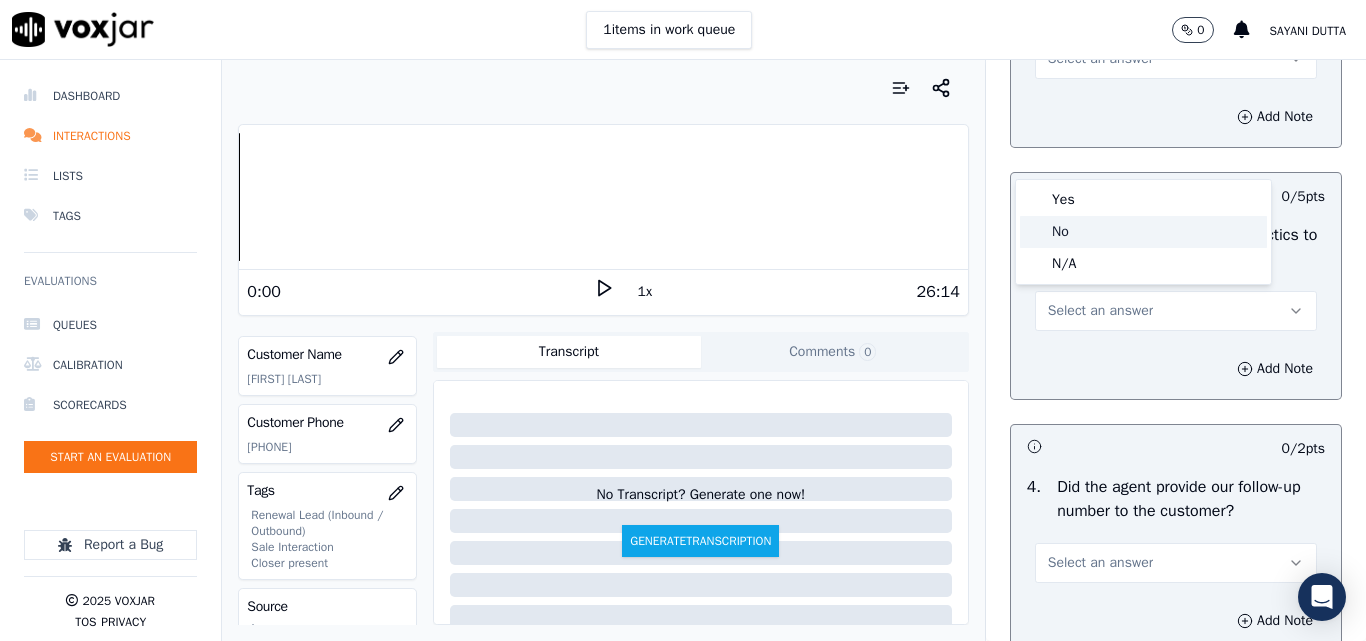 click on "No" 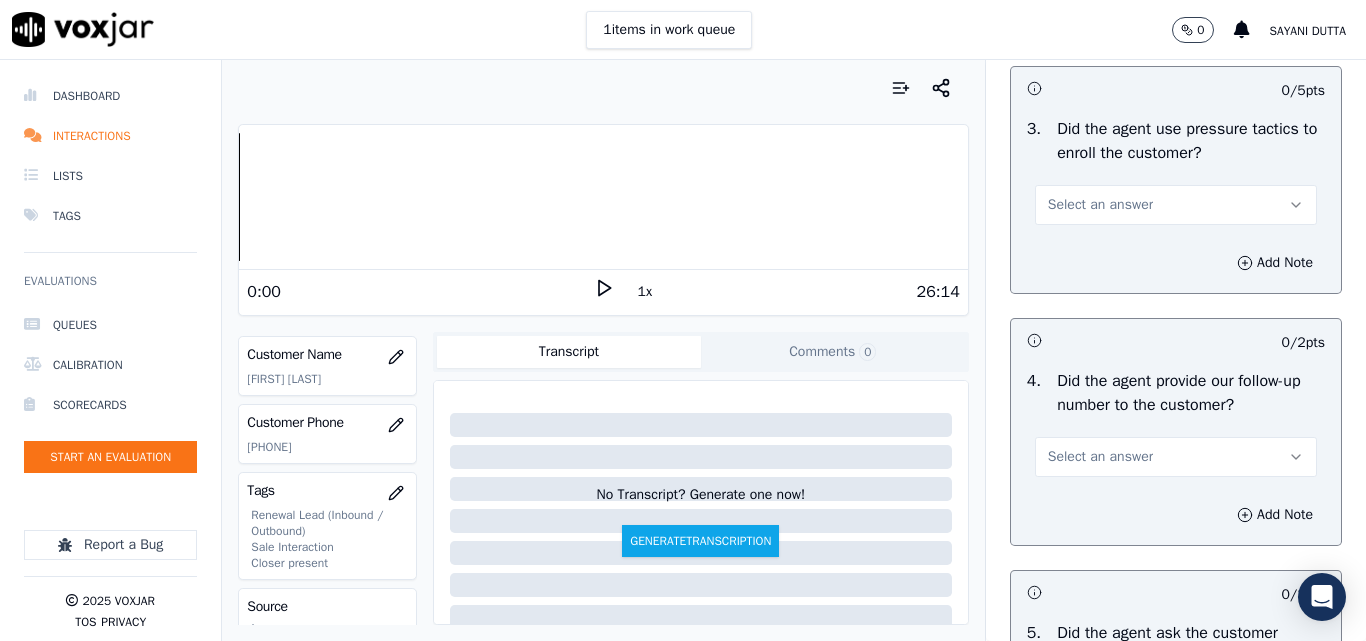 scroll, scrollTop: 4700, scrollLeft: 0, axis: vertical 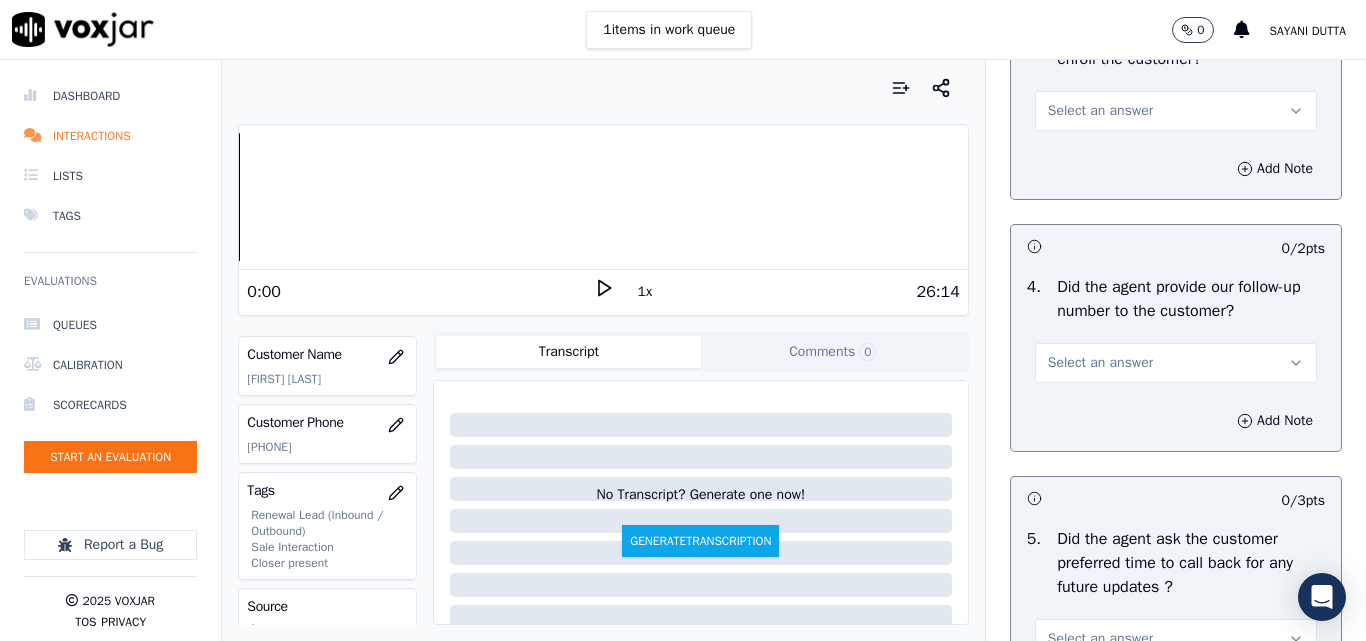 click on "Select an answer" at bounding box center [1100, 111] 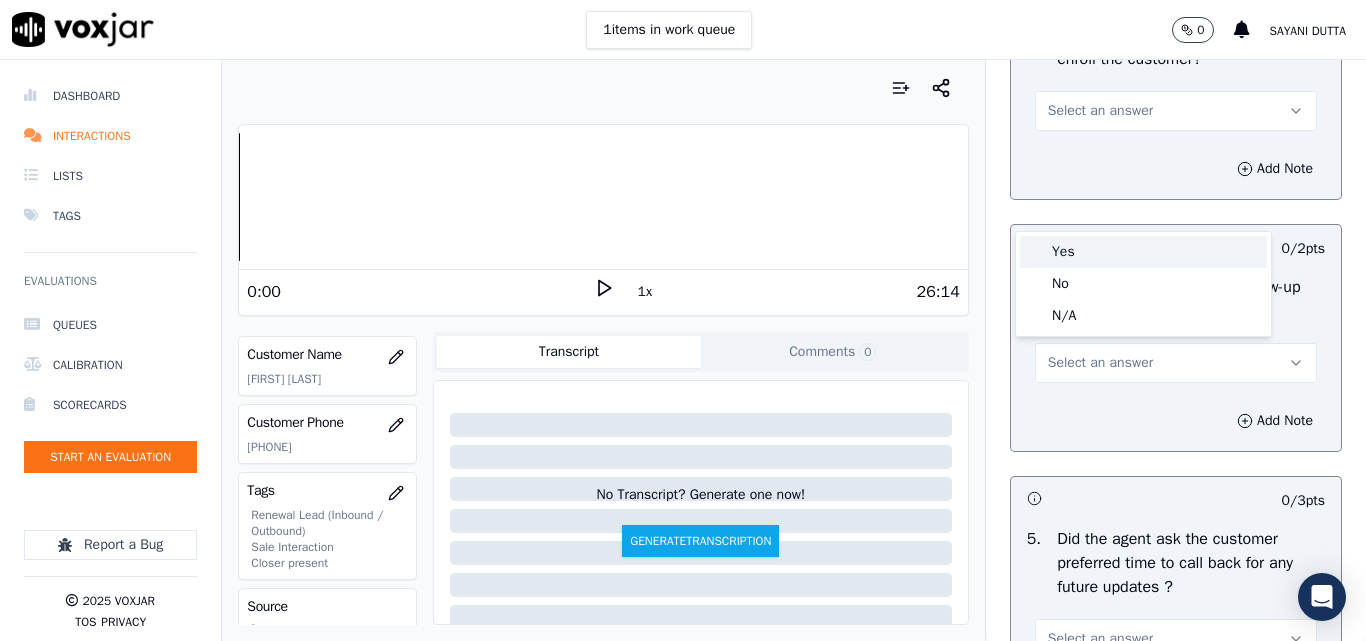 click on "Yes" at bounding box center [1143, 252] 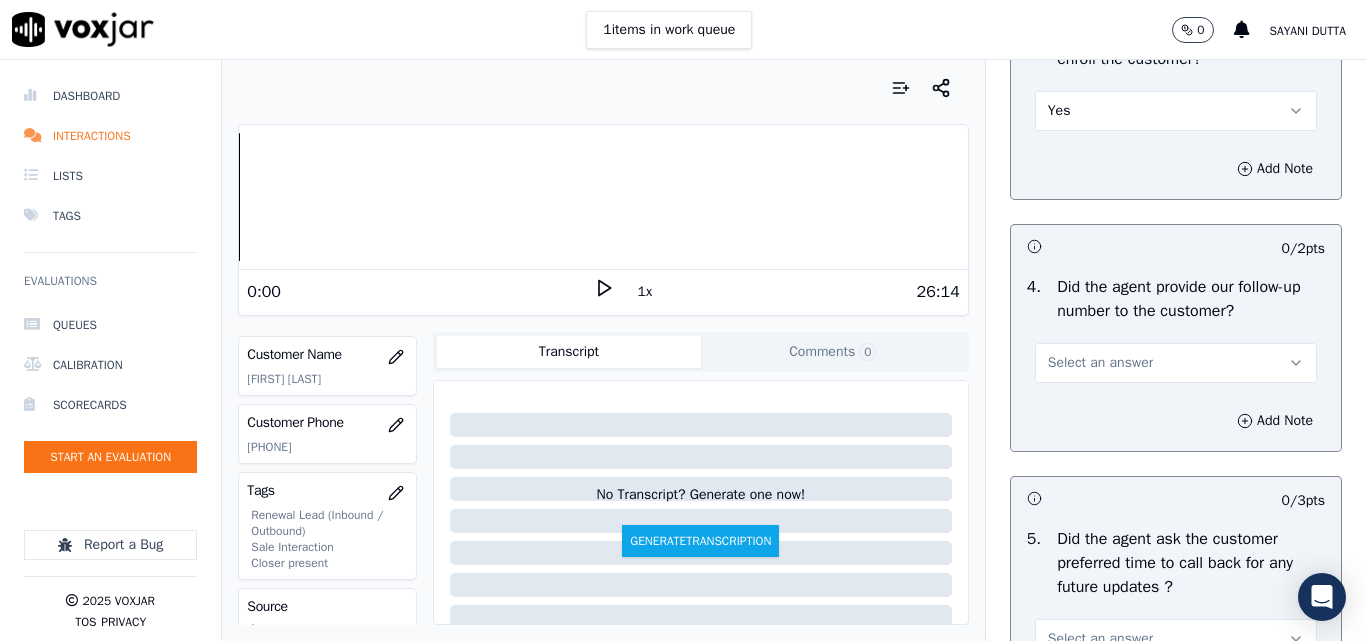 click on "Yes" at bounding box center (1059, 111) 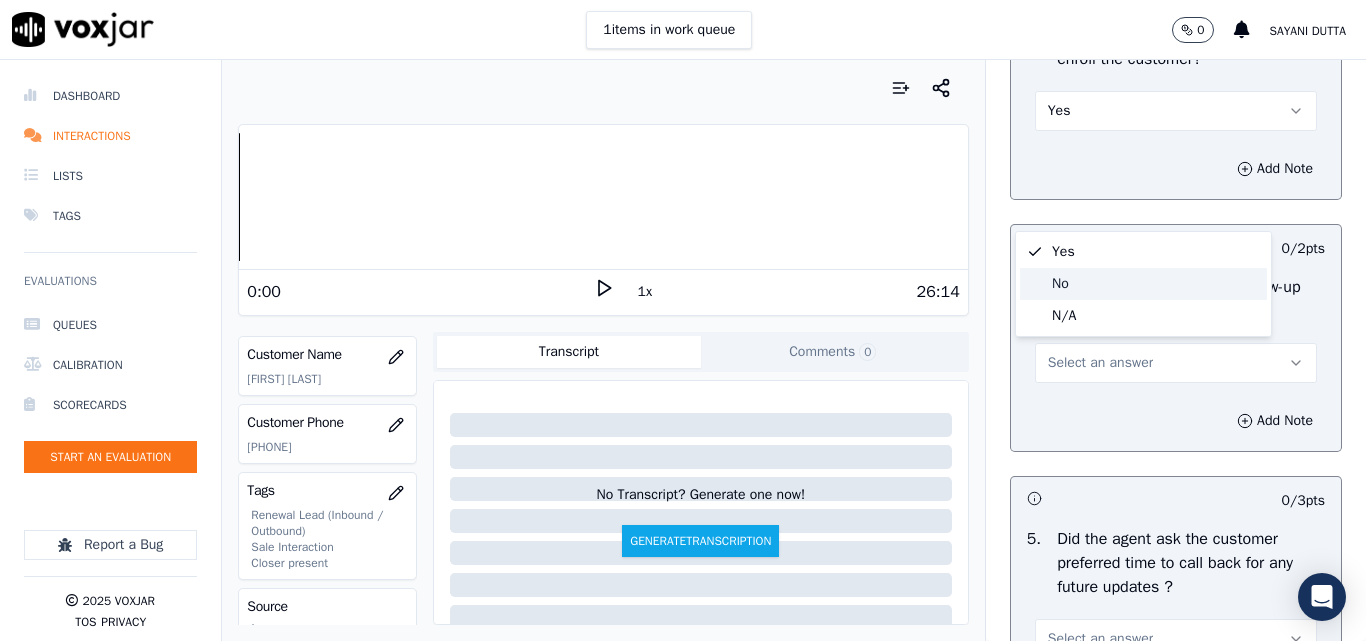 click on "No" 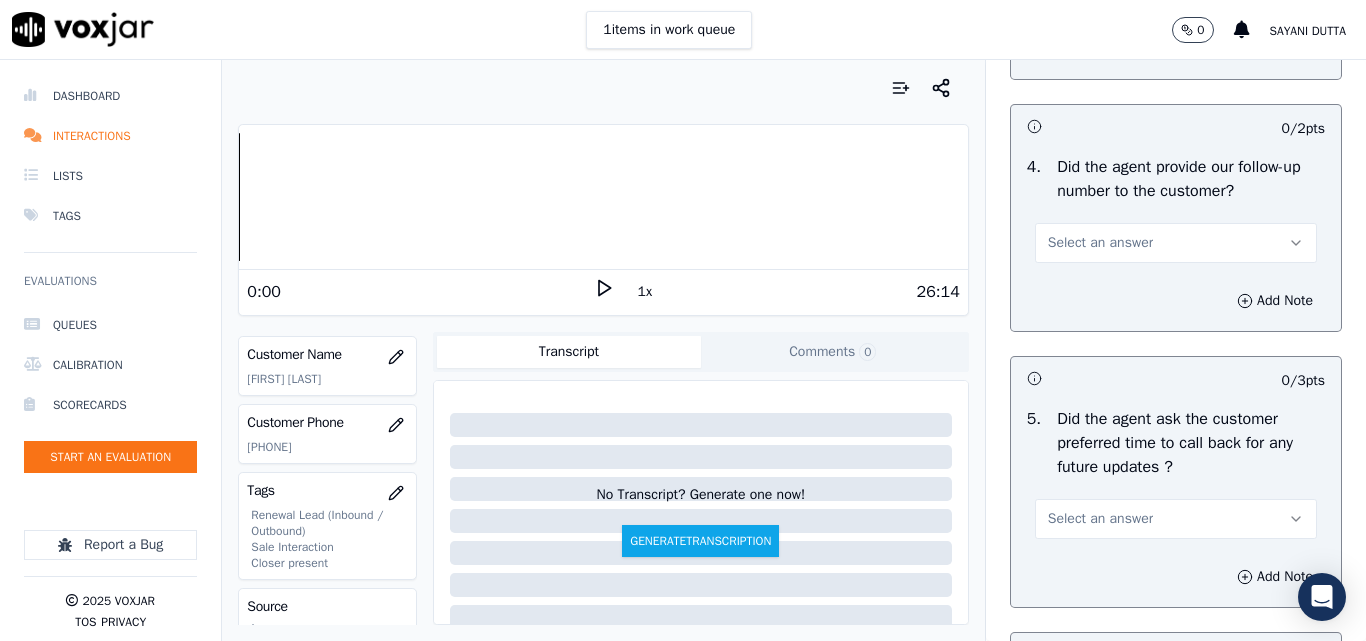 scroll, scrollTop: 5000, scrollLeft: 0, axis: vertical 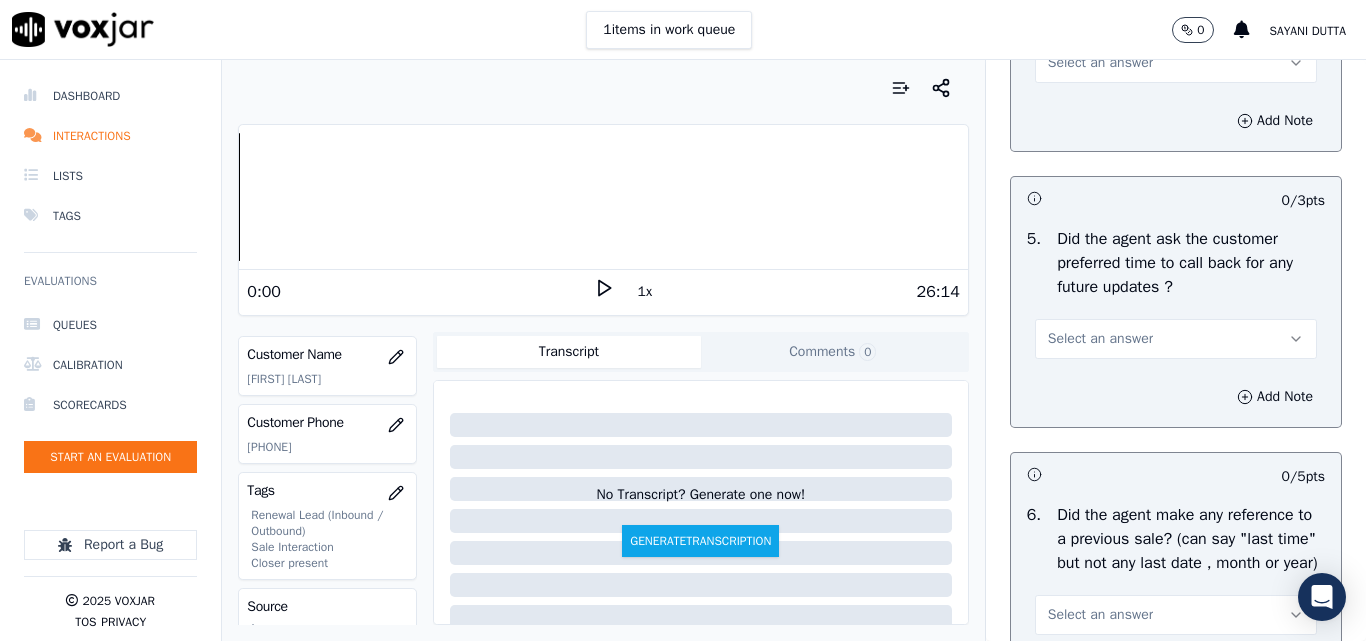 click on "Select an answer" at bounding box center (1100, 63) 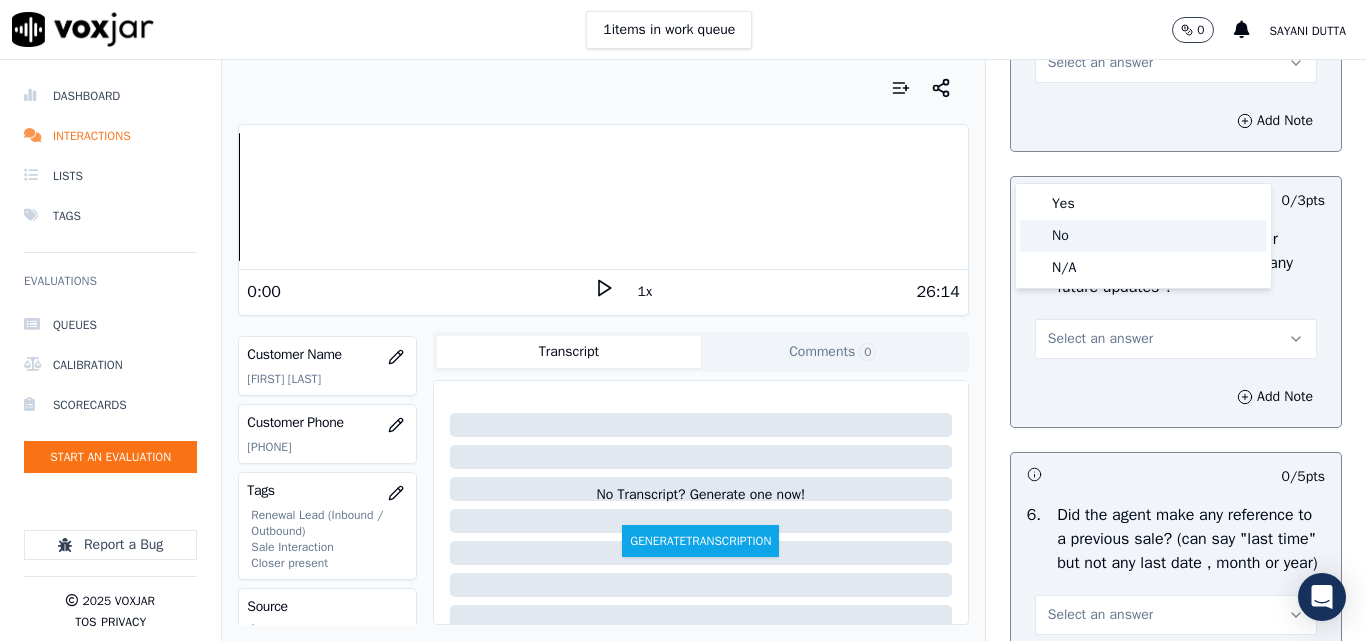 click on "No" 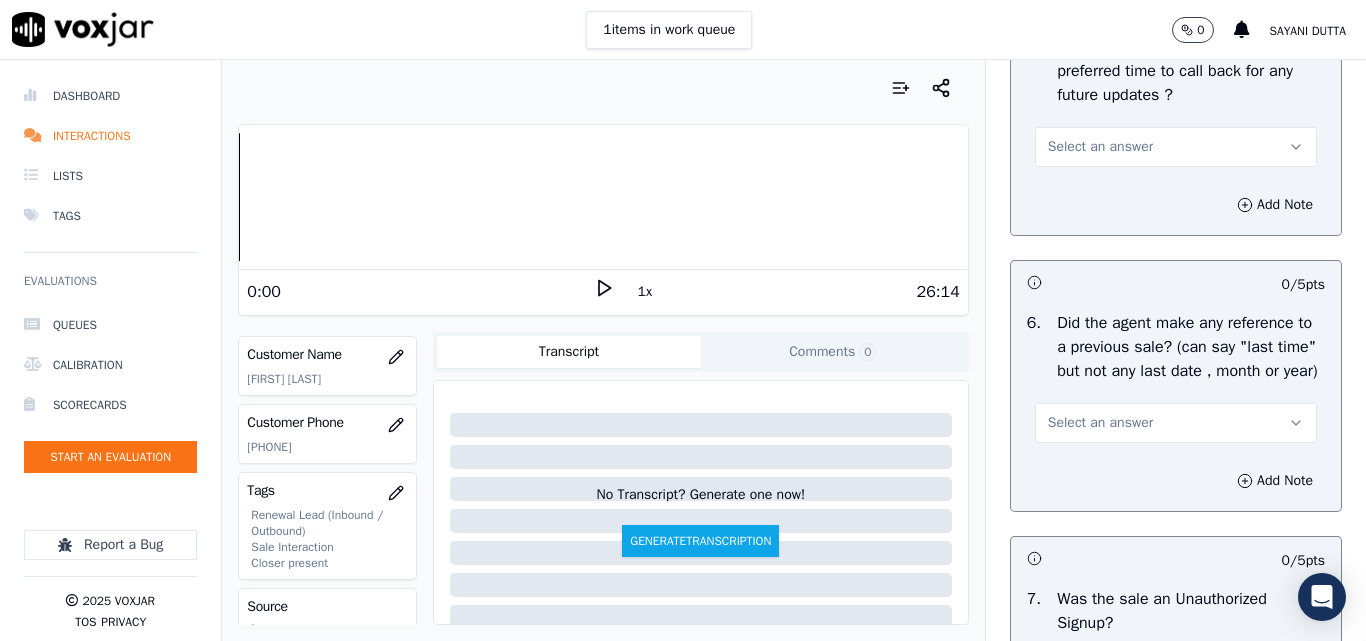 scroll, scrollTop: 5200, scrollLeft: 0, axis: vertical 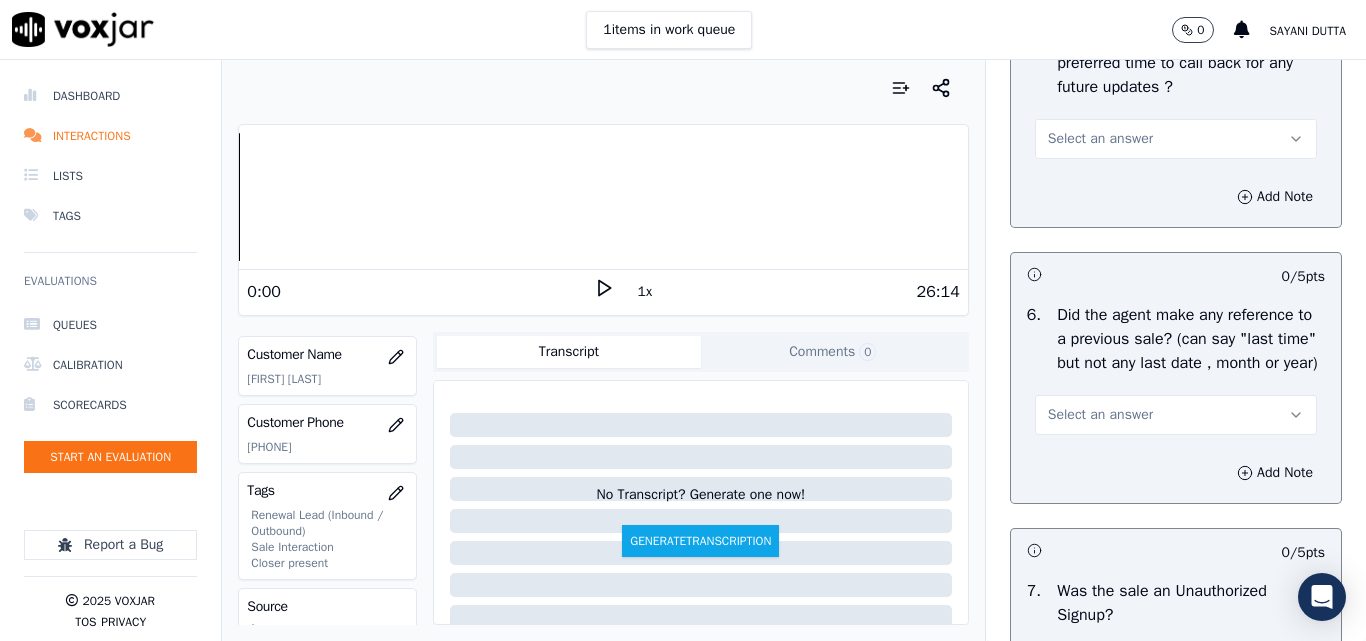 click on "Select an answer" at bounding box center [1100, 139] 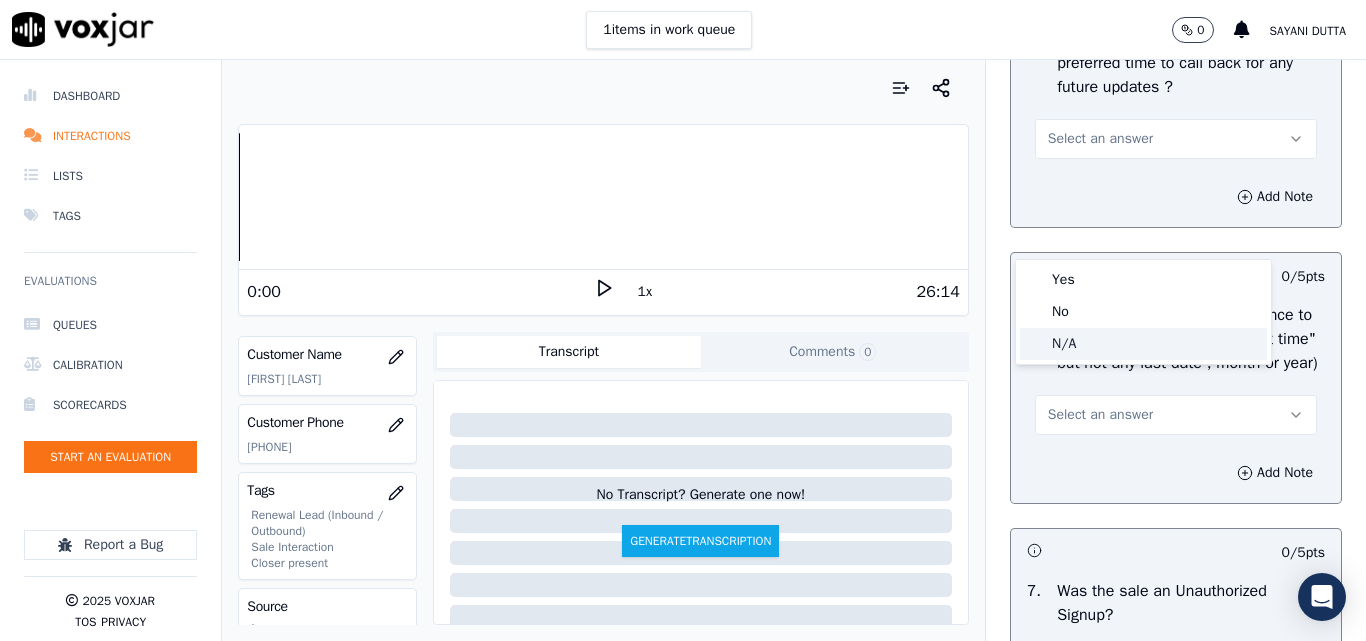 click on "N/A" 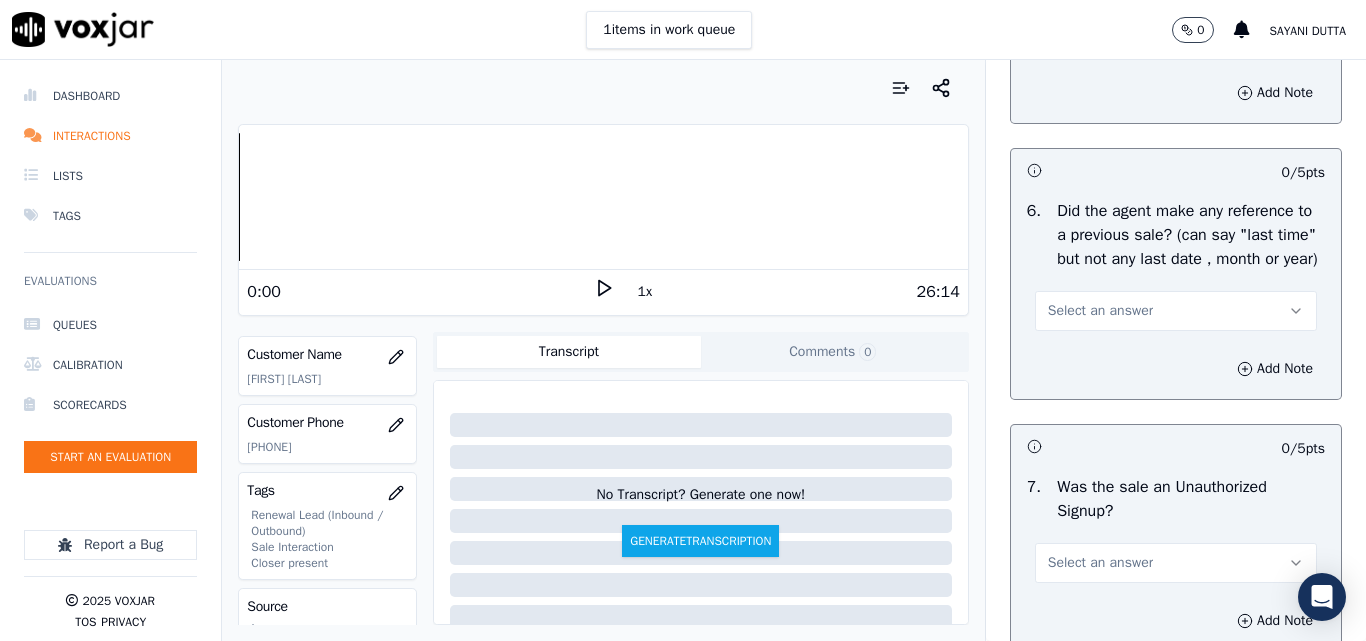 scroll, scrollTop: 5400, scrollLeft: 0, axis: vertical 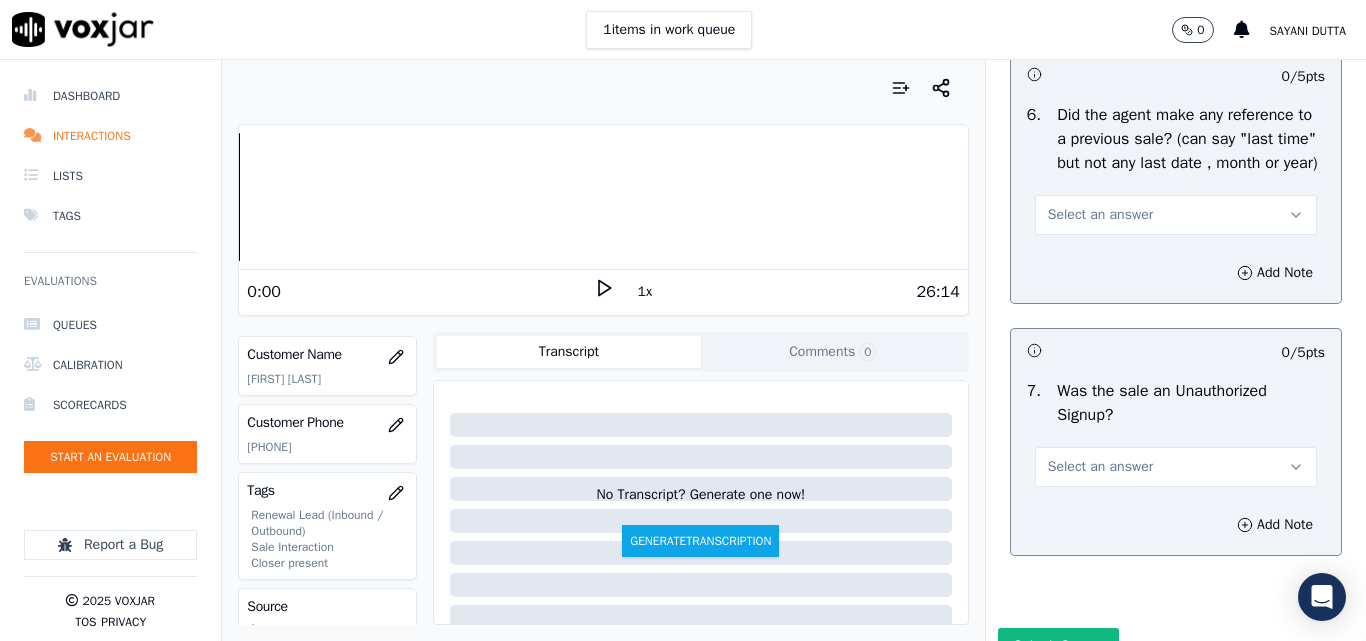 click on "Select an answer" at bounding box center [1100, 215] 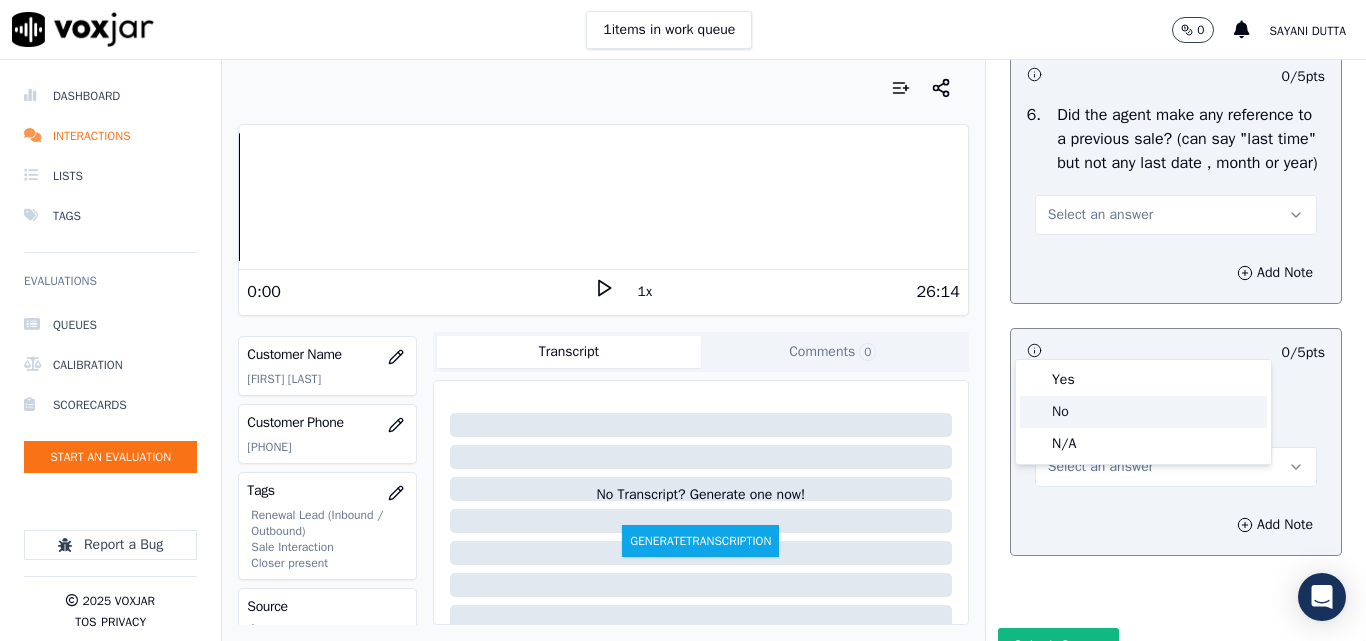 click on "No" 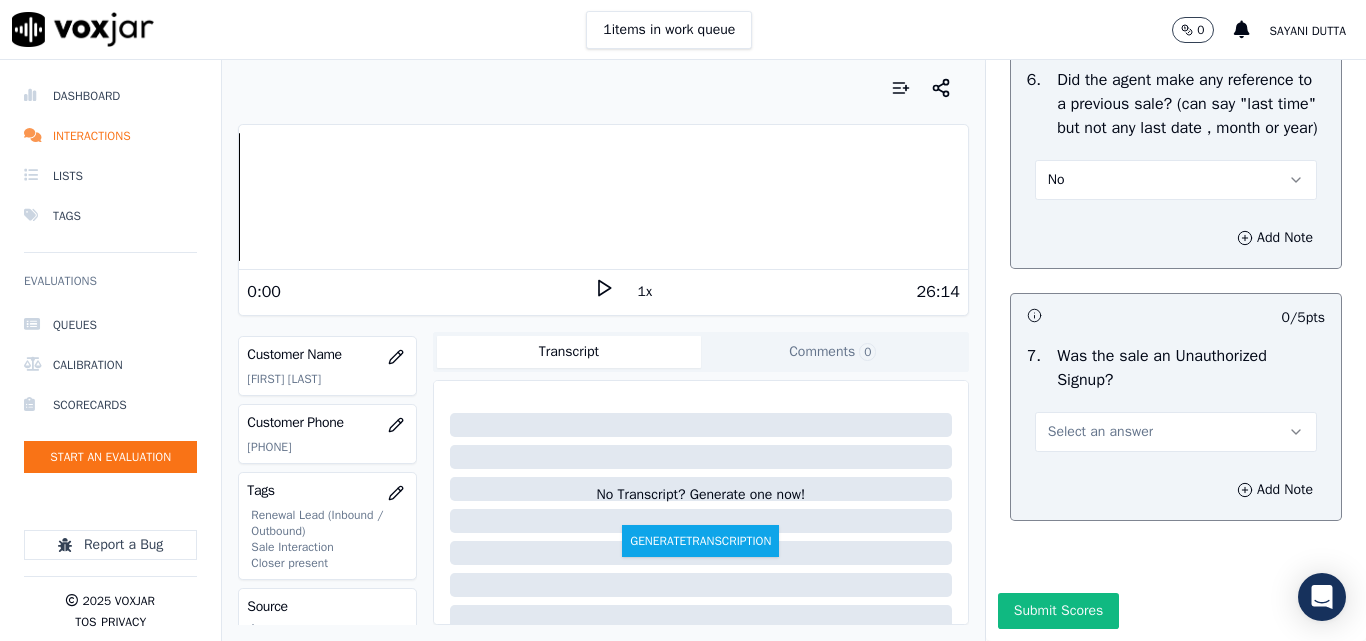 scroll, scrollTop: 5600, scrollLeft: 0, axis: vertical 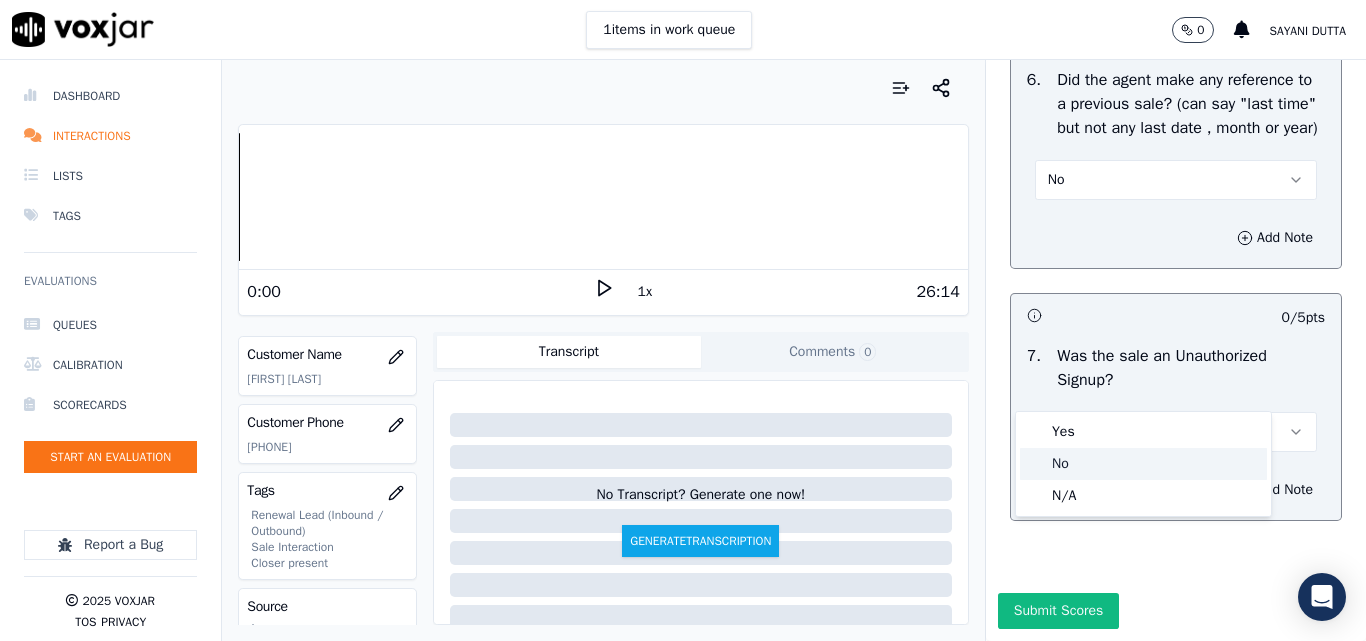 click on "No" 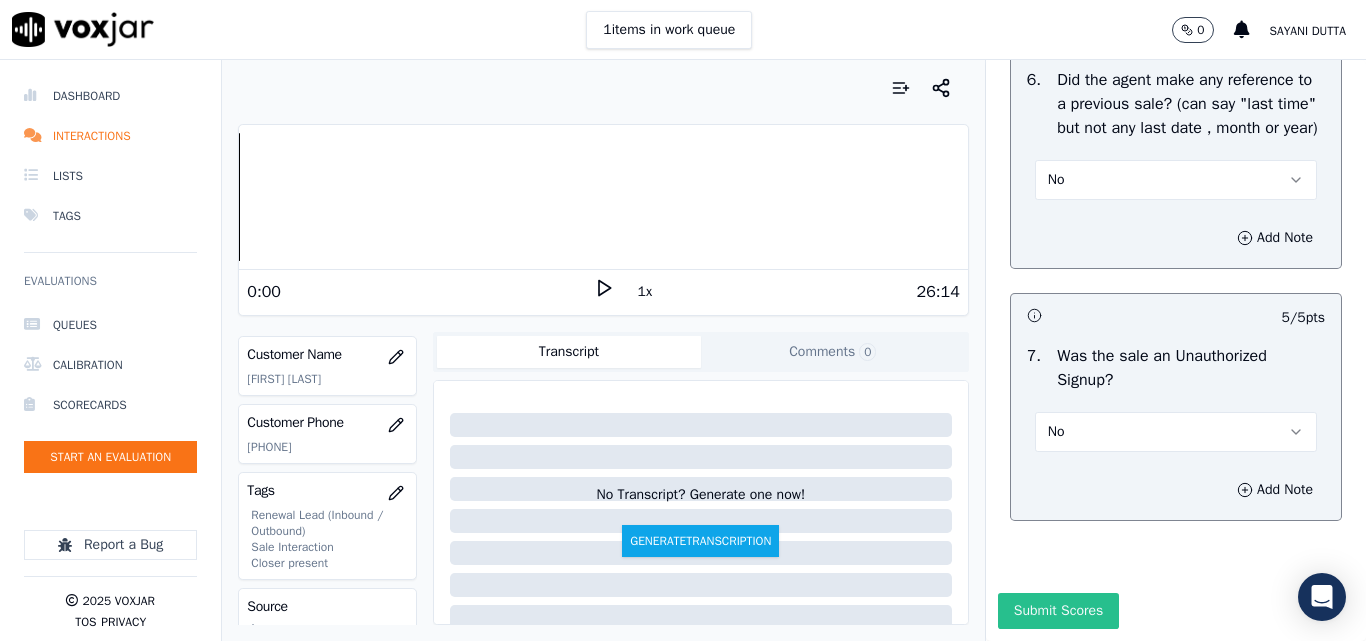 click on "Submit Scores" at bounding box center (1058, 611) 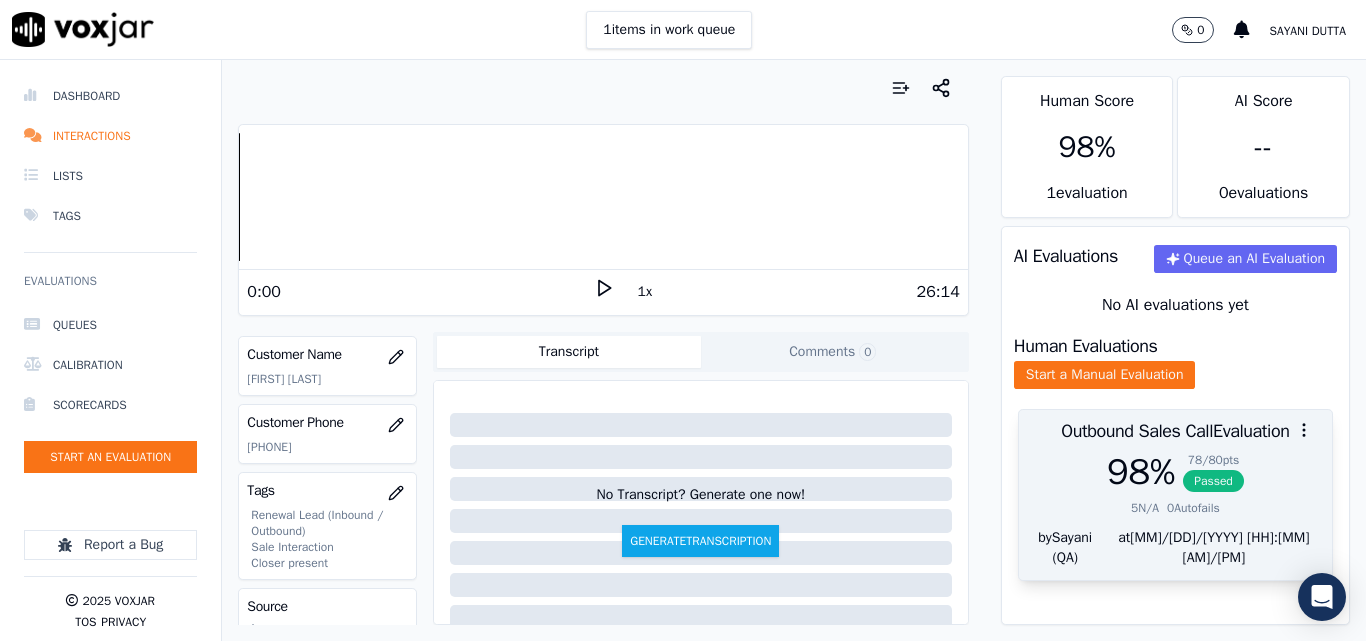scroll, scrollTop: 24, scrollLeft: 0, axis: vertical 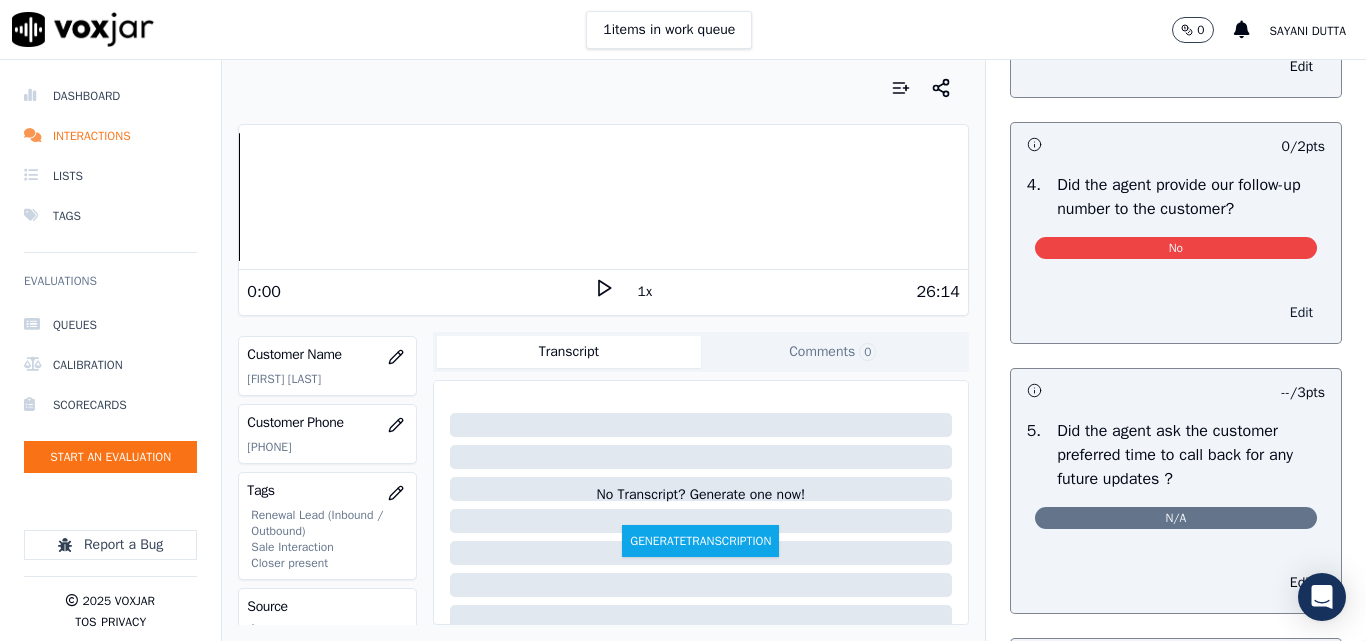click on "Edit" at bounding box center [1301, 313] 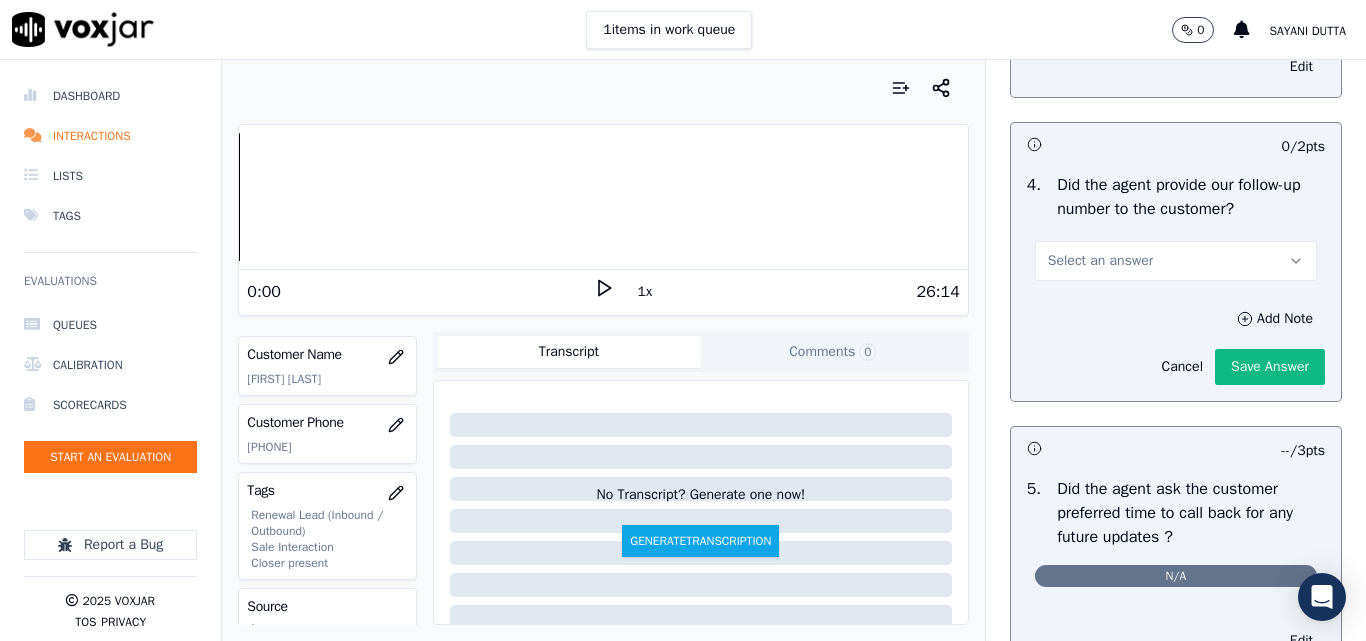click on "Select an answer" at bounding box center (1100, 261) 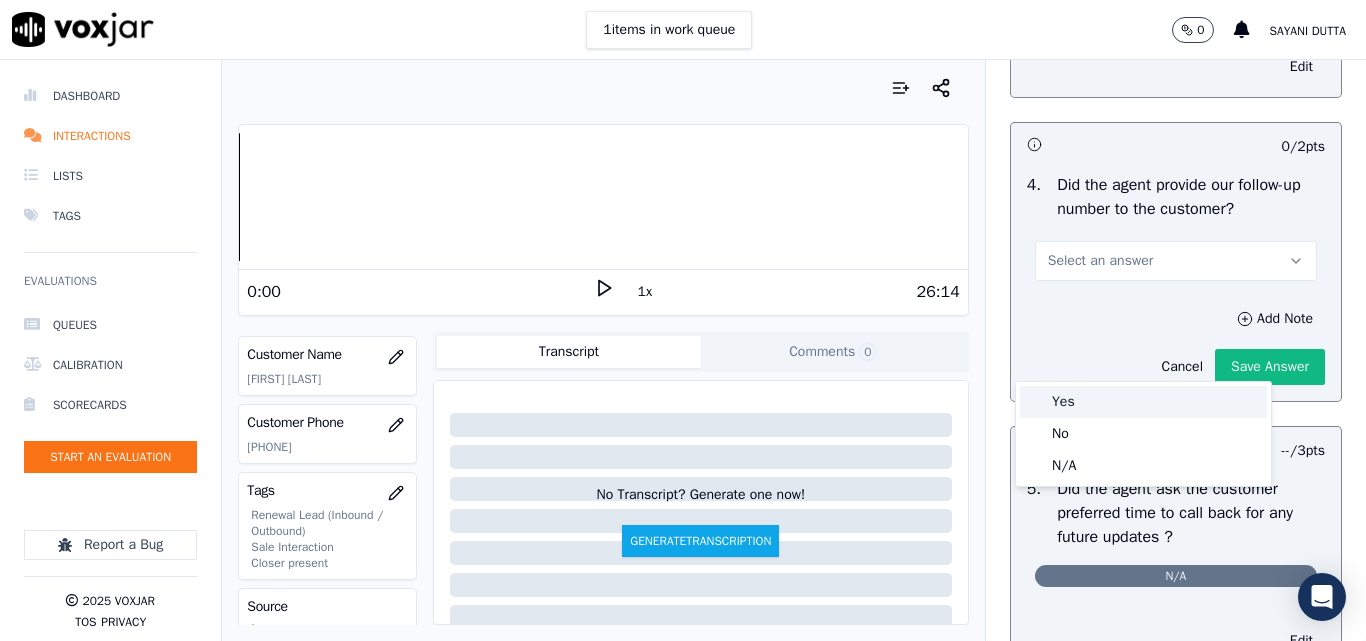 drag, startPoint x: 1085, startPoint y: 402, endPoint x: 1093, endPoint y: 417, distance: 17 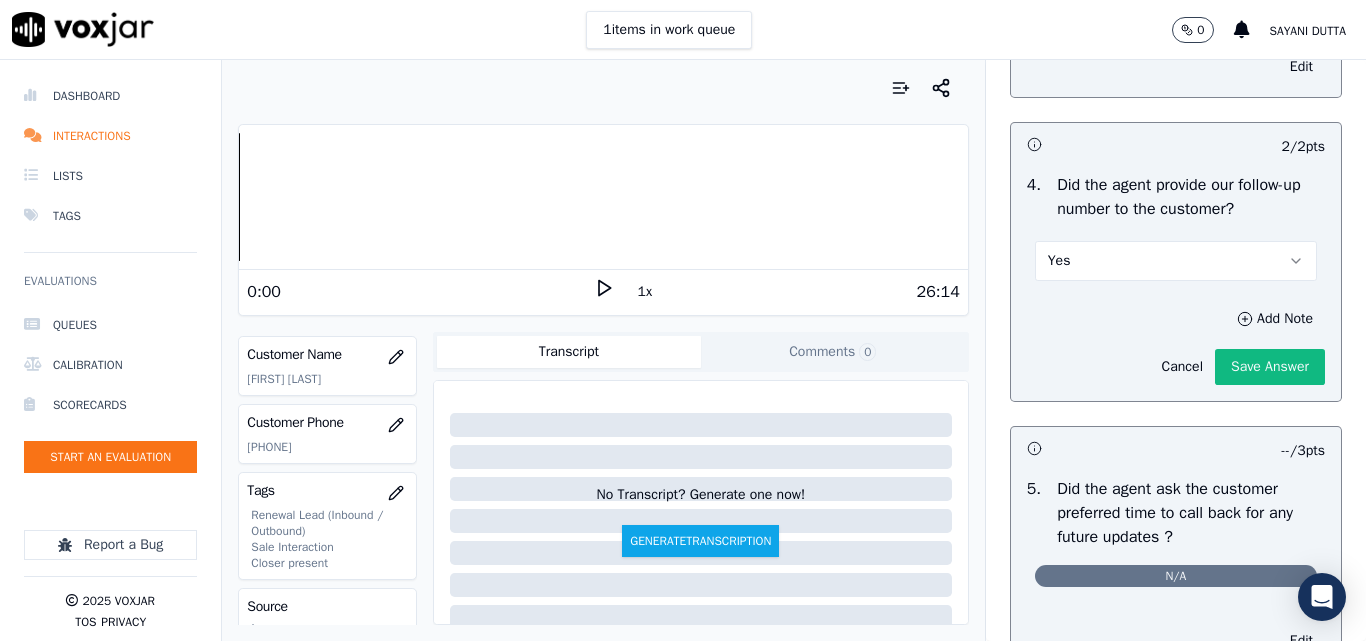 click on "Save Answer" 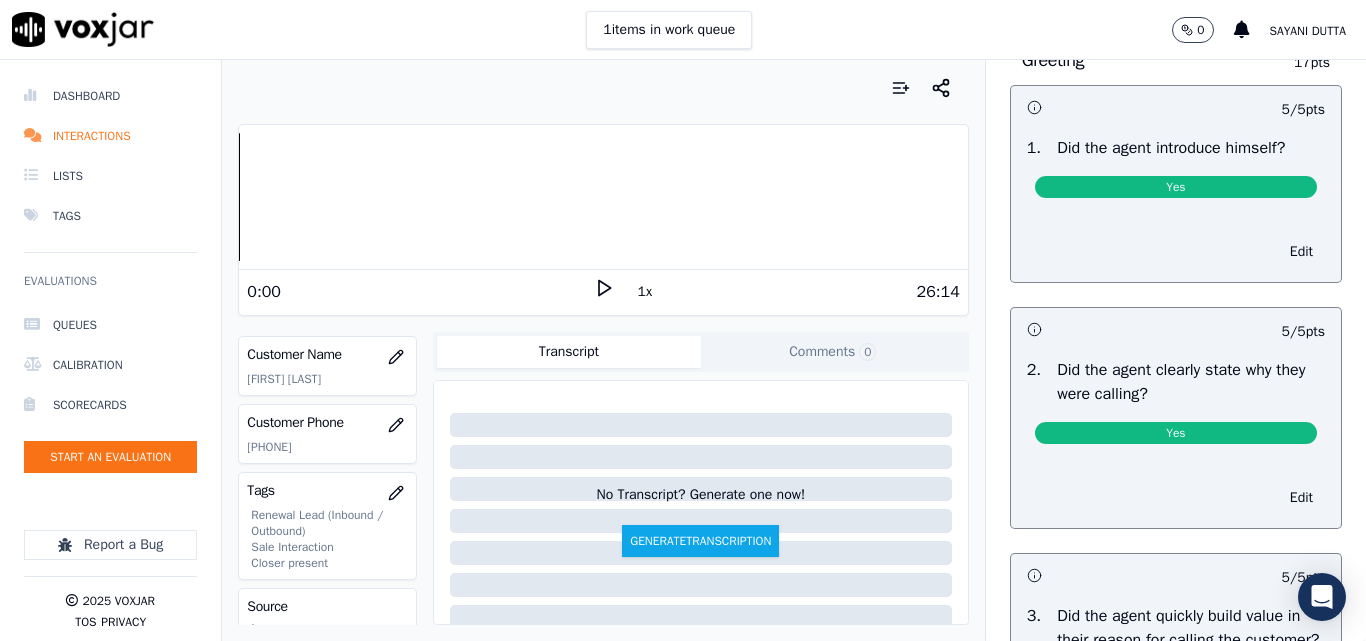 scroll, scrollTop: 0, scrollLeft: 0, axis: both 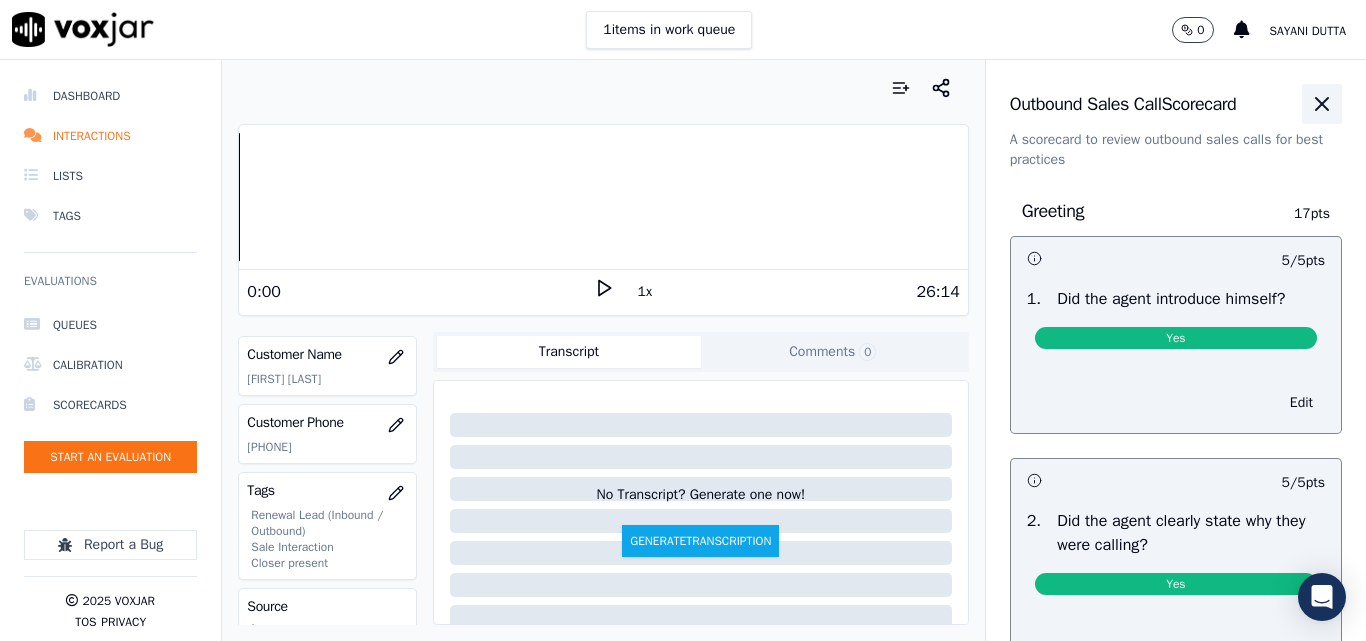 click 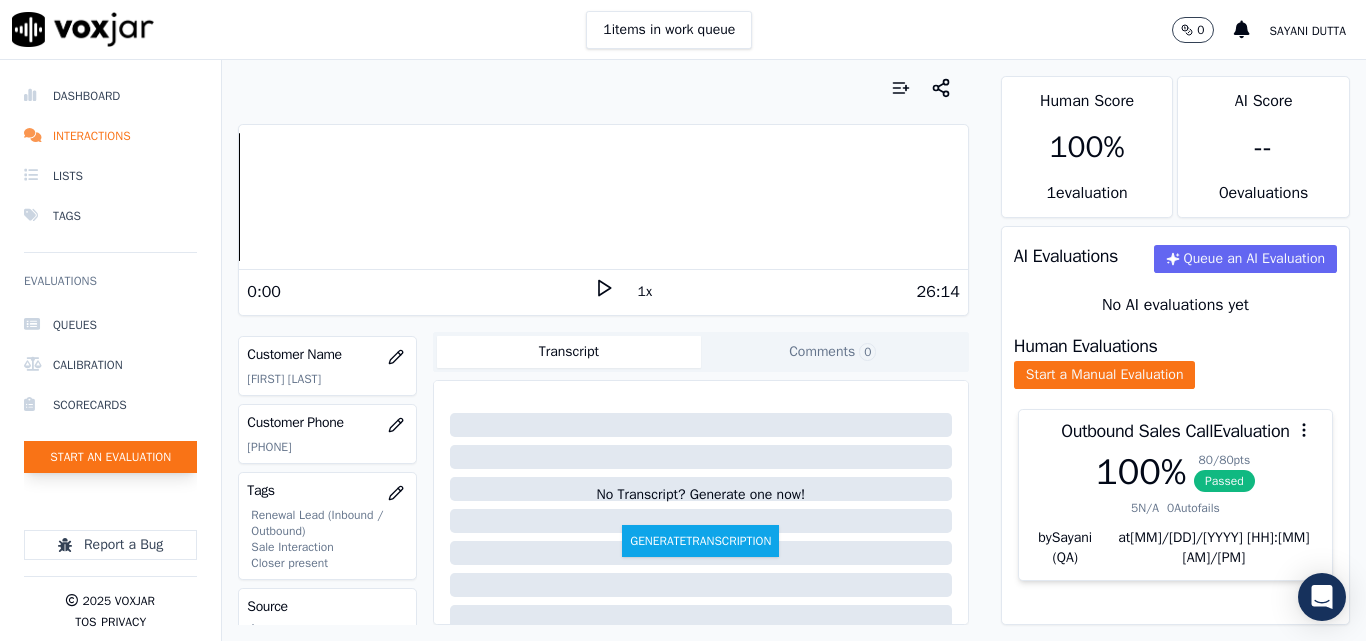 click on "Start an Evaluation" 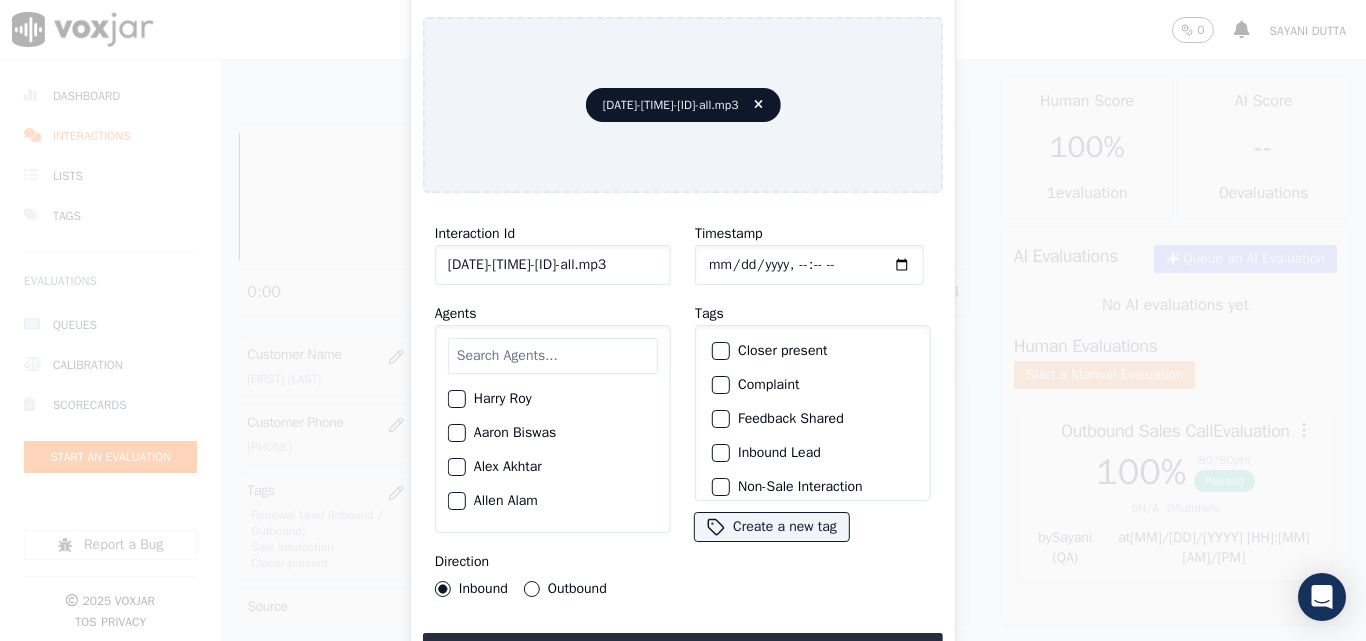 scroll, scrollTop: 0, scrollLeft: 40, axis: horizontal 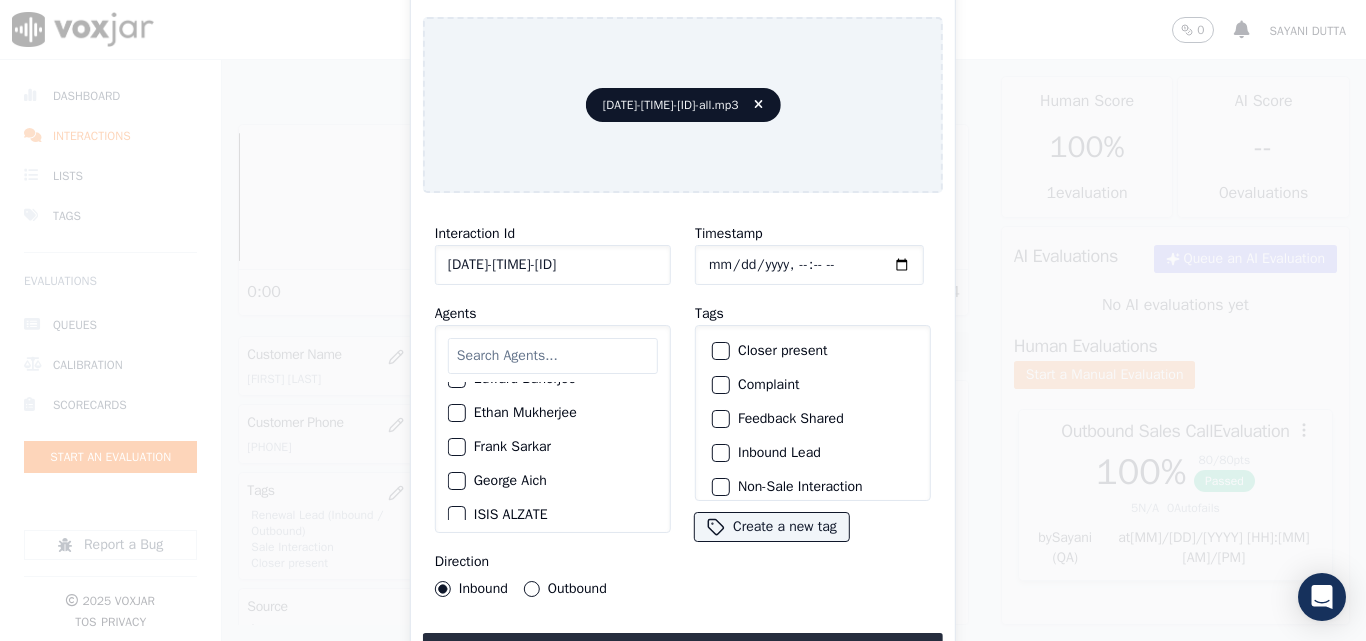 type on "[DATE]-[TIME]-[ID]" 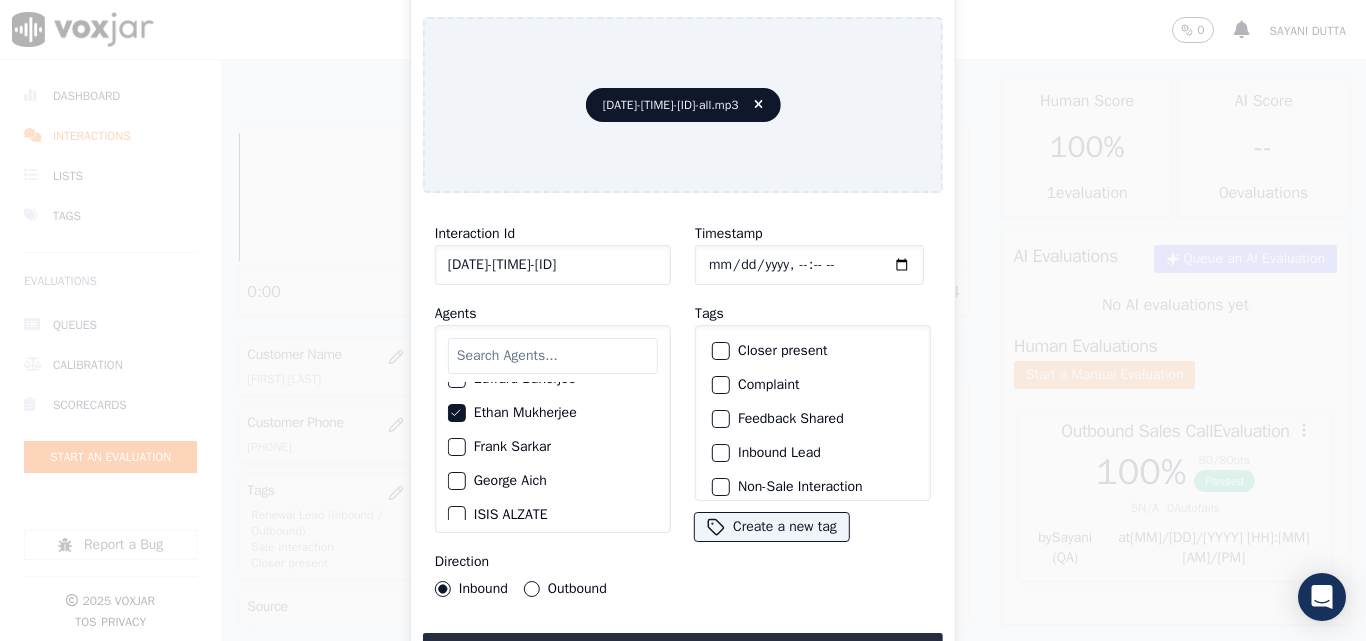click on "Inbound Lead" 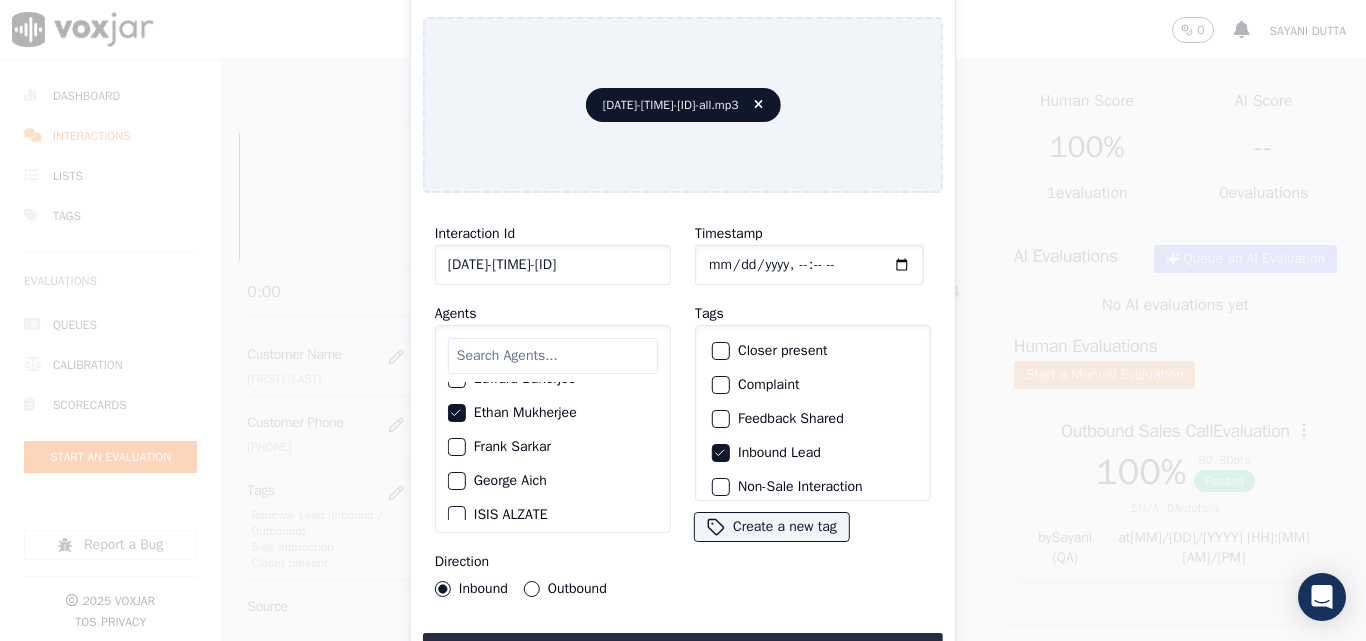 click on "Closer present" 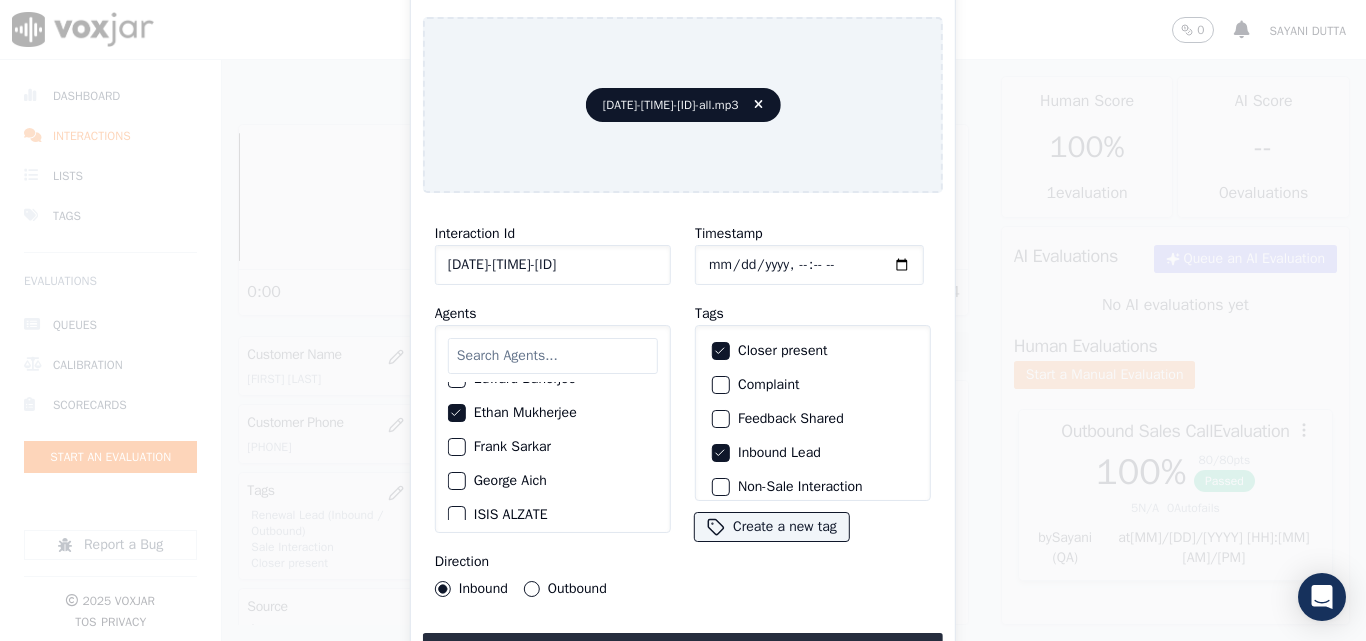 scroll, scrollTop: 173, scrollLeft: 0, axis: vertical 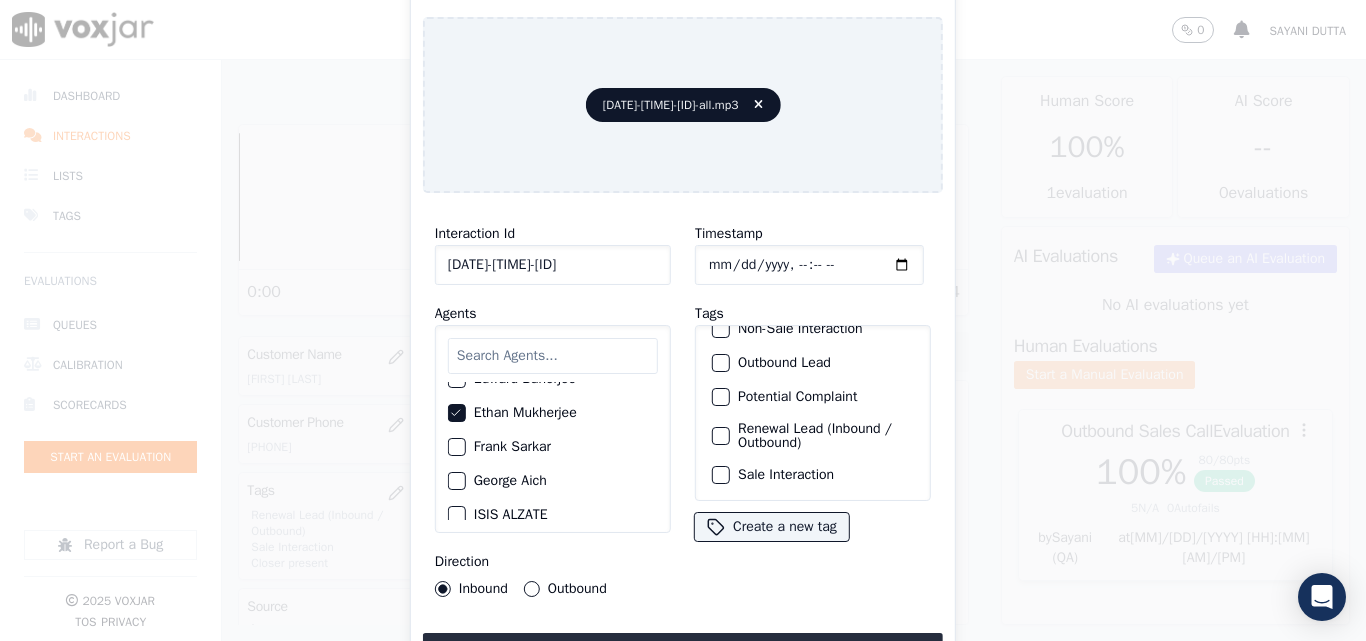 click on "Sale Interaction" 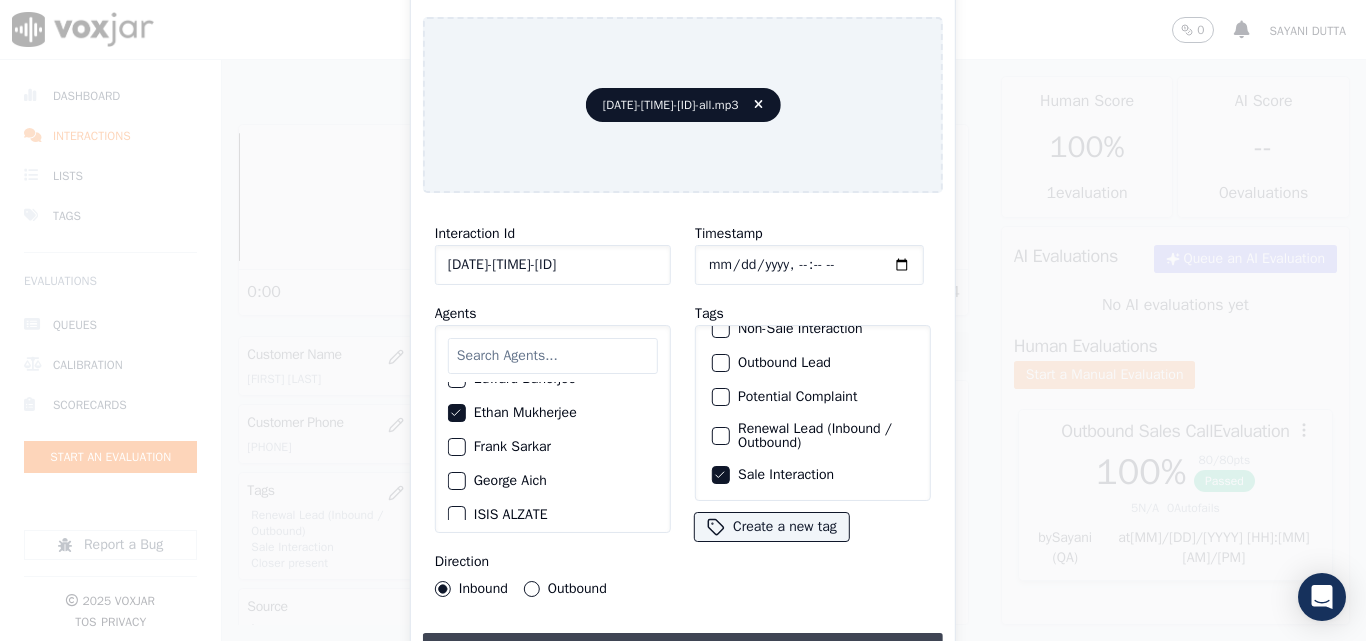 click on "Upload interaction to start evaluation" at bounding box center (683, 651) 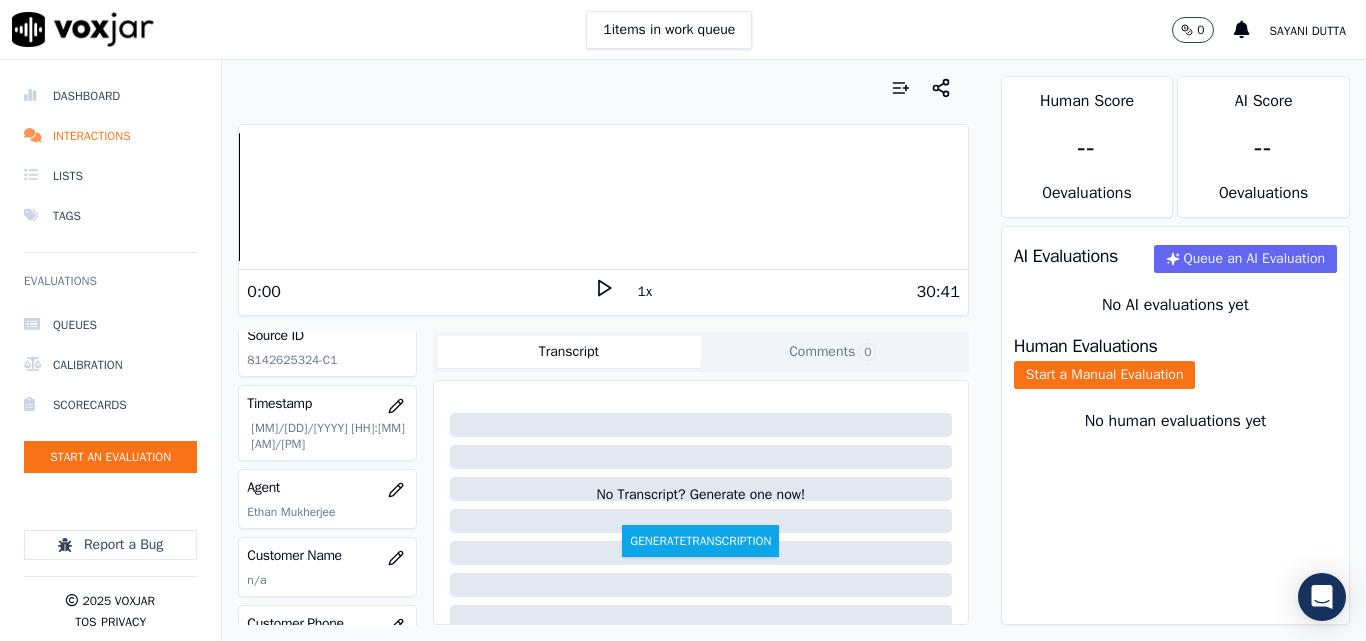 scroll, scrollTop: 300, scrollLeft: 0, axis: vertical 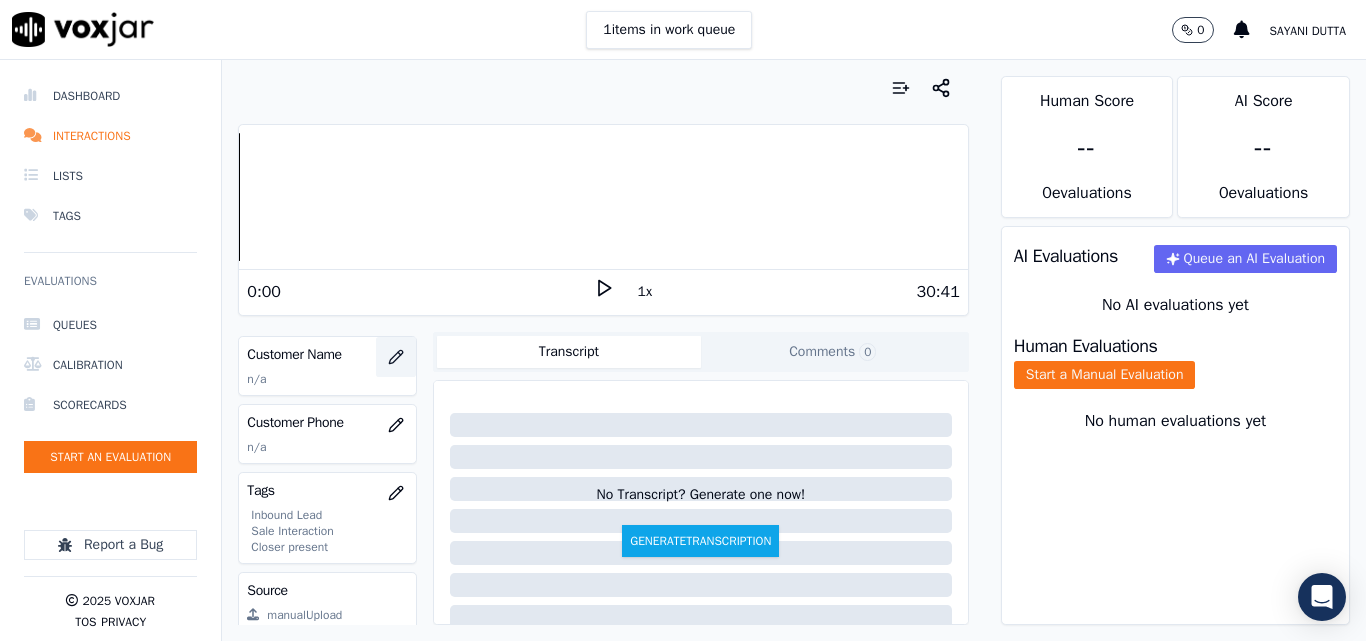 click at bounding box center (396, 357) 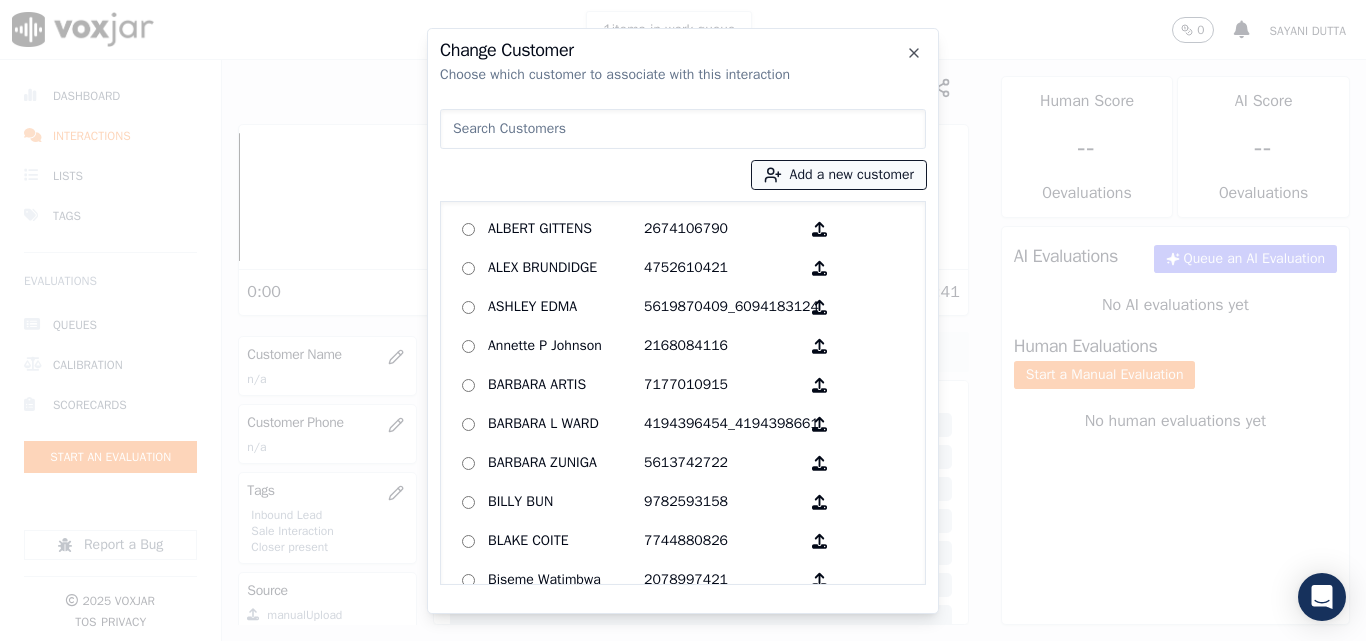 click on "Add a new customer" at bounding box center (839, 175) 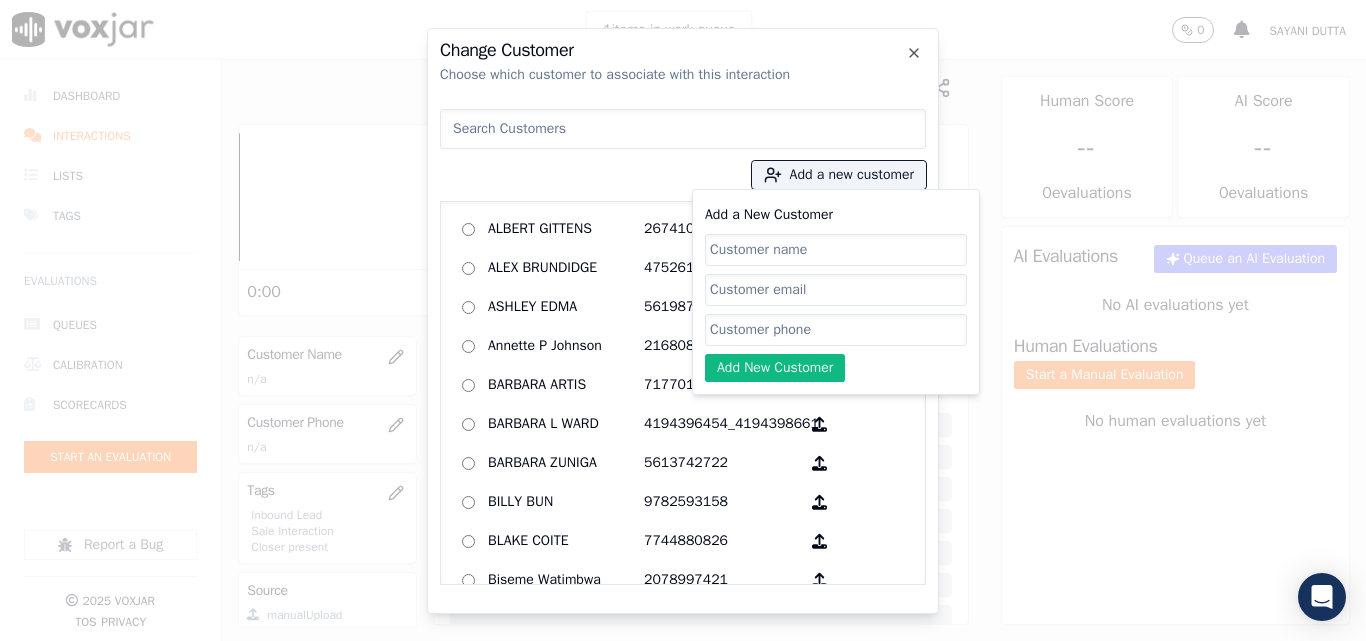 click on "Add a New Customer" 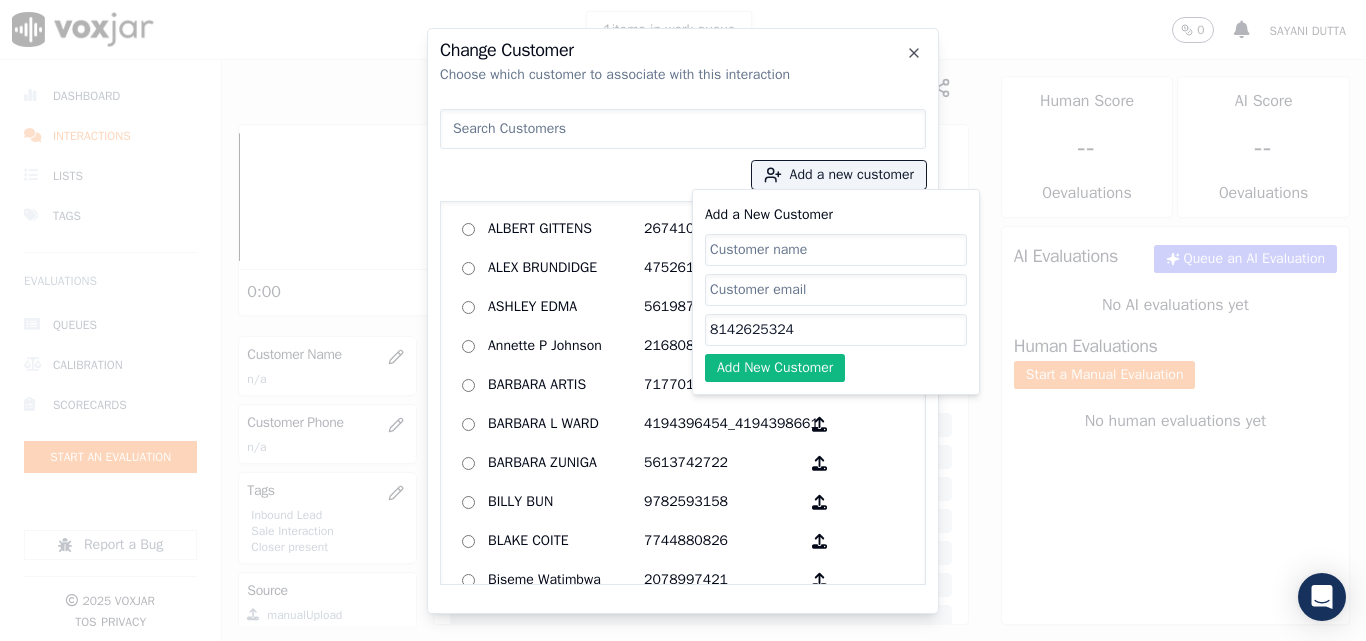 type on "8142625324" 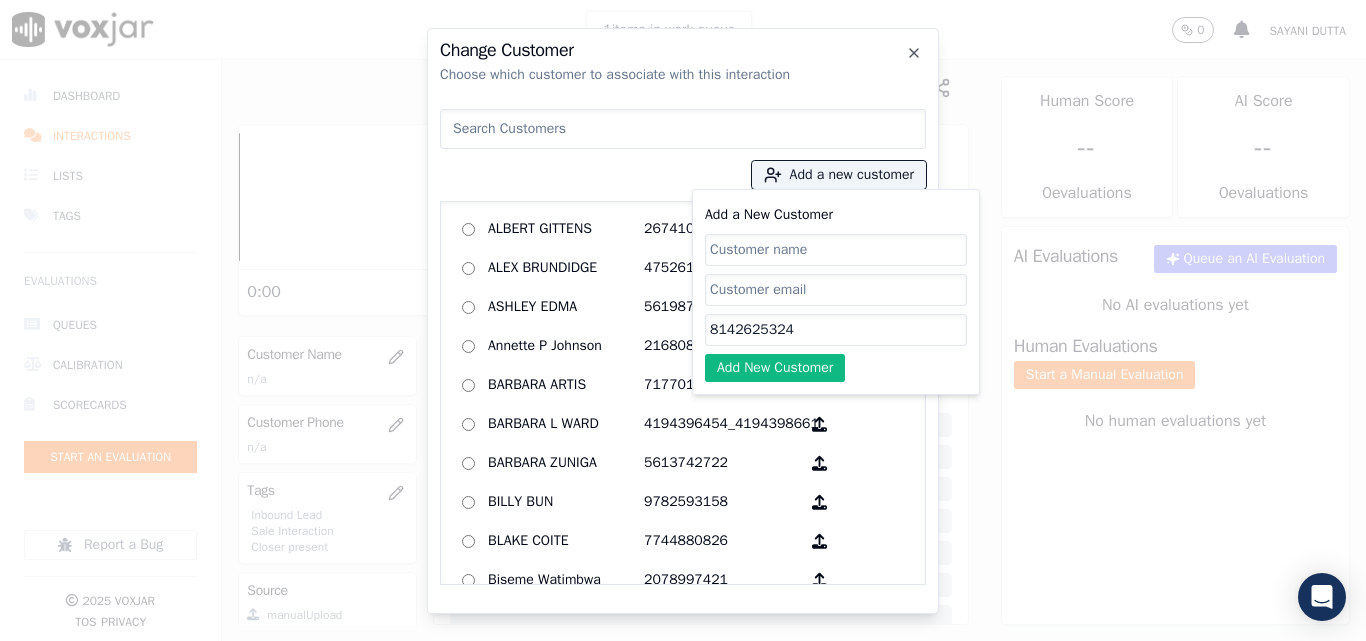 paste on "[FIRST] [LAST]" 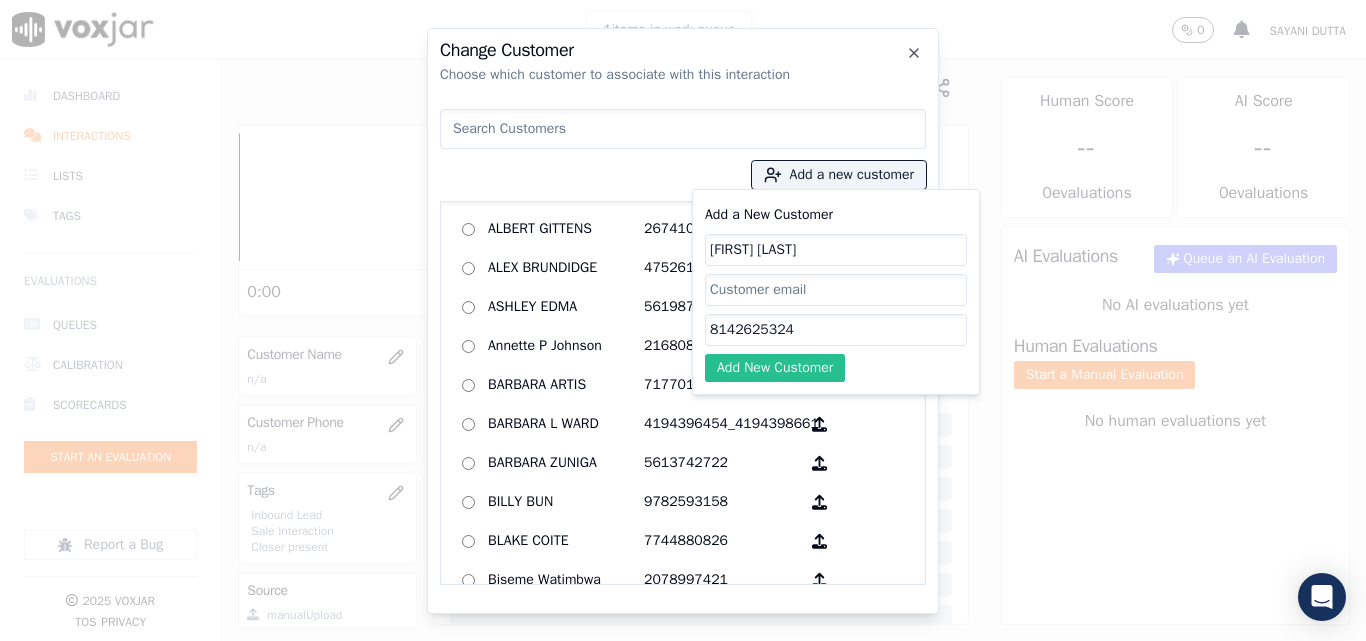 type on "[FIRST] [LAST]" 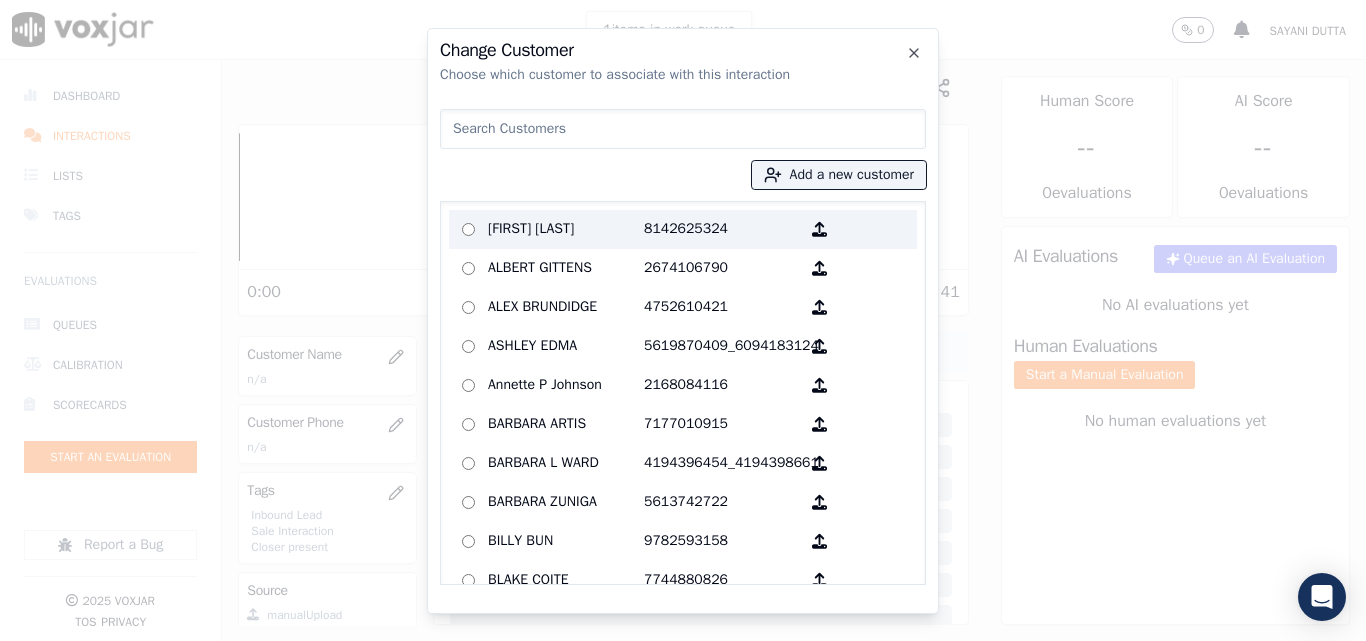 click on "[FIRST] [LAST]" at bounding box center (566, 229) 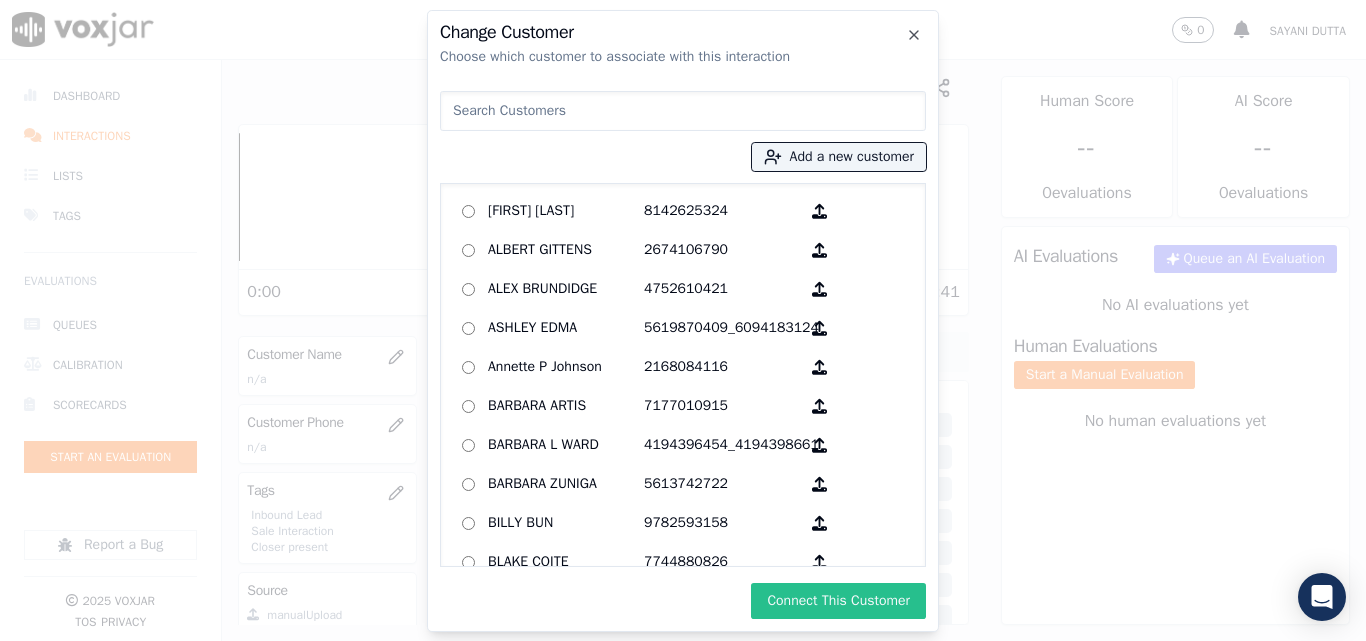 click on "Connect This Customer" at bounding box center (838, 601) 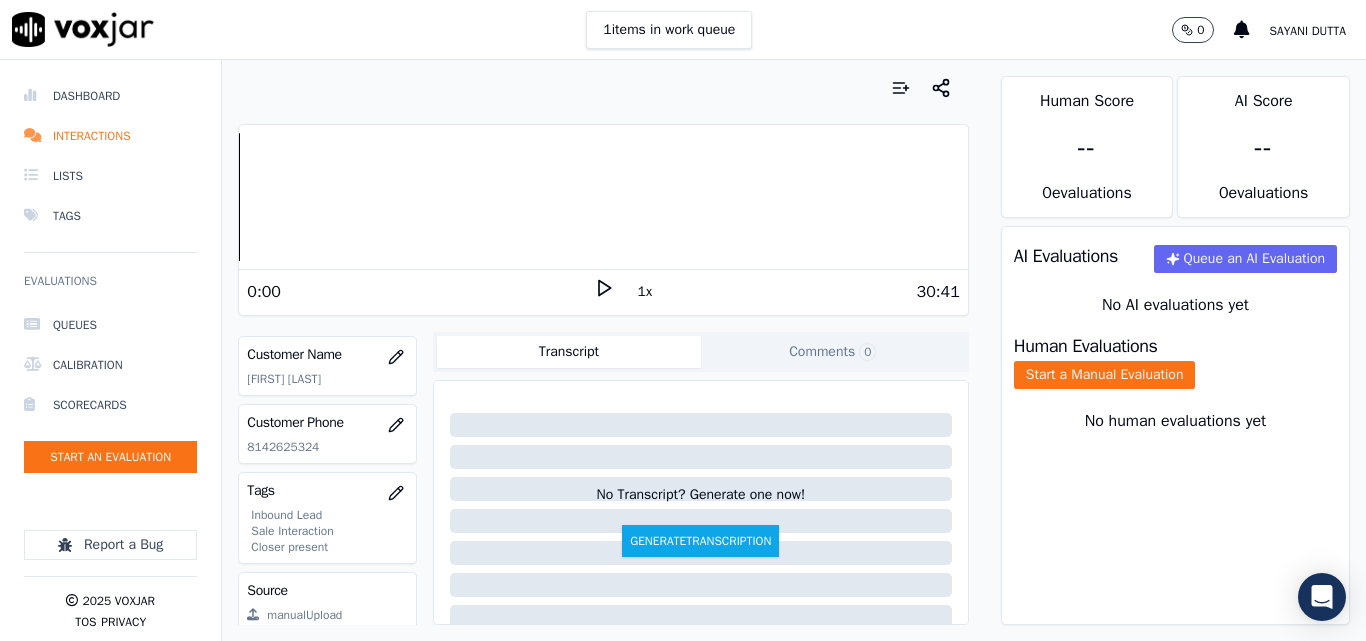 click on "Human Evaluations   Start a Manual Evaluation" at bounding box center [1175, 363] 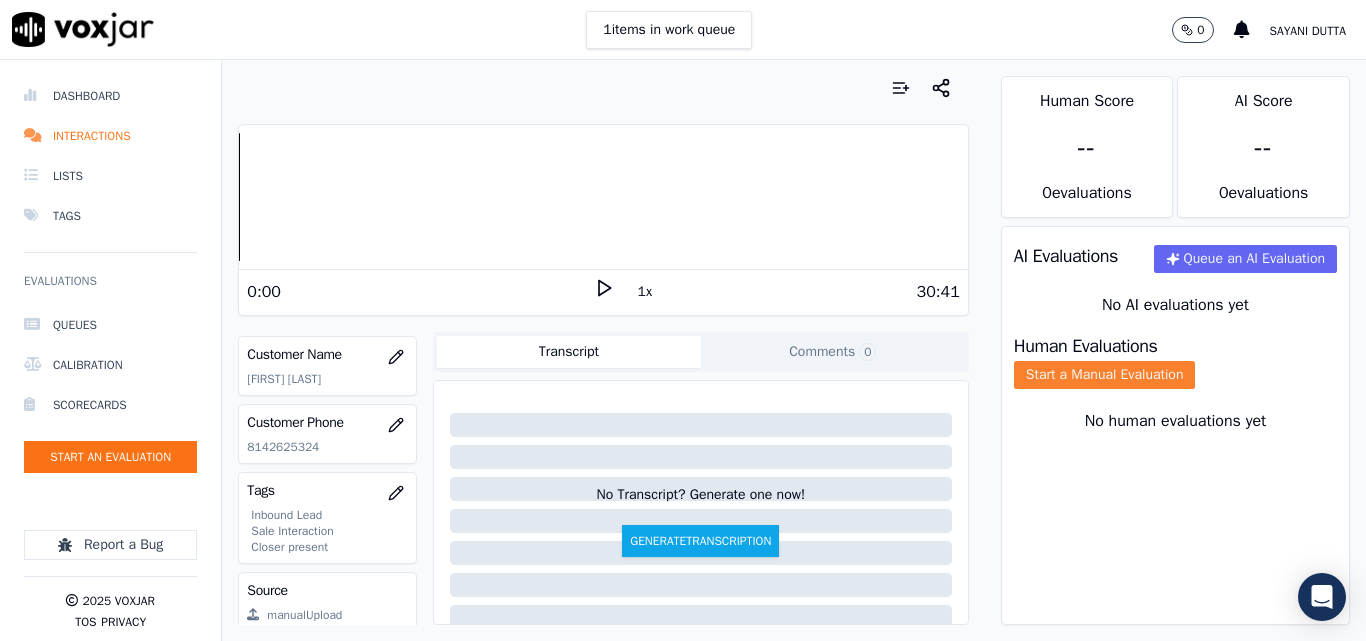 click on "Start a Manual Evaluation" 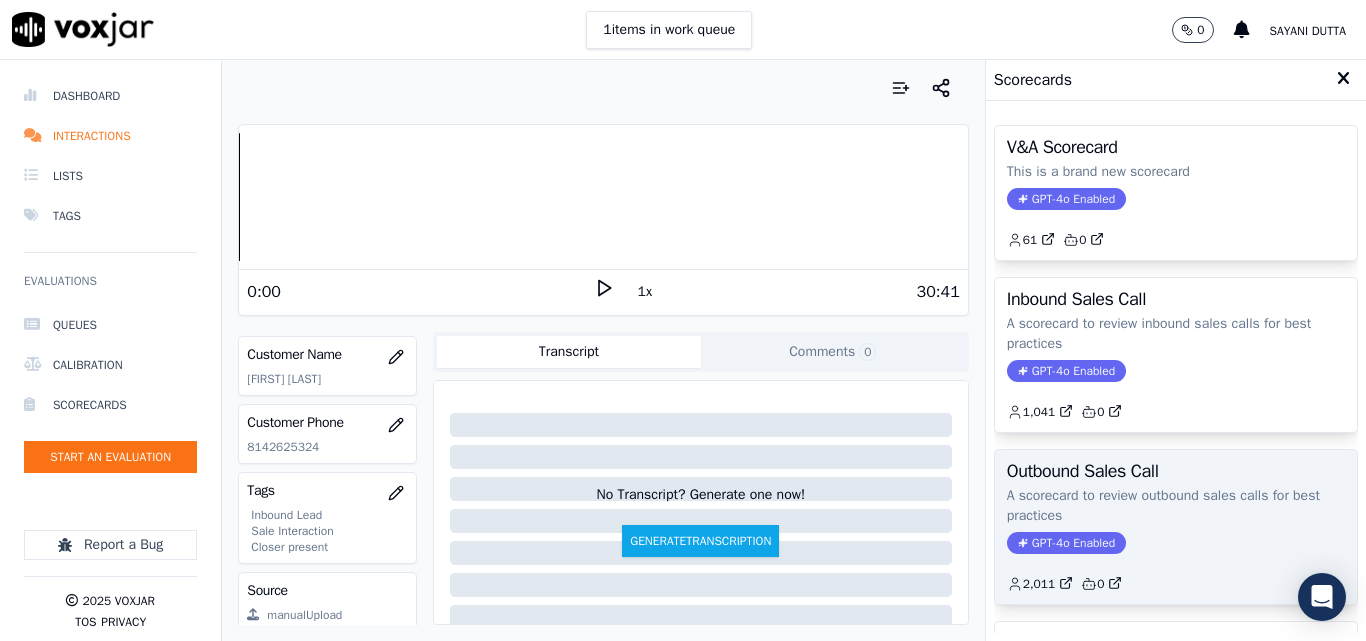 click on "Outbound Sales Call   A scorecard to review outbound sales calls for best practices     GPT-4o Enabled       2,011         0" at bounding box center (1176, 527) 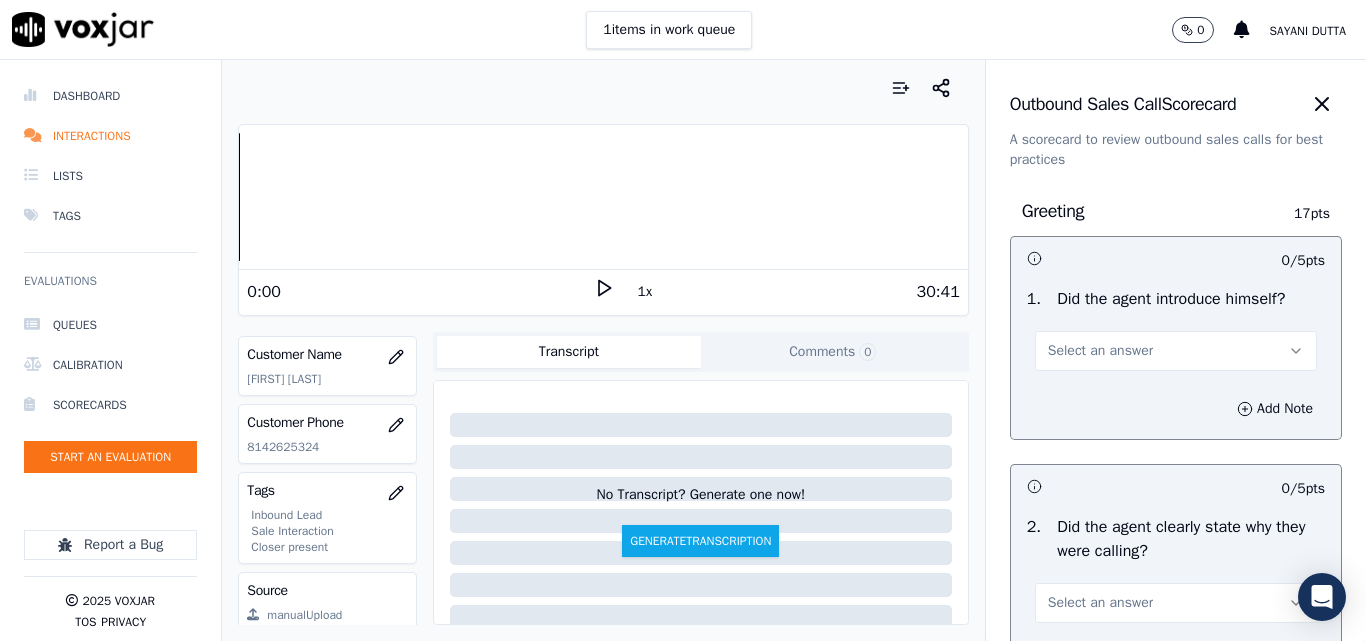 click on "Add Note" at bounding box center (1176, 409) 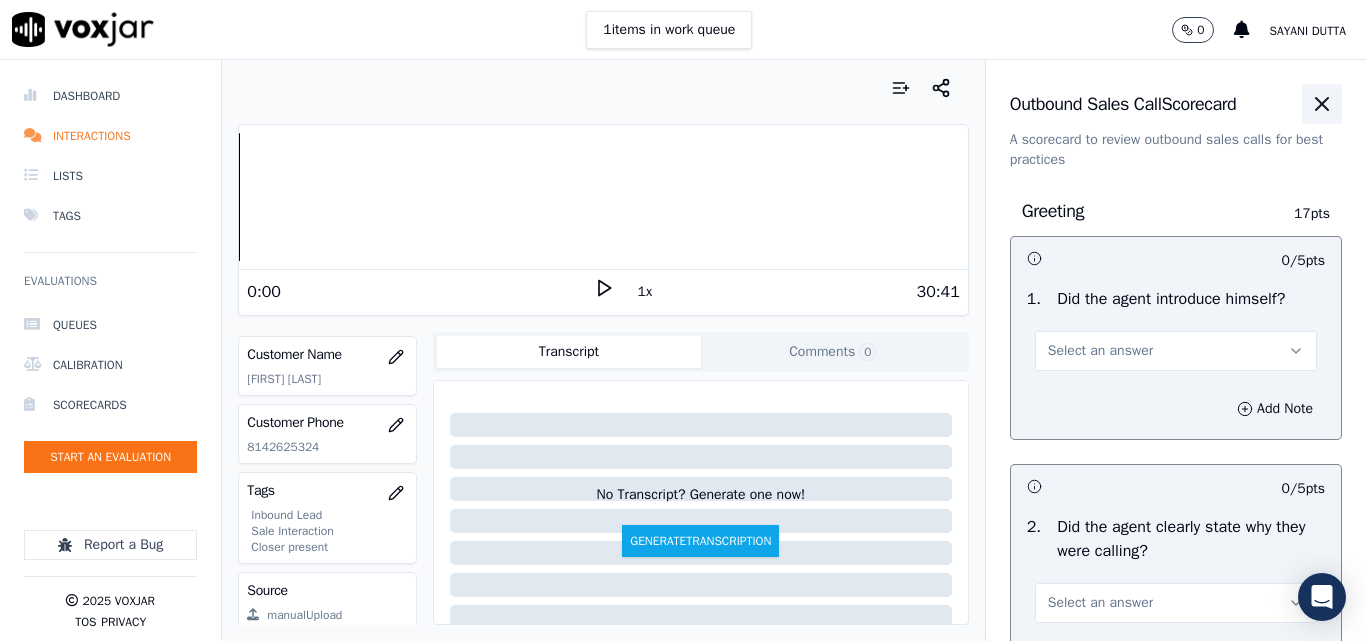 click 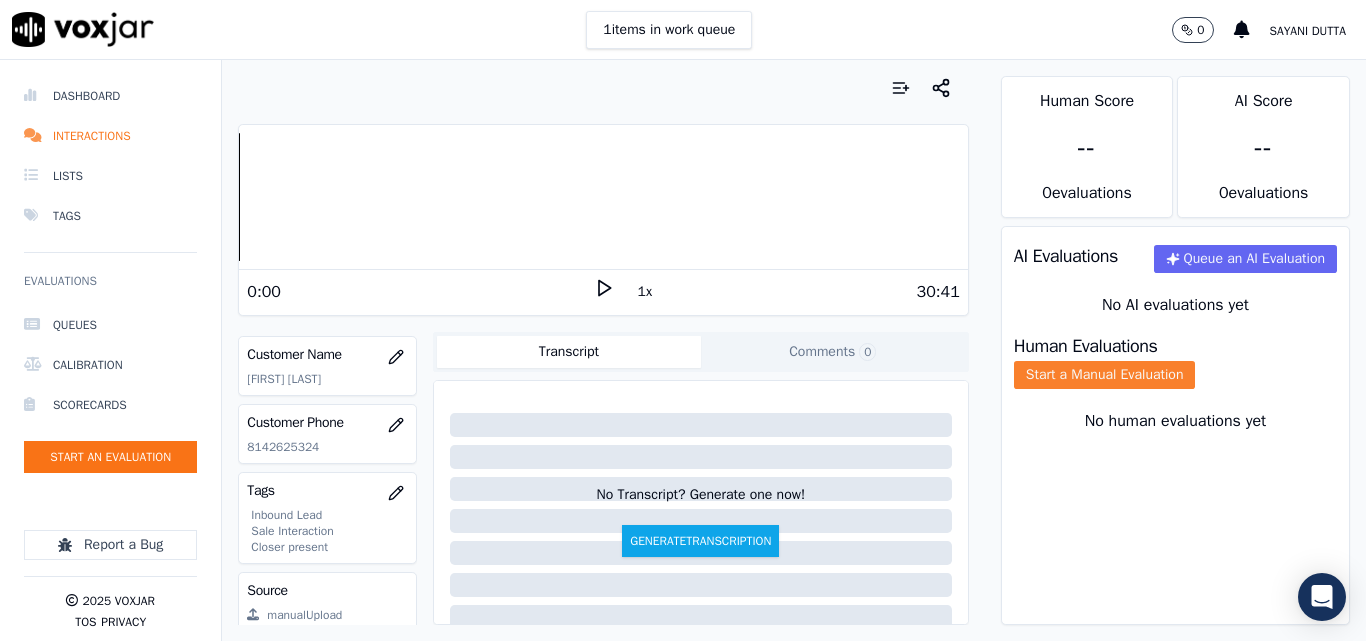 click on "Start a Manual Evaluation" 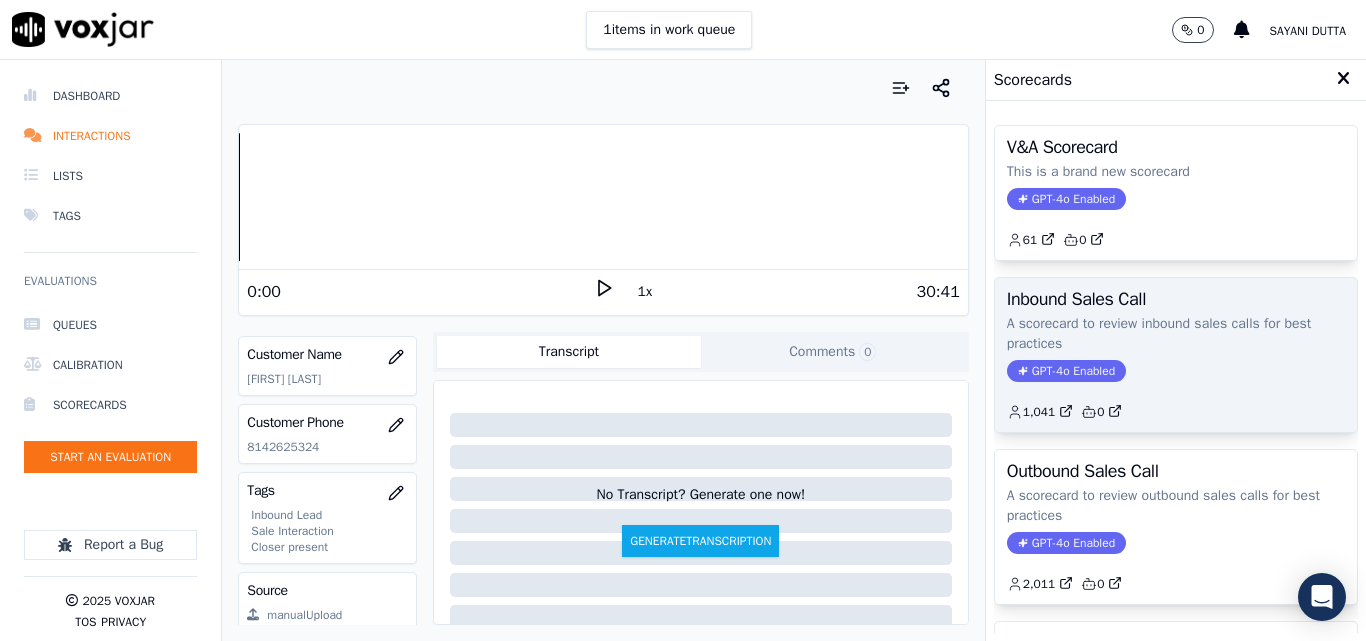 click on "Inbound Sales Call   A scorecard to review inbound sales calls for best practices     GPT-4o Enabled       1,041         0" at bounding box center [1176, 355] 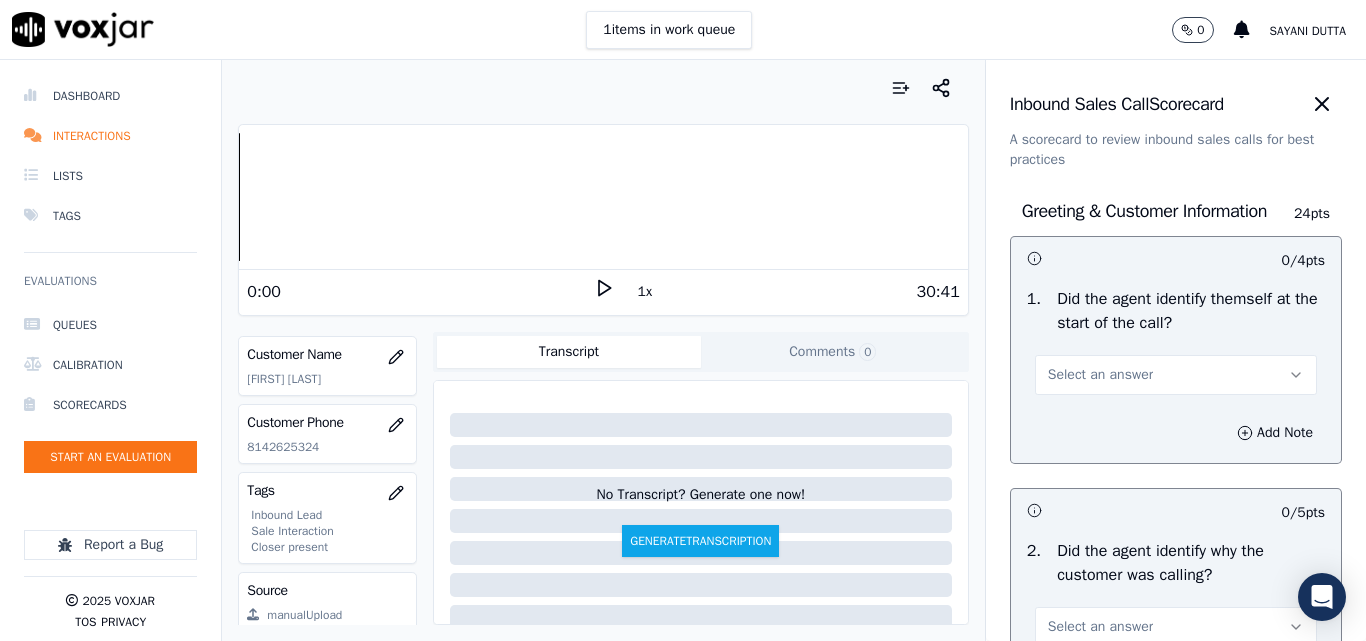 click on "Select an answer" at bounding box center [1100, 375] 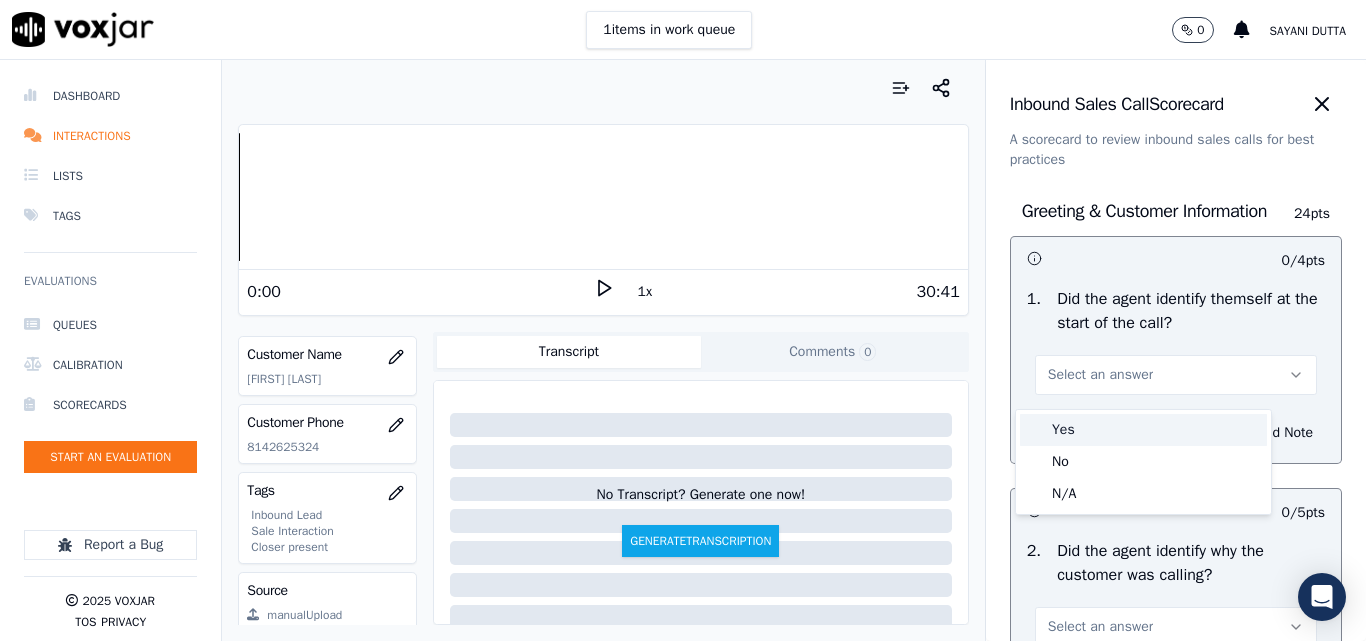 click on "Yes" at bounding box center [1143, 430] 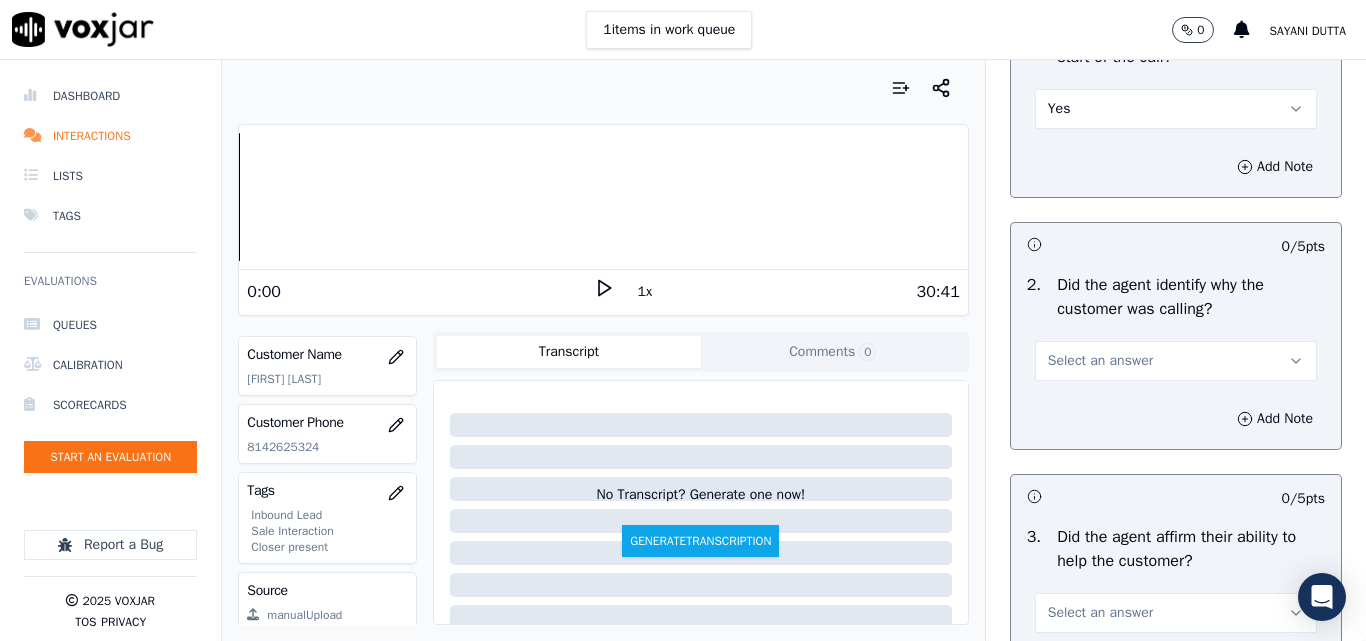 scroll, scrollTop: 300, scrollLeft: 0, axis: vertical 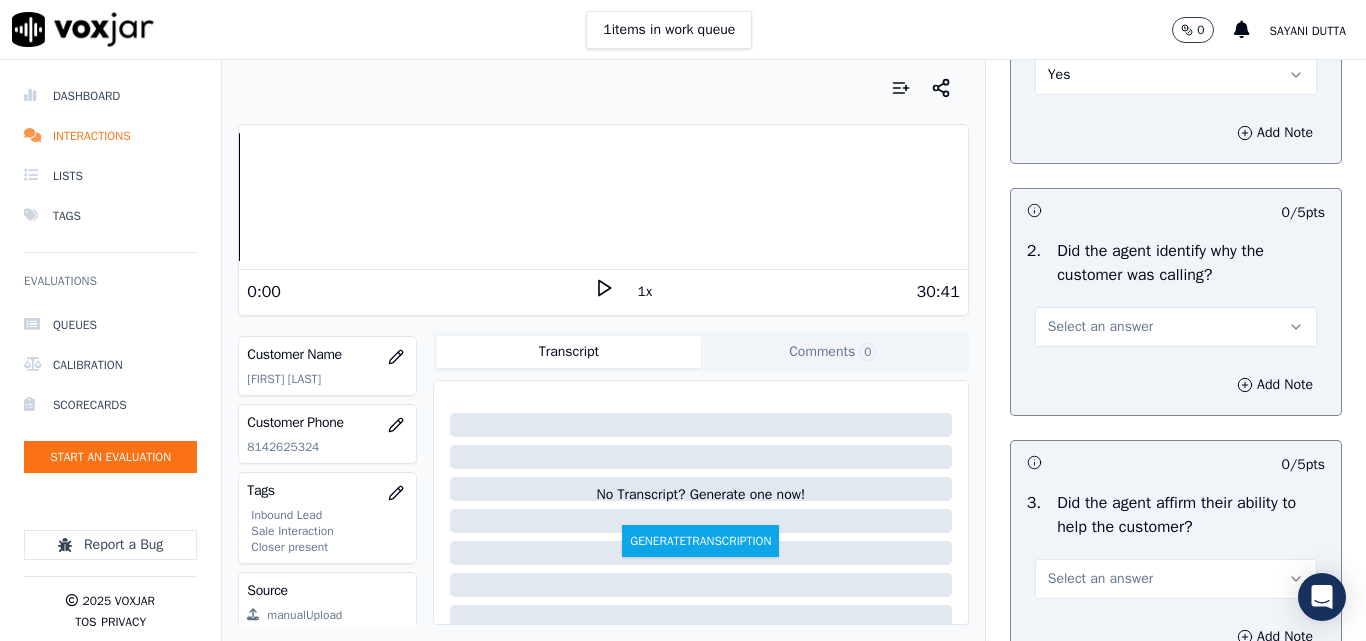 click on "Select an answer" at bounding box center (1100, 327) 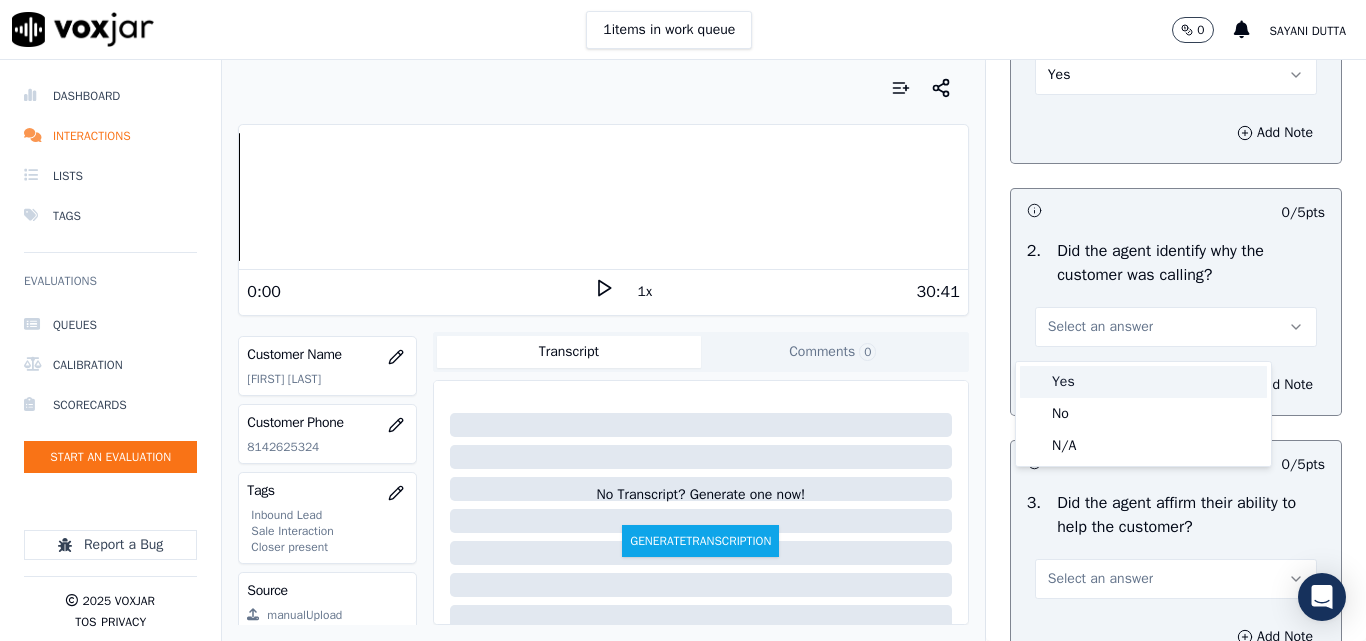 click on "Yes" at bounding box center [1143, 382] 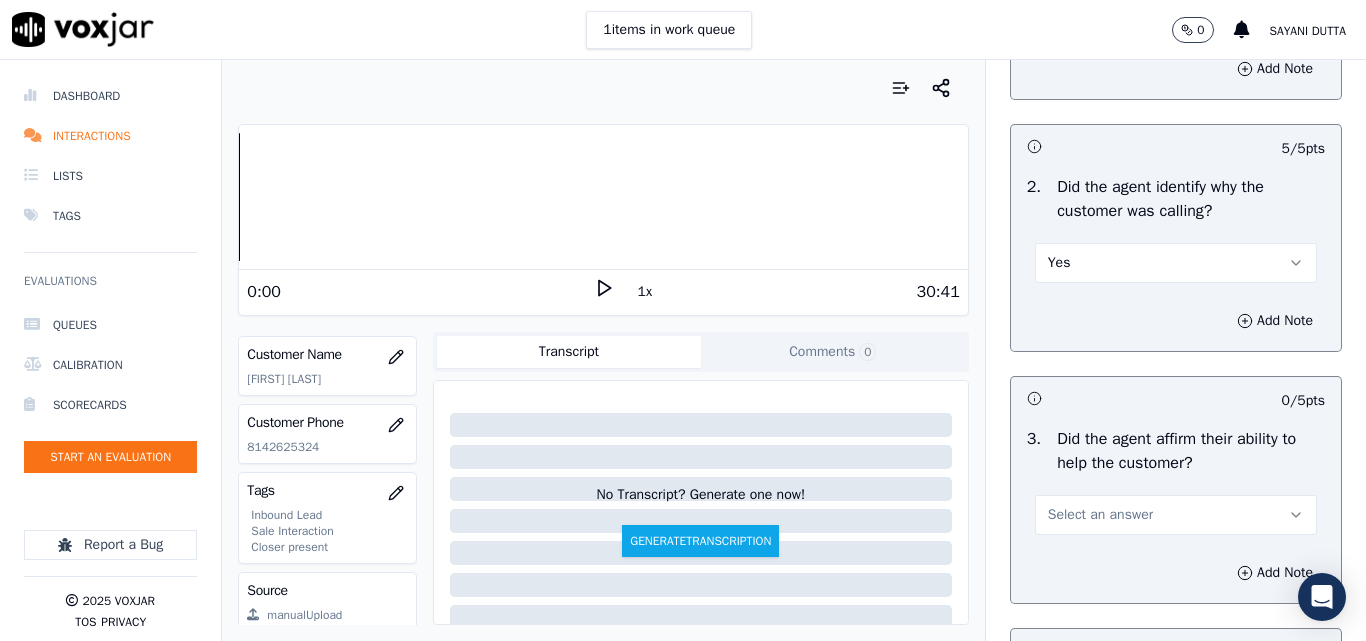 scroll, scrollTop: 500, scrollLeft: 0, axis: vertical 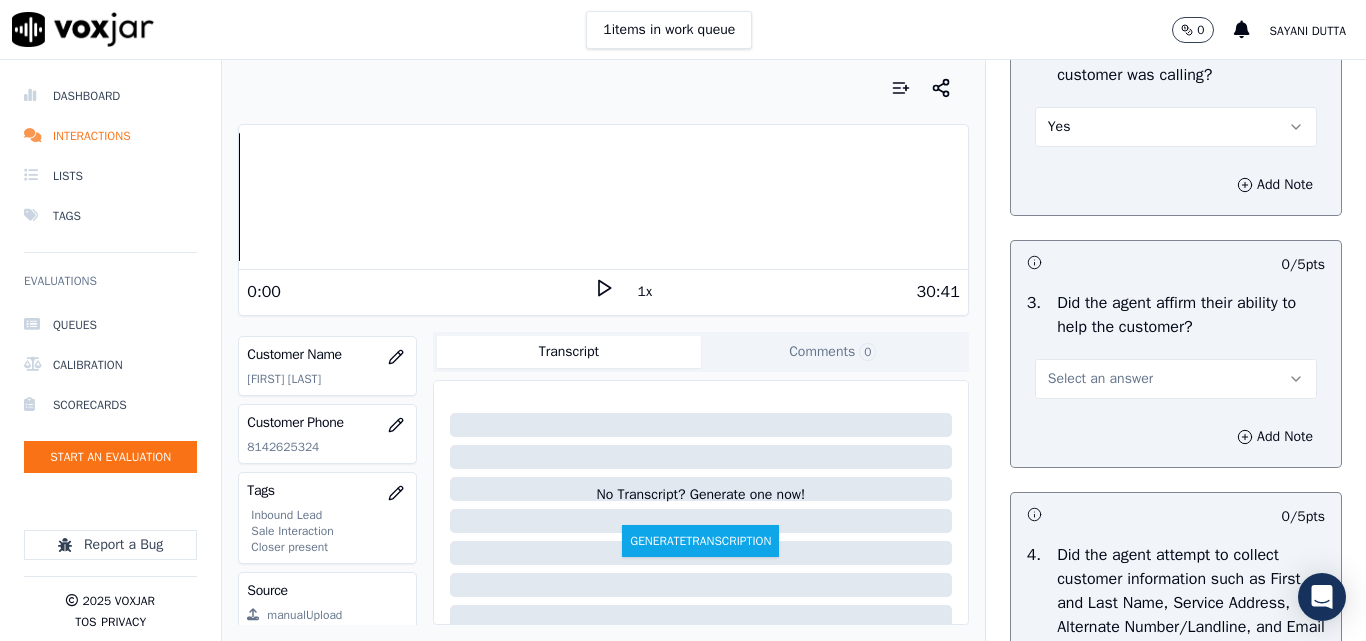 click on "Select an answer" at bounding box center [1100, 379] 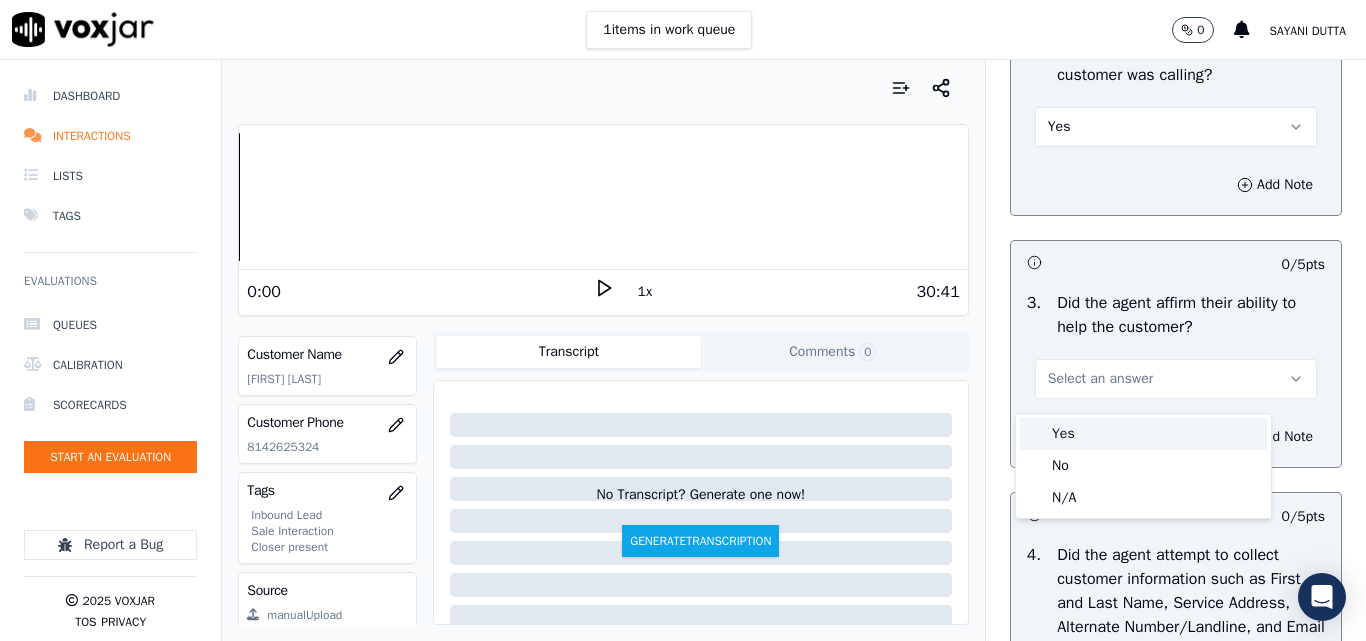 click on "Yes" at bounding box center (1143, 434) 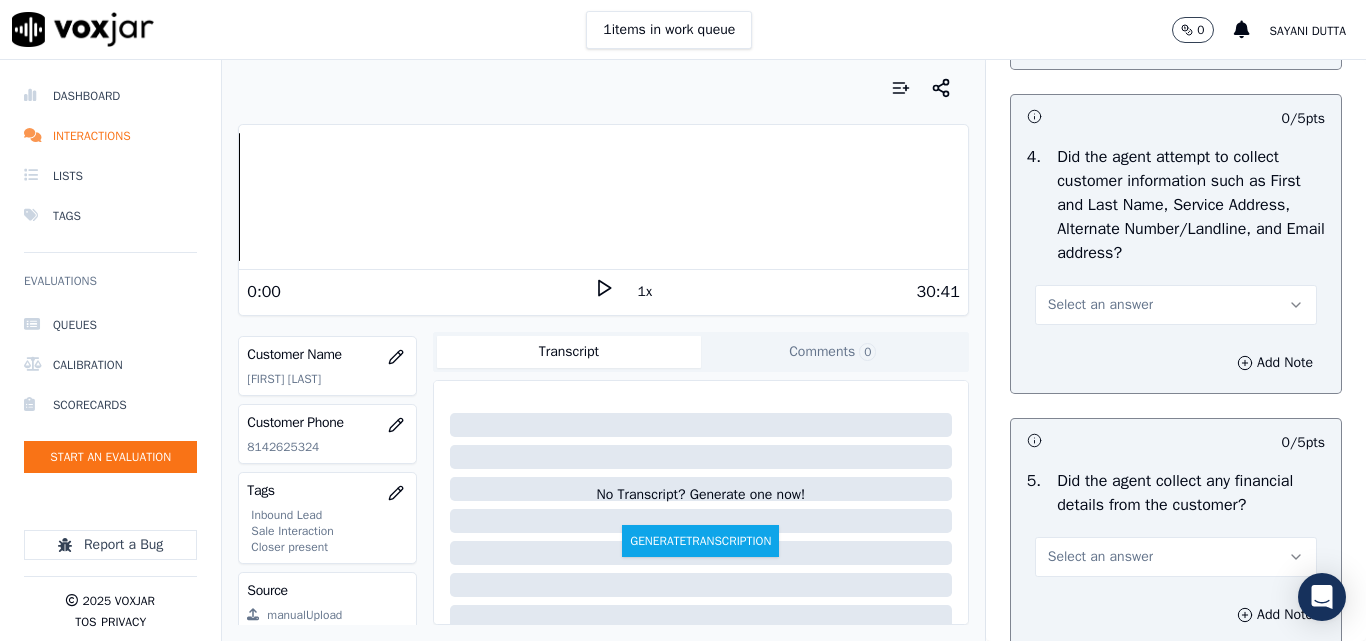 scroll, scrollTop: 900, scrollLeft: 0, axis: vertical 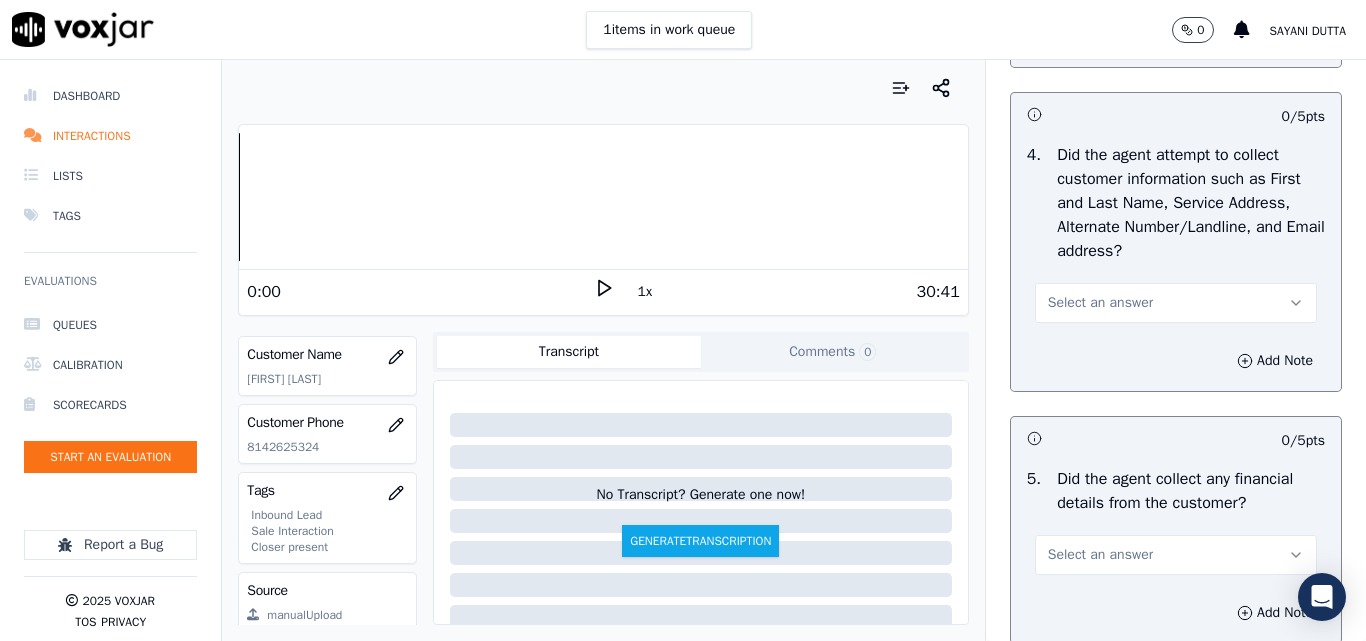 click on "Select an answer" at bounding box center (1100, 303) 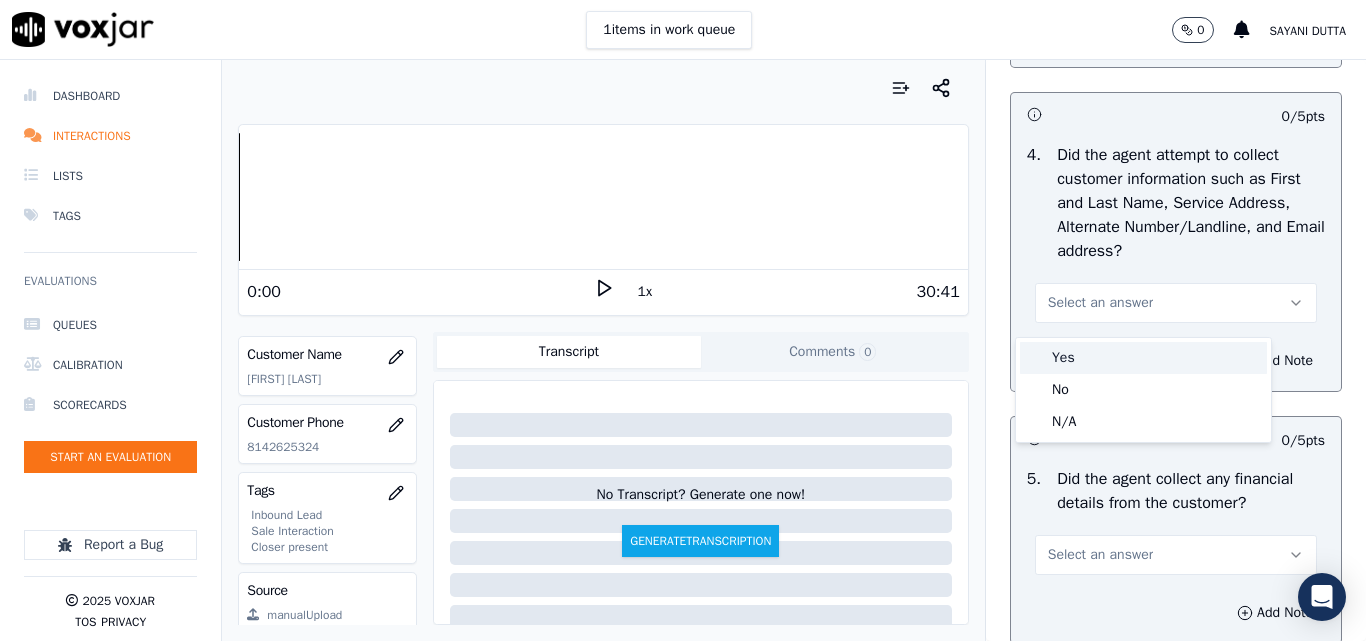 click on "Yes" at bounding box center (1143, 358) 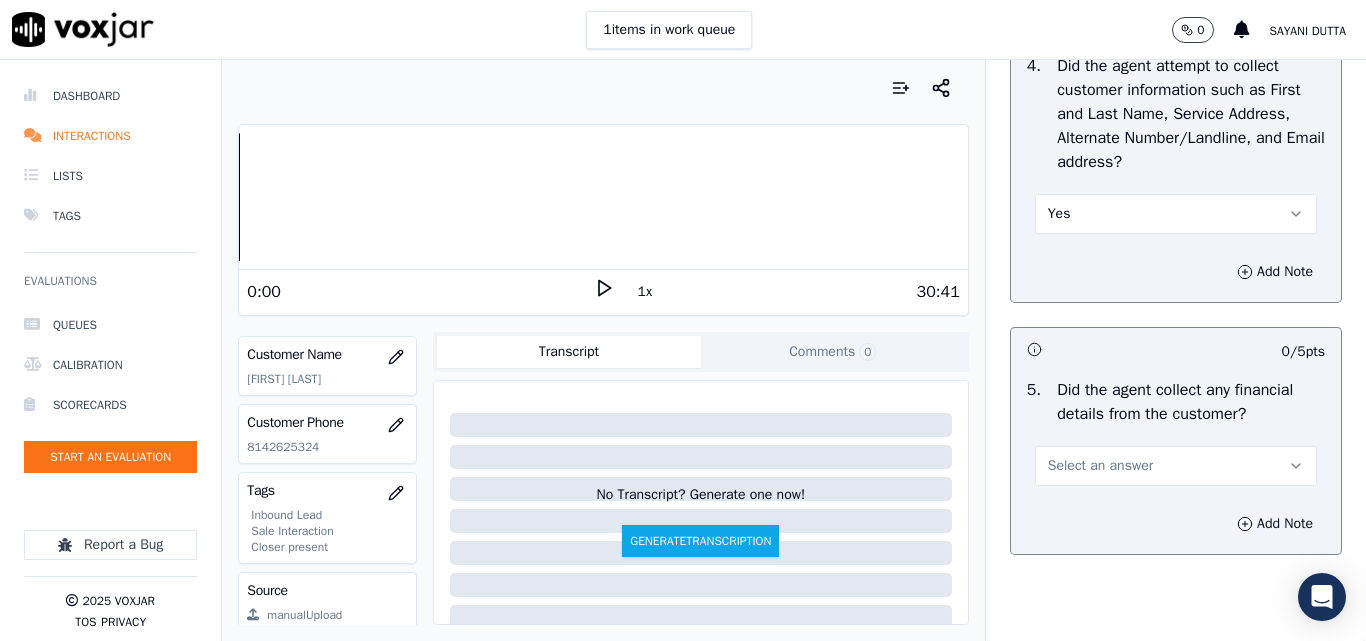 scroll, scrollTop: 1100, scrollLeft: 0, axis: vertical 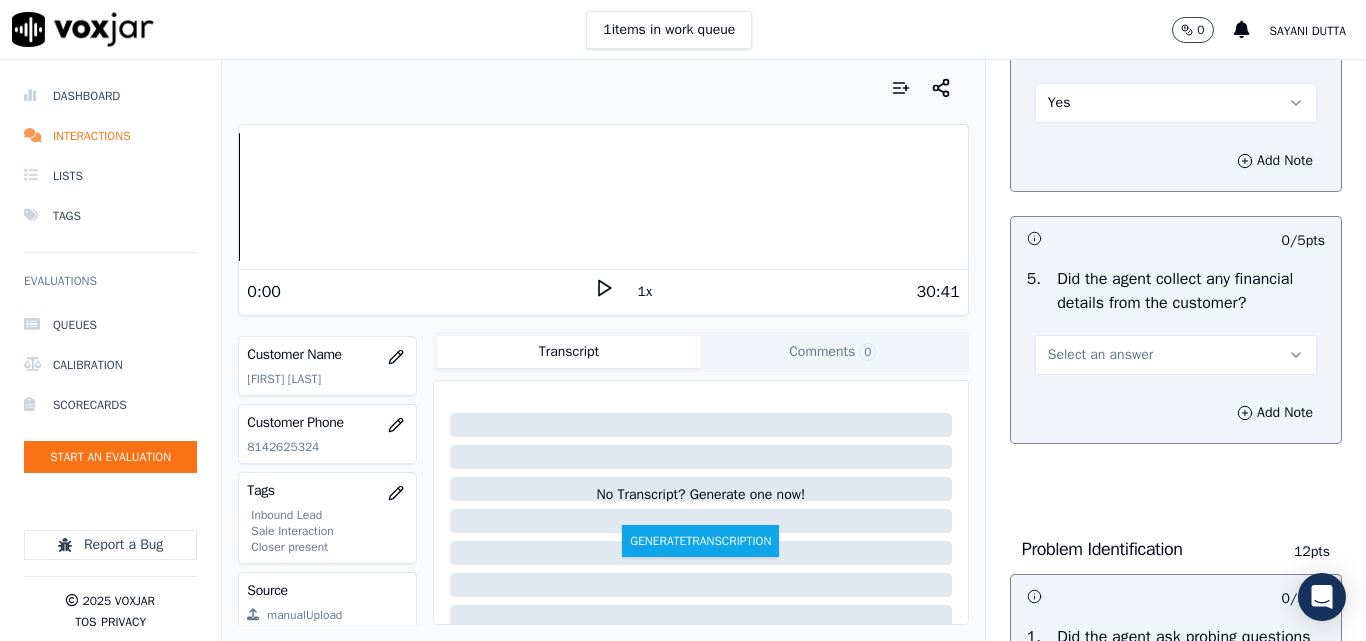 click on "Select an answer" at bounding box center (1100, 355) 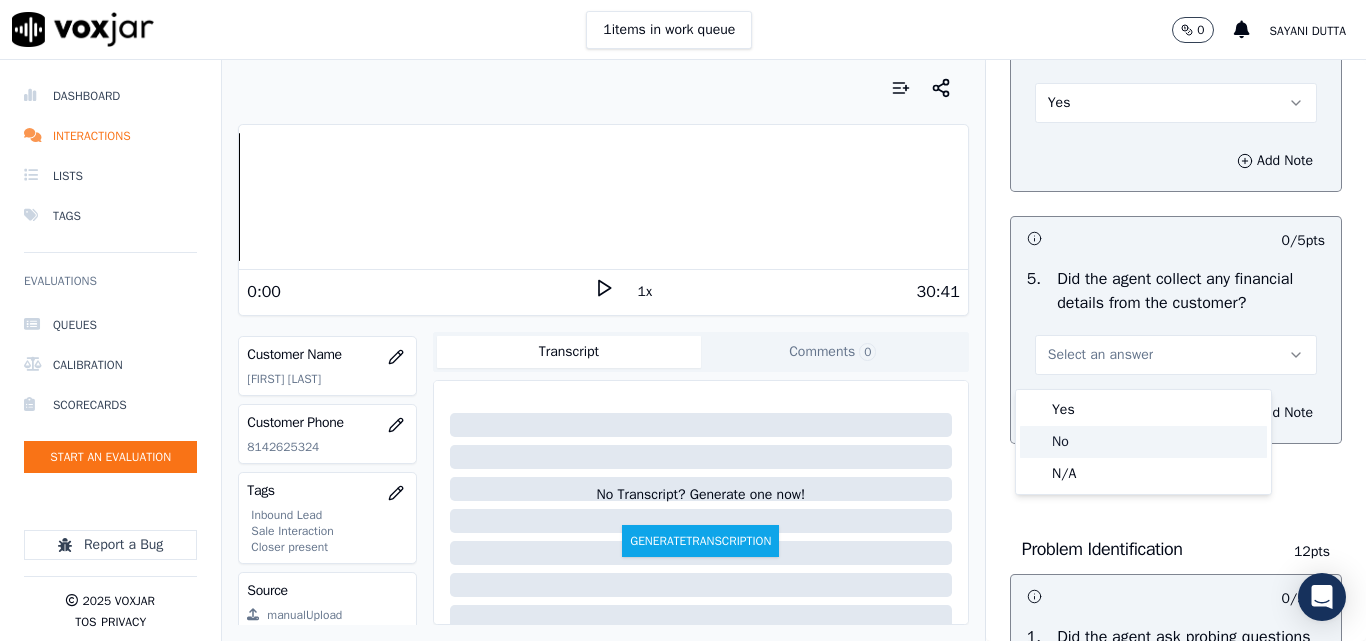 click on "No" 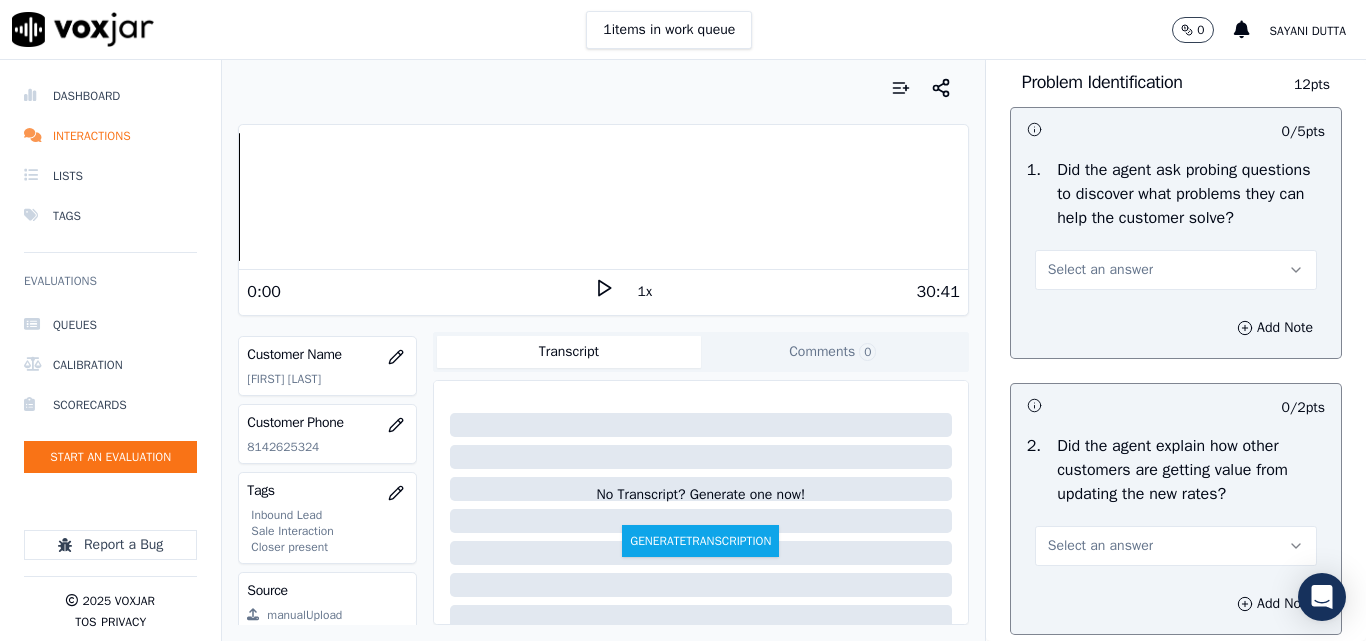 scroll, scrollTop: 1600, scrollLeft: 0, axis: vertical 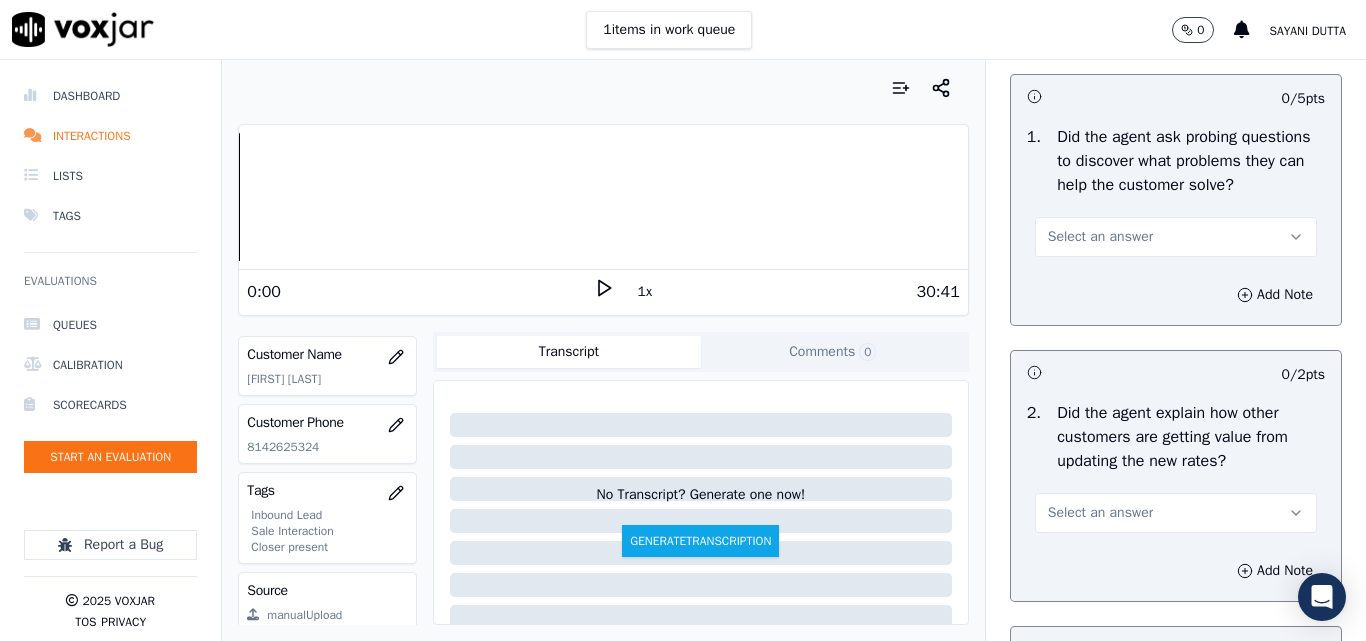 click on "Select an answer" at bounding box center [1100, 237] 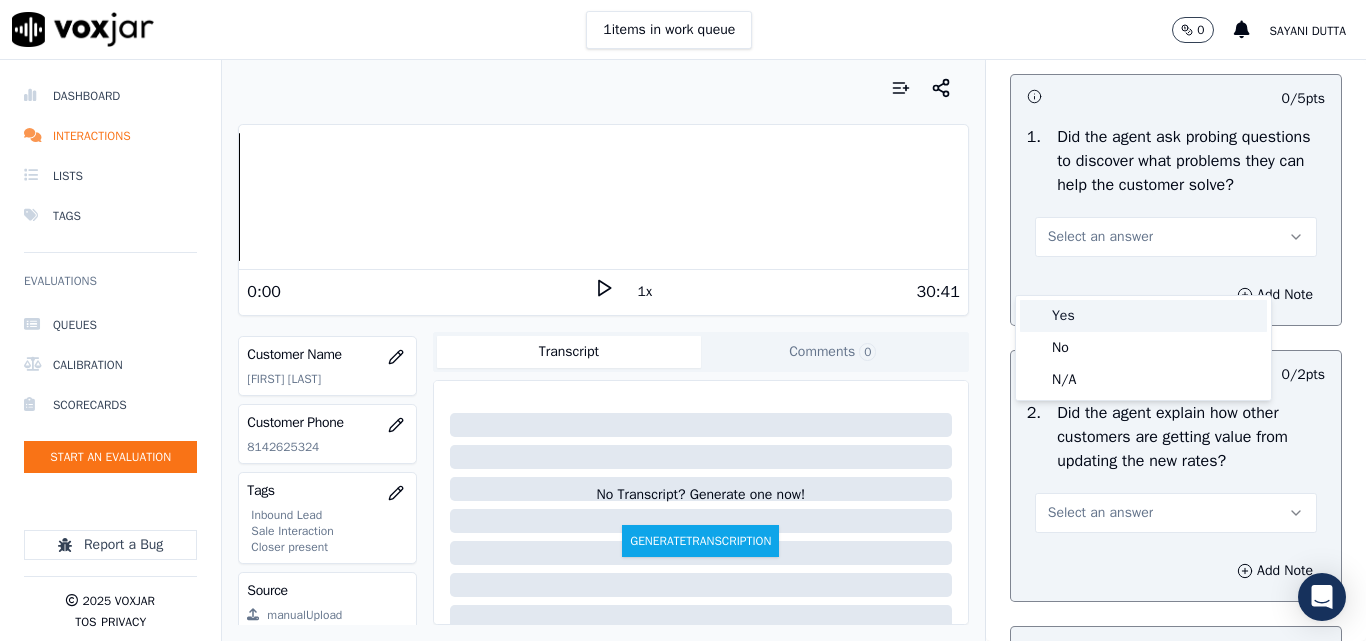 click on "Yes" at bounding box center [1143, 316] 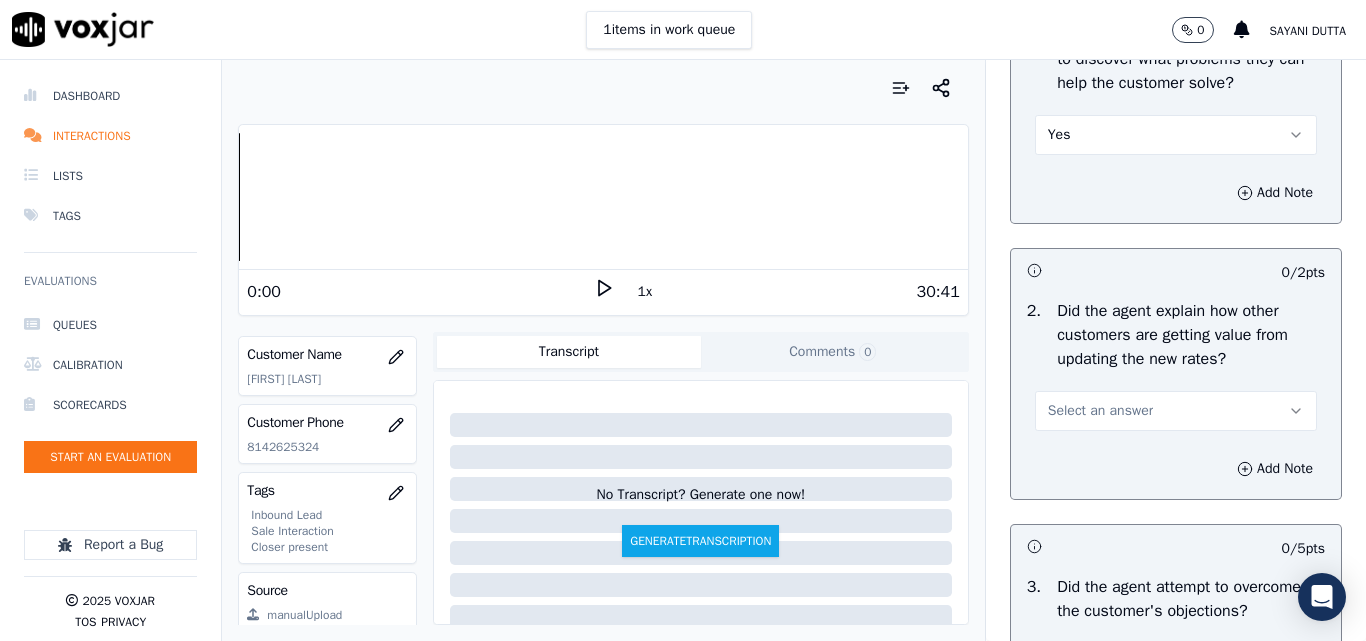 scroll, scrollTop: 1900, scrollLeft: 0, axis: vertical 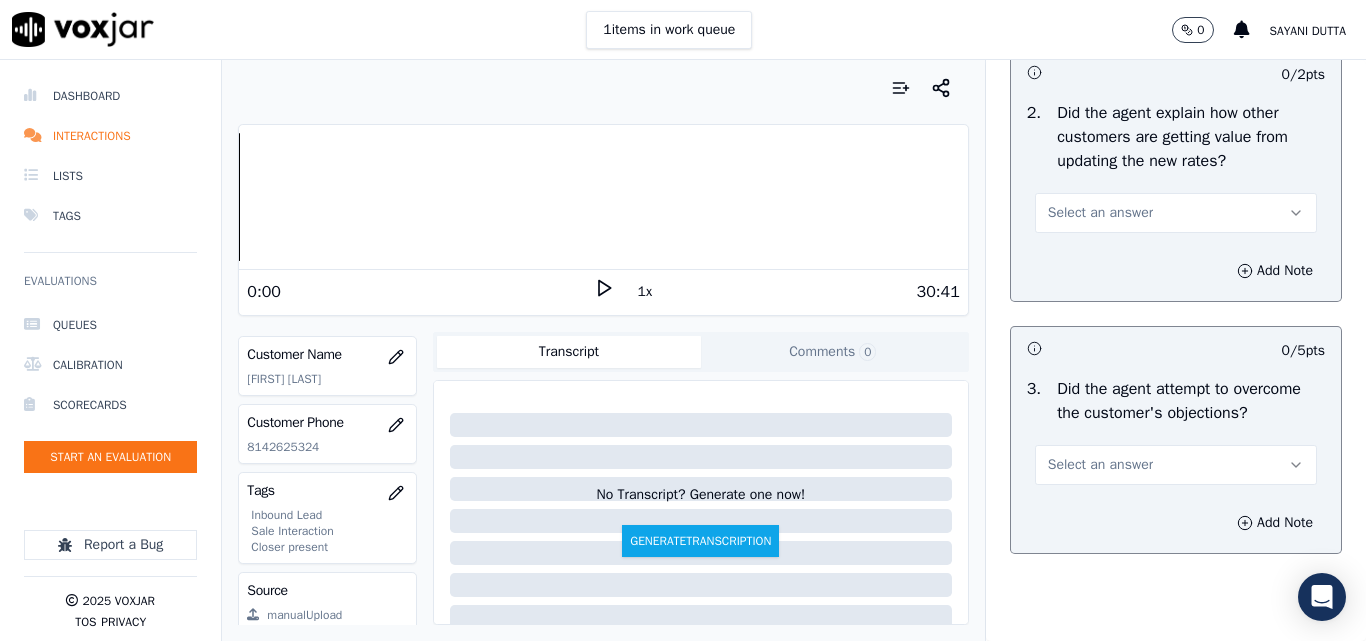 click on "Select an answer" at bounding box center [1100, 213] 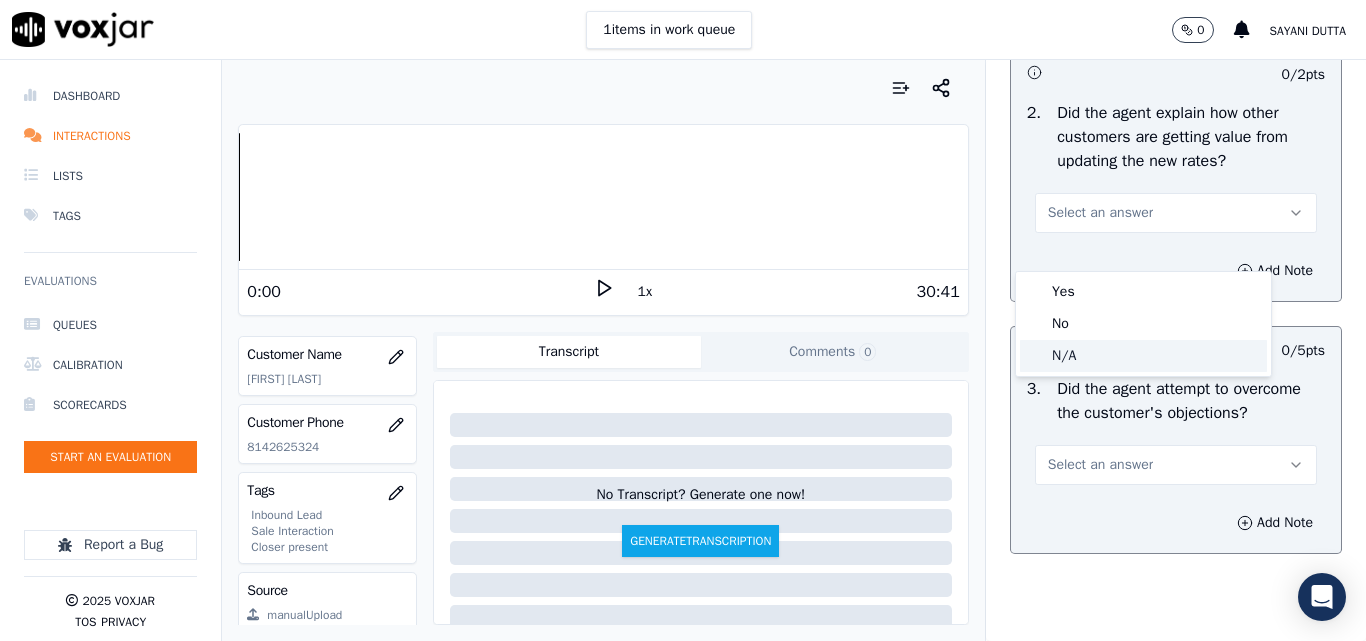 click on "N/A" 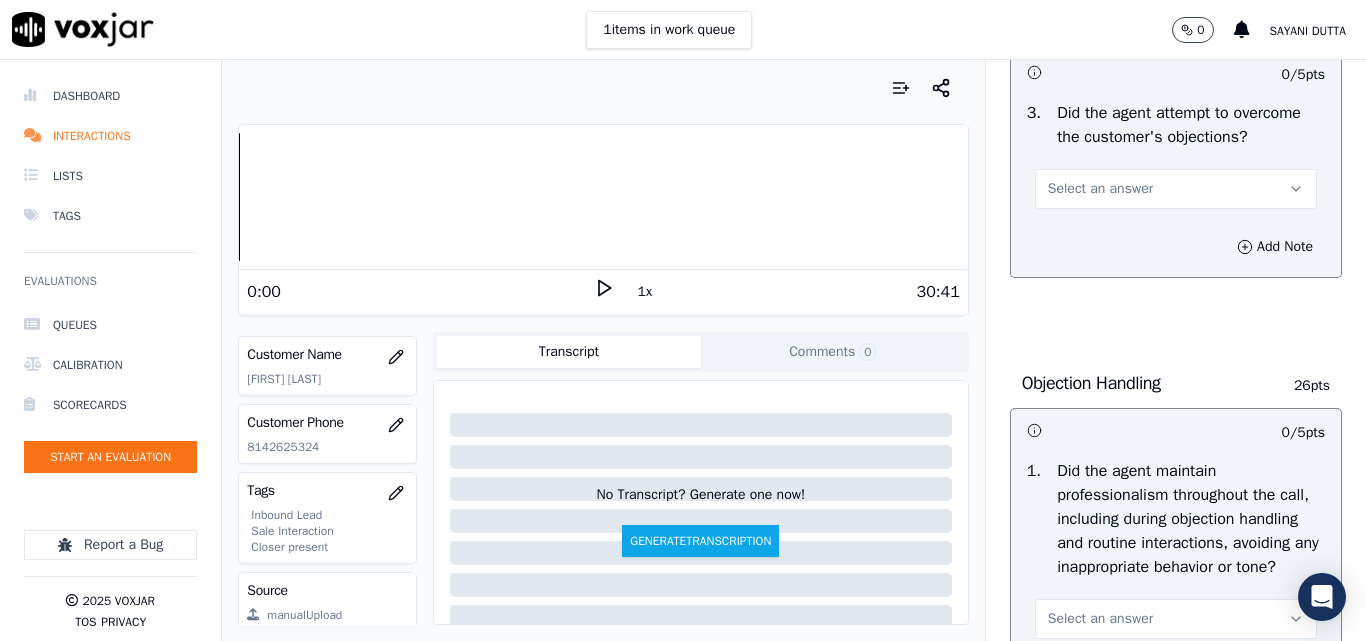 scroll, scrollTop: 2200, scrollLeft: 0, axis: vertical 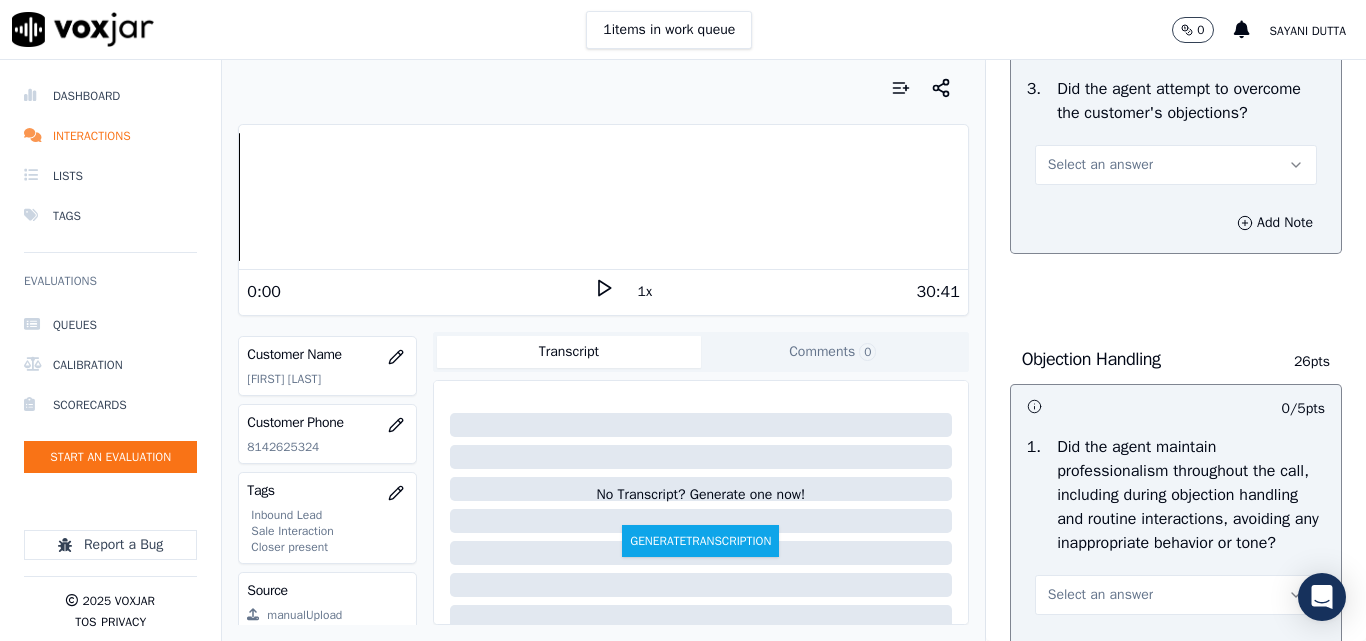 click on "Select an answer" at bounding box center (1100, 165) 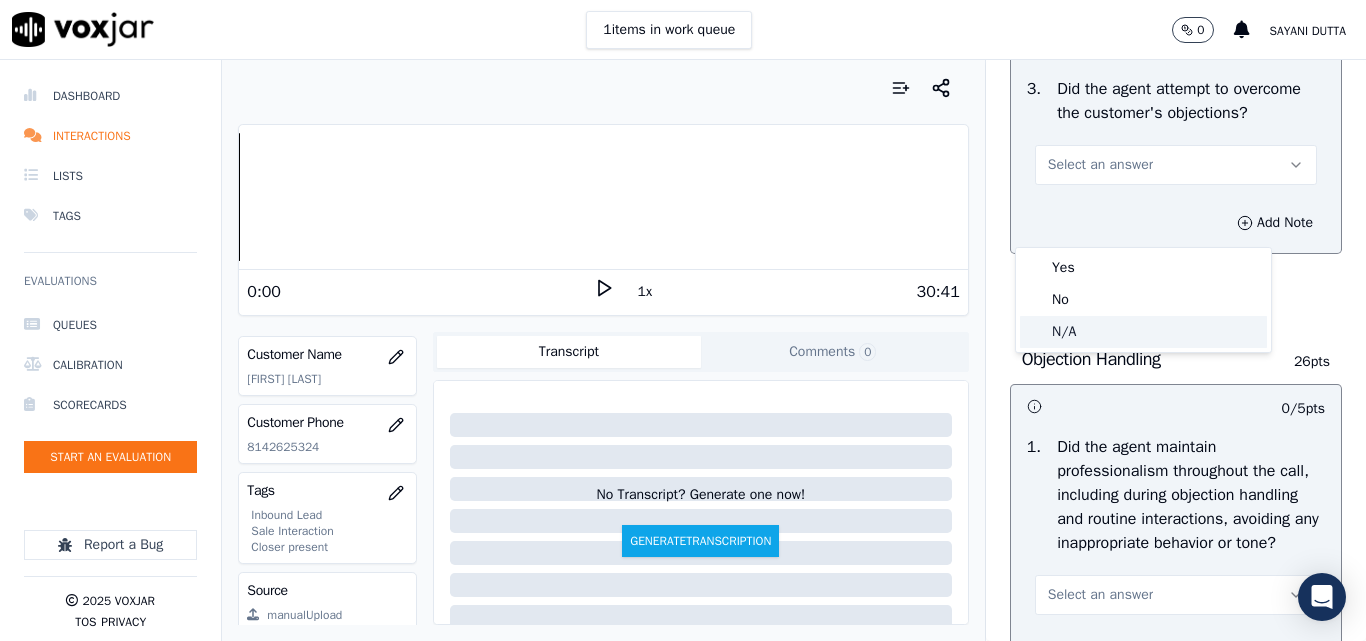 click on "N/A" 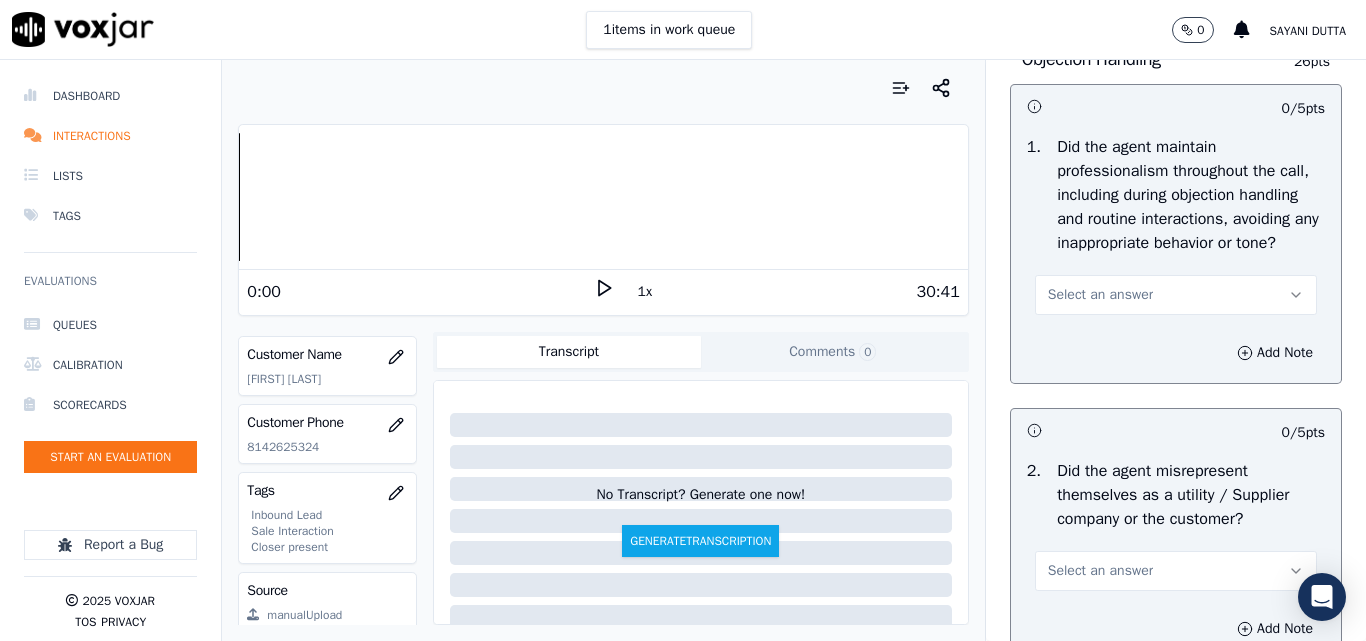 scroll, scrollTop: 2800, scrollLeft: 0, axis: vertical 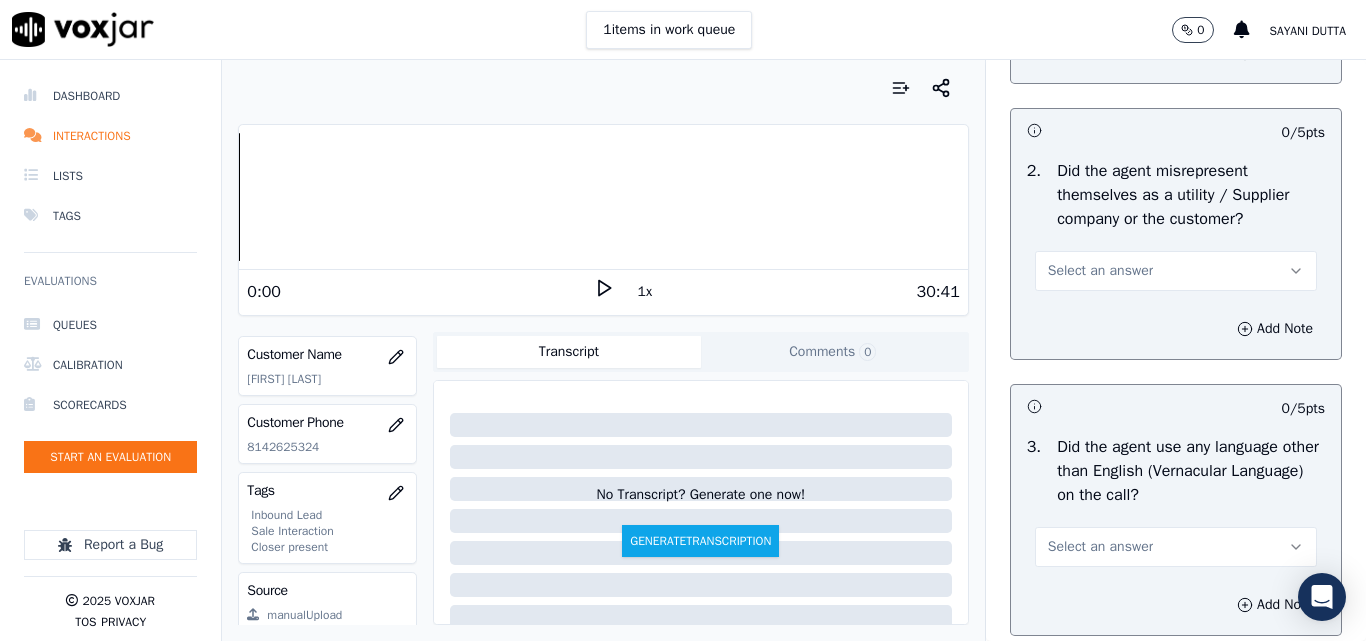 click on "Select an answer" at bounding box center [1100, -5] 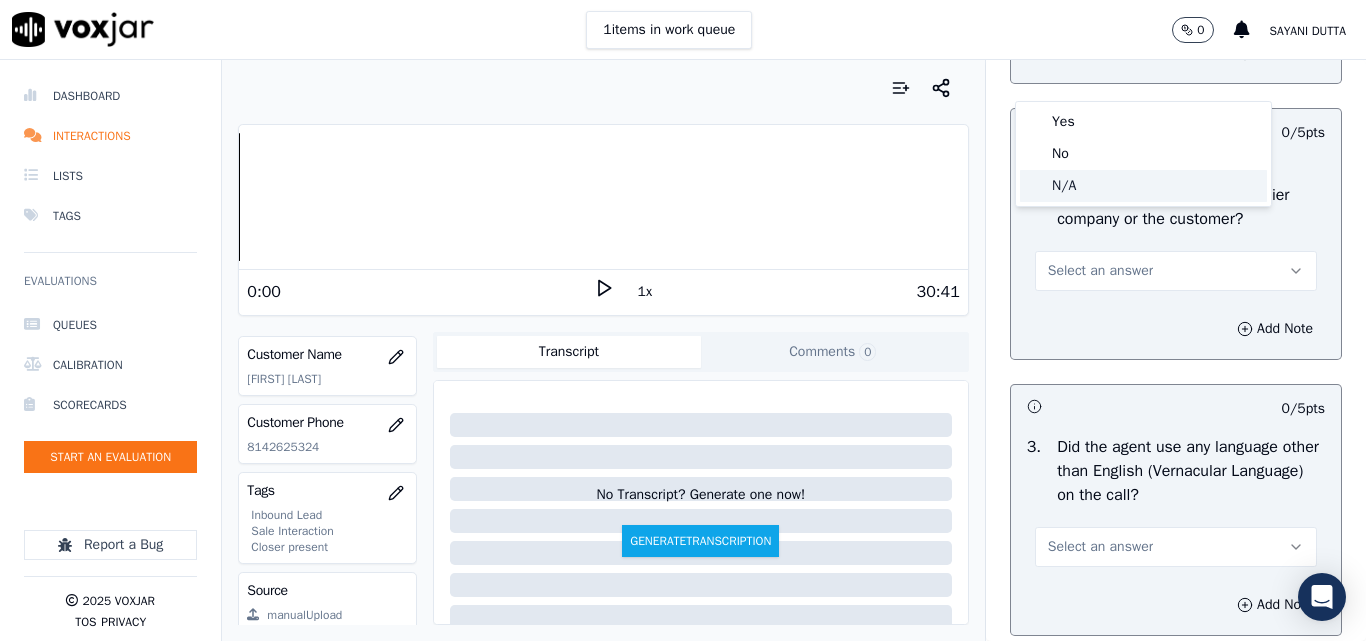click on "N/A" 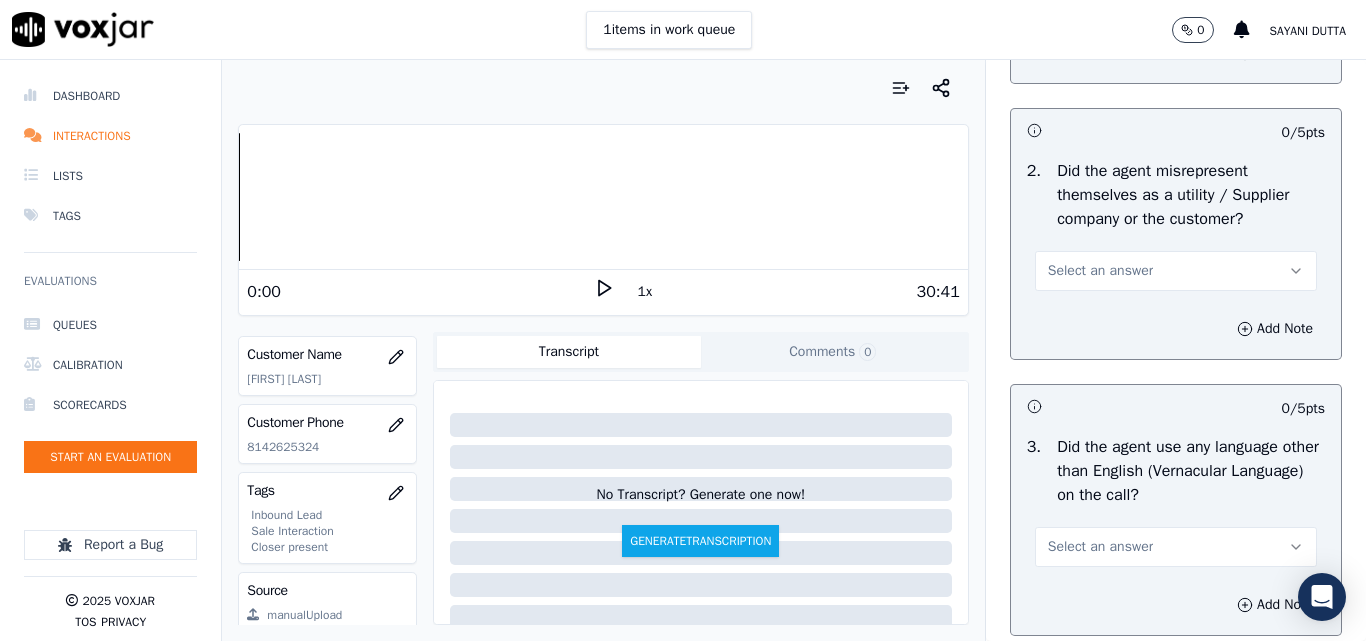 click on "Select an answer" at bounding box center (1100, 271) 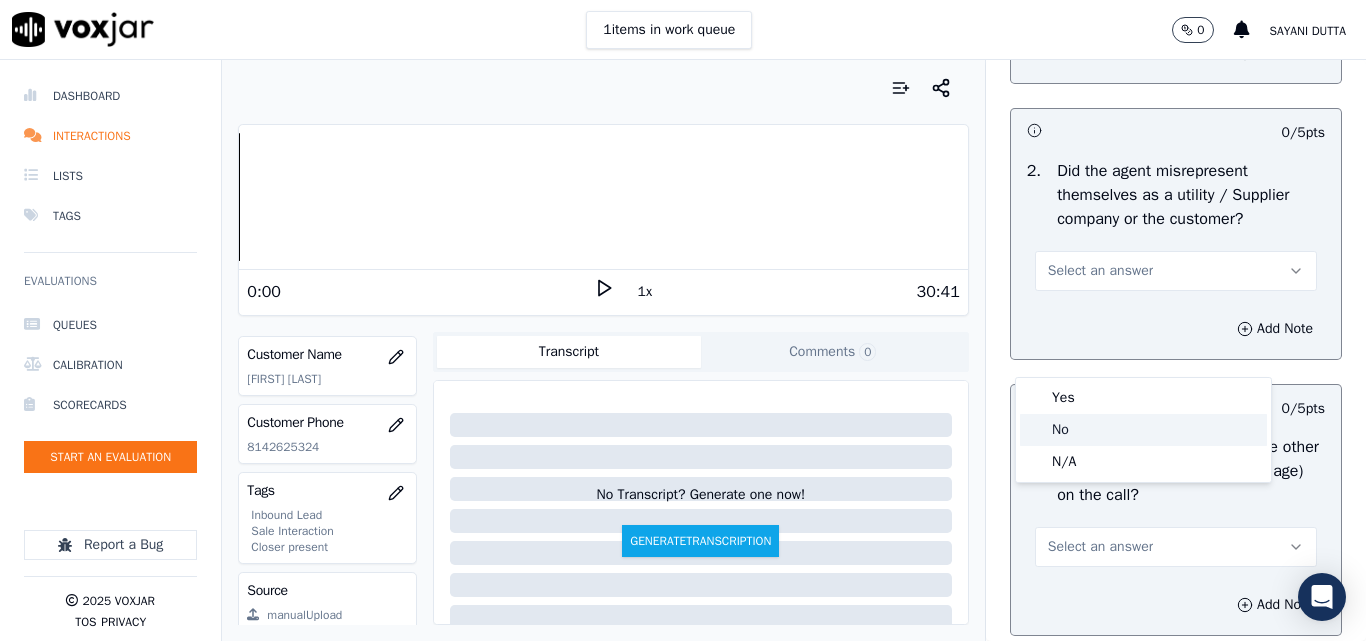 click on "No" 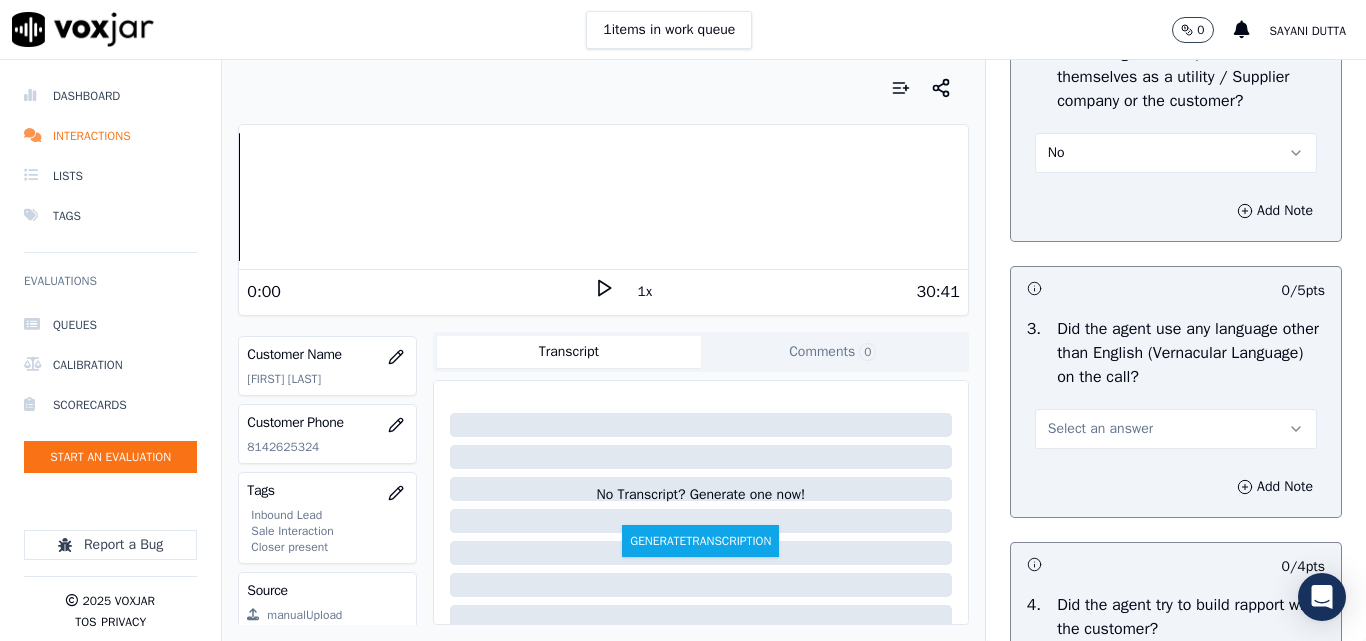scroll, scrollTop: 3100, scrollLeft: 0, axis: vertical 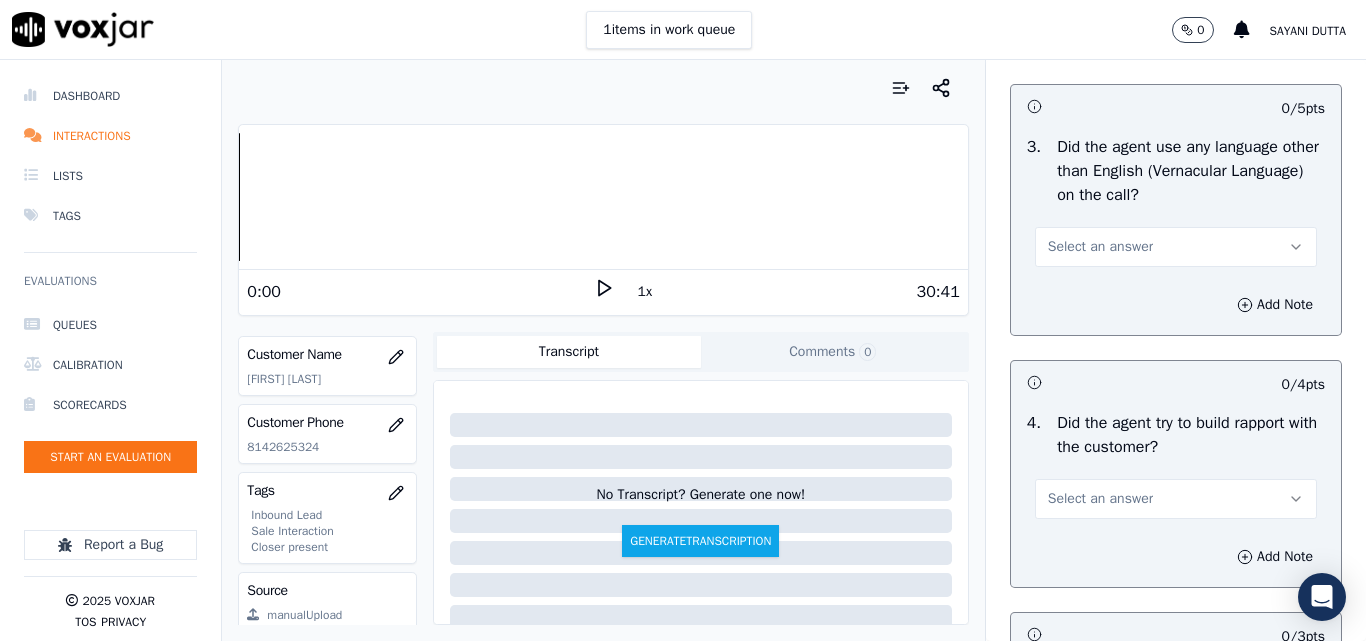 click on "Select an answer" at bounding box center [1100, 247] 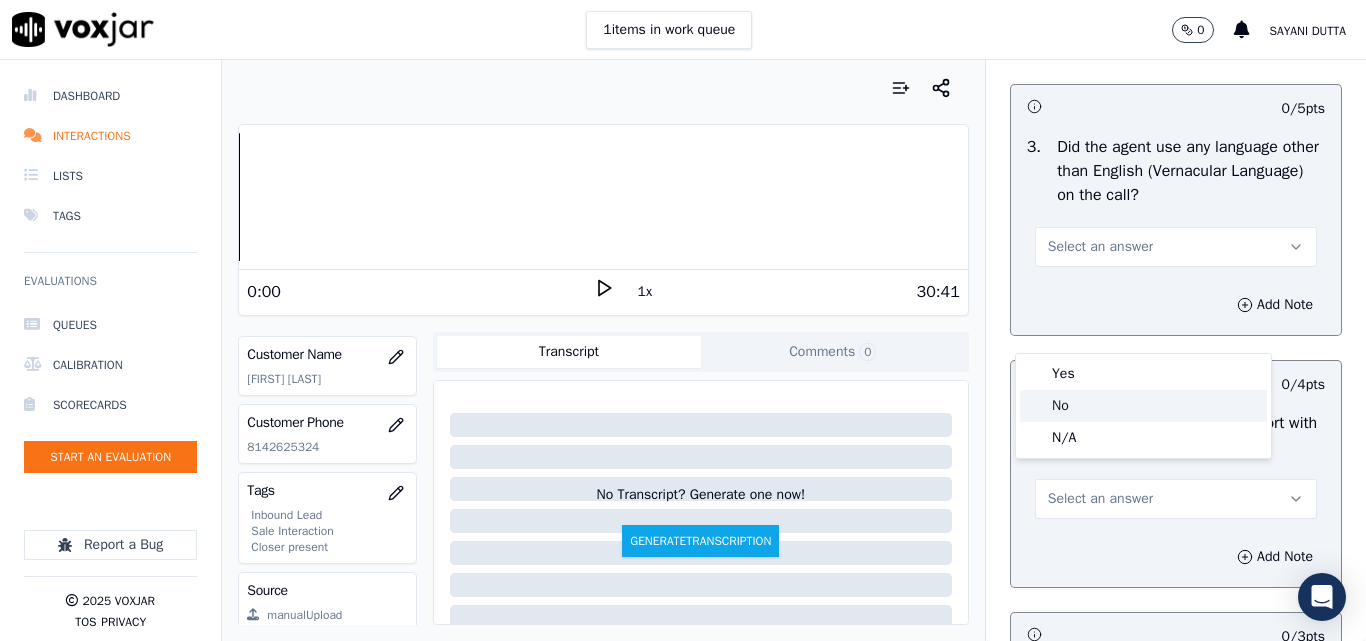 click on "No" 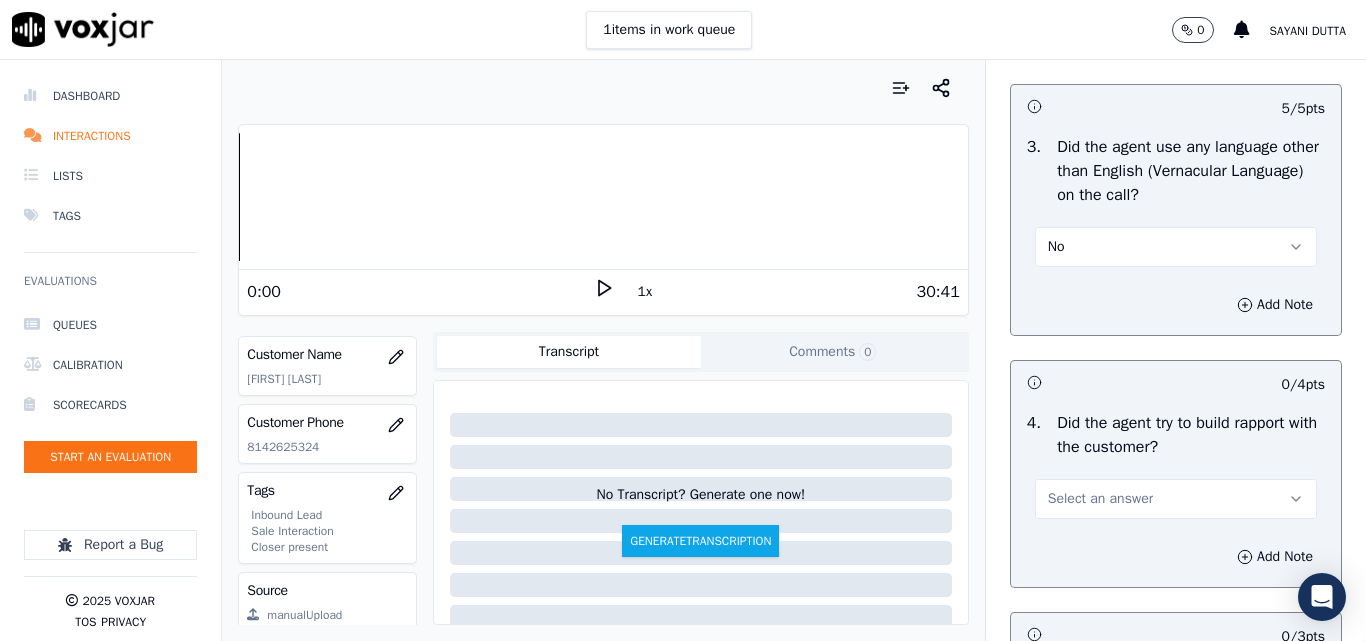 scroll, scrollTop: 3400, scrollLeft: 0, axis: vertical 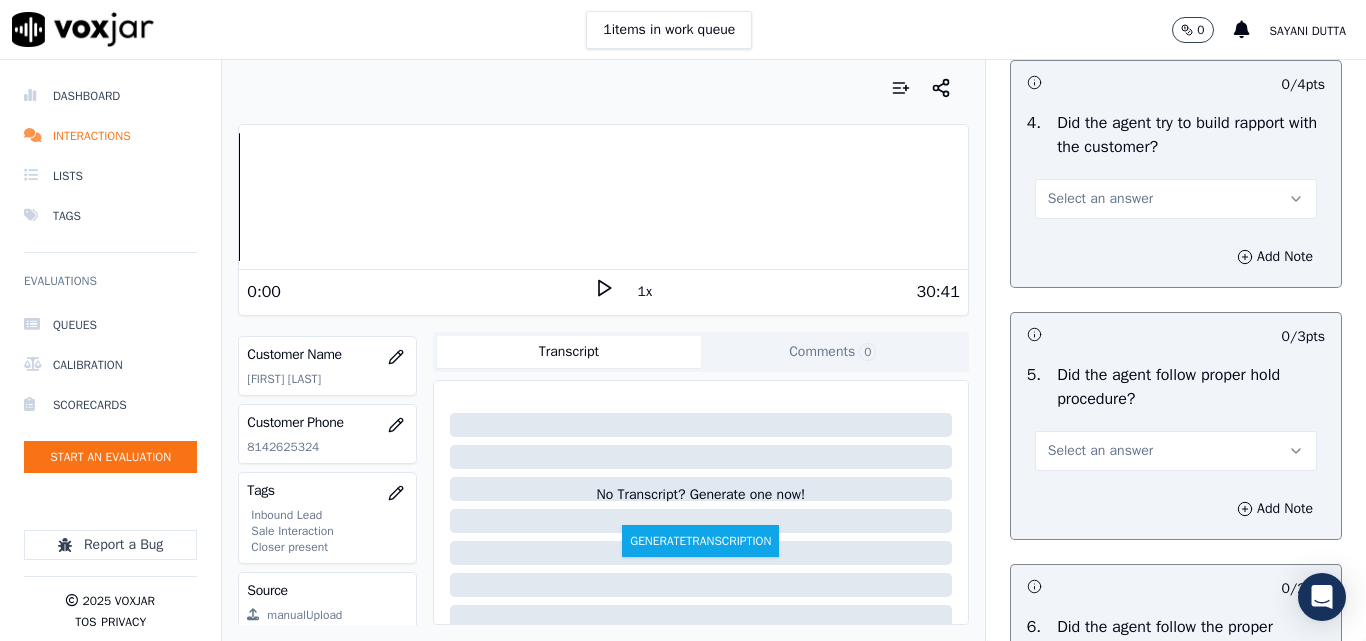 click on "Select an answer" at bounding box center [1100, 199] 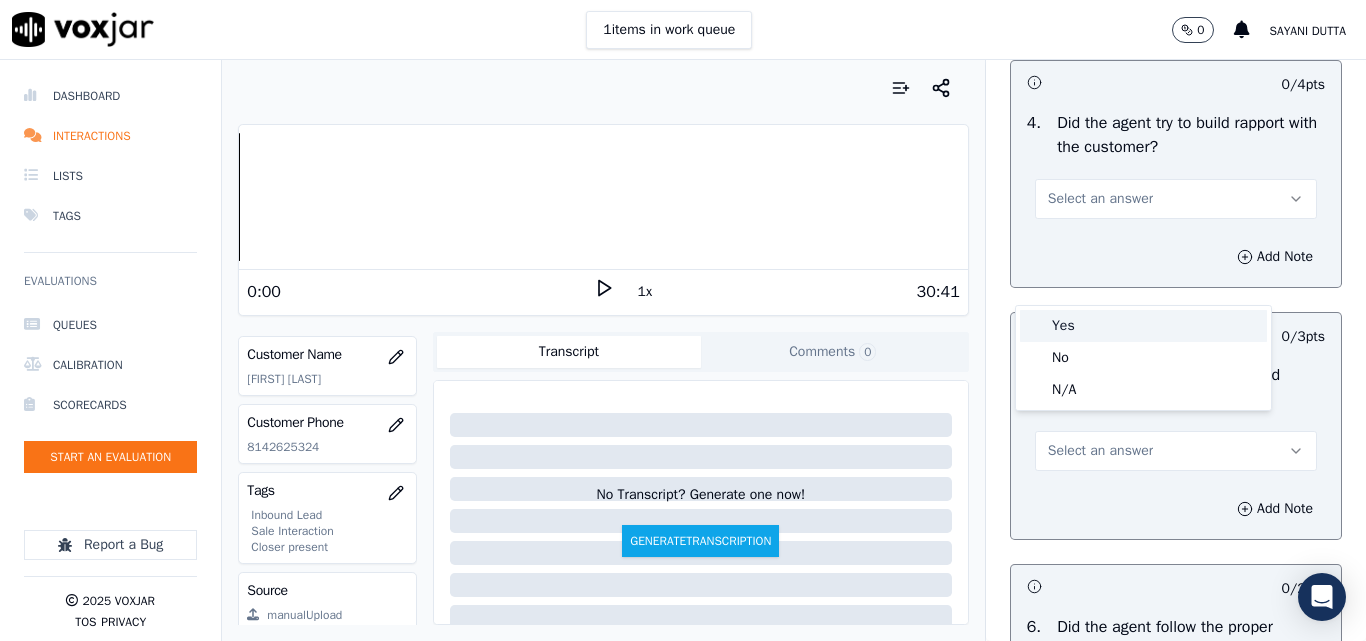 click on "Yes" at bounding box center [1143, 326] 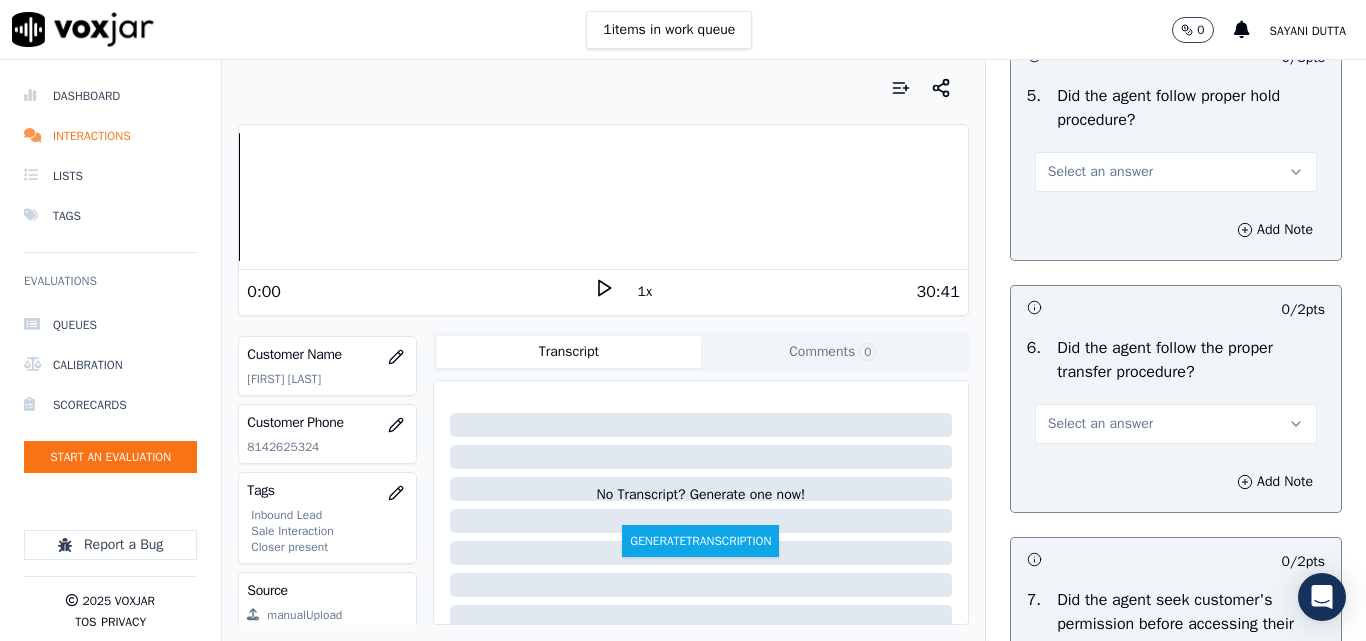 scroll, scrollTop: 3700, scrollLeft: 0, axis: vertical 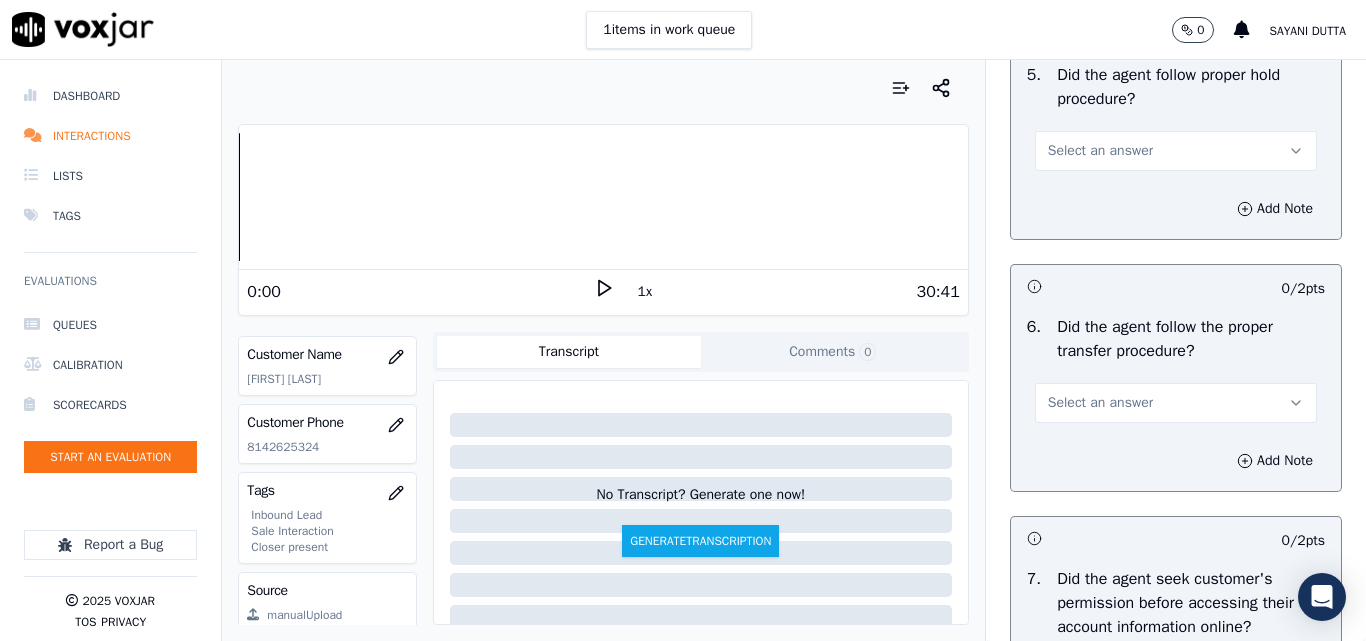 click on "Select an answer" at bounding box center (1176, 151) 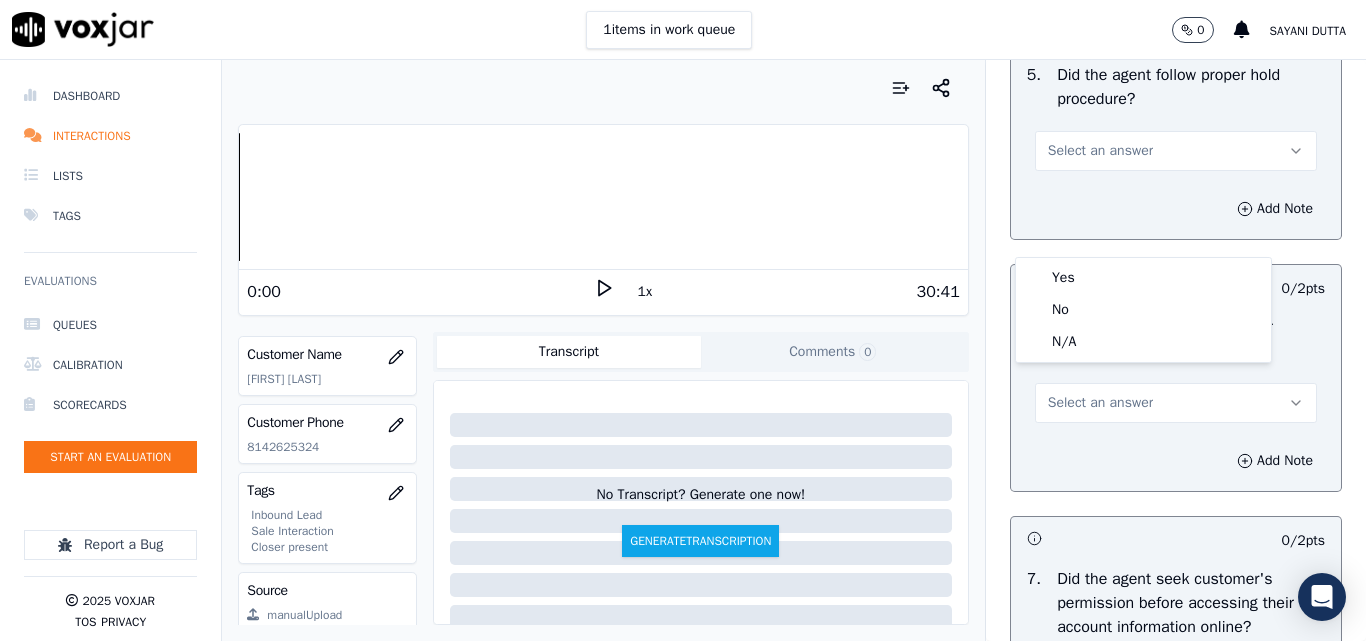 click on "Yes   No     N/A" at bounding box center [1143, 310] 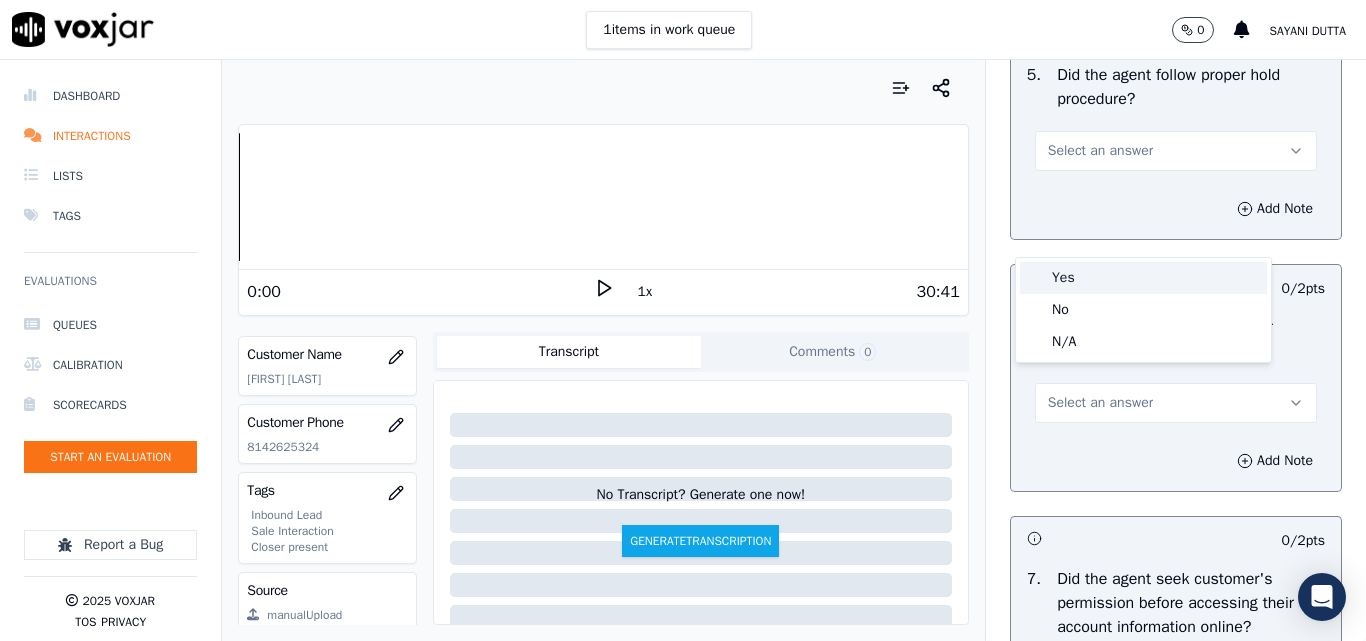 click on "Yes" at bounding box center (1143, 278) 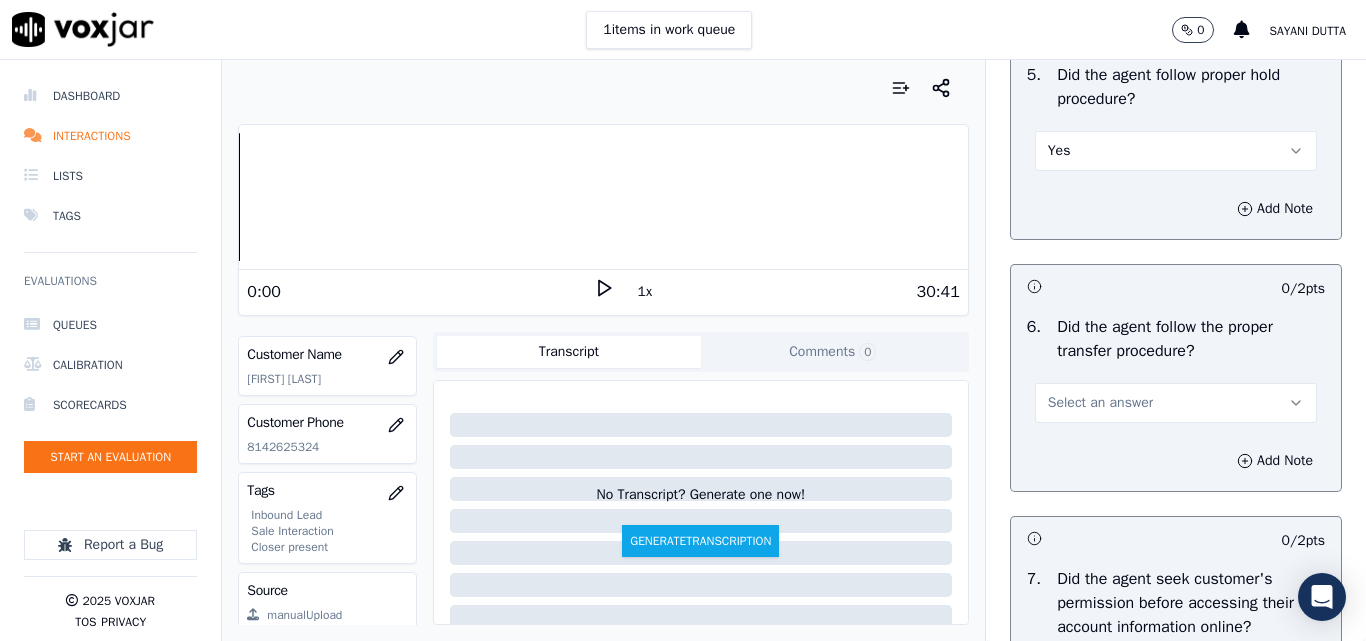 scroll, scrollTop: 3900, scrollLeft: 0, axis: vertical 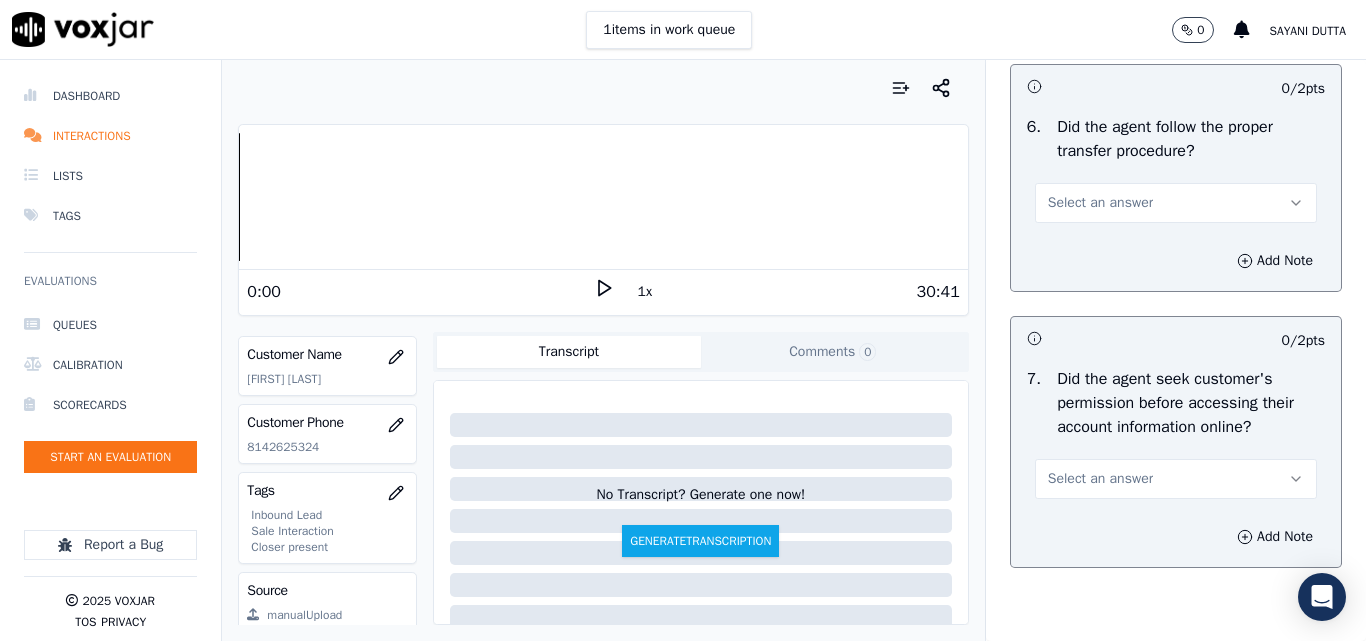 click on "Select an answer" at bounding box center [1100, 203] 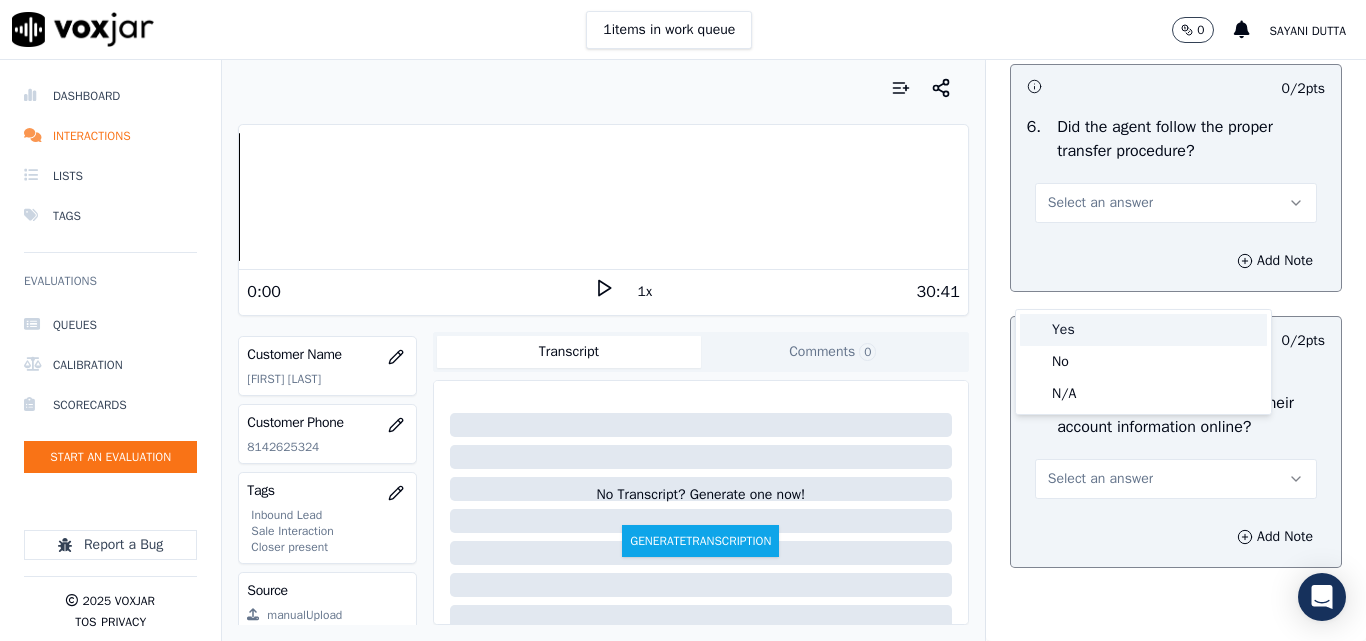 click on "Yes" at bounding box center (1143, 330) 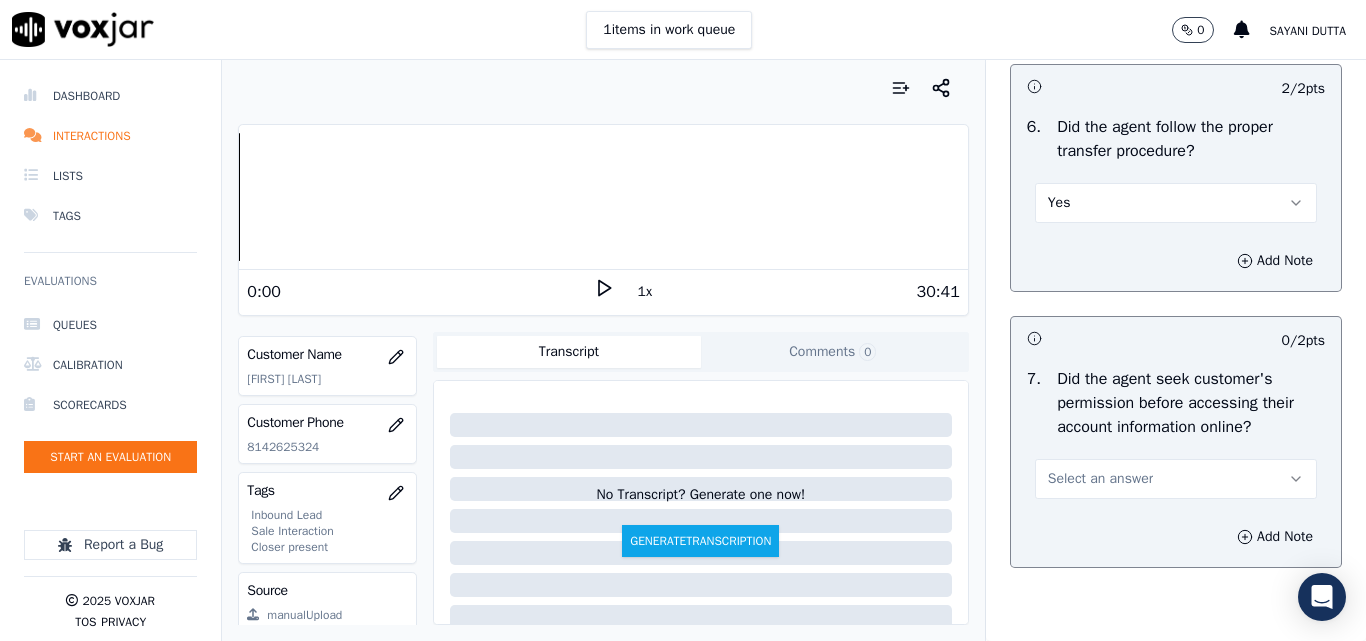 scroll, scrollTop: 4100, scrollLeft: 0, axis: vertical 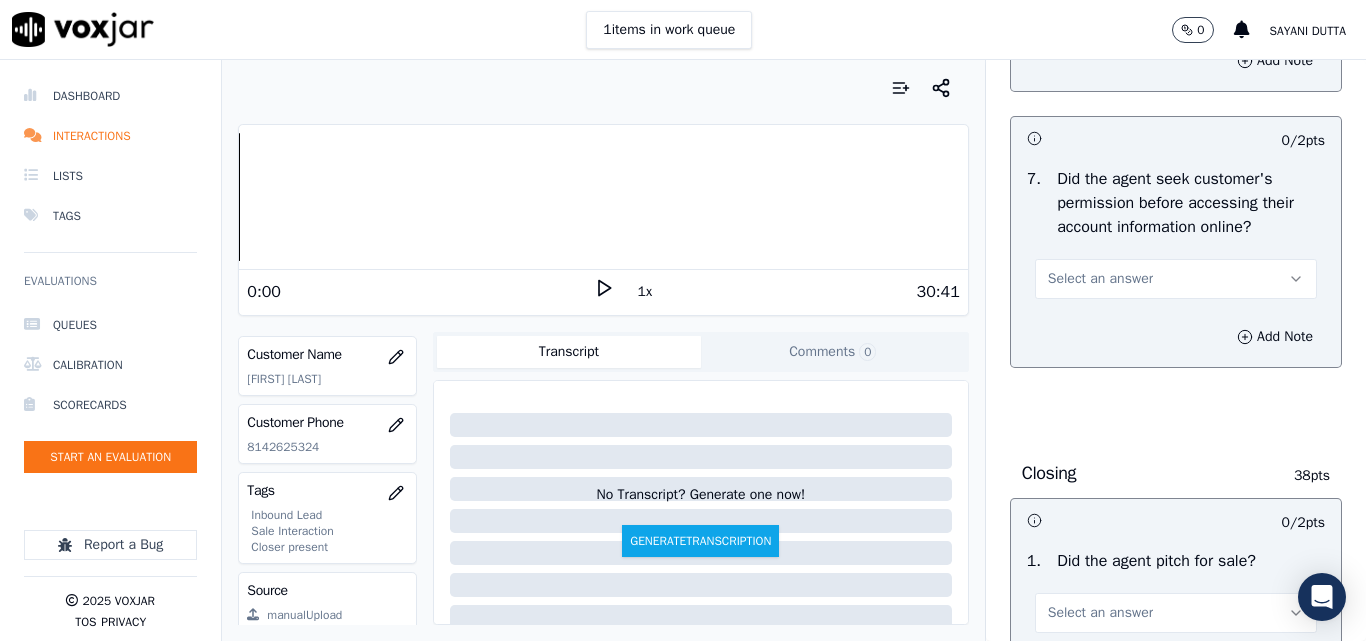 click on "Select an answer" at bounding box center (1100, 279) 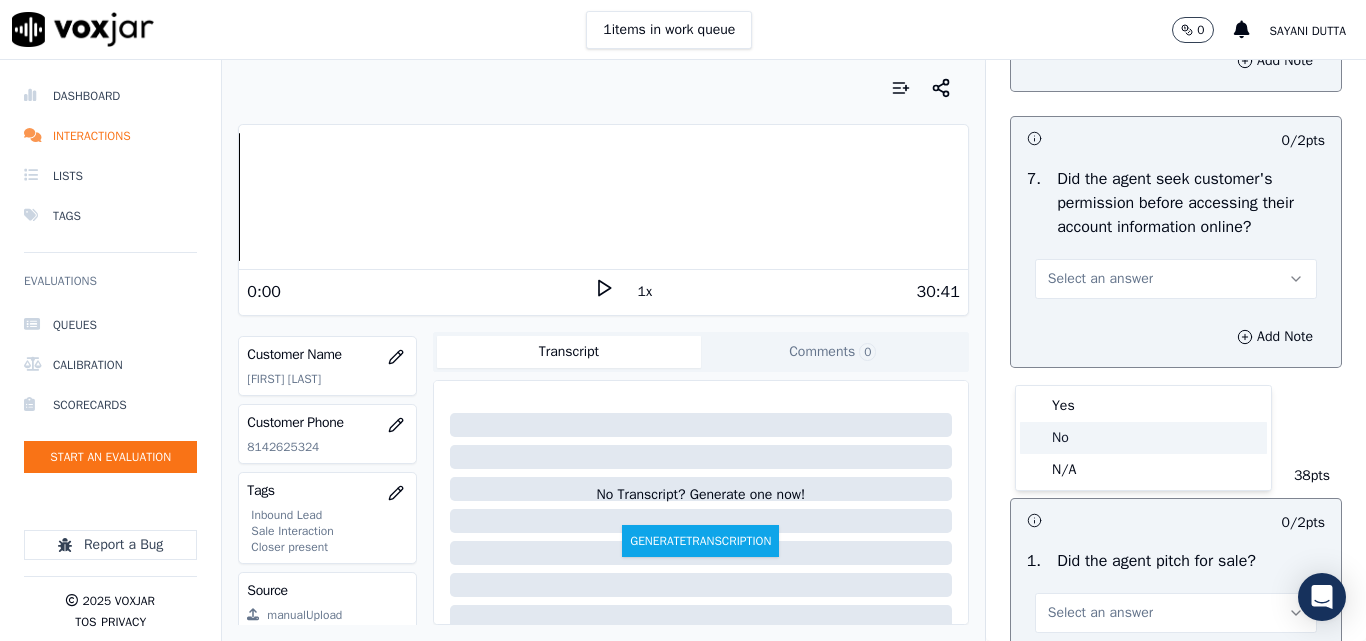 click on "No" 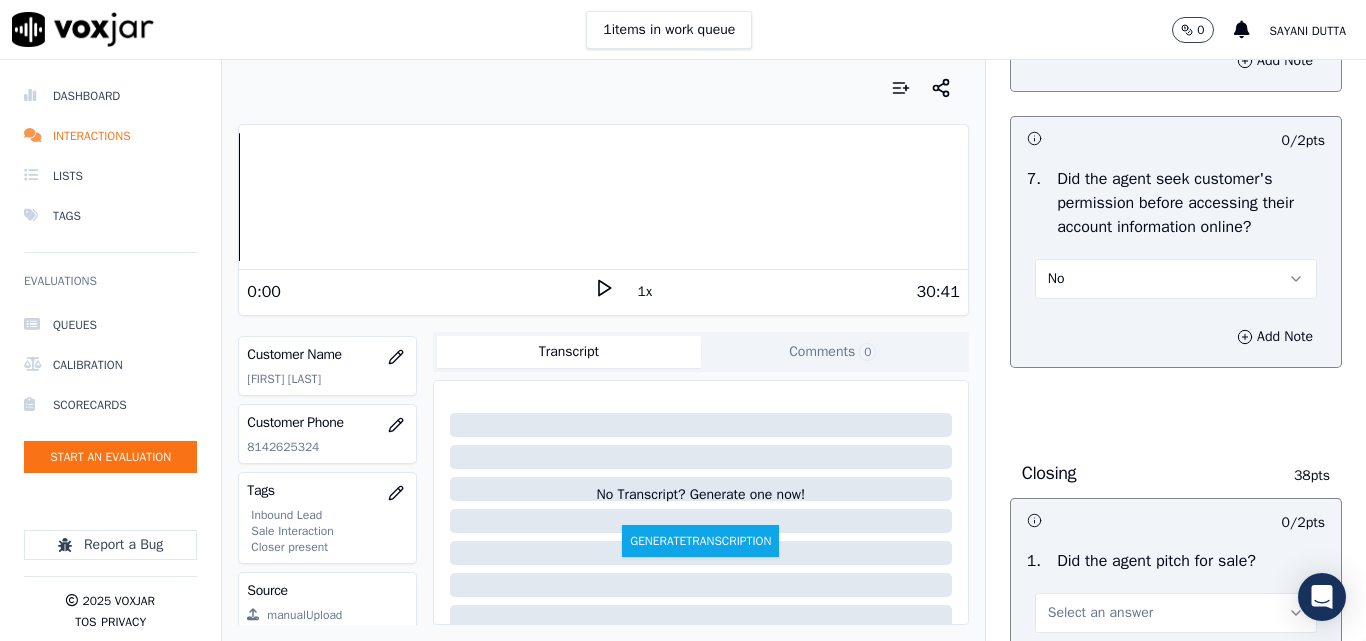 click on "No" at bounding box center (1176, 279) 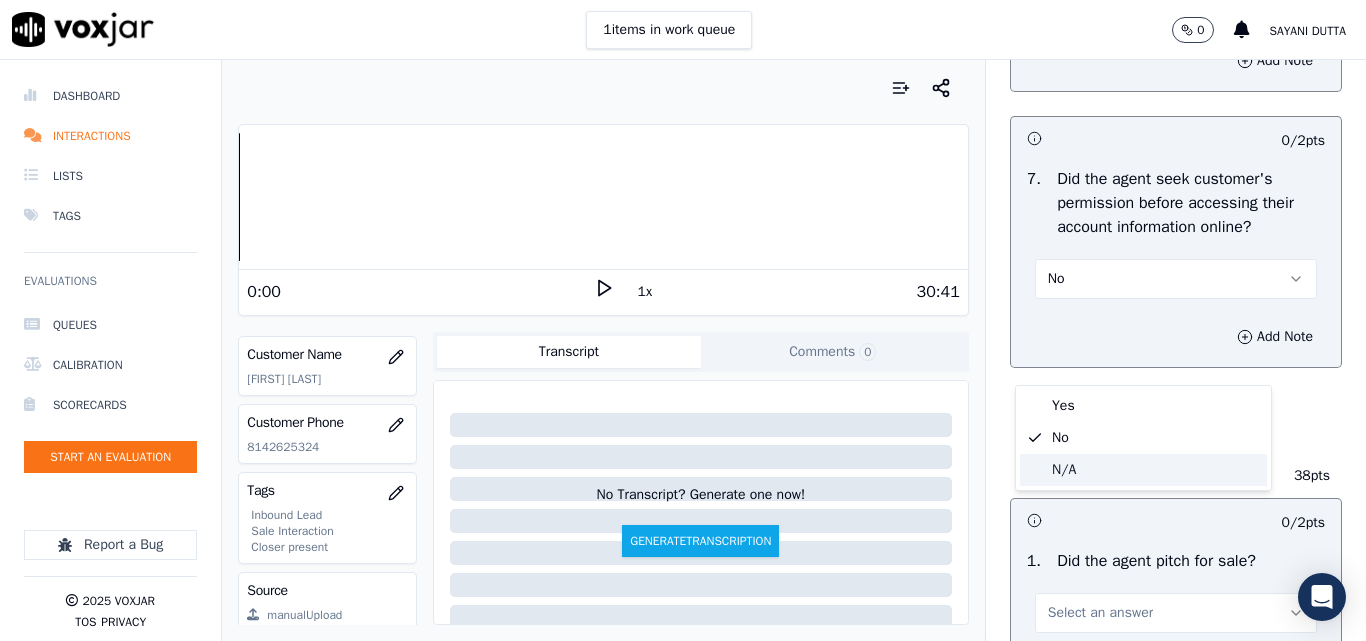 click on "N/A" 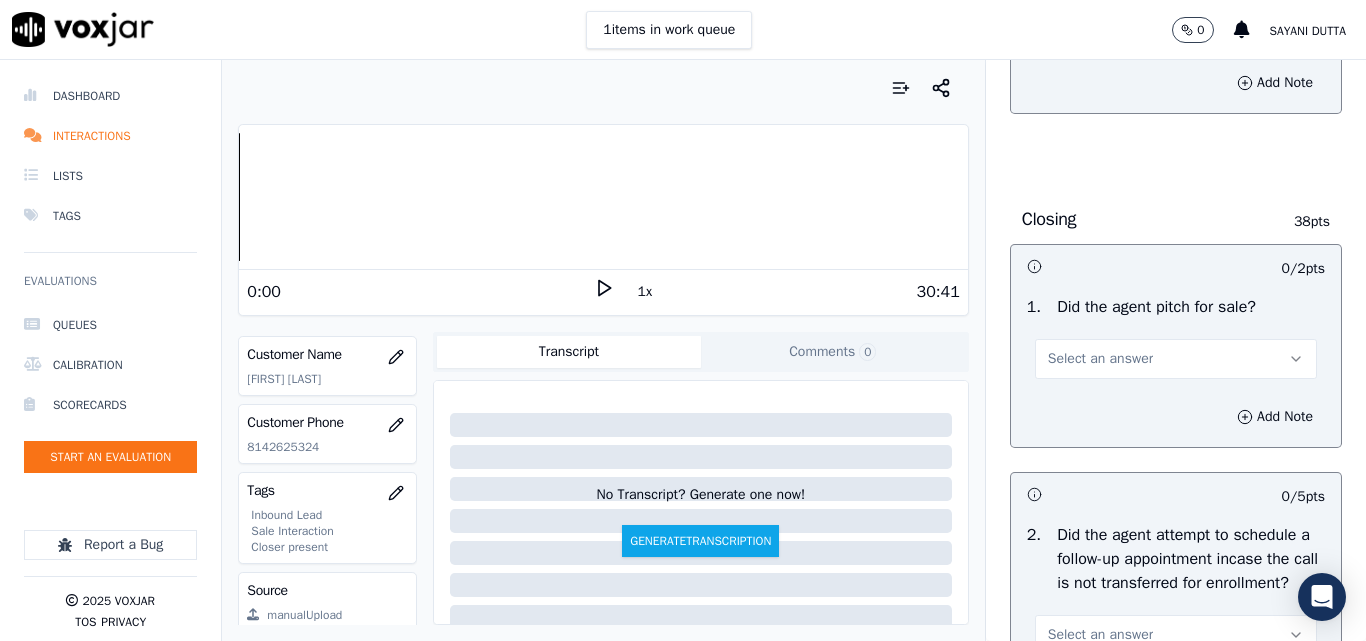 scroll, scrollTop: 4400, scrollLeft: 0, axis: vertical 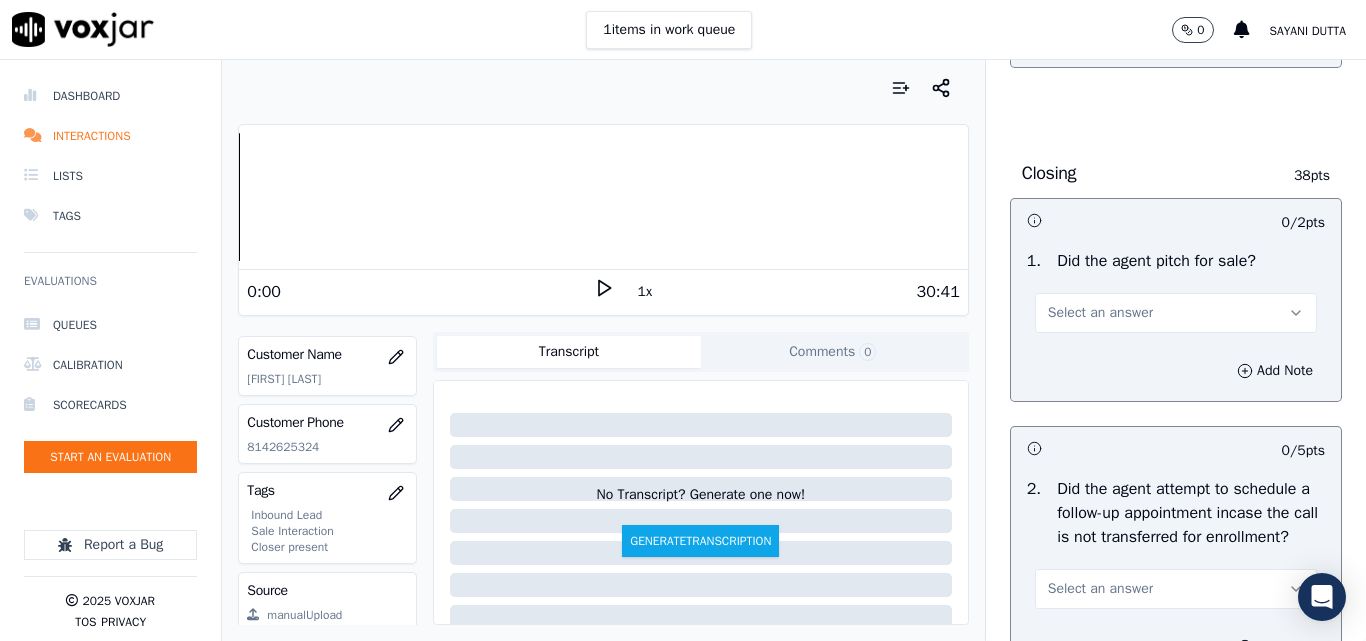 click on "Closing     38  pts" at bounding box center (1176, 173) 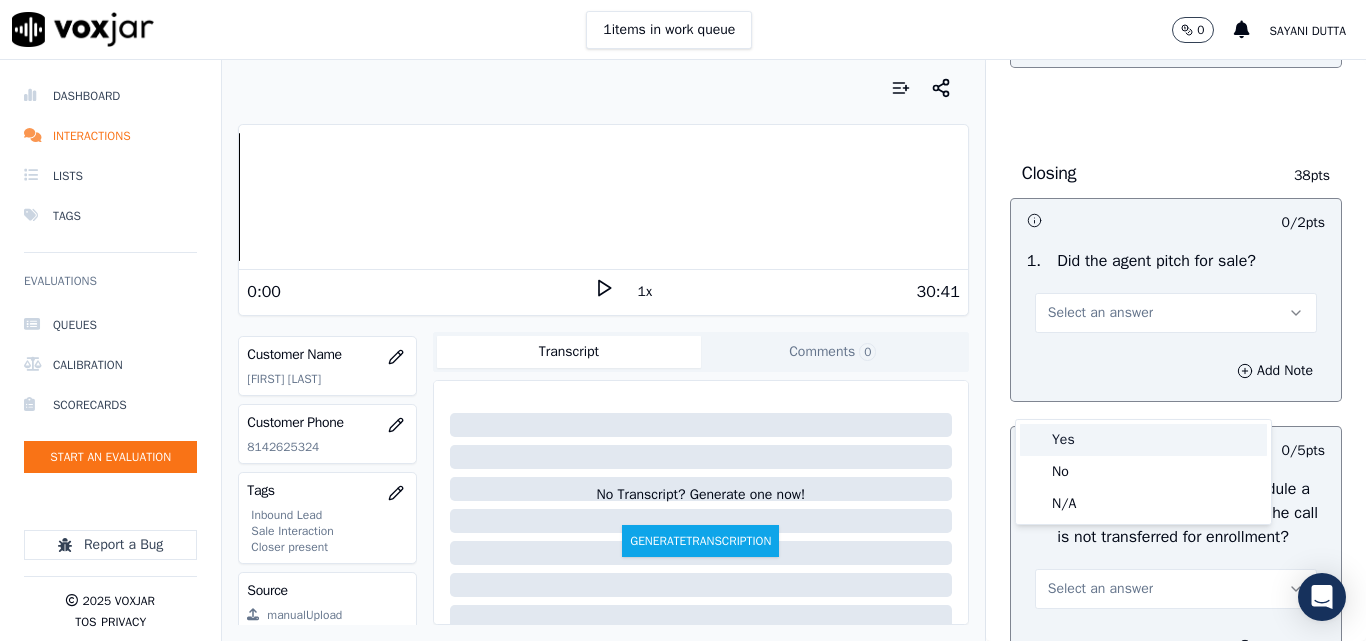 click on "Yes" at bounding box center [1143, 440] 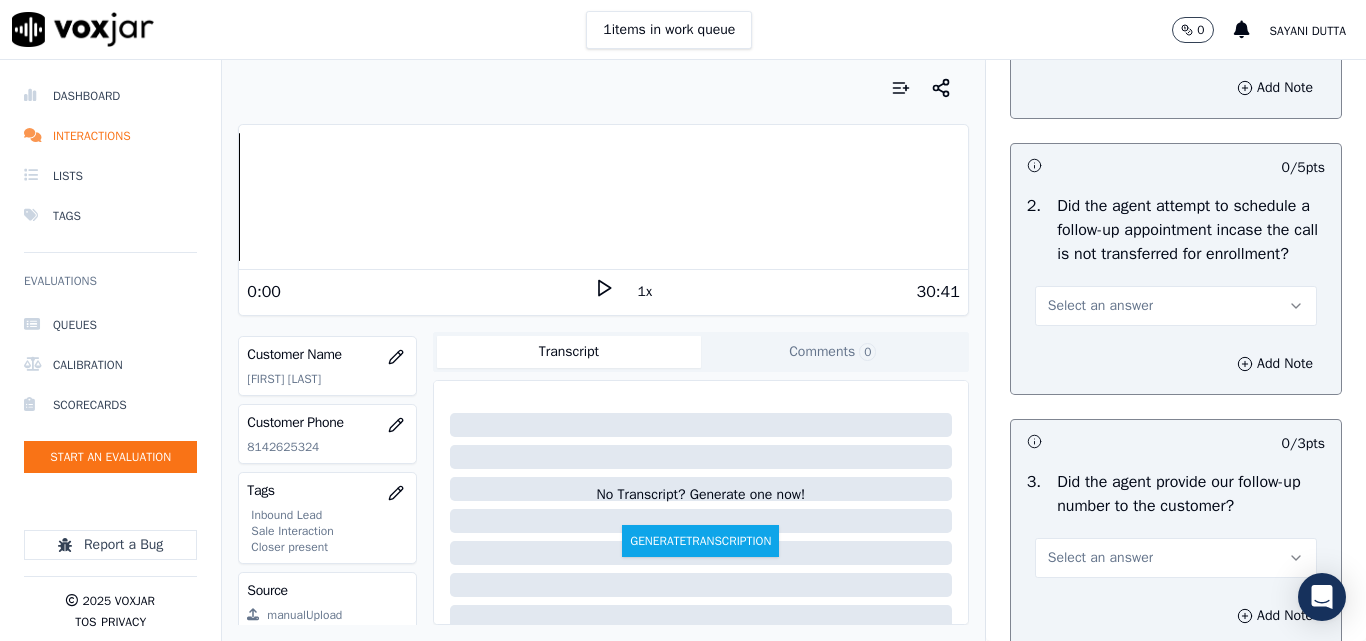 scroll, scrollTop: 4700, scrollLeft: 0, axis: vertical 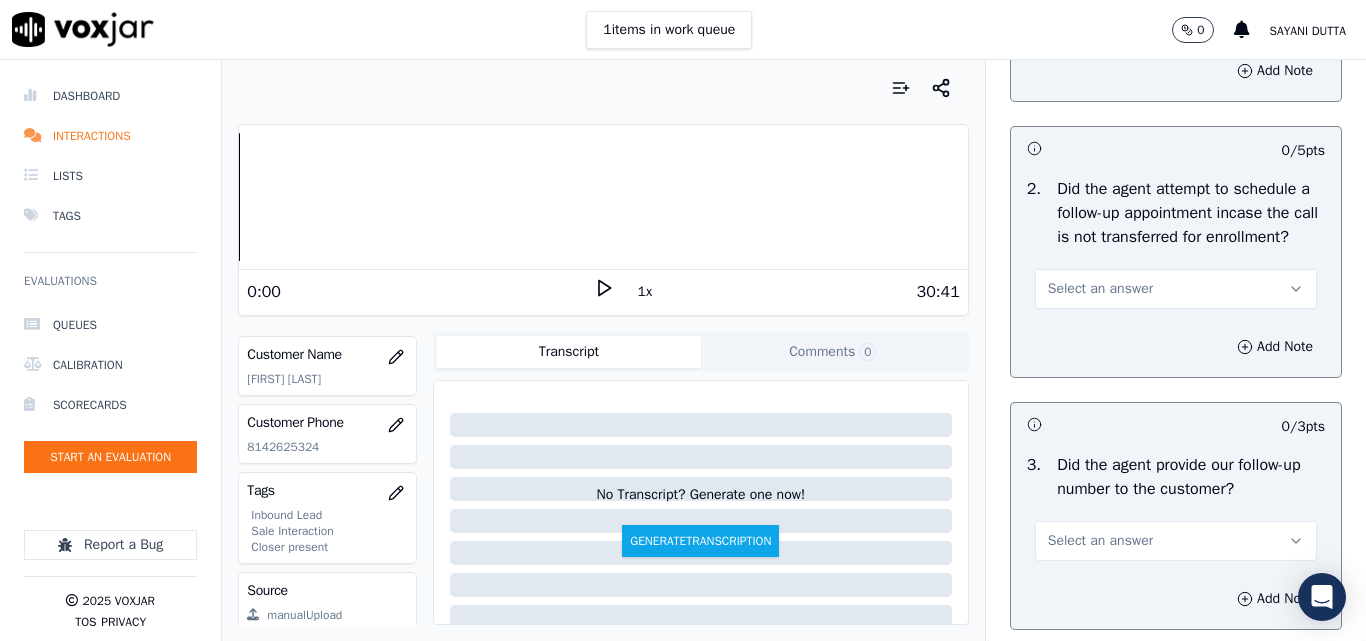 click on "Select an answer" at bounding box center [1100, 289] 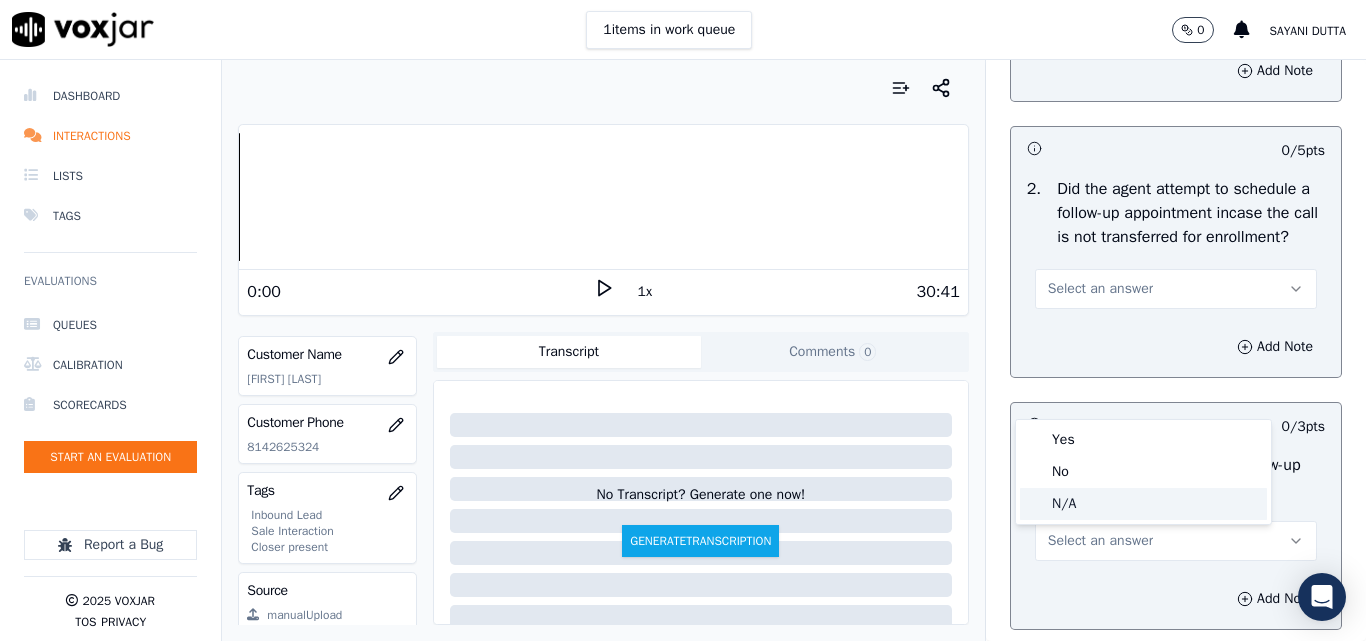 click on "N/A" 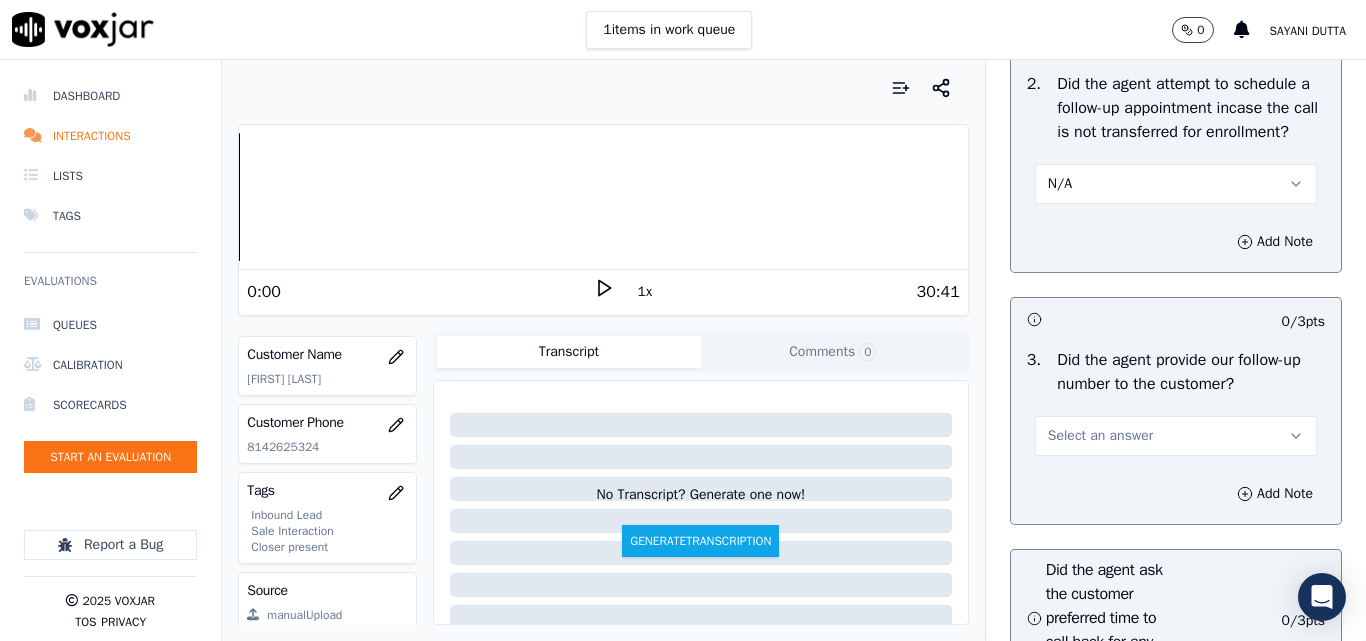 scroll, scrollTop: 4900, scrollLeft: 0, axis: vertical 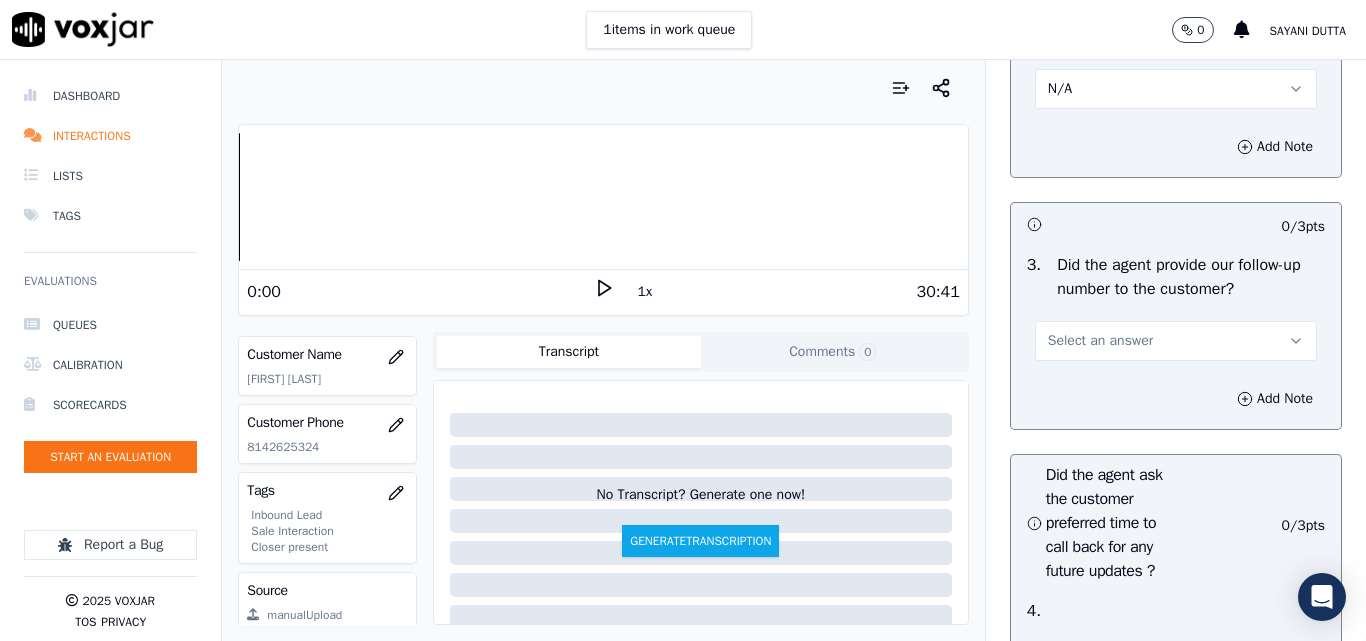 click on "Select an answer" at bounding box center [1100, 341] 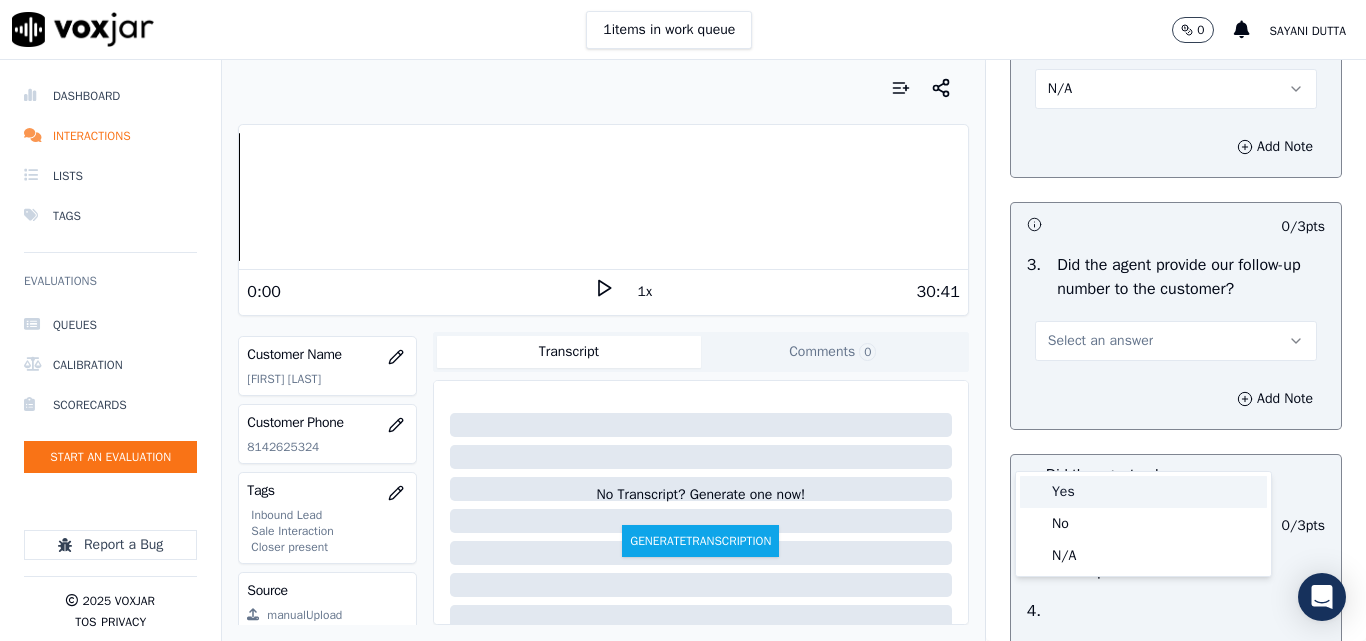 click on "Yes" at bounding box center [1143, 492] 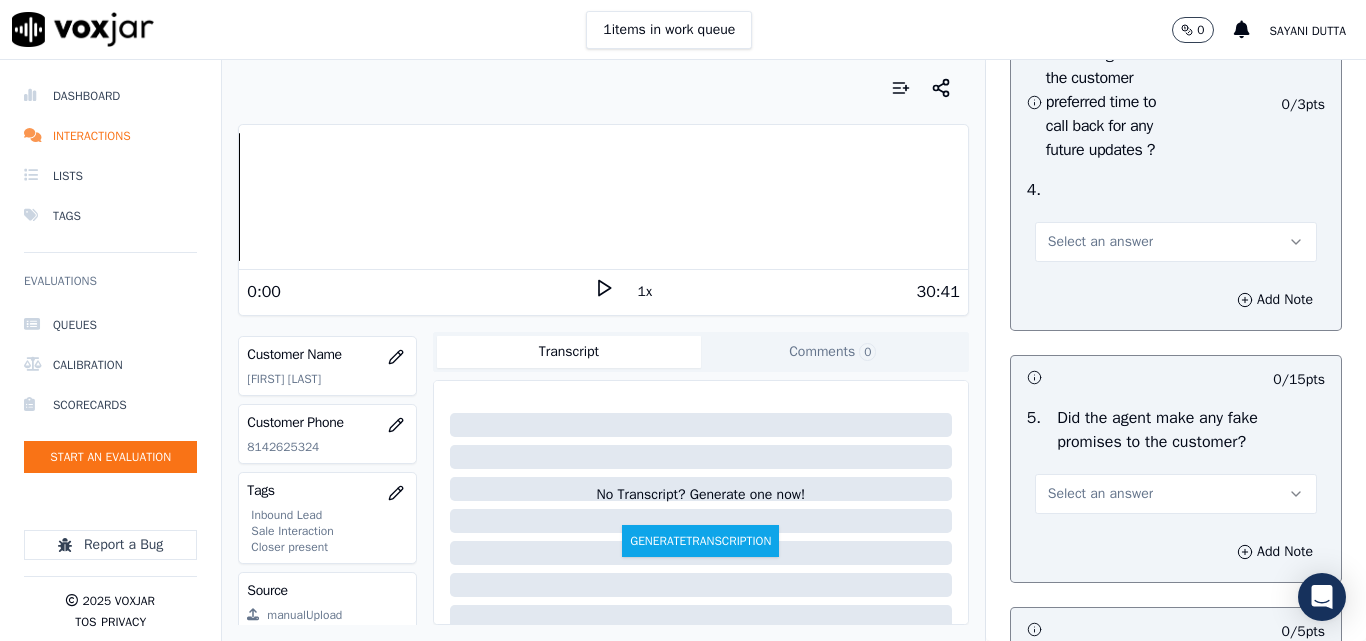 scroll, scrollTop: 5500, scrollLeft: 0, axis: vertical 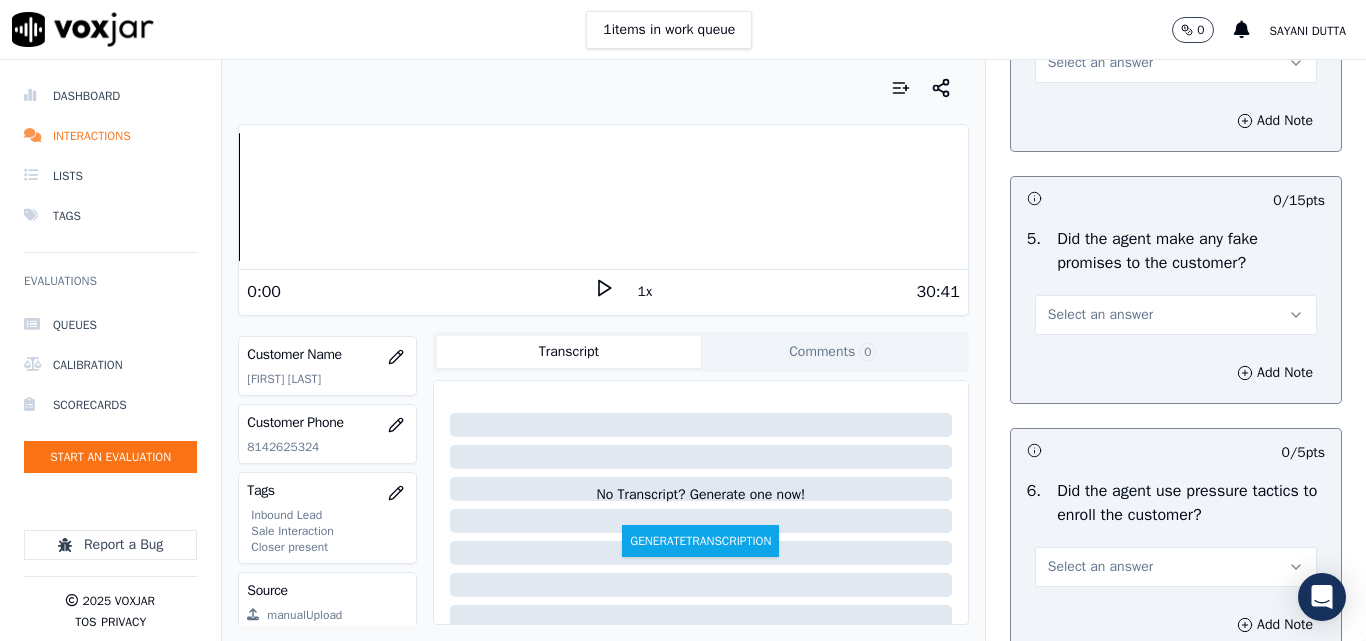 click on "Select an answer" at bounding box center [1100, 63] 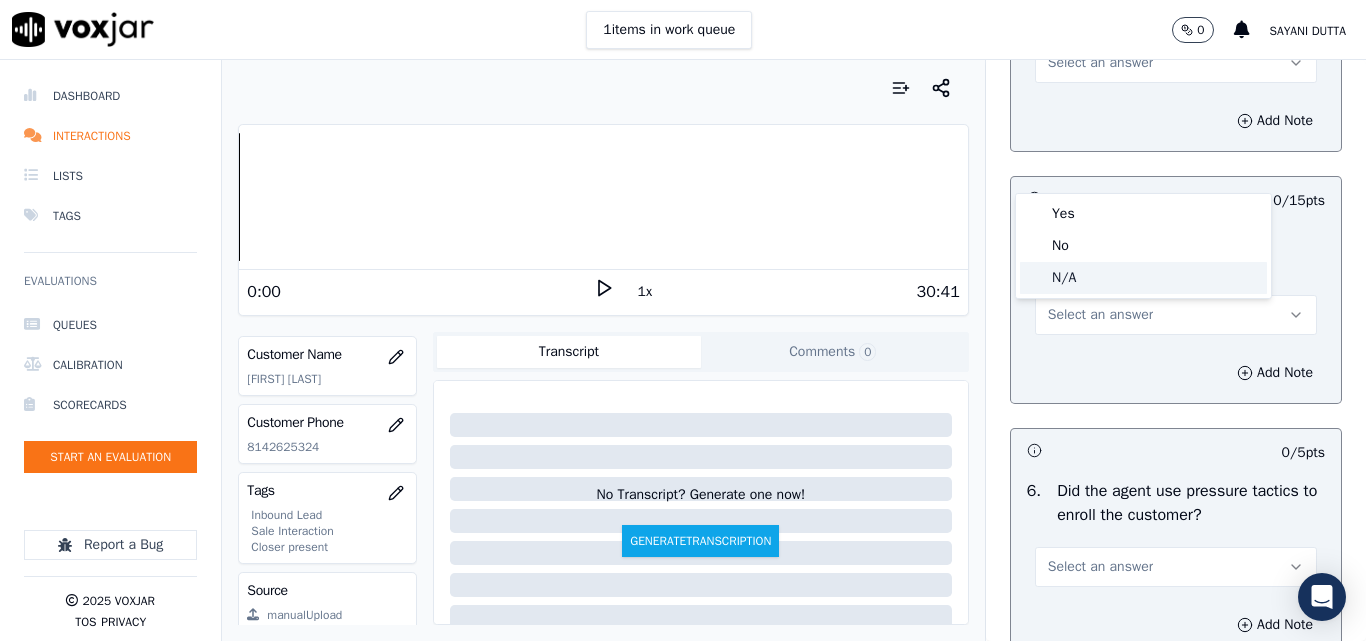 click on "N/A" 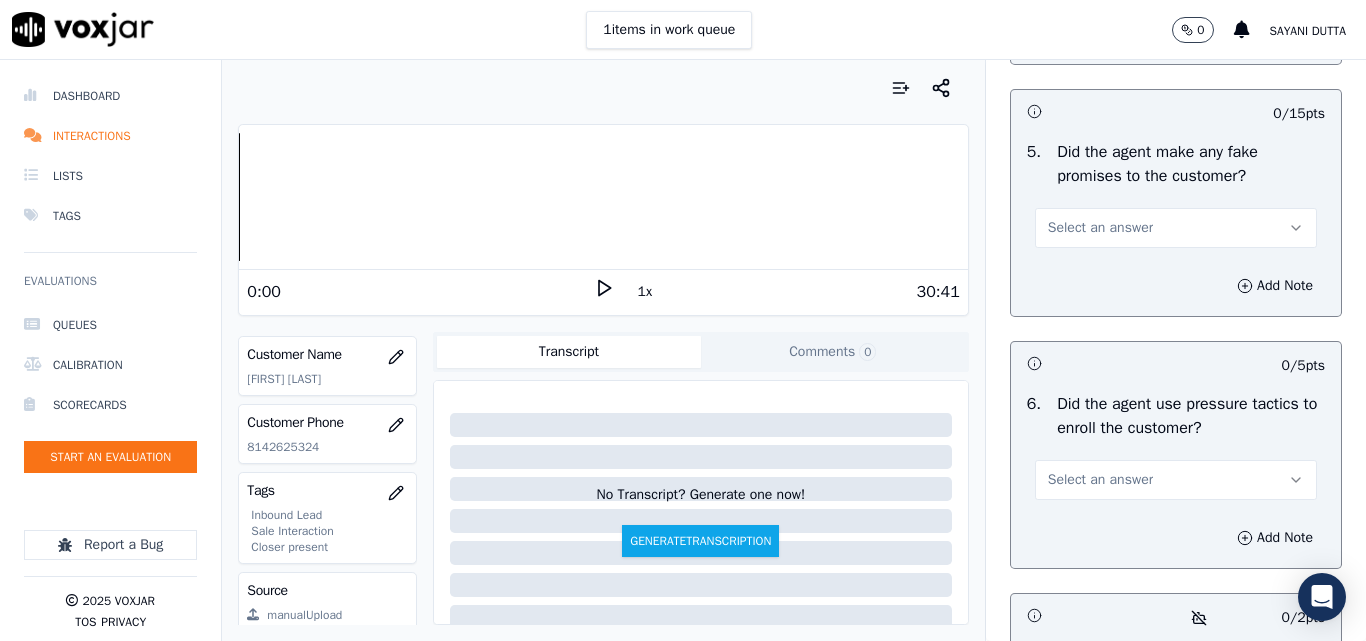 scroll, scrollTop: 5700, scrollLeft: 0, axis: vertical 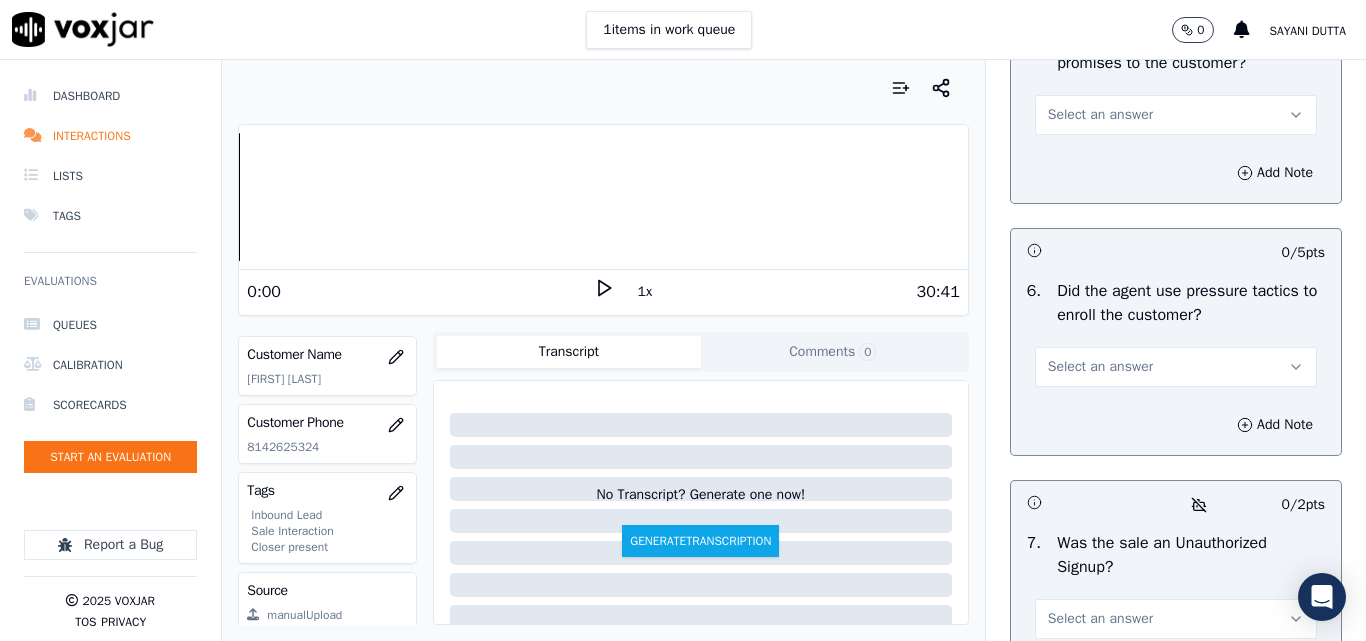 click on "Select an answer" at bounding box center [1100, 115] 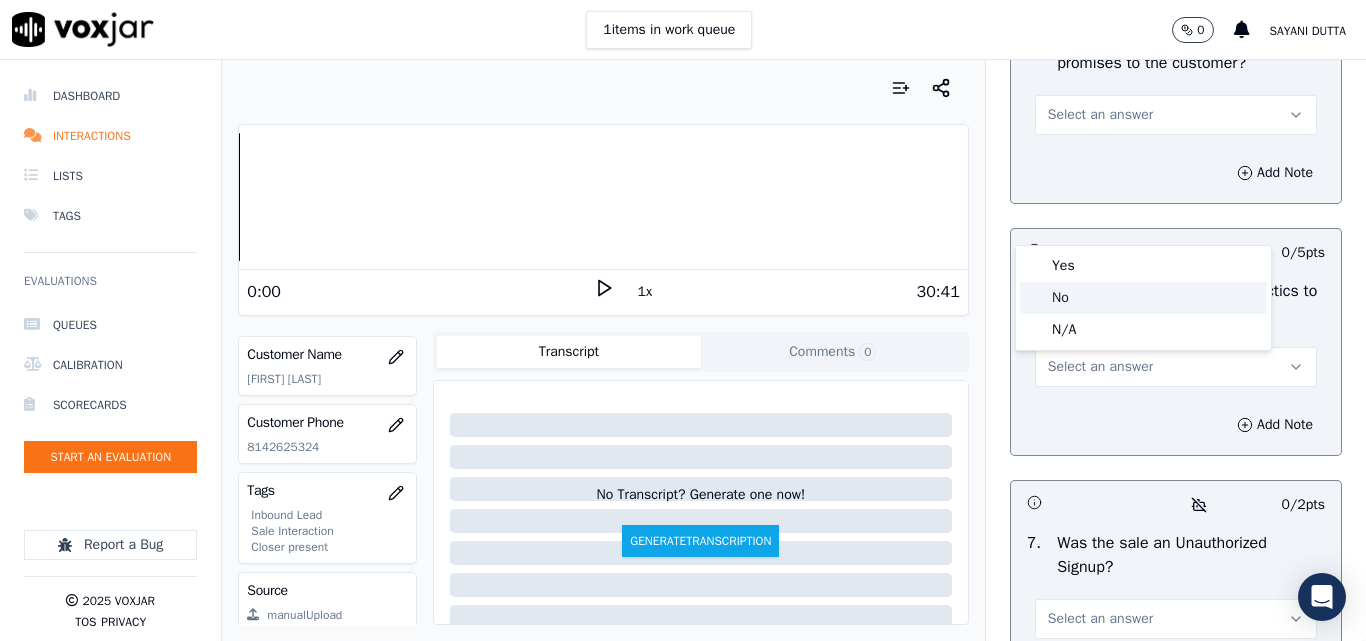 click on "No" 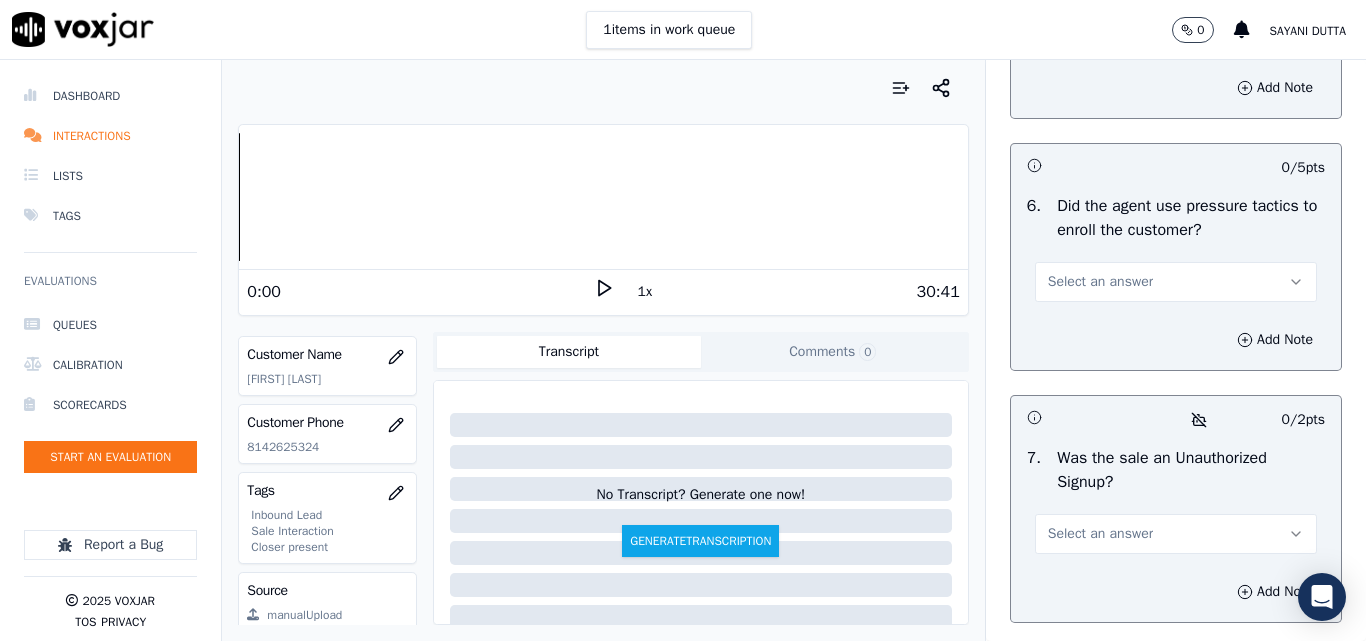scroll, scrollTop: 5900, scrollLeft: 0, axis: vertical 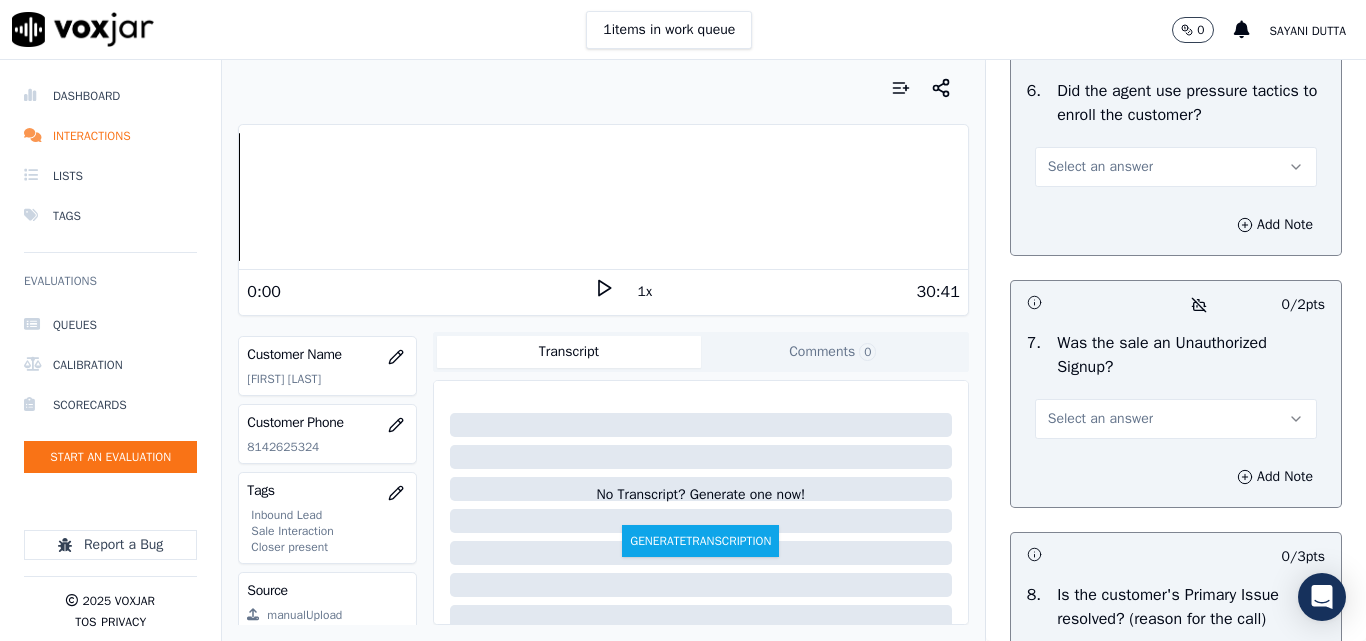 click on "Select an answer" at bounding box center [1100, 167] 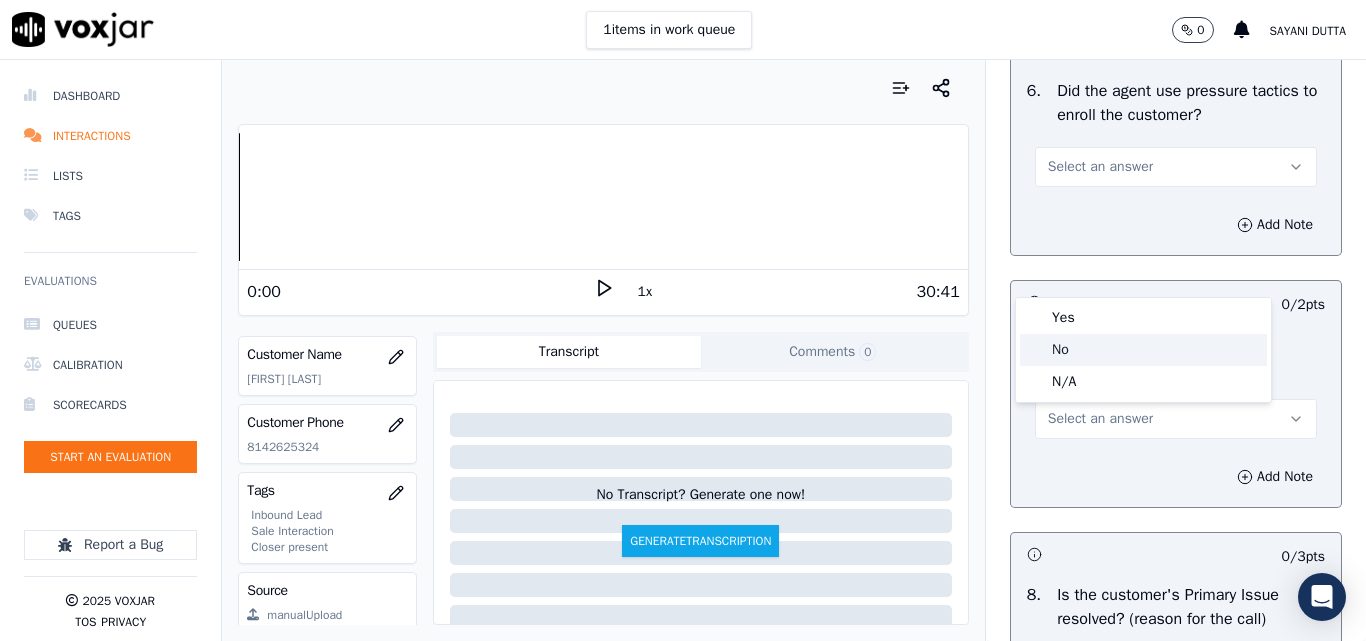 click on "No" 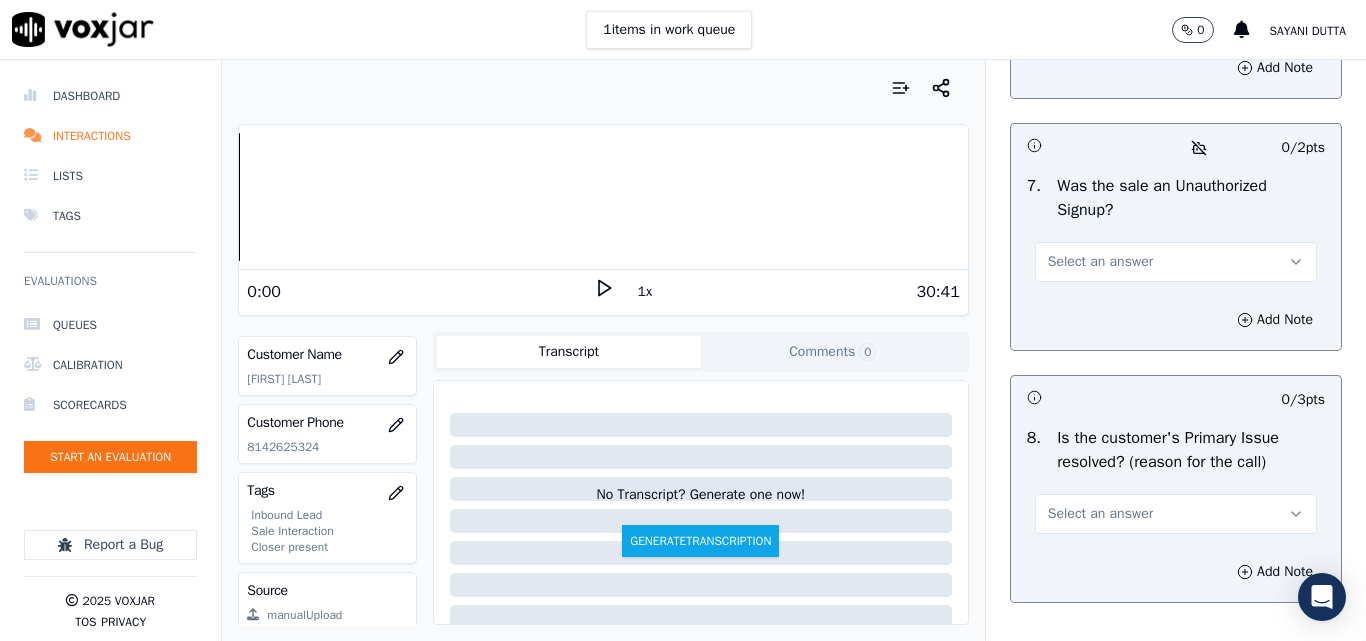 scroll, scrollTop: 6100, scrollLeft: 0, axis: vertical 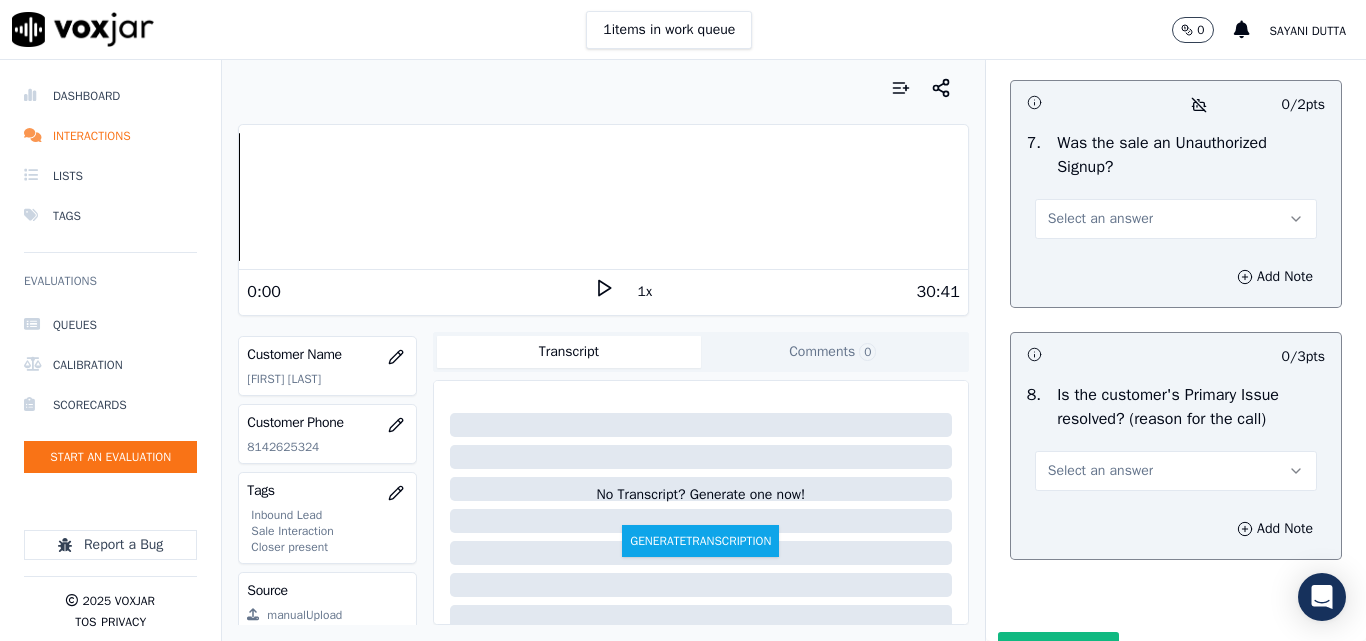 click on "Select an answer" at bounding box center [1176, 219] 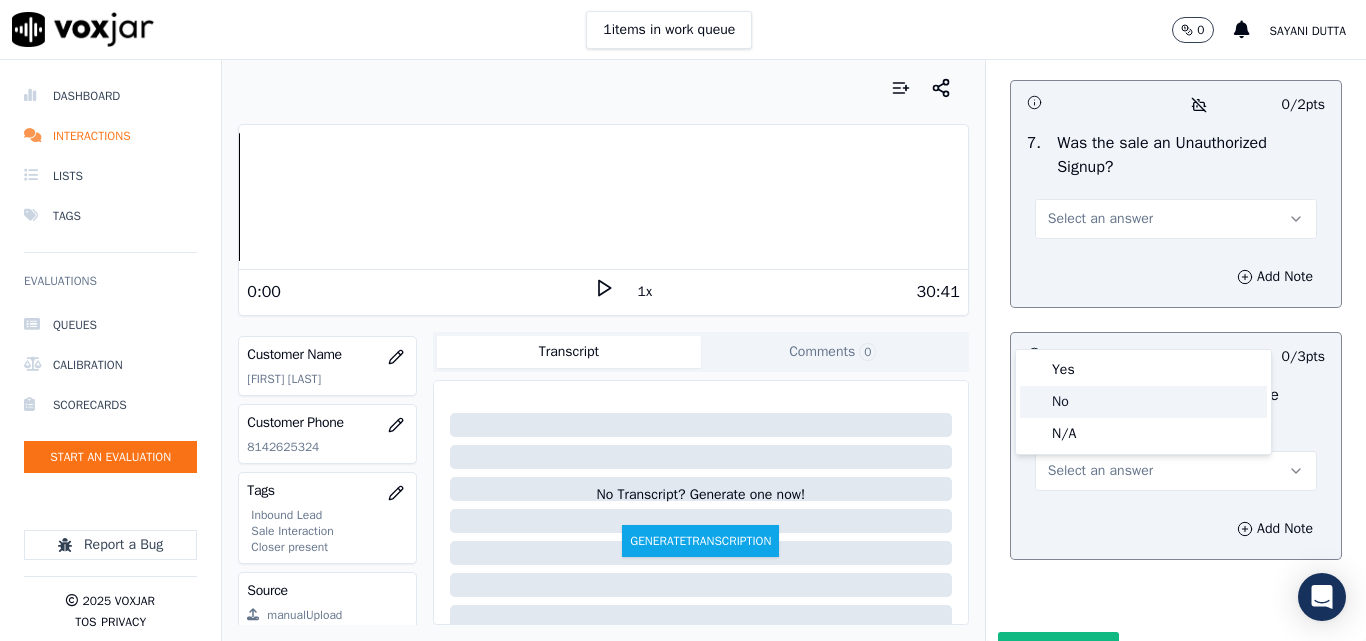 click on "No" 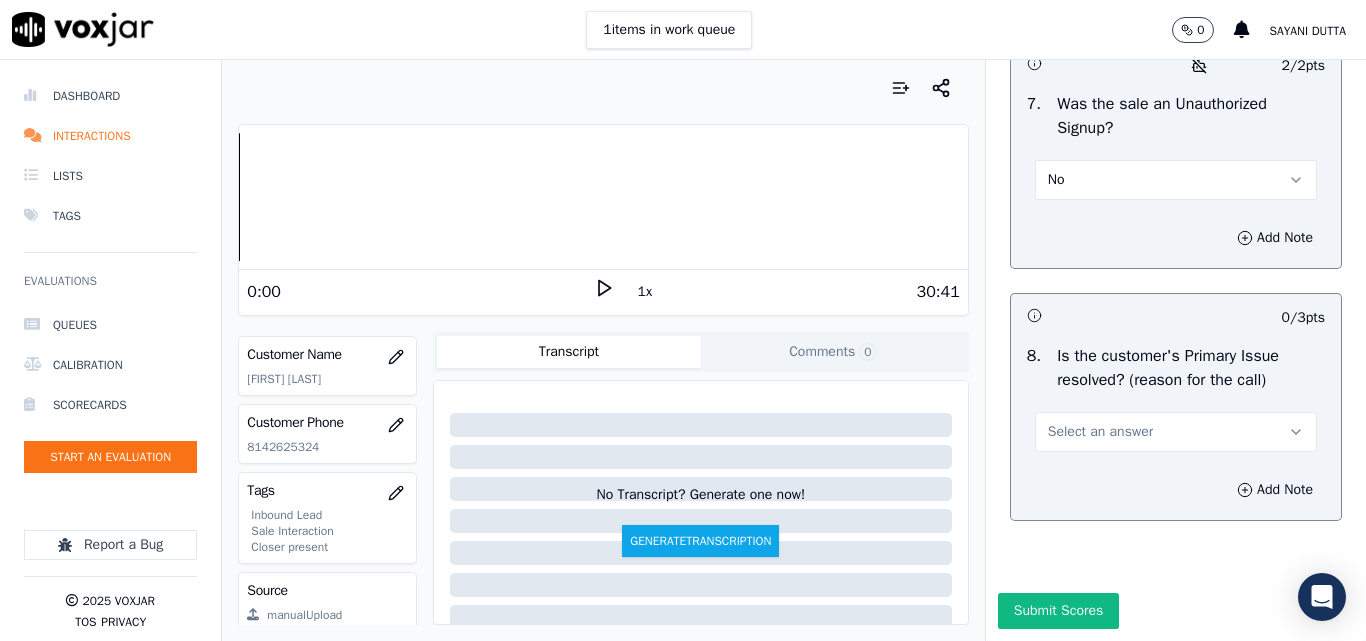 scroll, scrollTop: 6290, scrollLeft: 0, axis: vertical 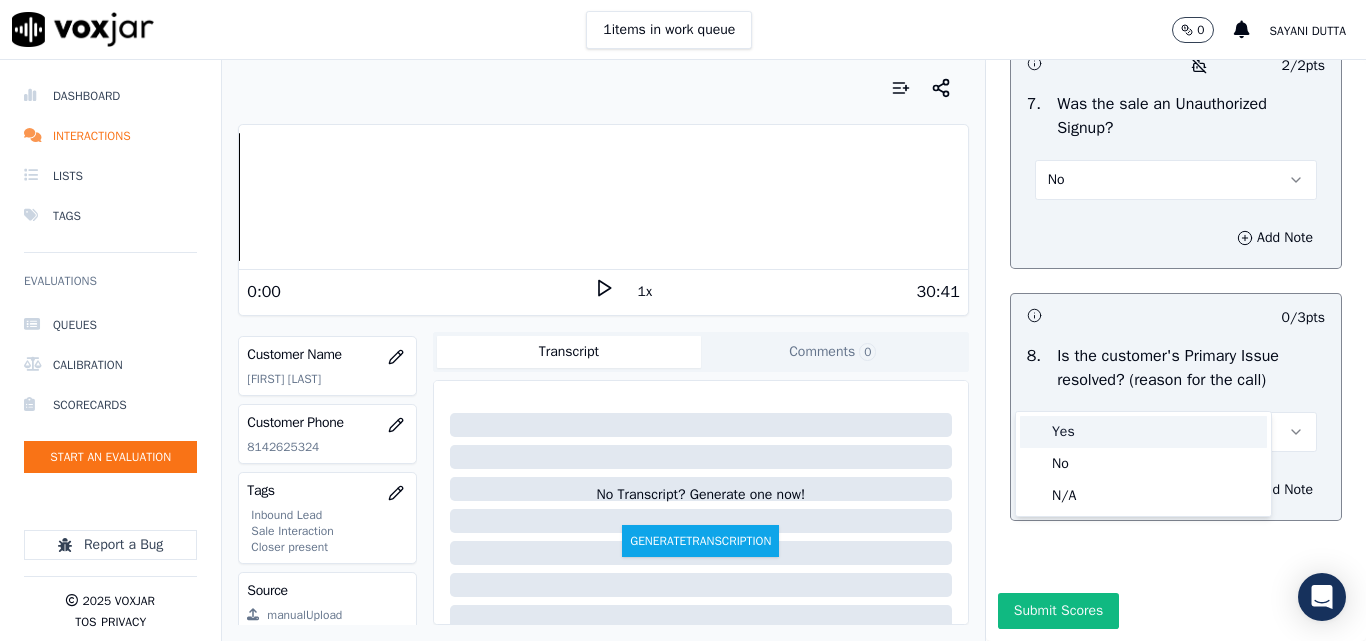click on "Yes" at bounding box center (1143, 432) 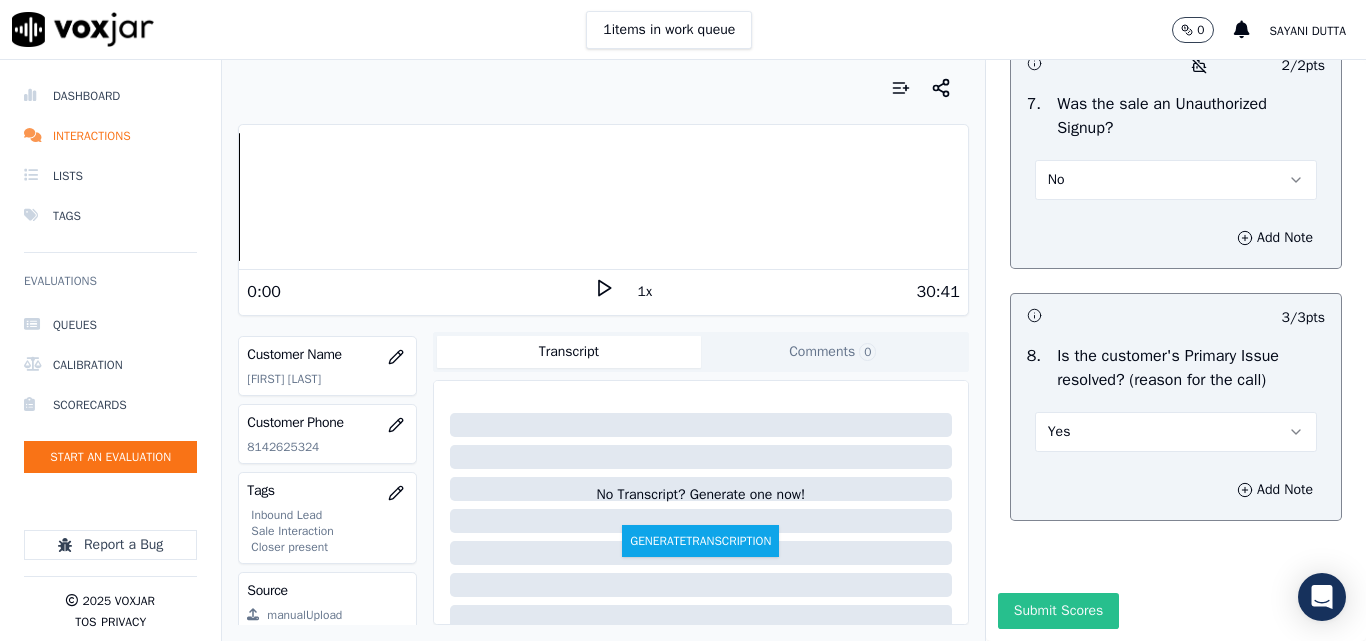 click on "Submit Scores" at bounding box center (1058, 611) 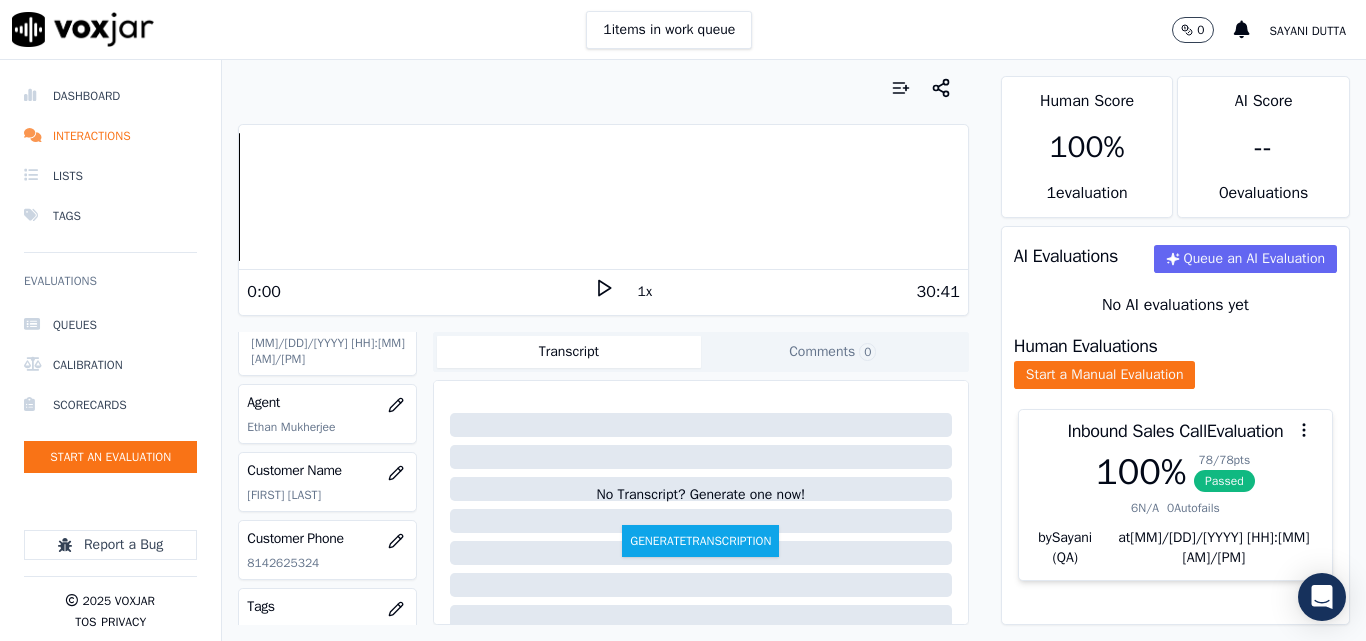 scroll, scrollTop: 0, scrollLeft: 0, axis: both 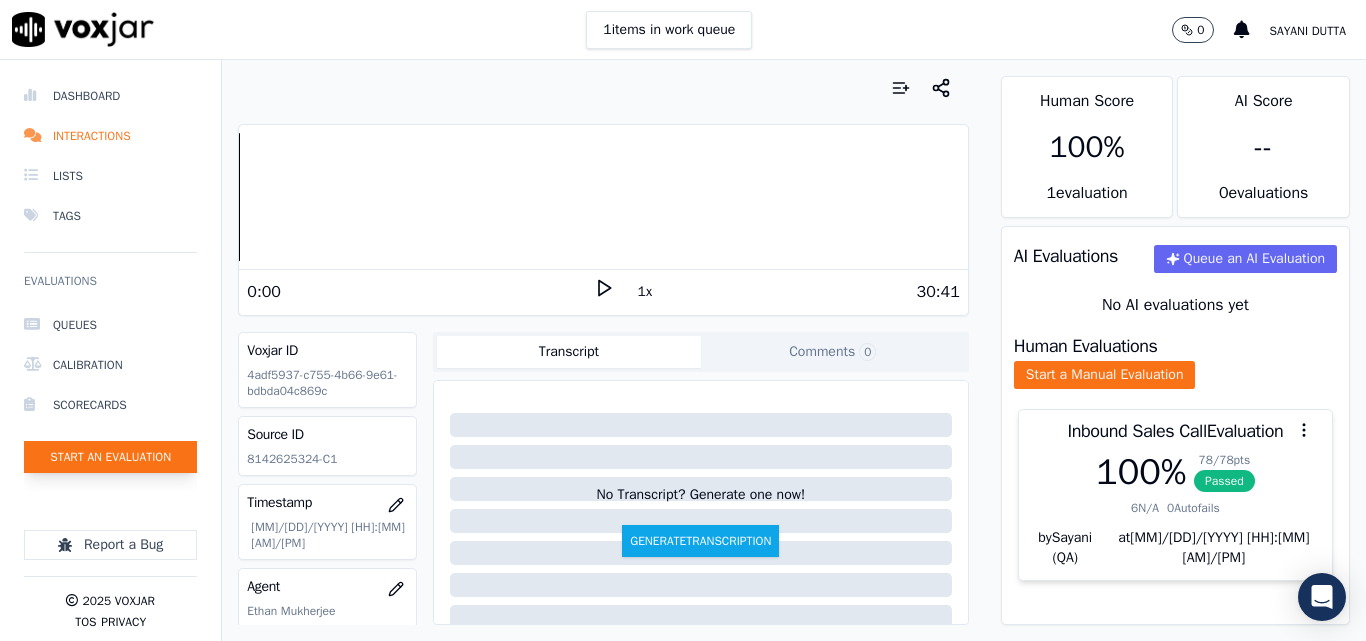 click on "Start an Evaluation" 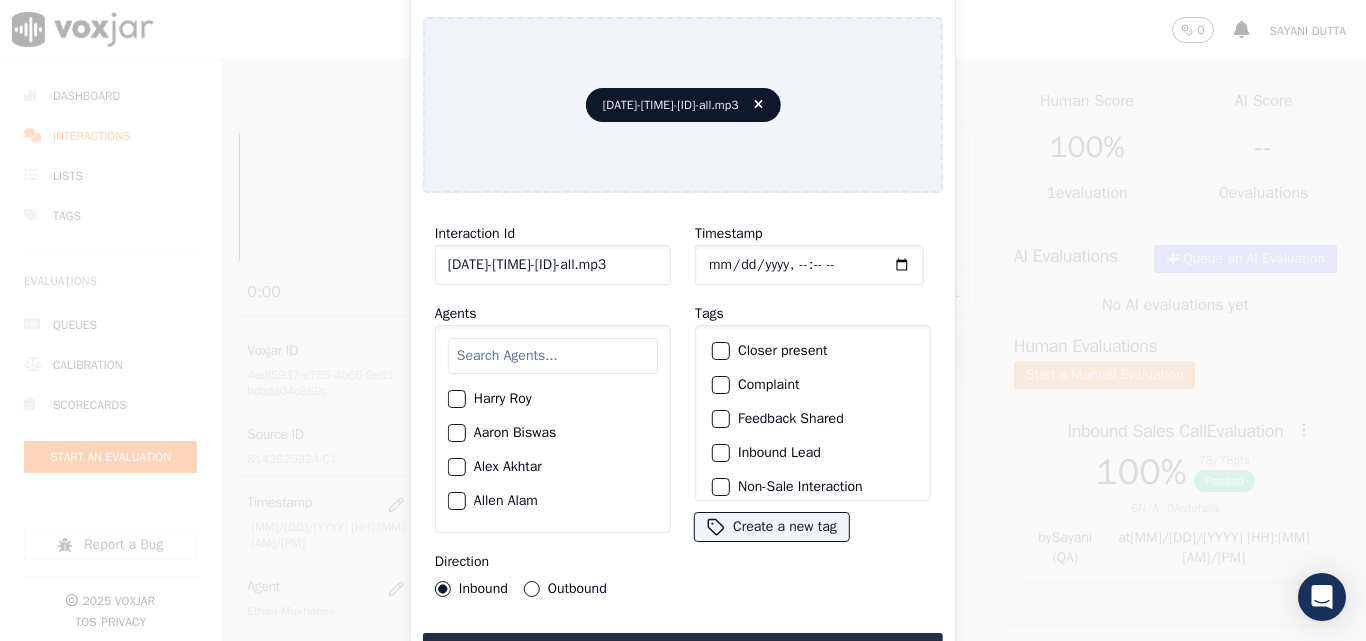 scroll, scrollTop: 0, scrollLeft: 40, axis: horizontal 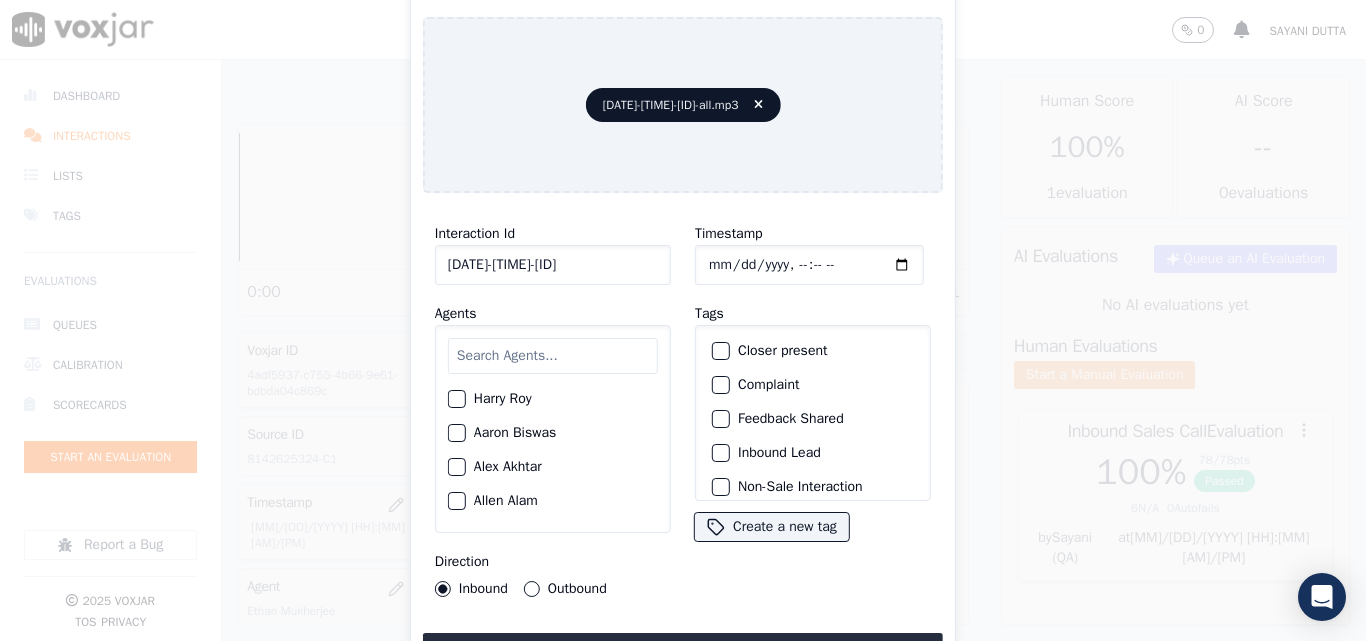 type on "[DATE]-[TIME]-[ID]" 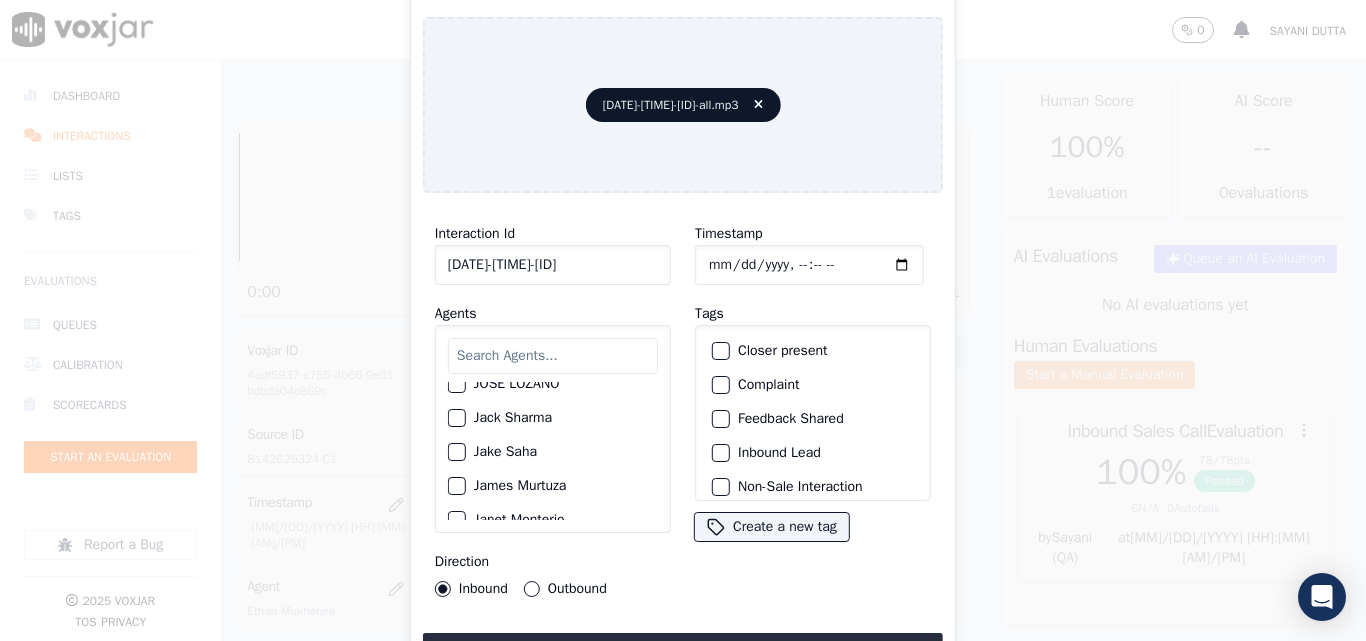 scroll, scrollTop: 900, scrollLeft: 0, axis: vertical 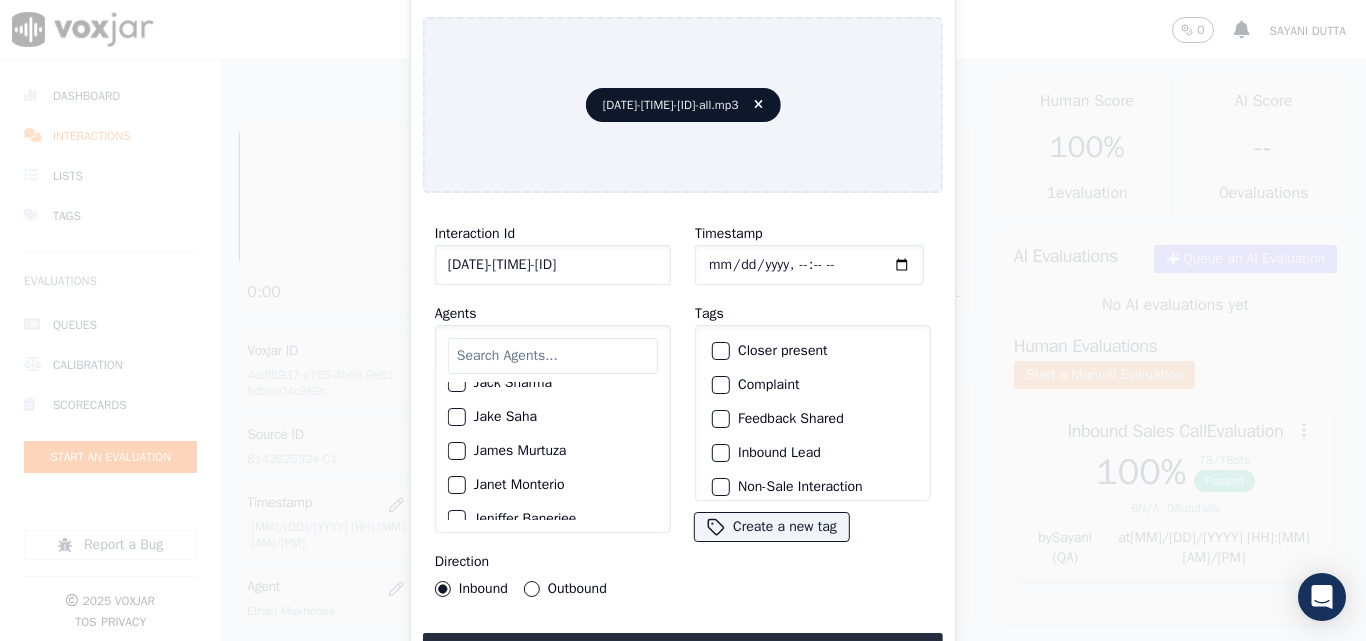 click on "Jake Saha" 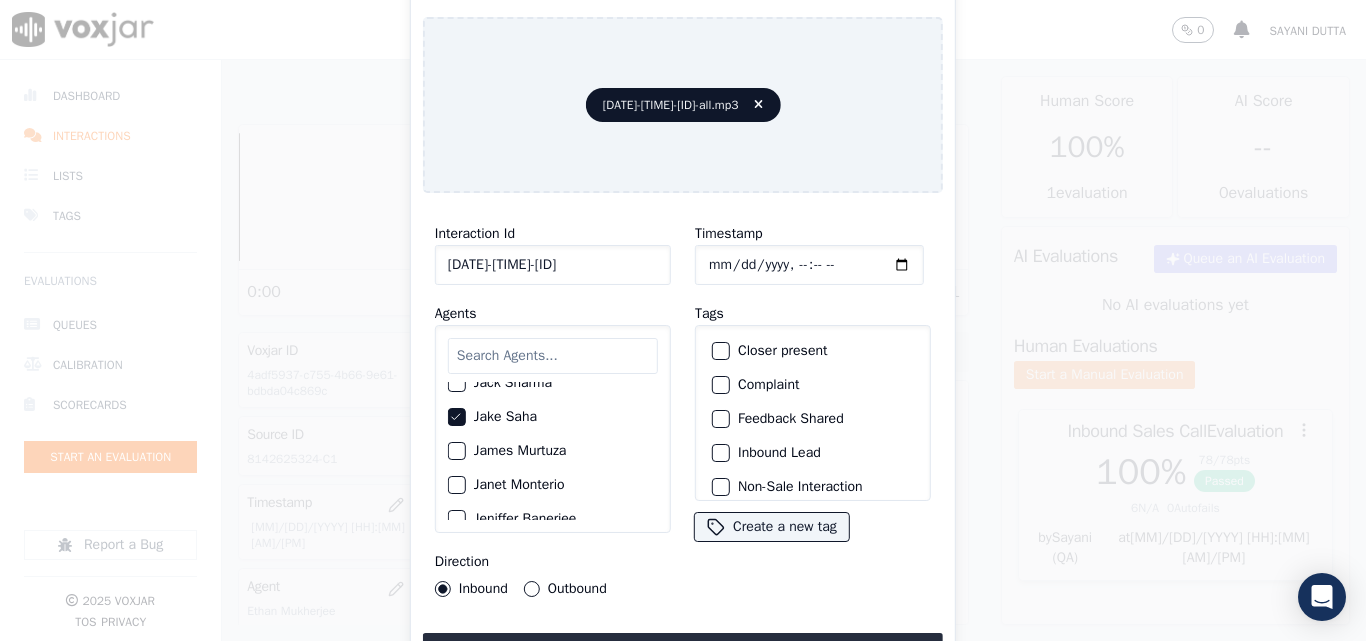 click on "Outbound" at bounding box center (532, 589) 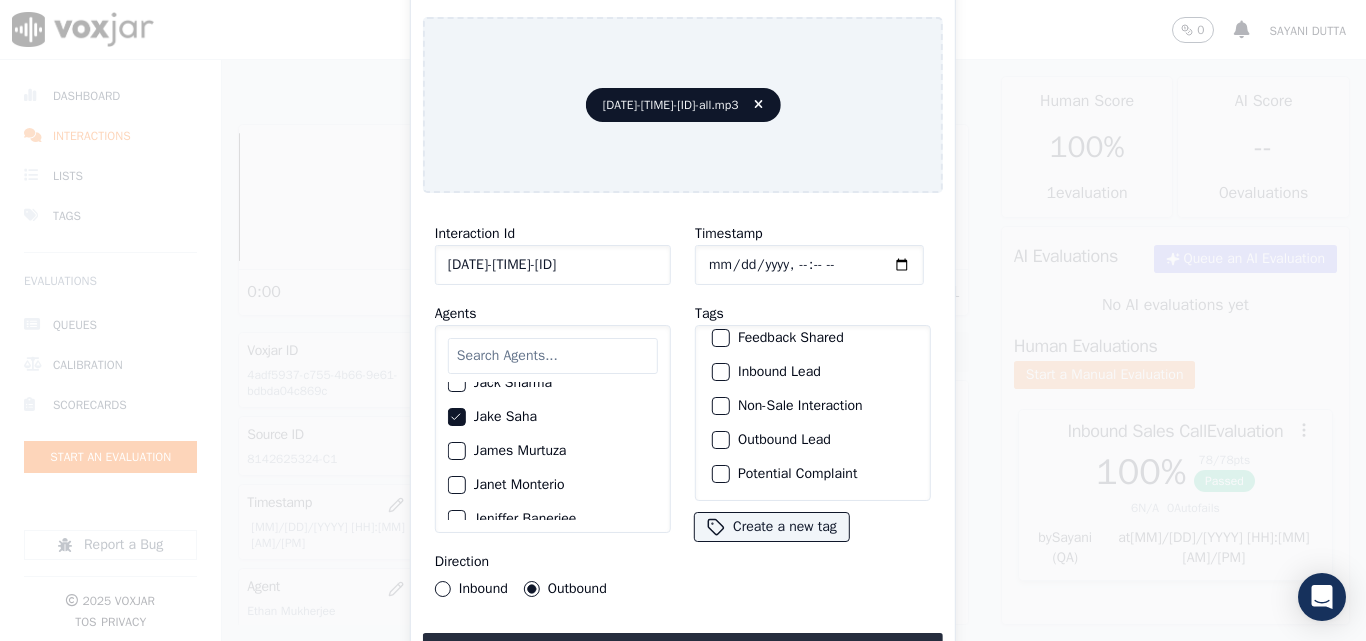 scroll, scrollTop: 173, scrollLeft: 0, axis: vertical 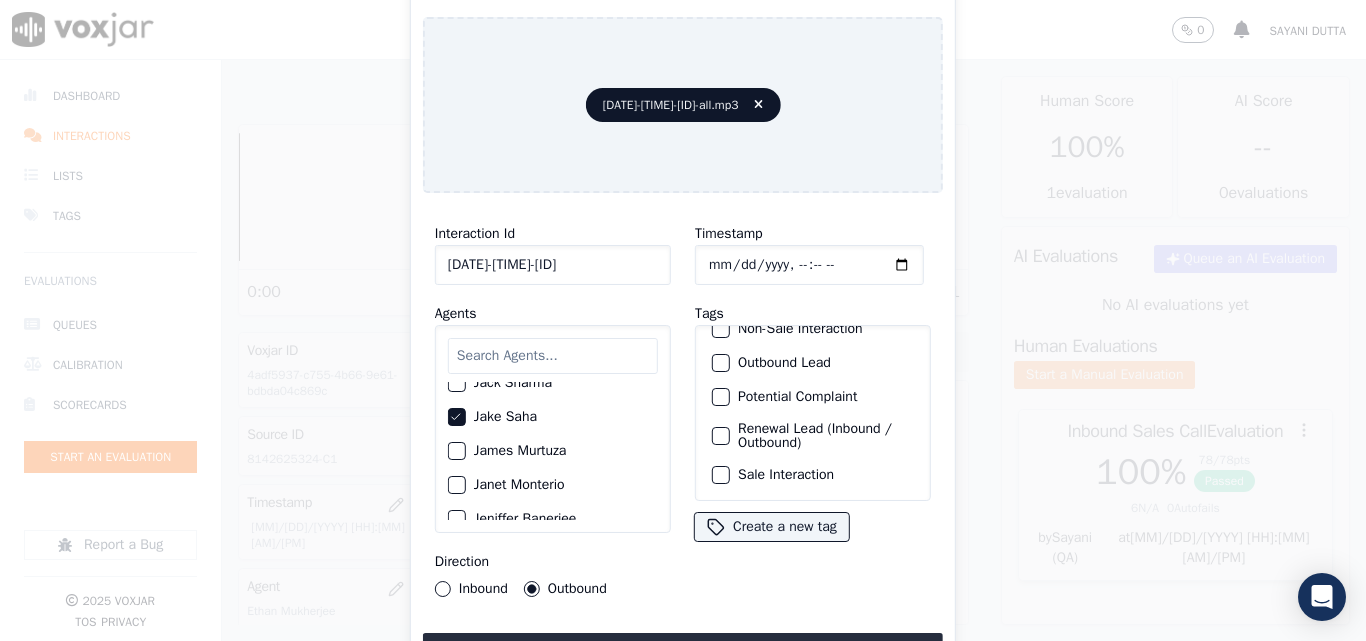 click on "Renewal Lead (Inbound / Outbound)" 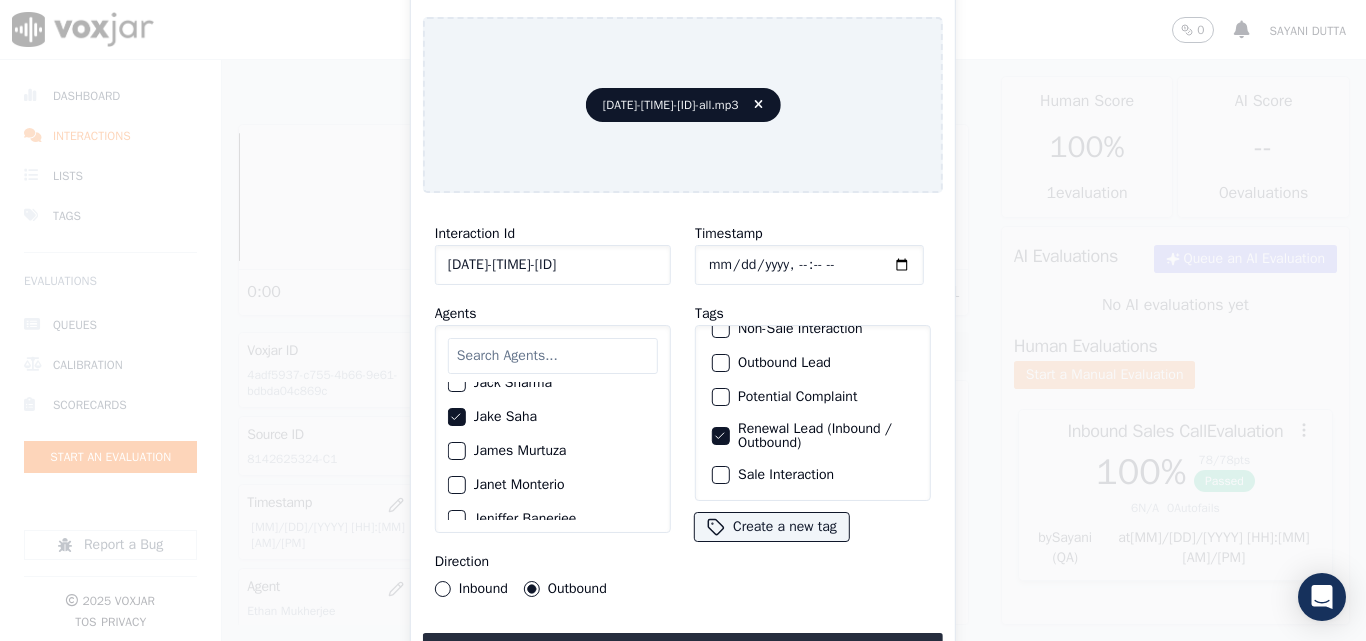 click on "Sale Interaction" 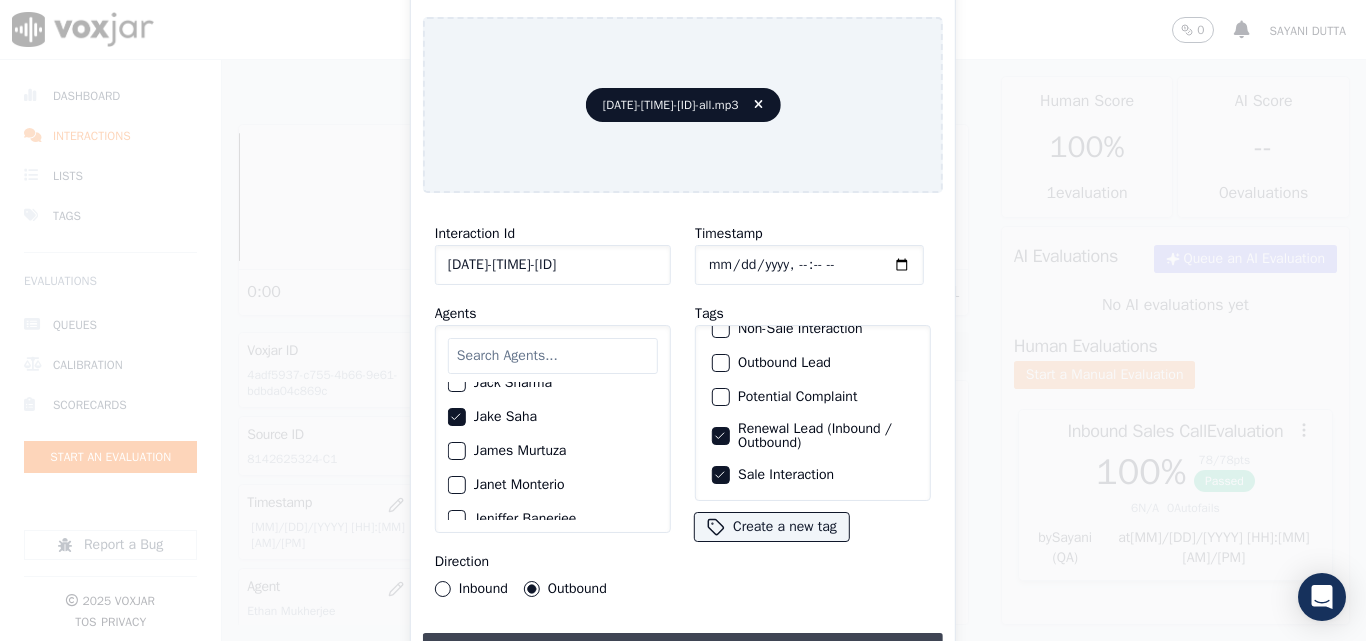 click on "Upload interaction to start evaluation" at bounding box center (683, 651) 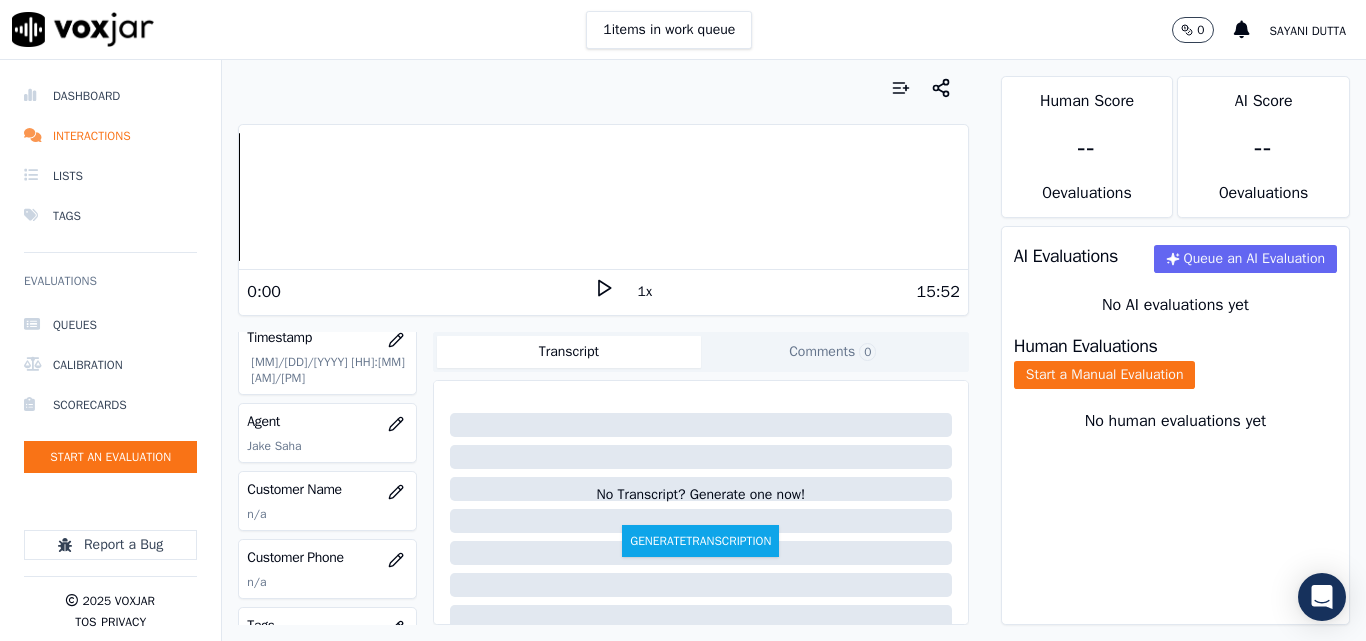 scroll, scrollTop: 200, scrollLeft: 0, axis: vertical 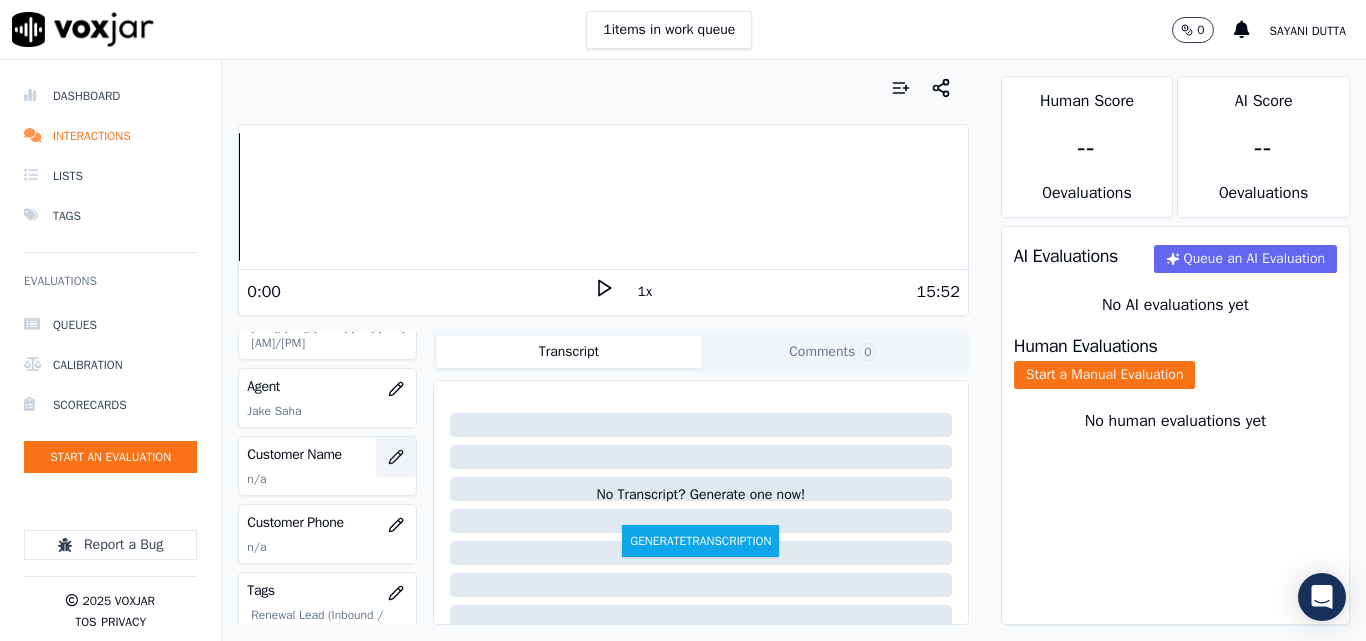 click 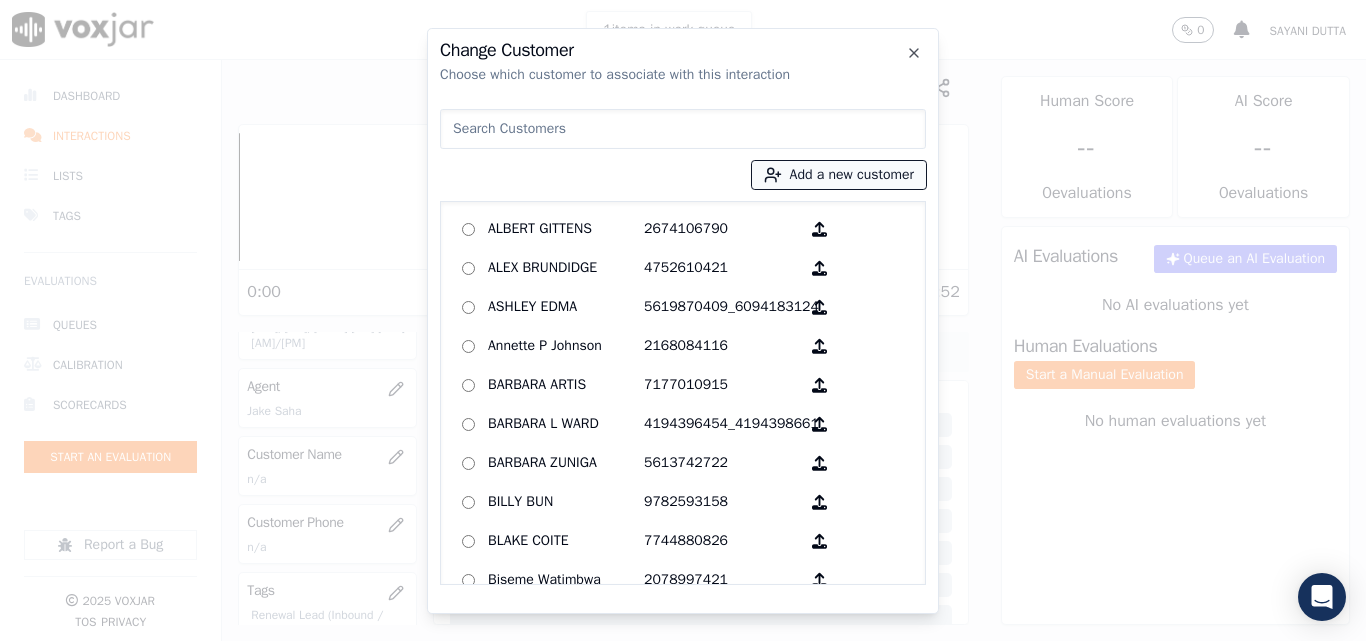click on "Add a new customer" at bounding box center (839, 175) 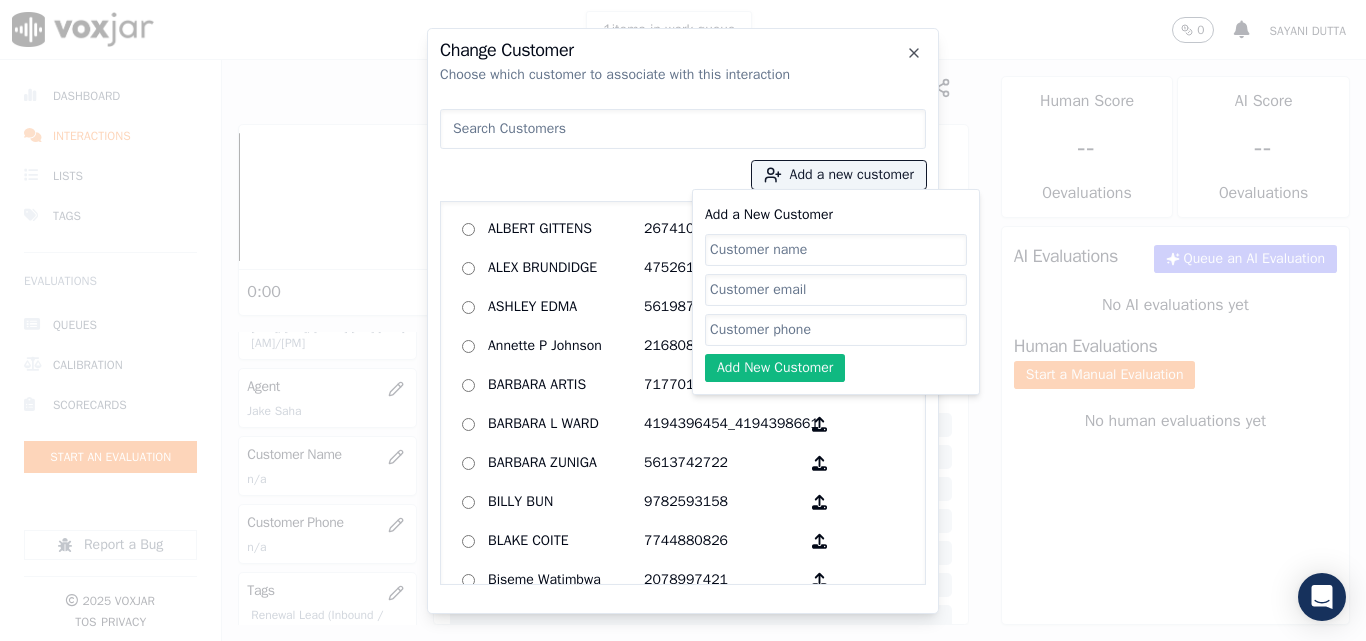 click on "Add a New Customer" 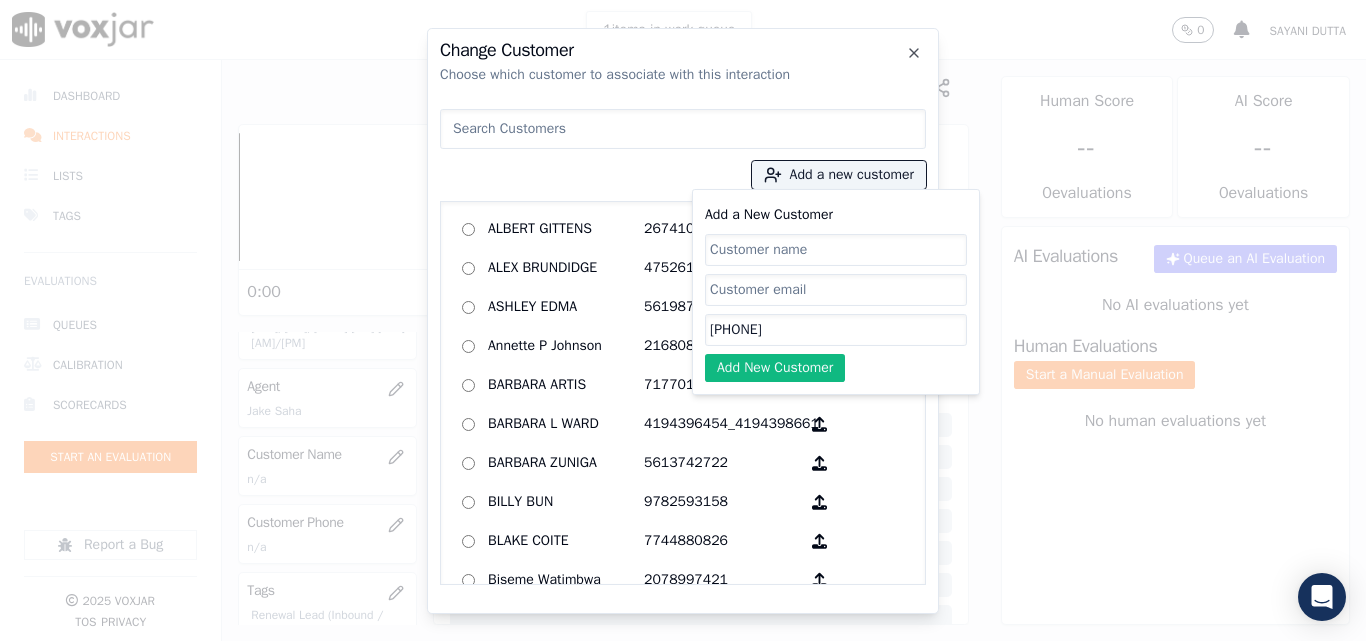 type on "[PHONE]" 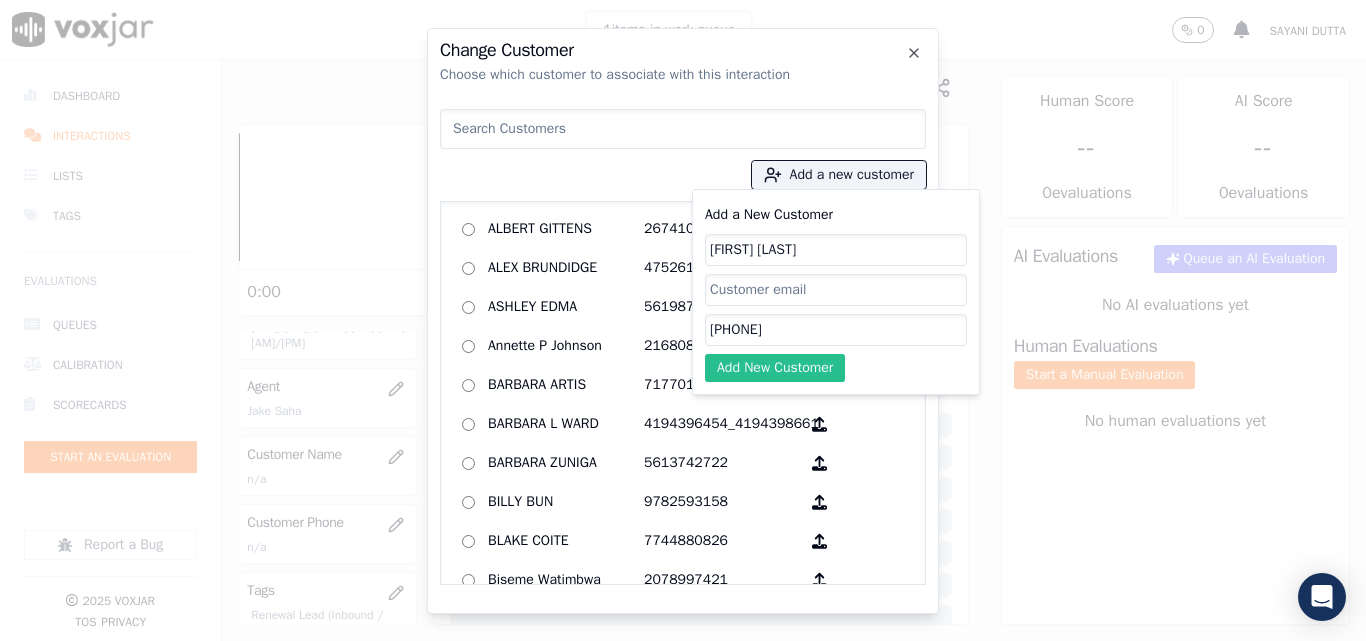 type on "[FIRST] [LAST]" 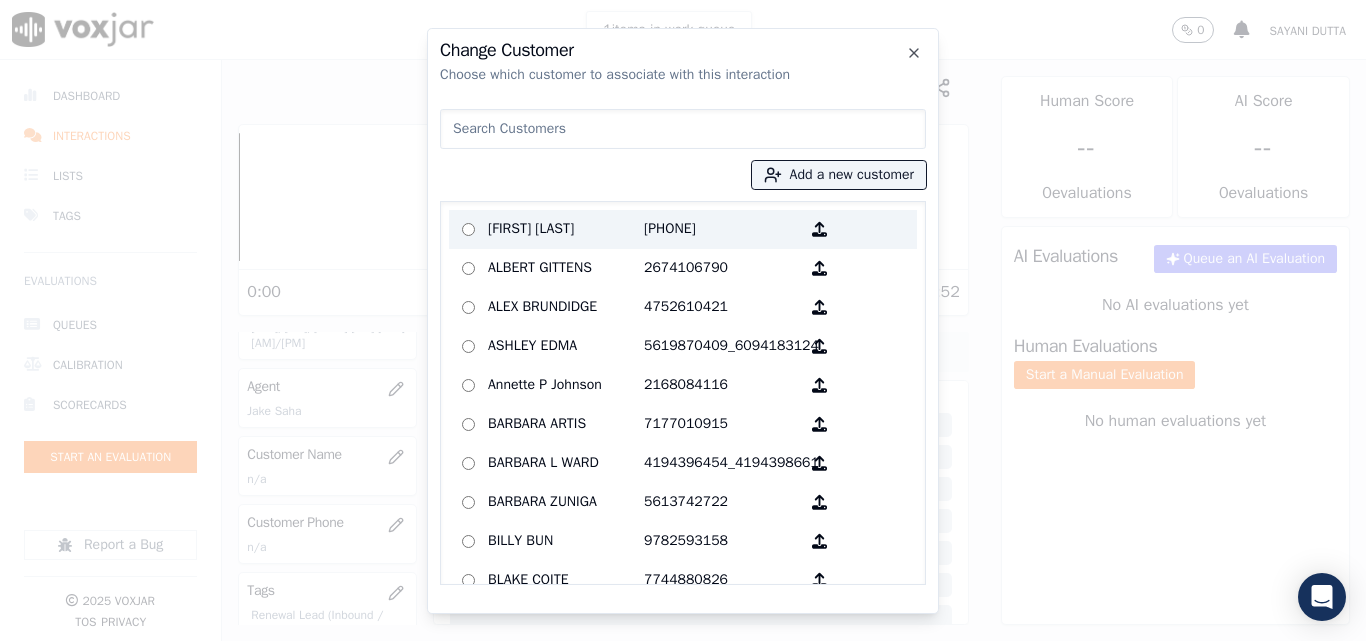 click on "[FIRST] [LAST]" at bounding box center [566, 229] 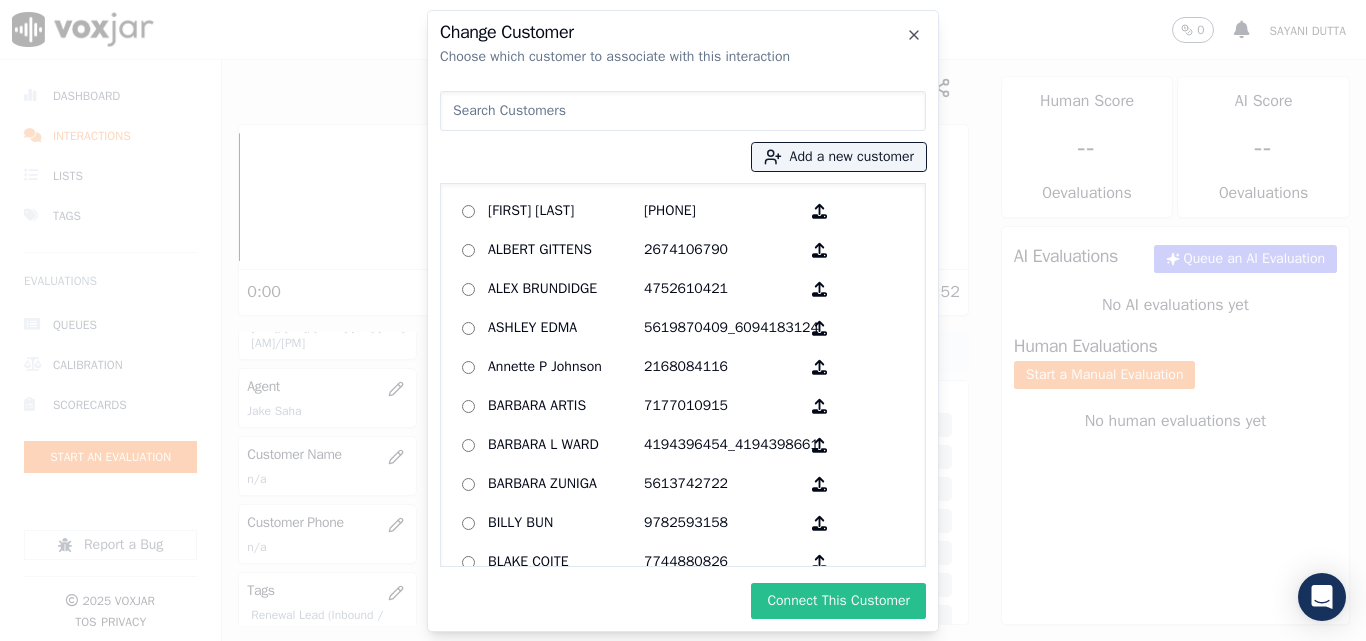 click on "Connect This Customer" at bounding box center [838, 601] 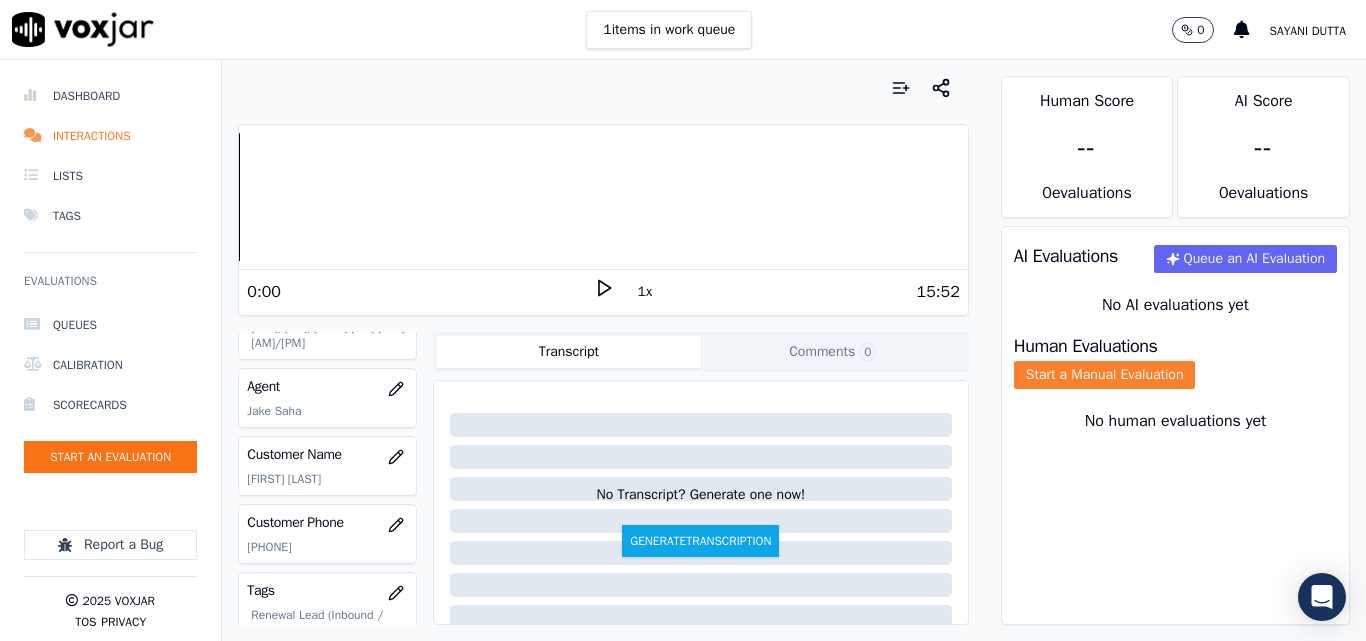 click on "Start a Manual Evaluation" 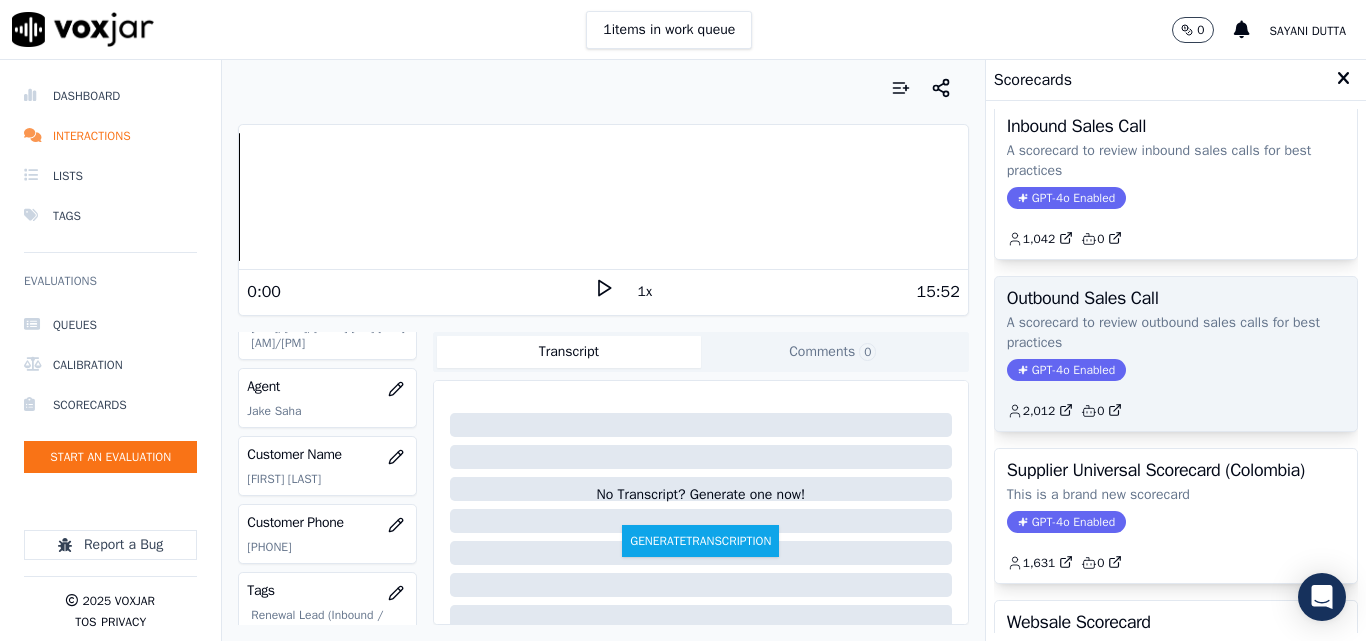 scroll, scrollTop: 200, scrollLeft: 0, axis: vertical 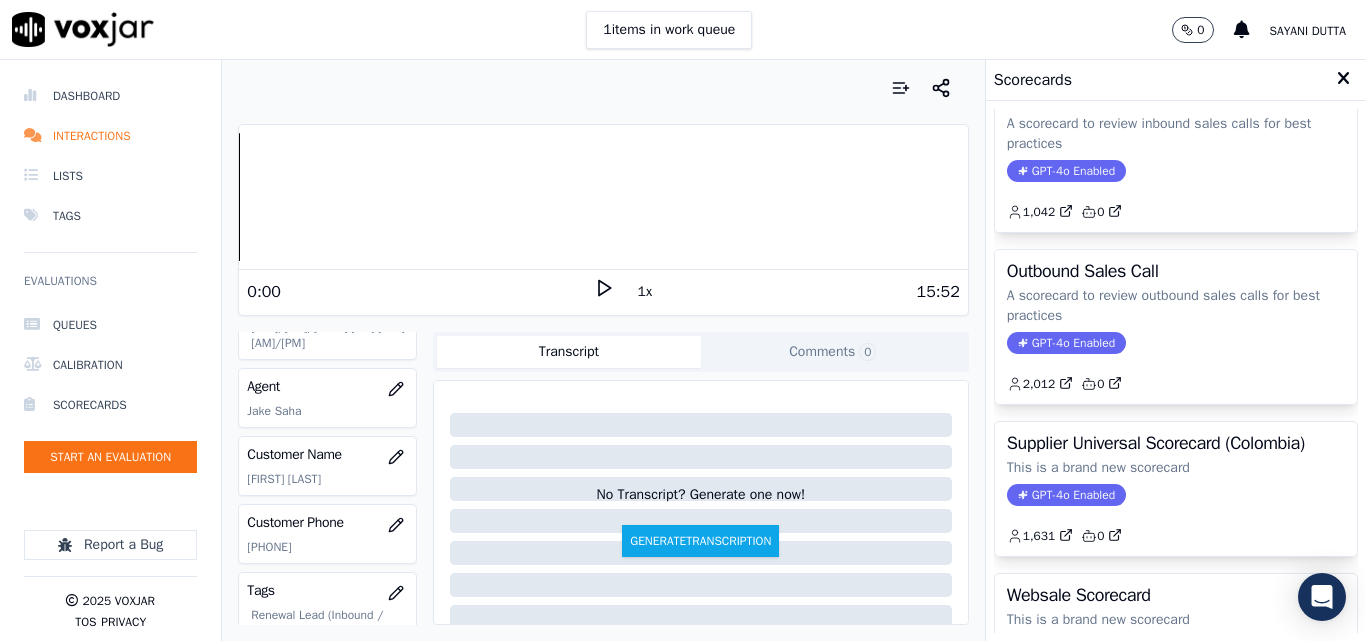 click on "Outbound Sales Call   A scorecard to review outbound sales calls for best practices     GPT-4o Enabled       2,012         0" at bounding box center [1176, 327] 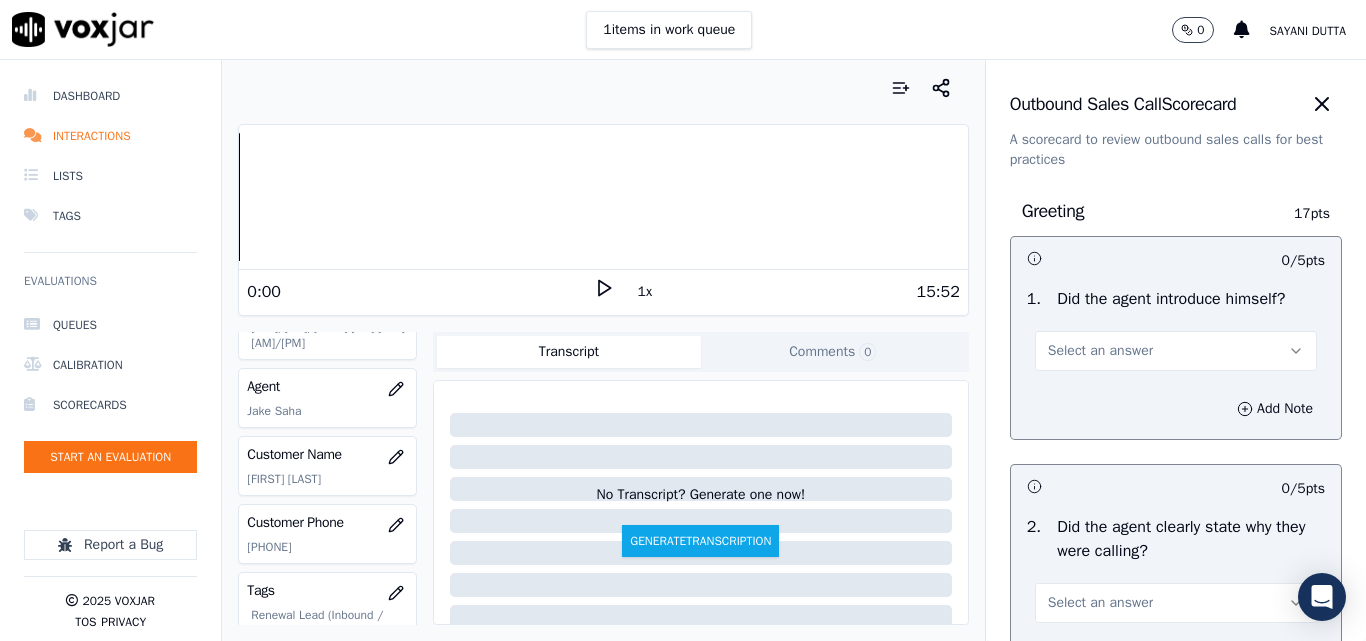 click on "Select an answer" at bounding box center [1100, 351] 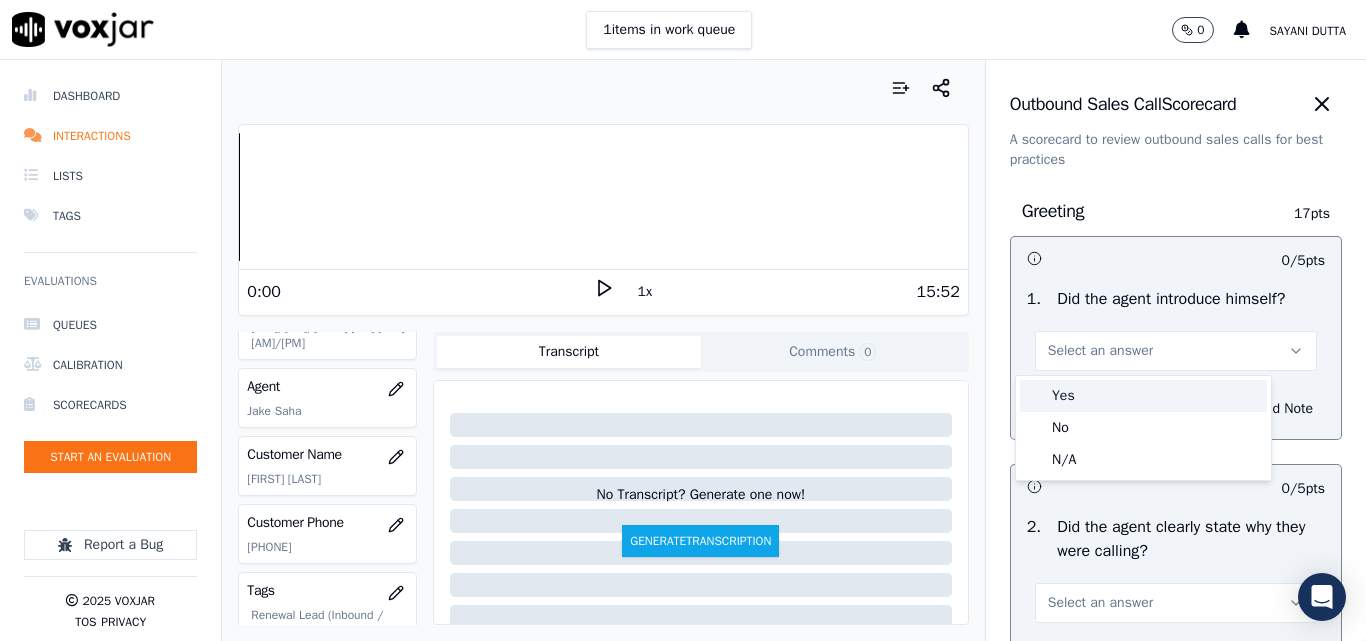 click on "Yes" at bounding box center (1143, 396) 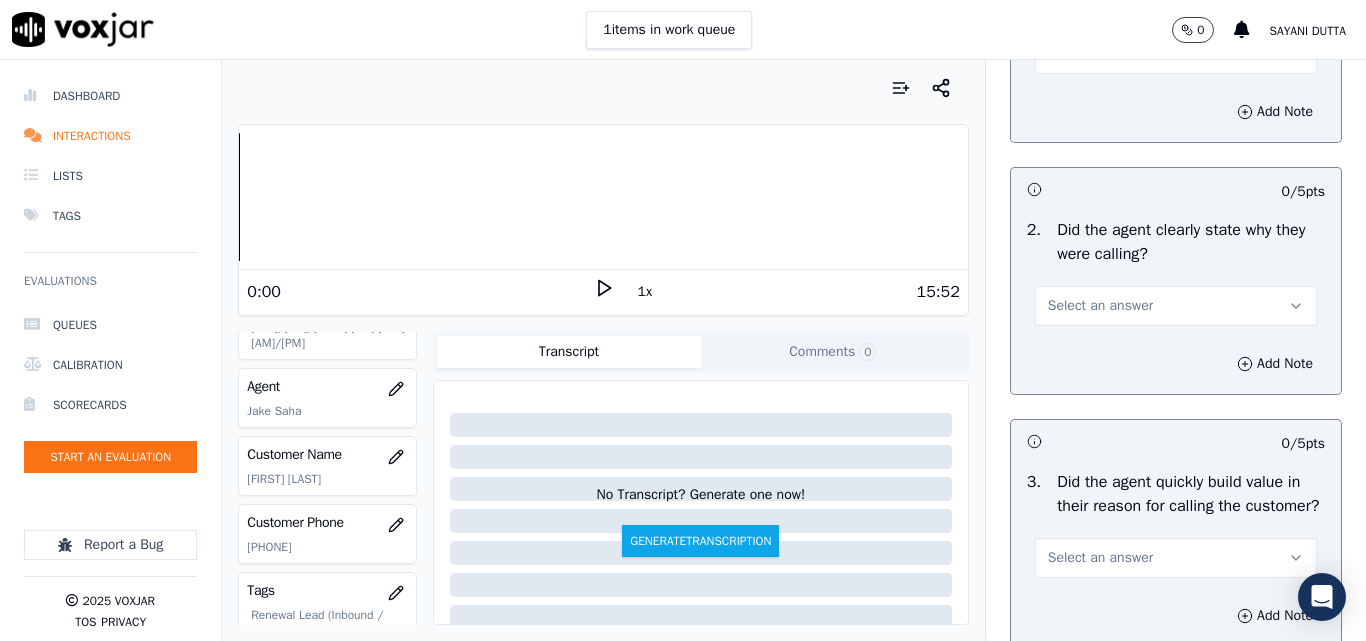 scroll, scrollTop: 300, scrollLeft: 0, axis: vertical 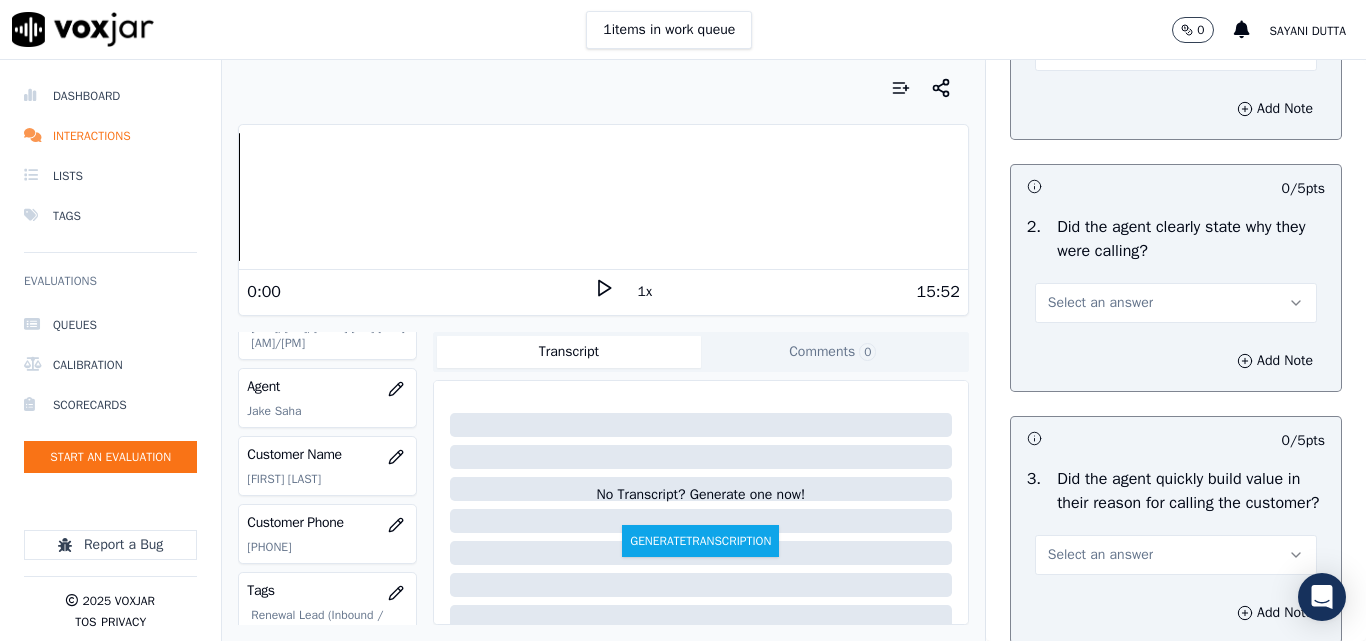 click on "Select an answer" at bounding box center [1100, 303] 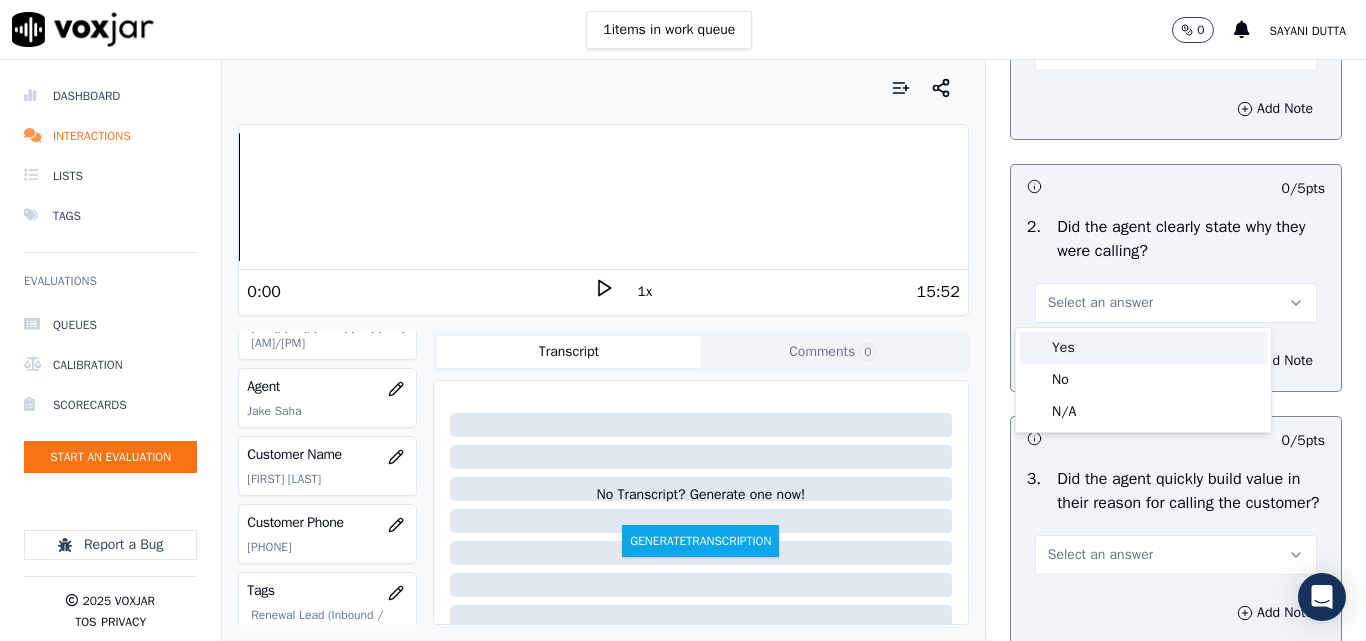 drag, startPoint x: 1089, startPoint y: 349, endPoint x: 1109, endPoint y: 325, distance: 31.241 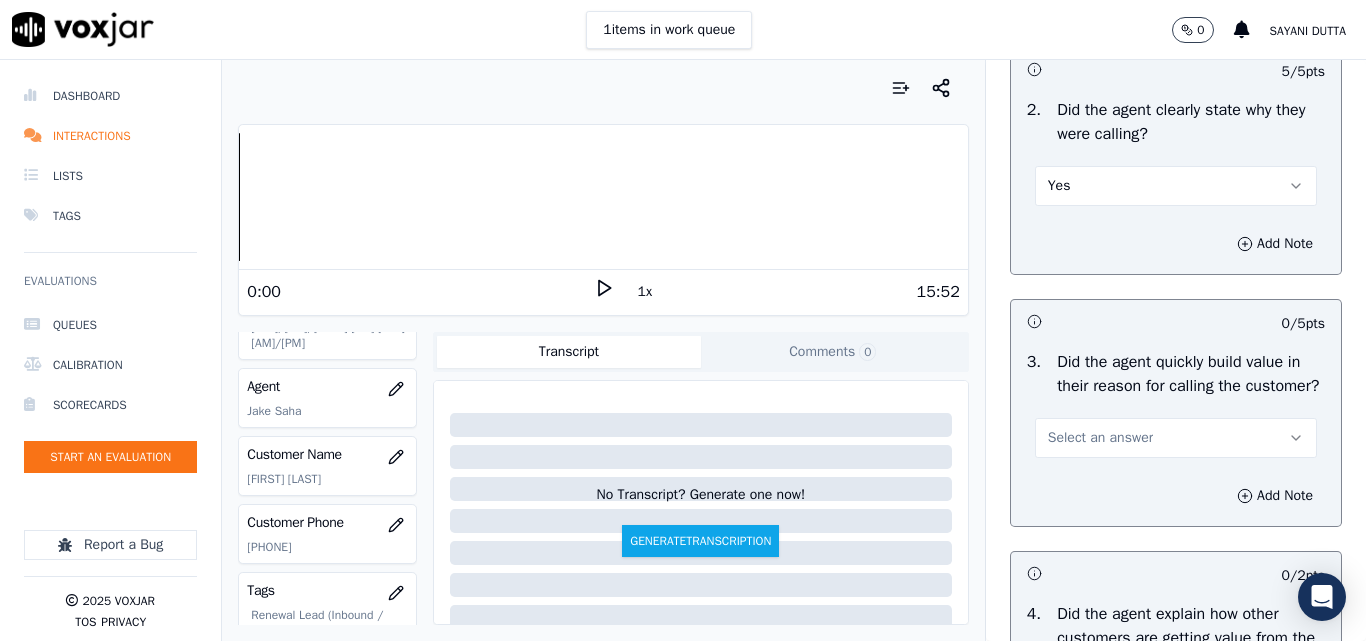 scroll, scrollTop: 600, scrollLeft: 0, axis: vertical 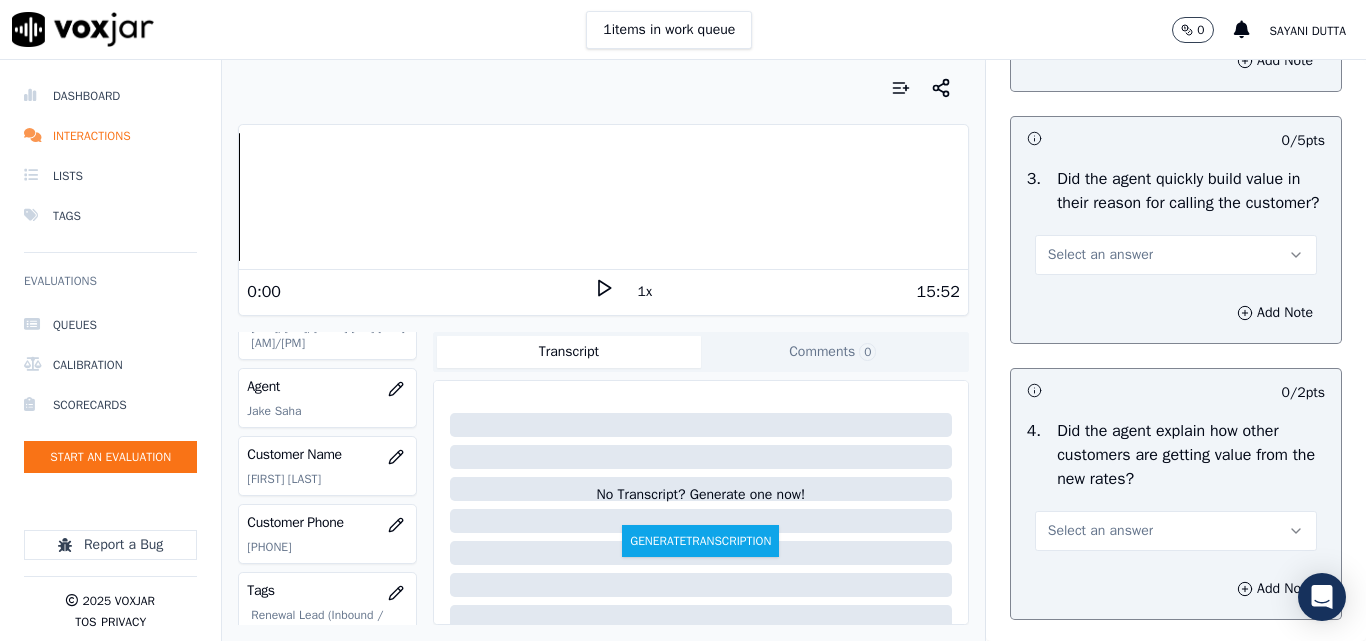 click on "Select an answer" at bounding box center (1176, 255) 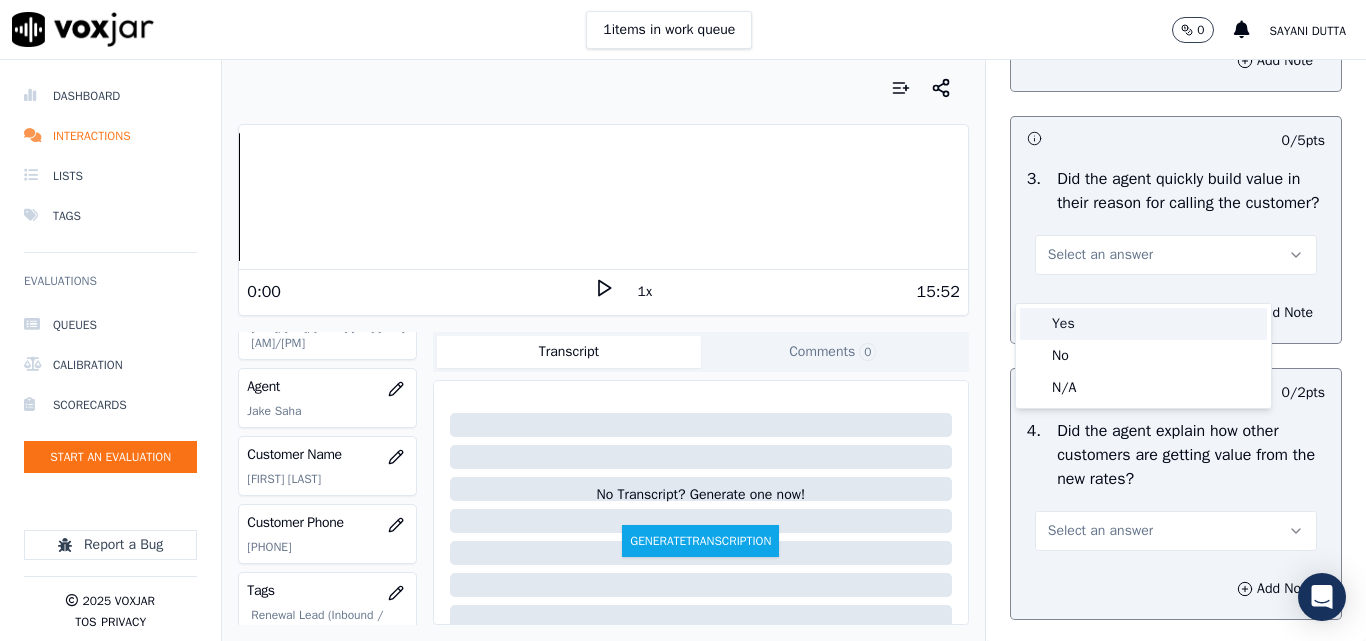 click on "Yes" at bounding box center (1143, 324) 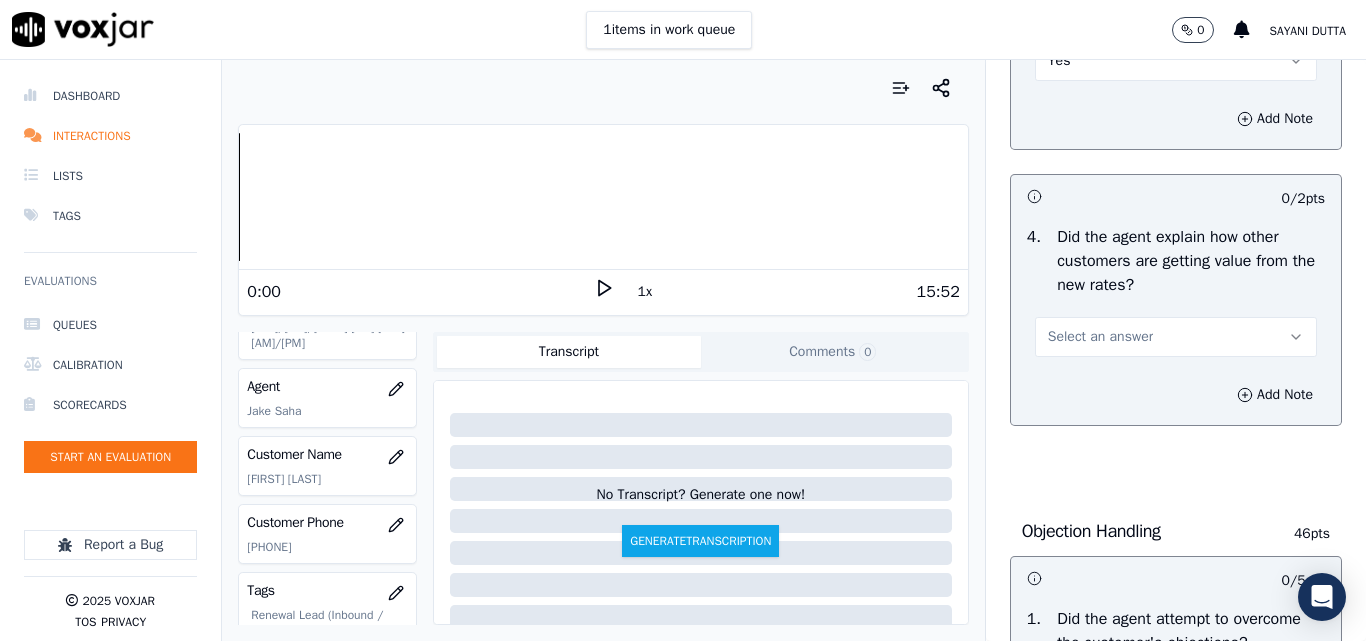 scroll, scrollTop: 900, scrollLeft: 0, axis: vertical 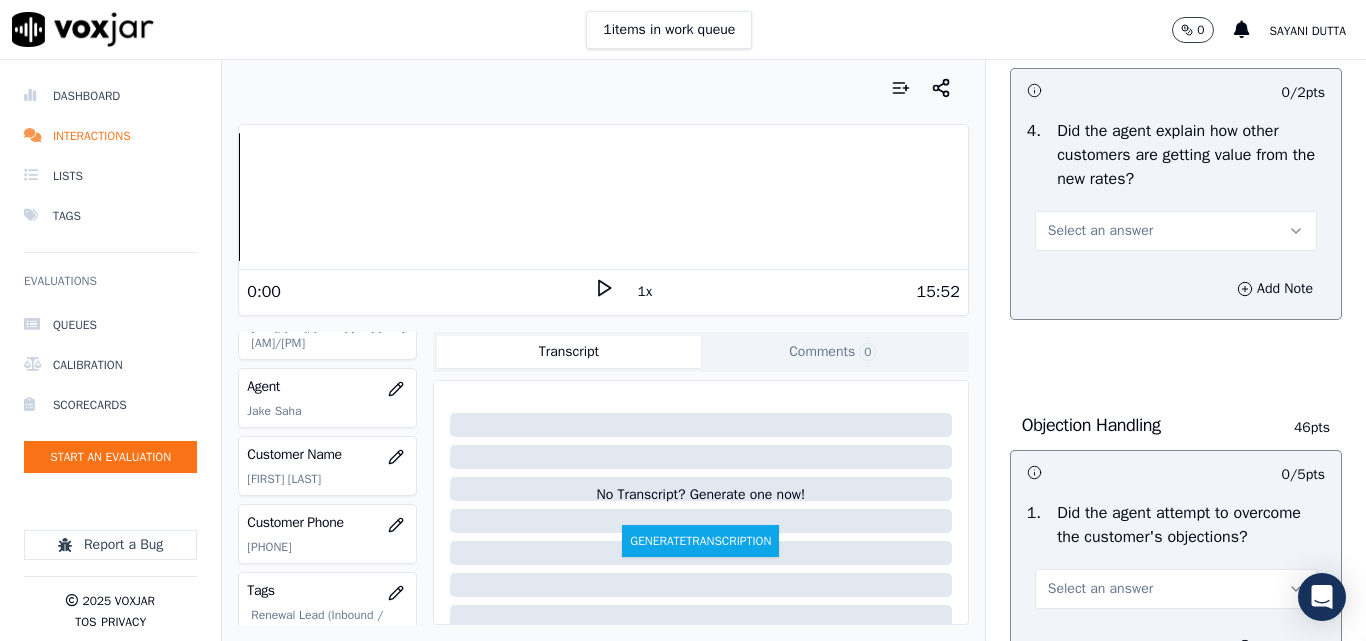 click on "Select an answer" at bounding box center (1100, 231) 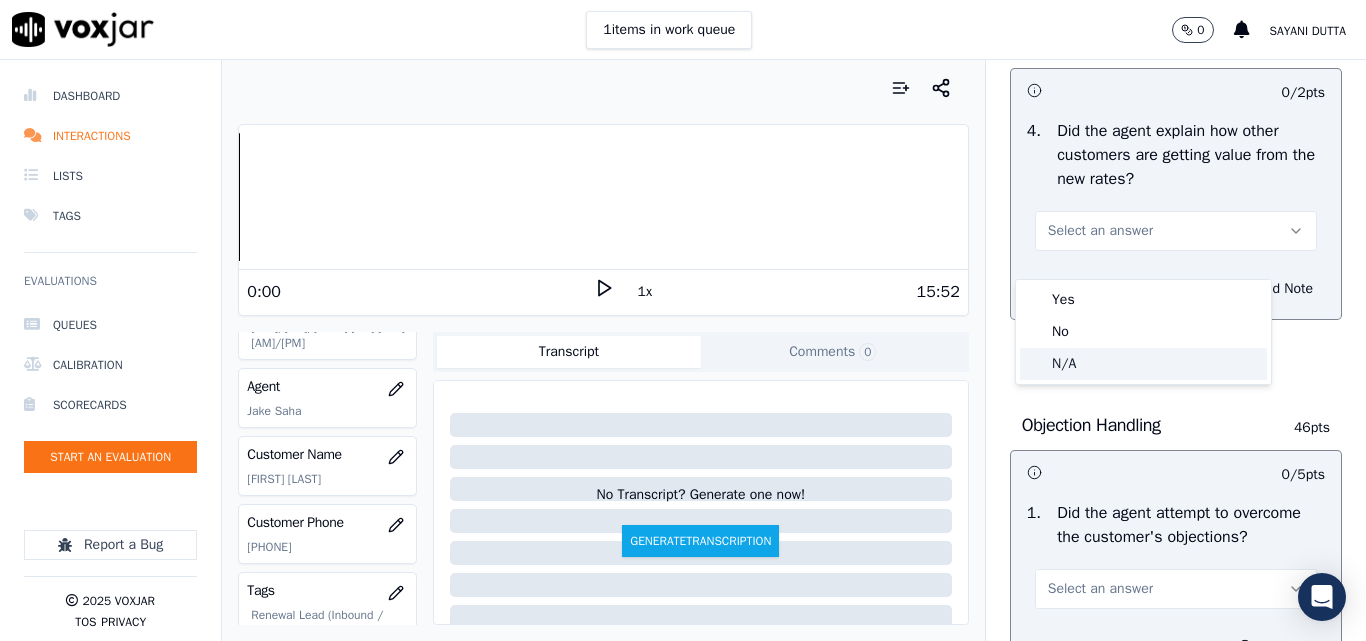click on "N/A" 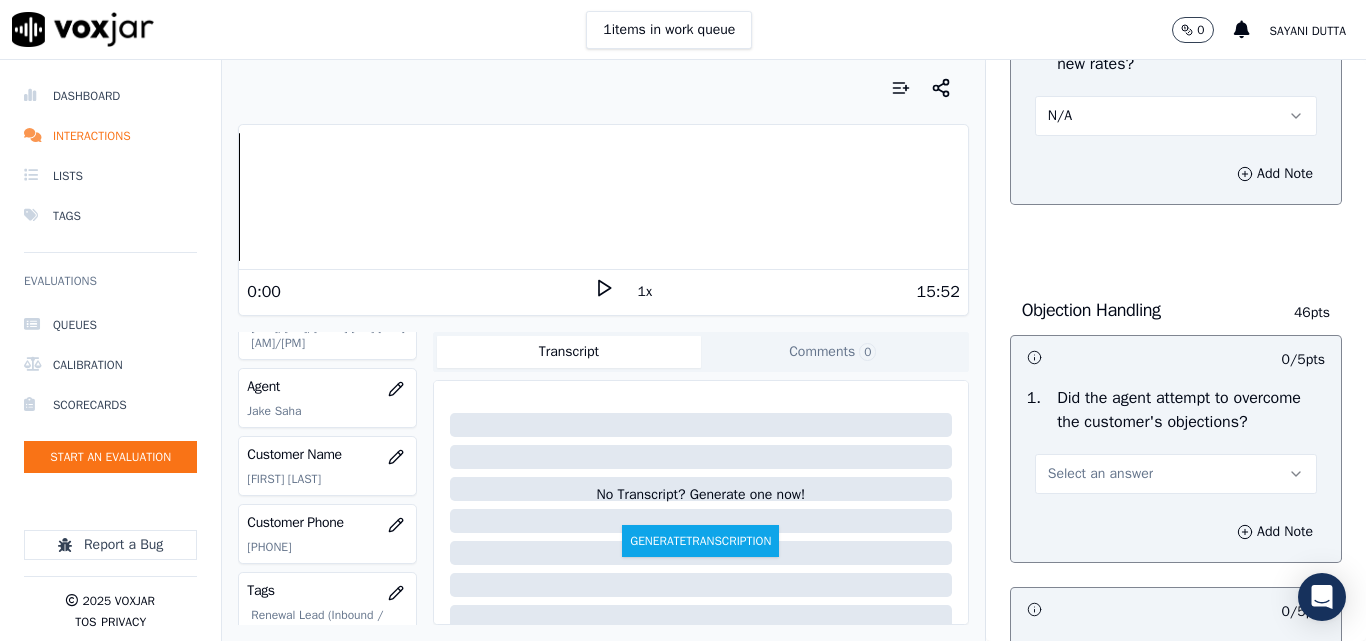 scroll, scrollTop: 1200, scrollLeft: 0, axis: vertical 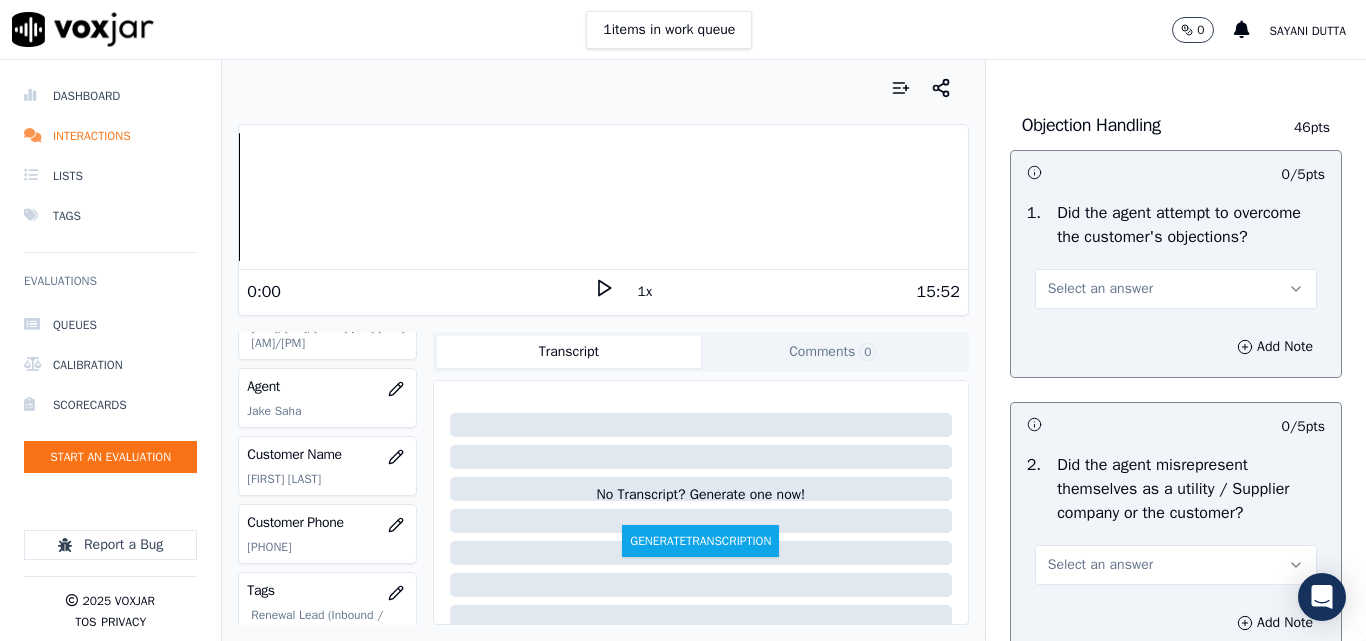 click on "Select an answer" at bounding box center [1100, 289] 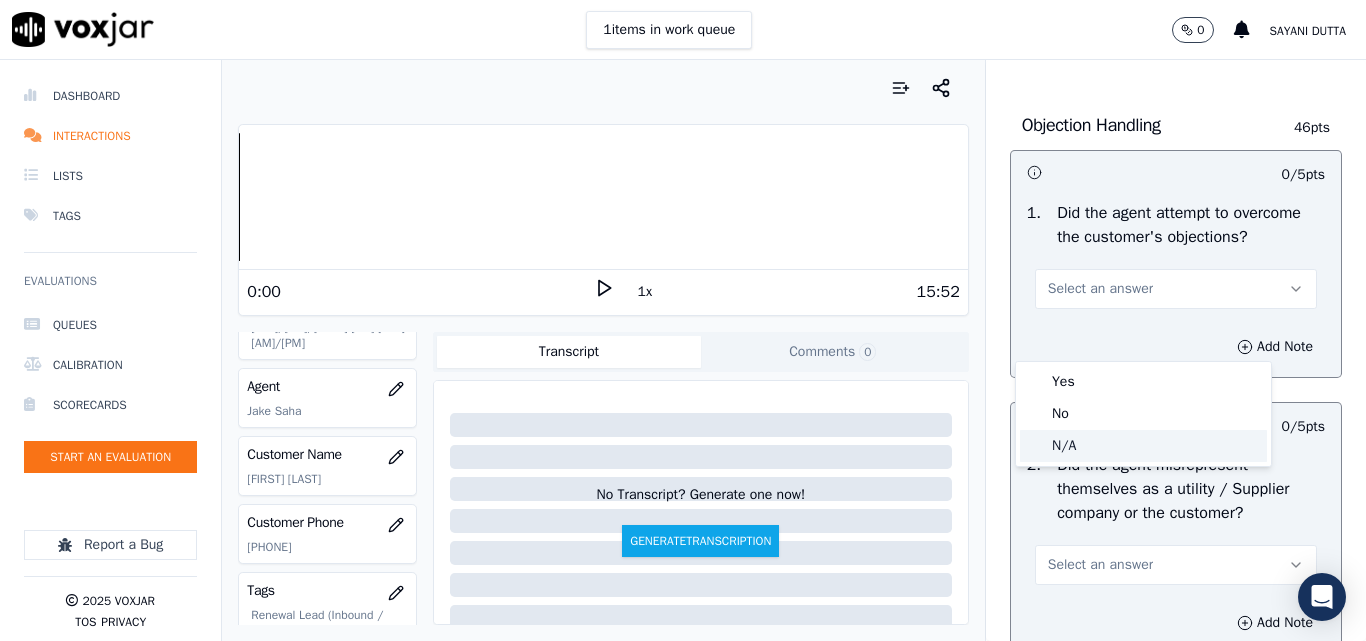 click on "N/A" 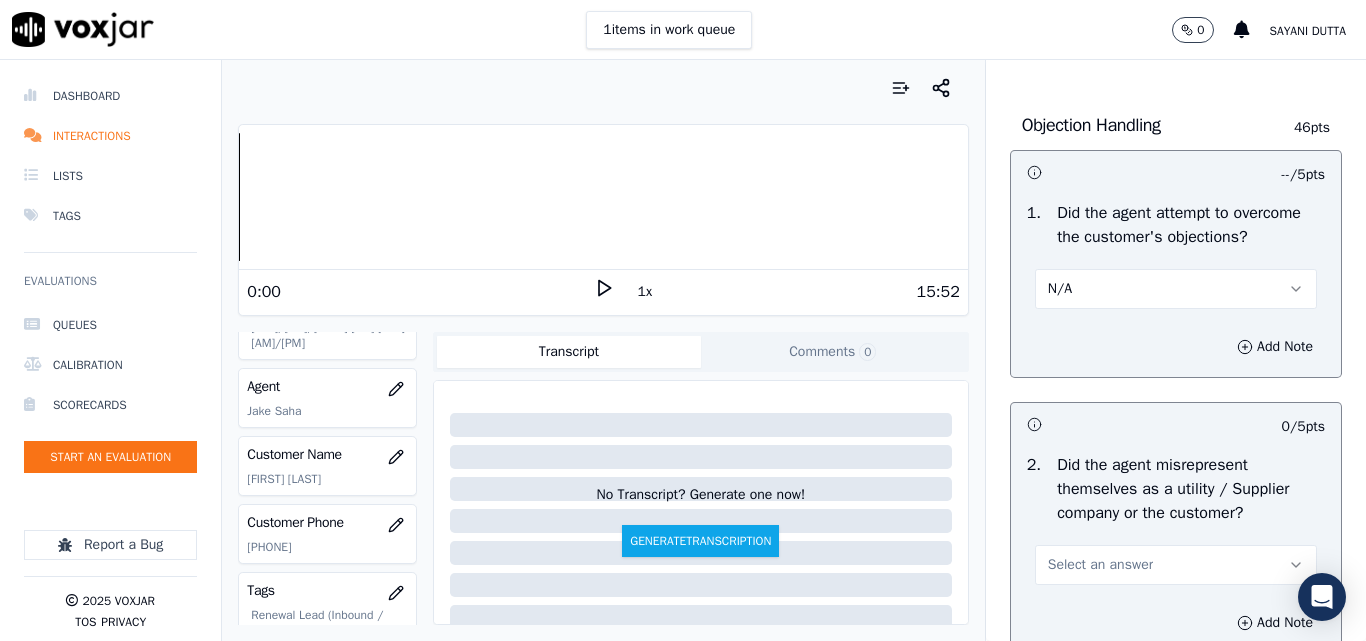 click on "Add Note" at bounding box center (1176, 347) 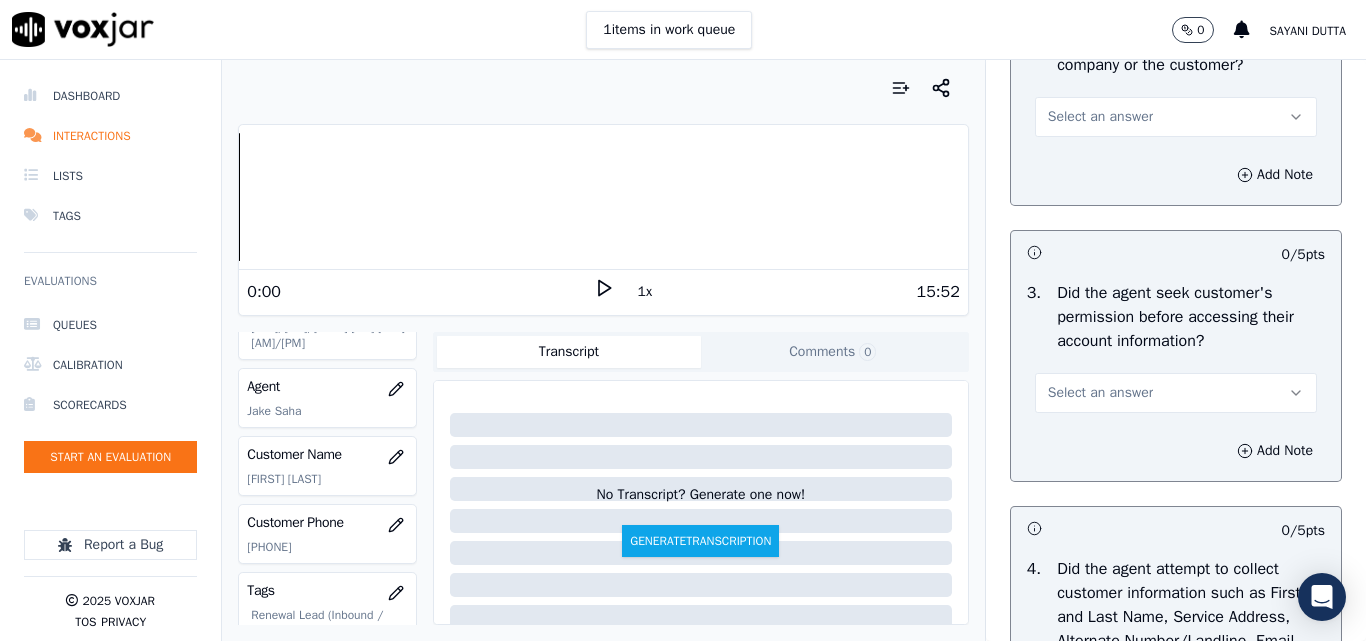 scroll, scrollTop: 1600, scrollLeft: 0, axis: vertical 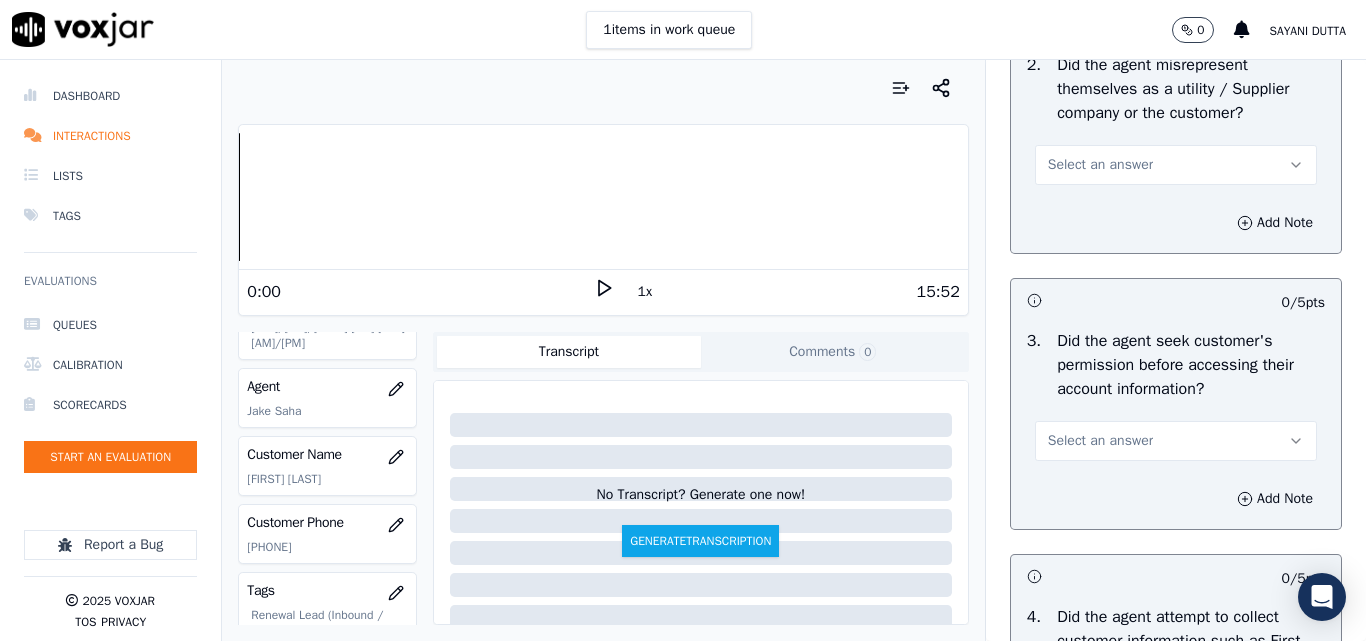 click on "Select an answer" at bounding box center (1100, 165) 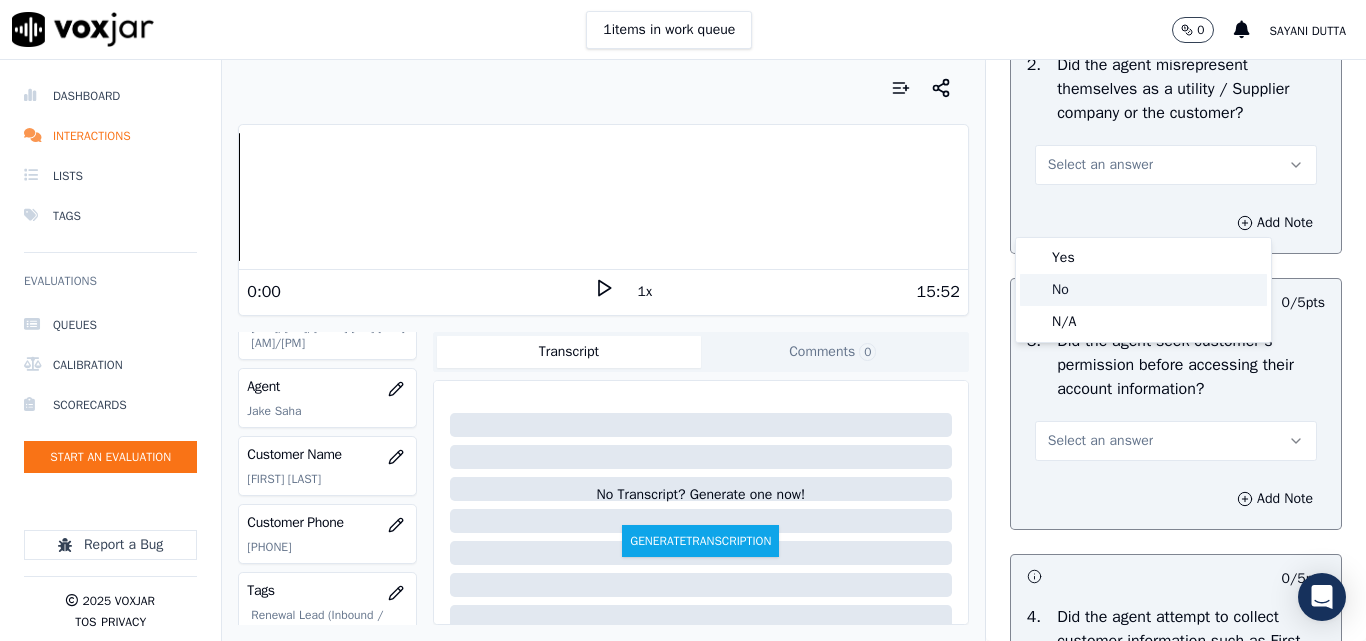 click on "No" 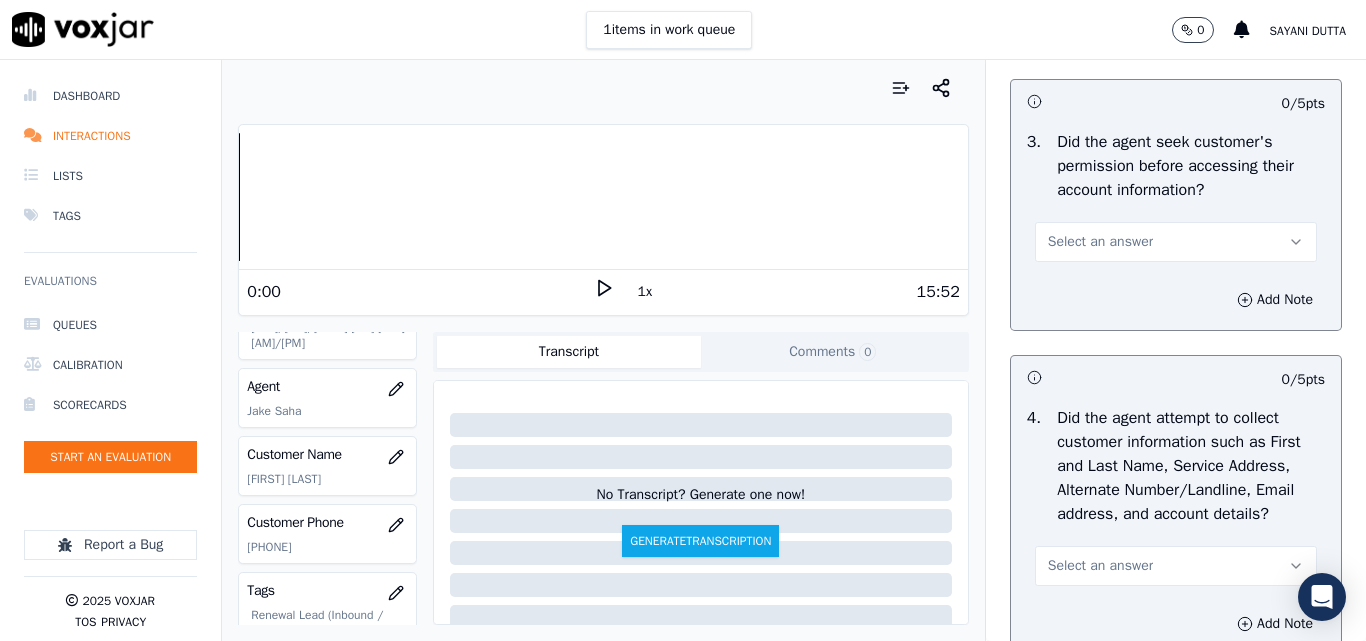 scroll, scrollTop: 1800, scrollLeft: 0, axis: vertical 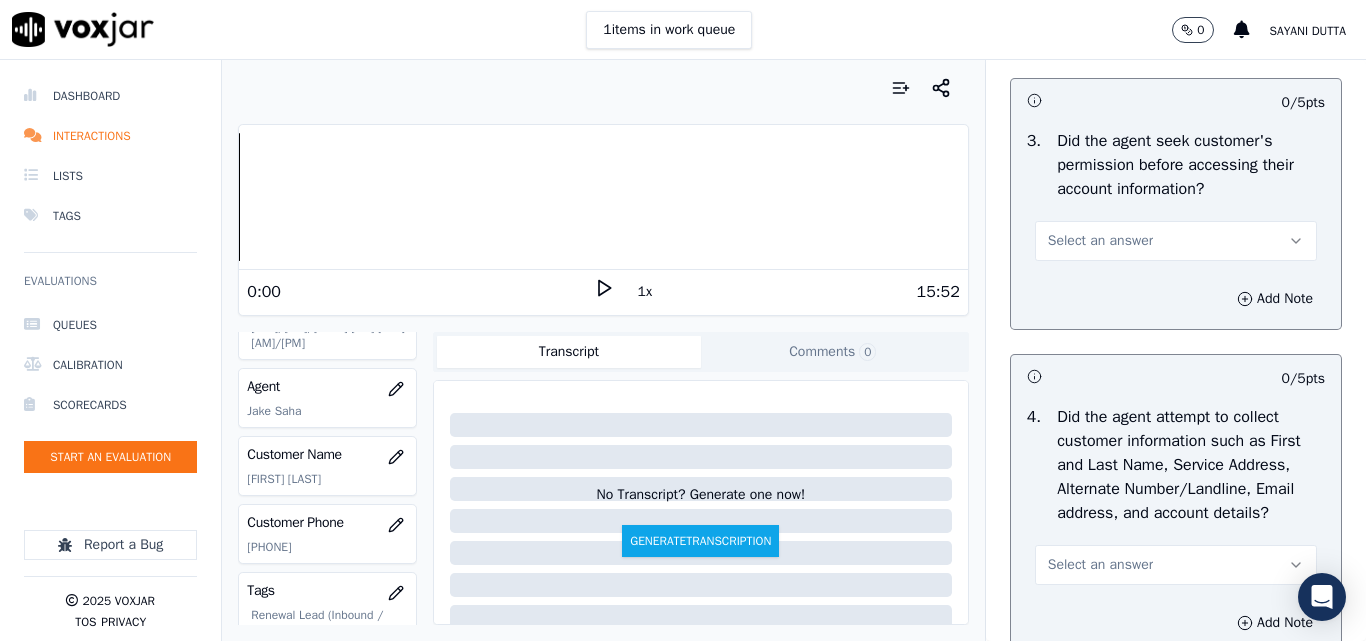 click on "Select an answer" at bounding box center (1100, 241) 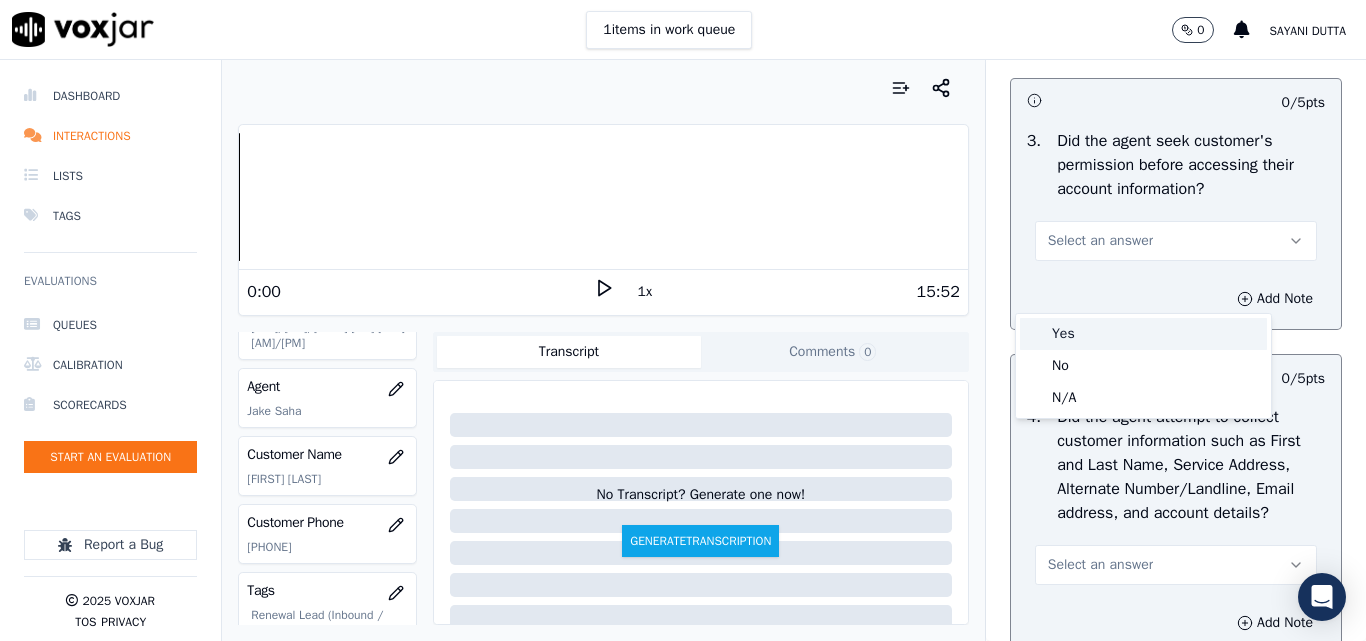 click on "Yes" at bounding box center (1143, 334) 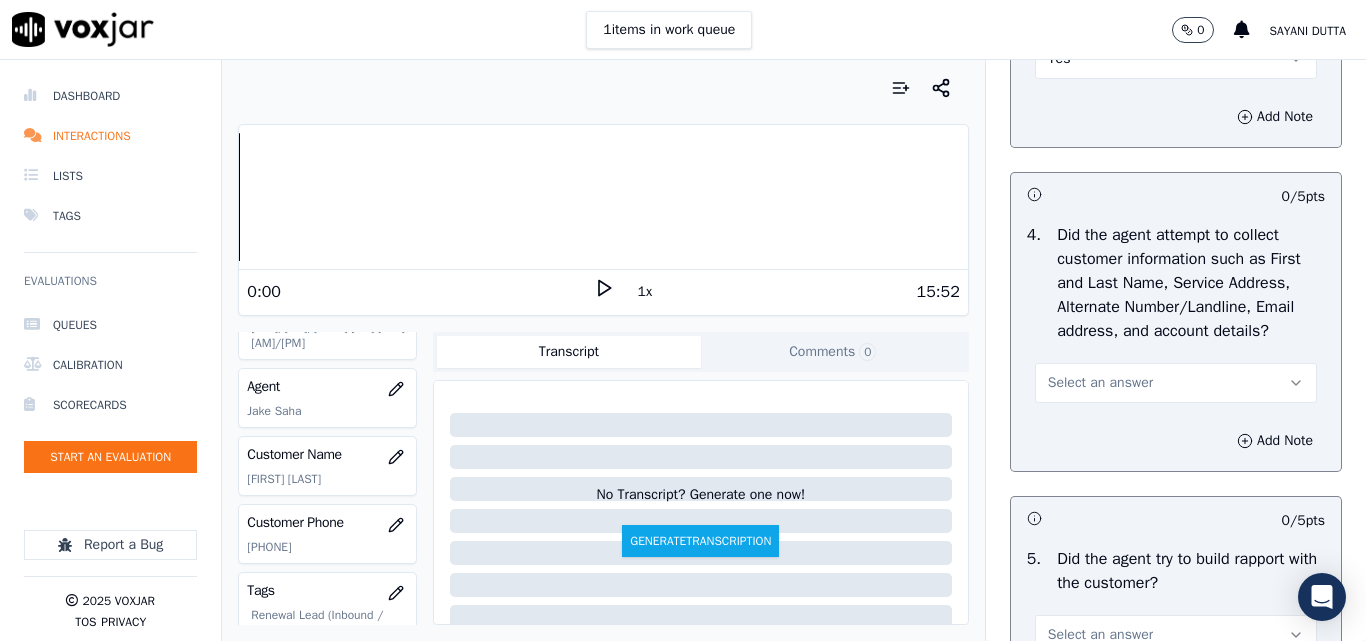scroll, scrollTop: 2100, scrollLeft: 0, axis: vertical 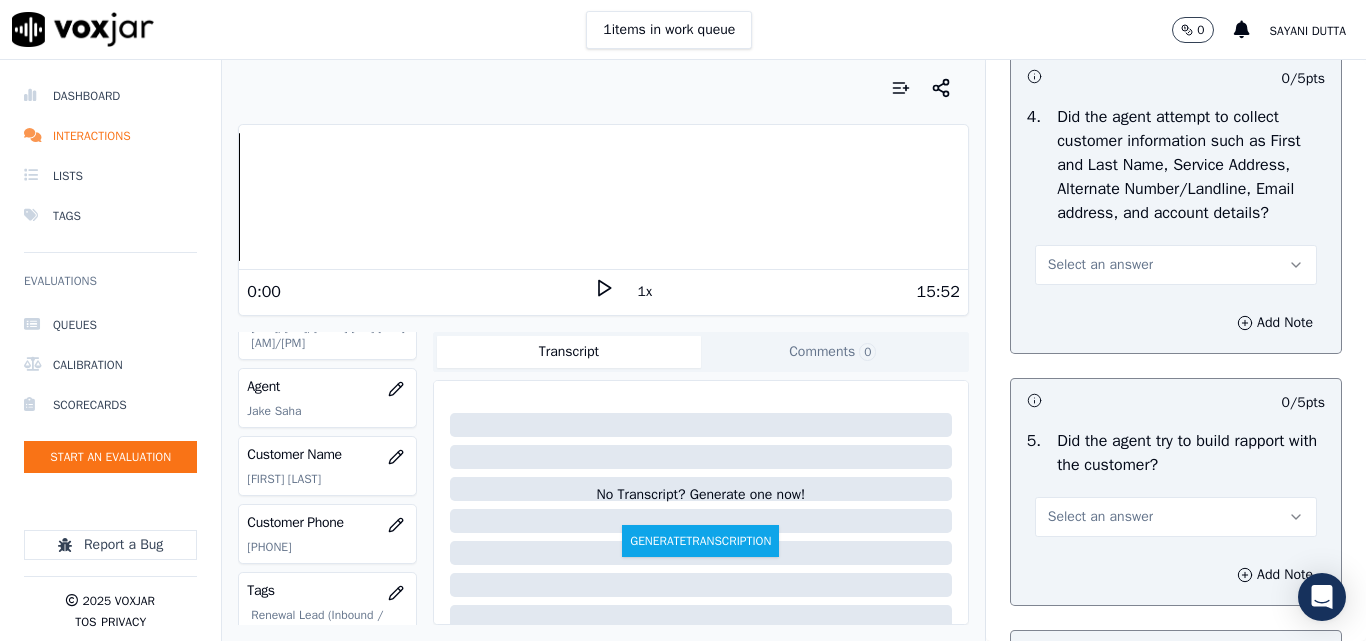 click on "Select an answer" at bounding box center [1100, 265] 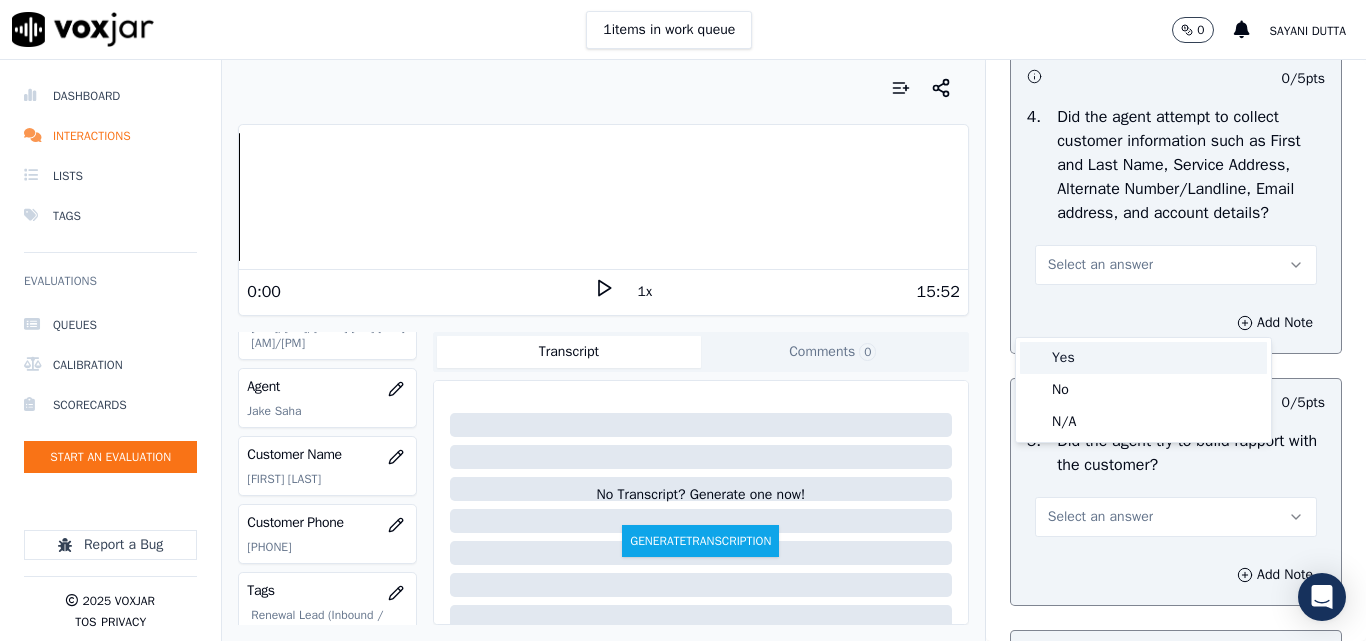 click on "Yes" at bounding box center (1143, 358) 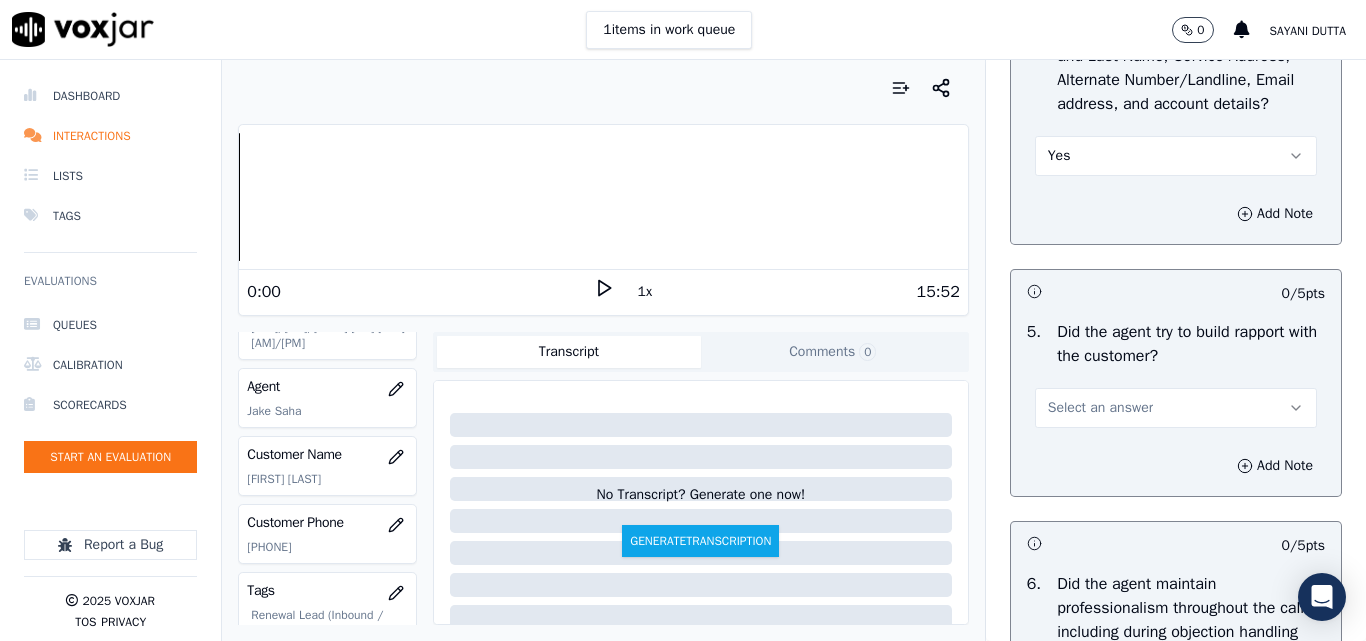 scroll, scrollTop: 2400, scrollLeft: 0, axis: vertical 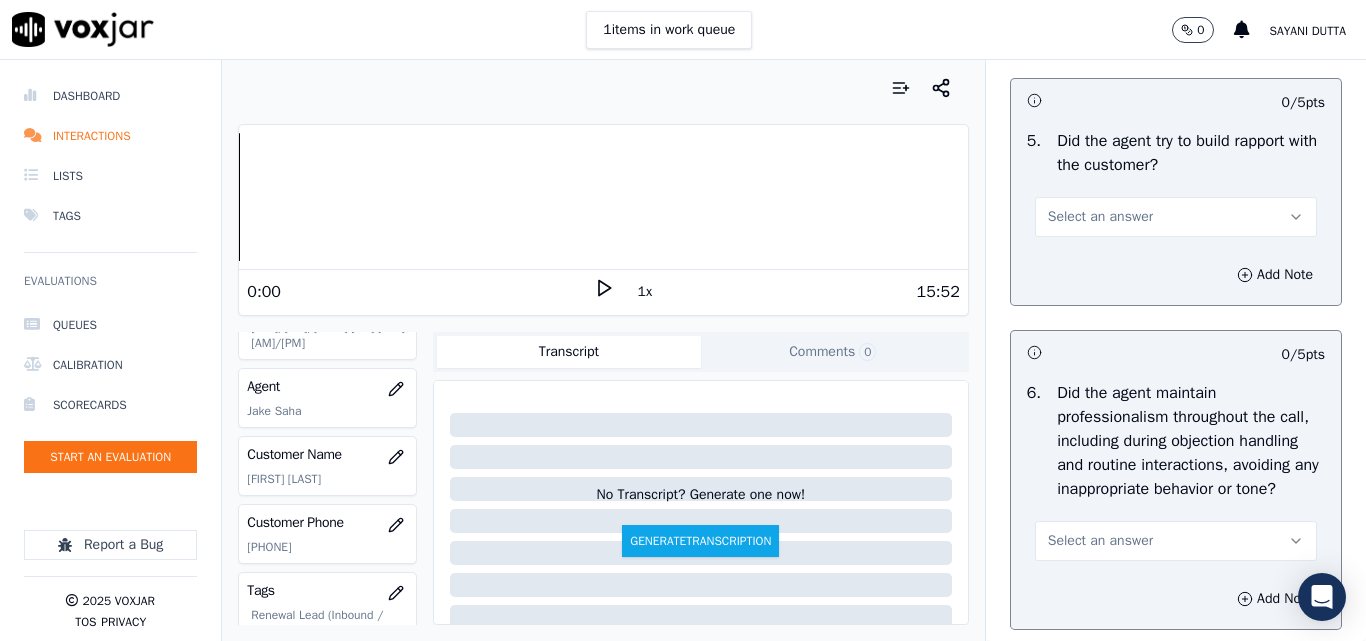 click on "Select an answer" at bounding box center (1176, 217) 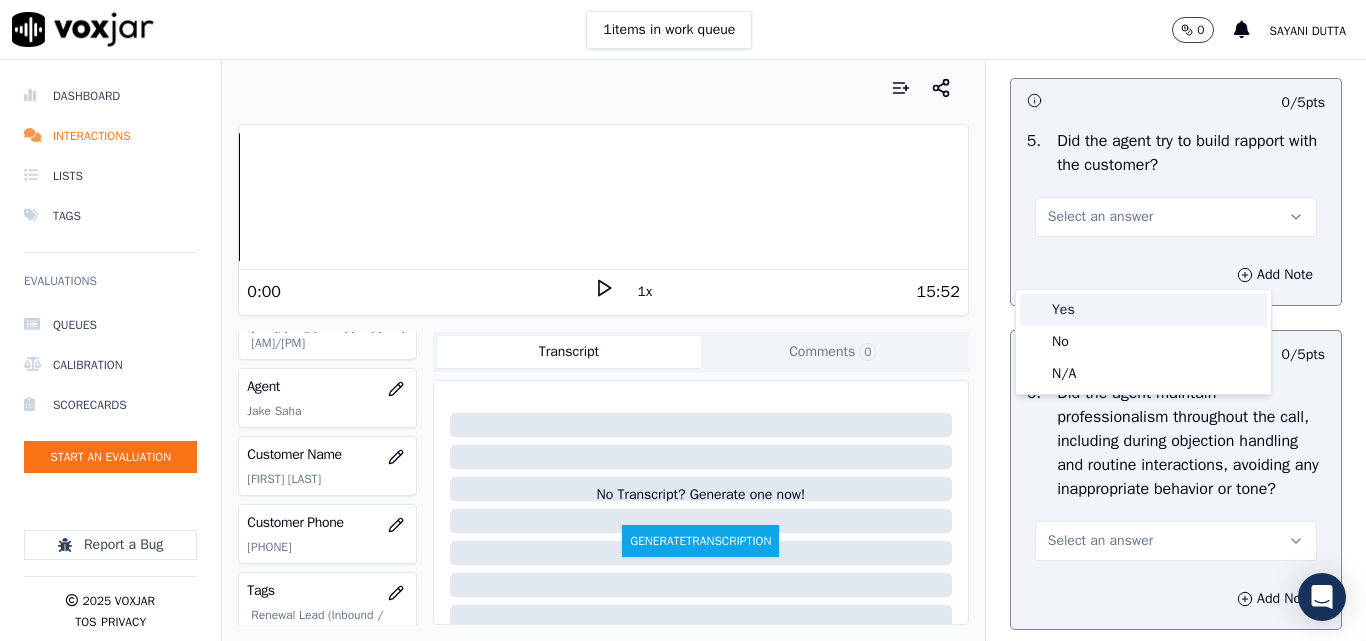 click on "Yes" at bounding box center (1143, 310) 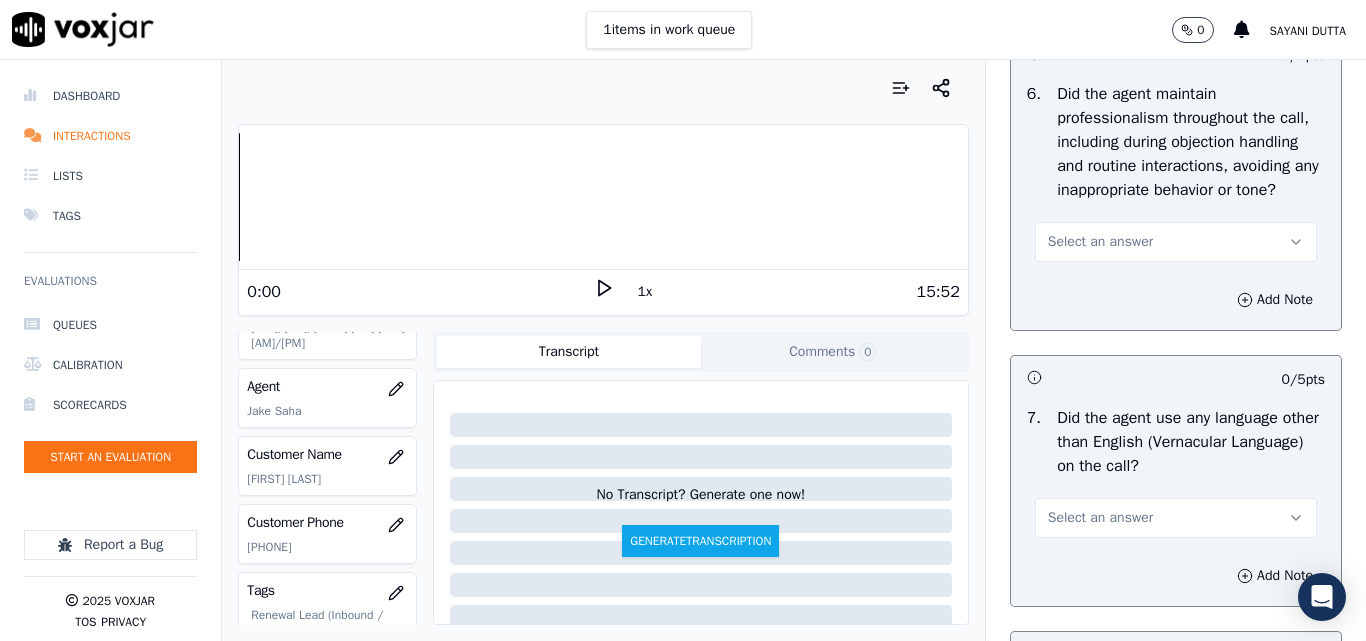 scroll, scrollTop: 2700, scrollLeft: 0, axis: vertical 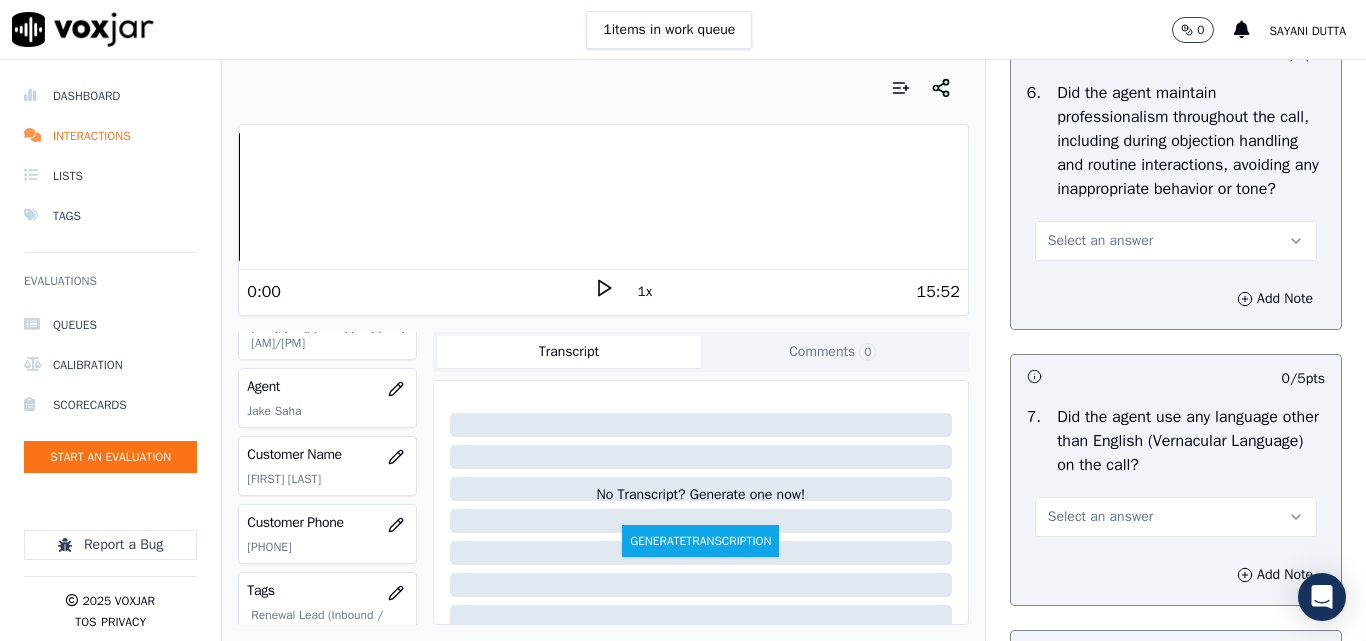 click on "Select an answer" at bounding box center [1100, 241] 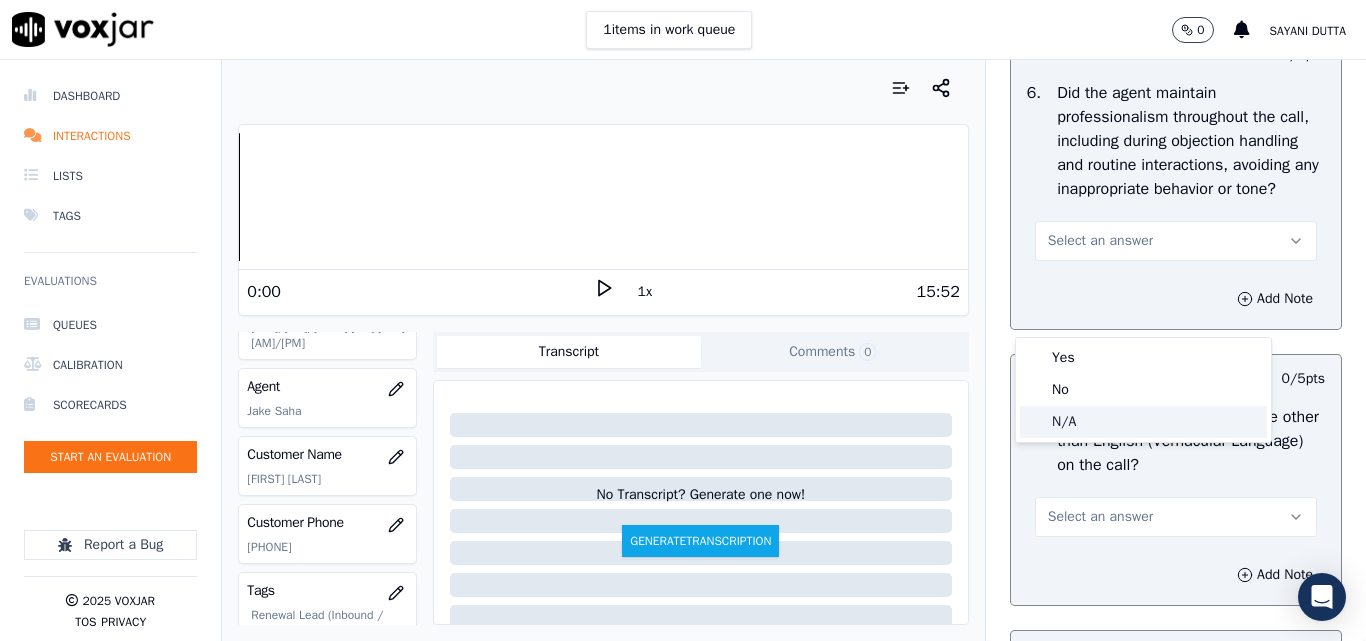 click on "N/A" 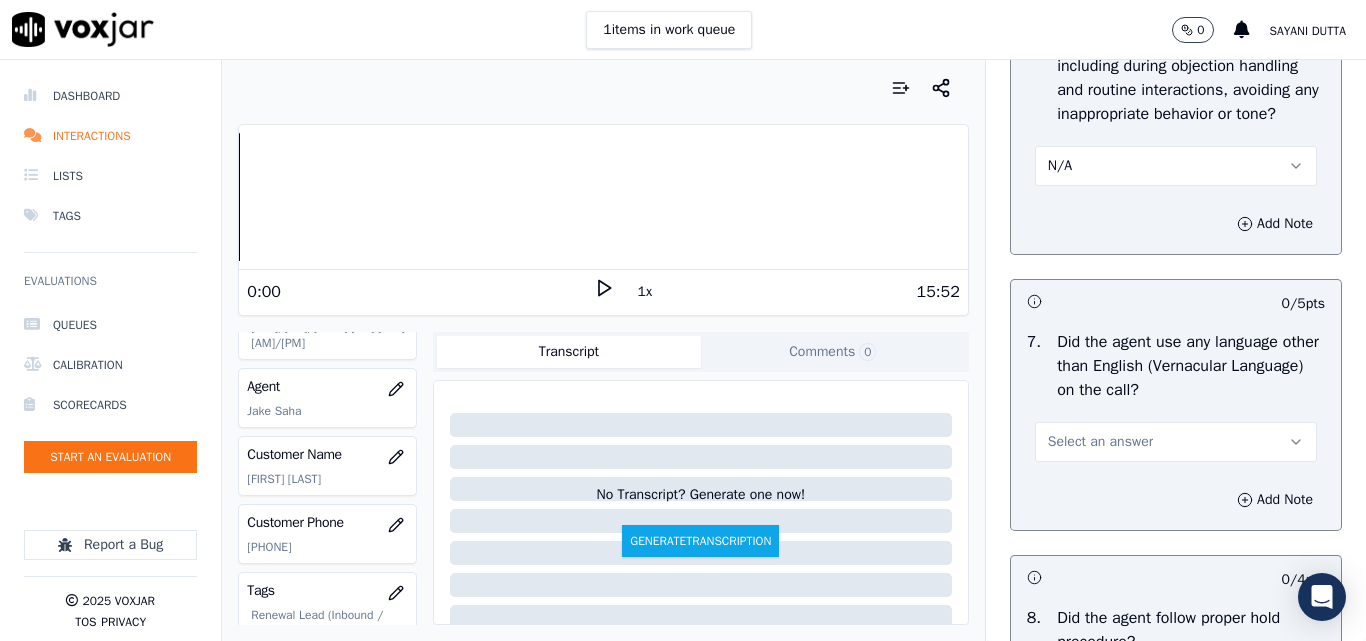 scroll, scrollTop: 2900, scrollLeft: 0, axis: vertical 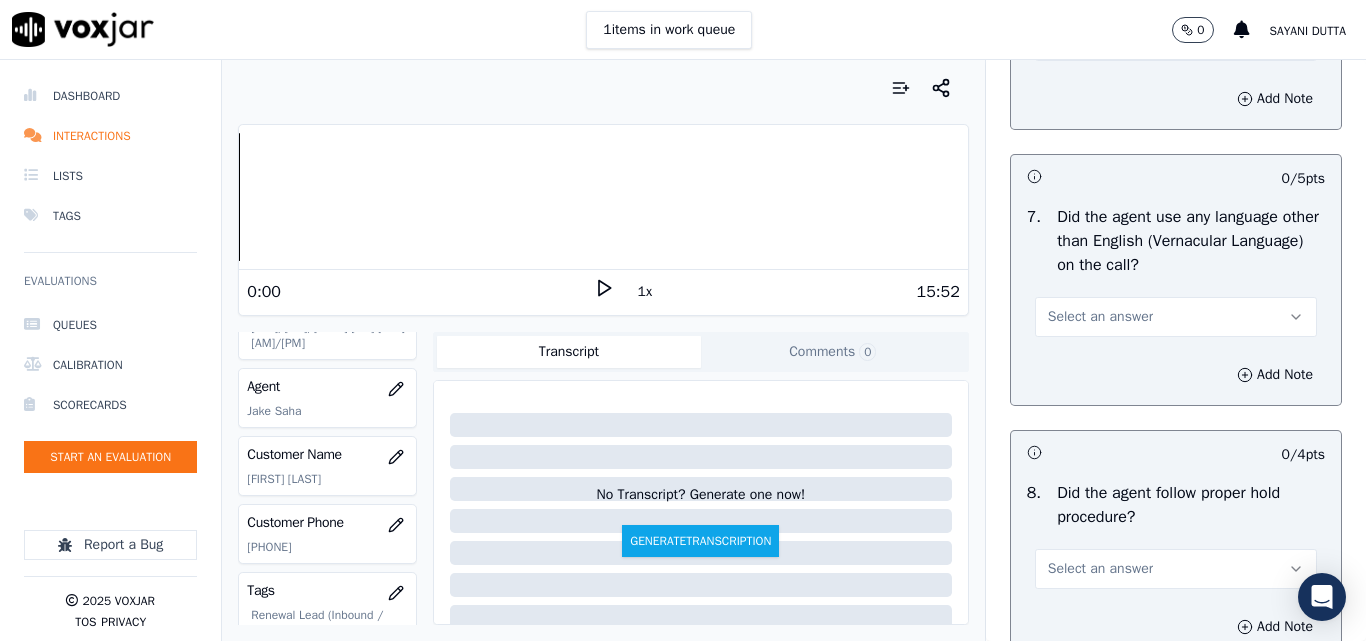 click on "Select an answer" at bounding box center (1100, 317) 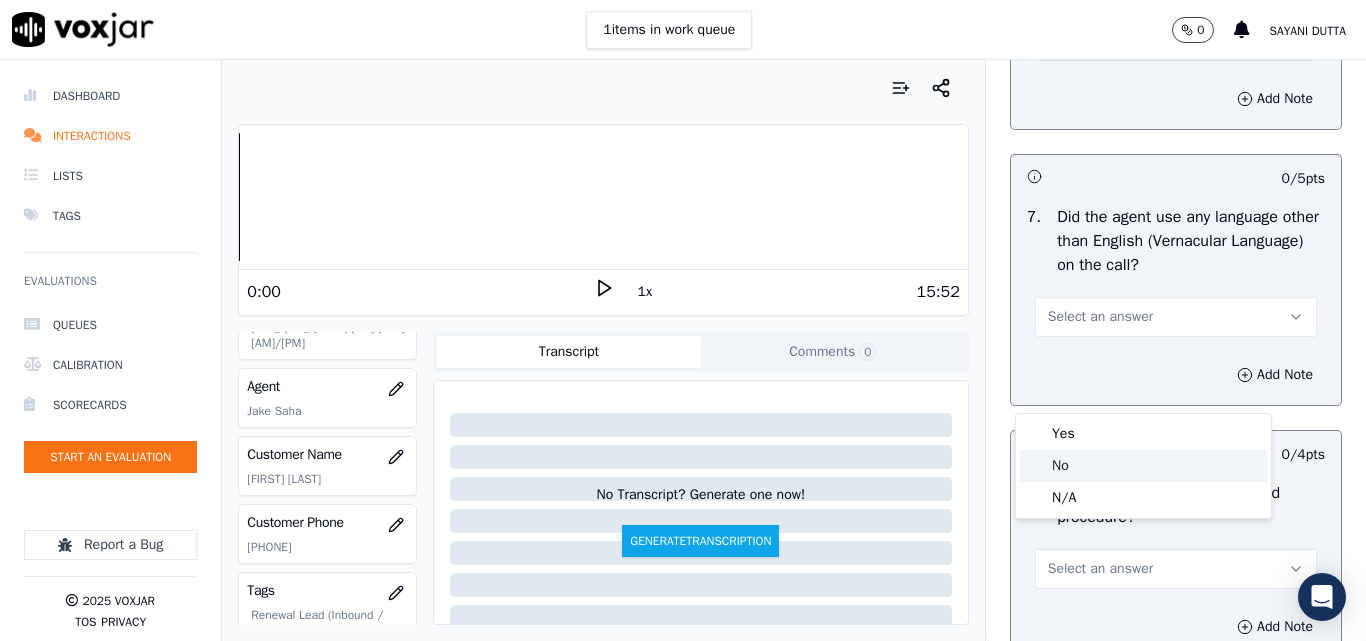 click on "No" 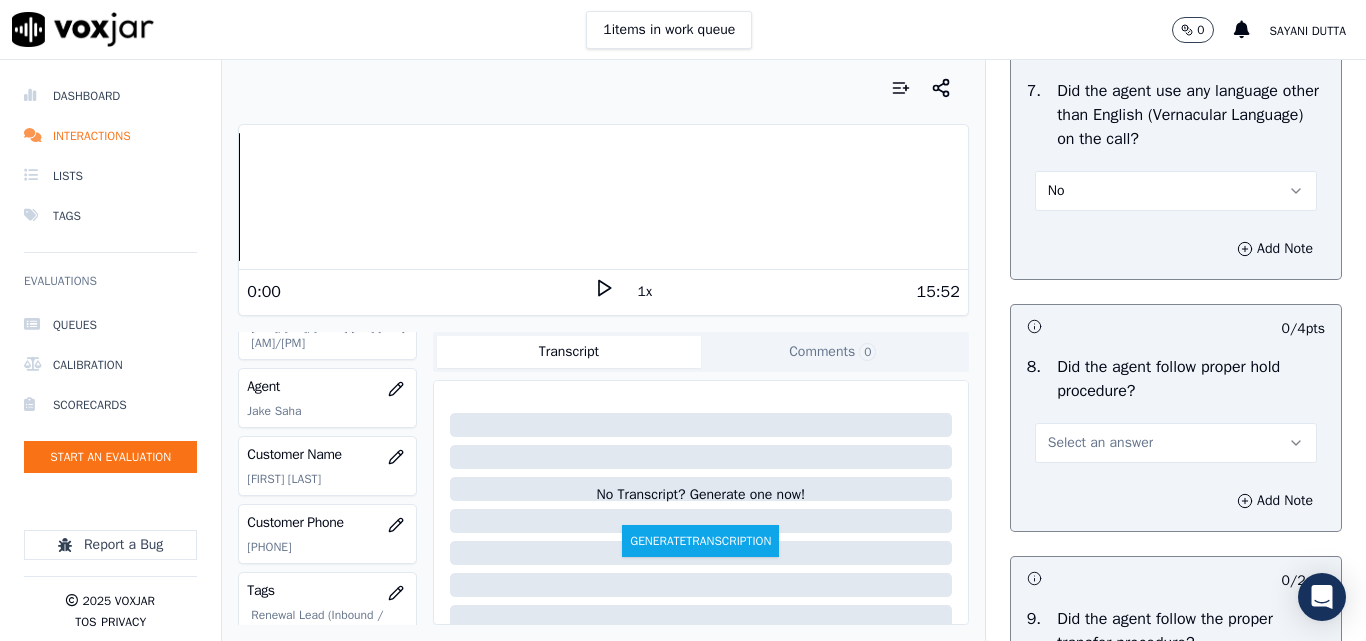 scroll, scrollTop: 3200, scrollLeft: 0, axis: vertical 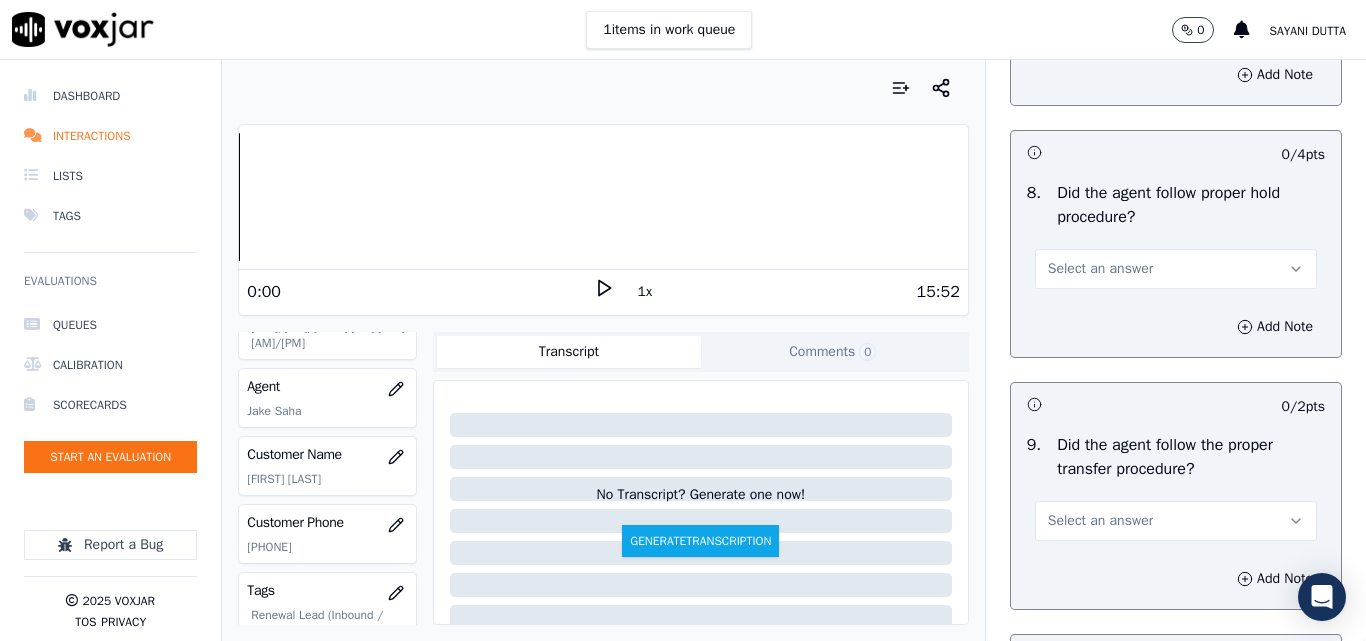 click on "Select an answer" at bounding box center (1100, 269) 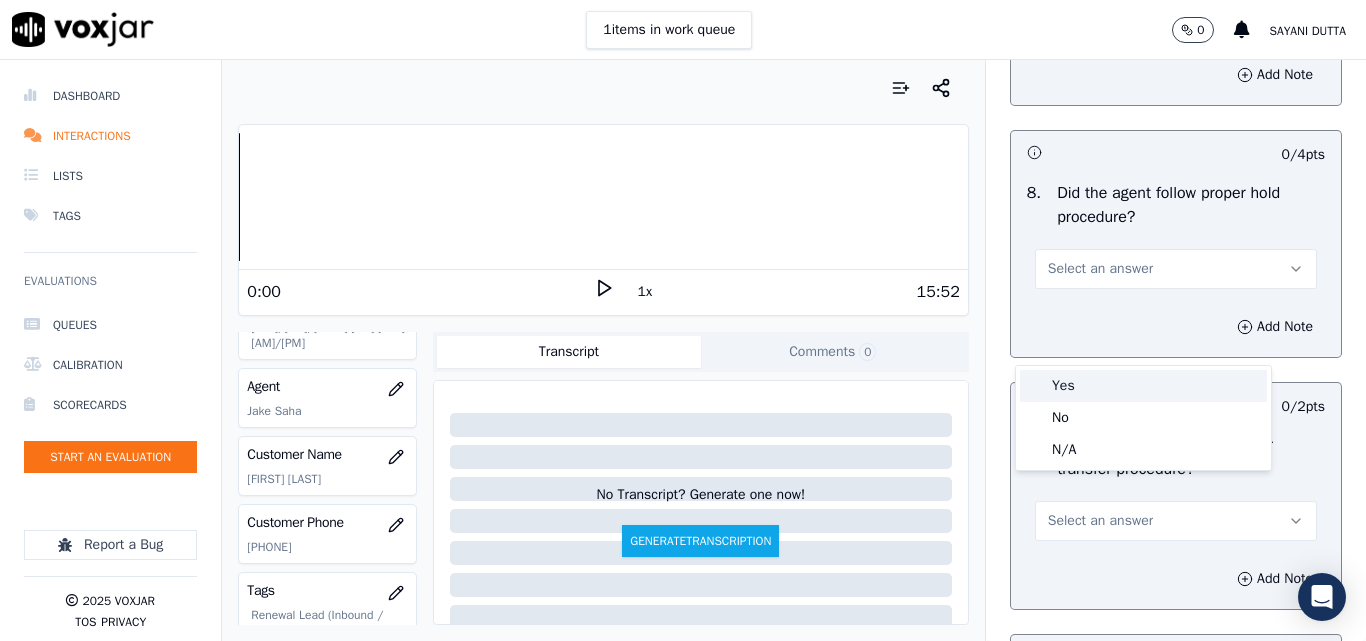 click on "Yes" at bounding box center (1143, 386) 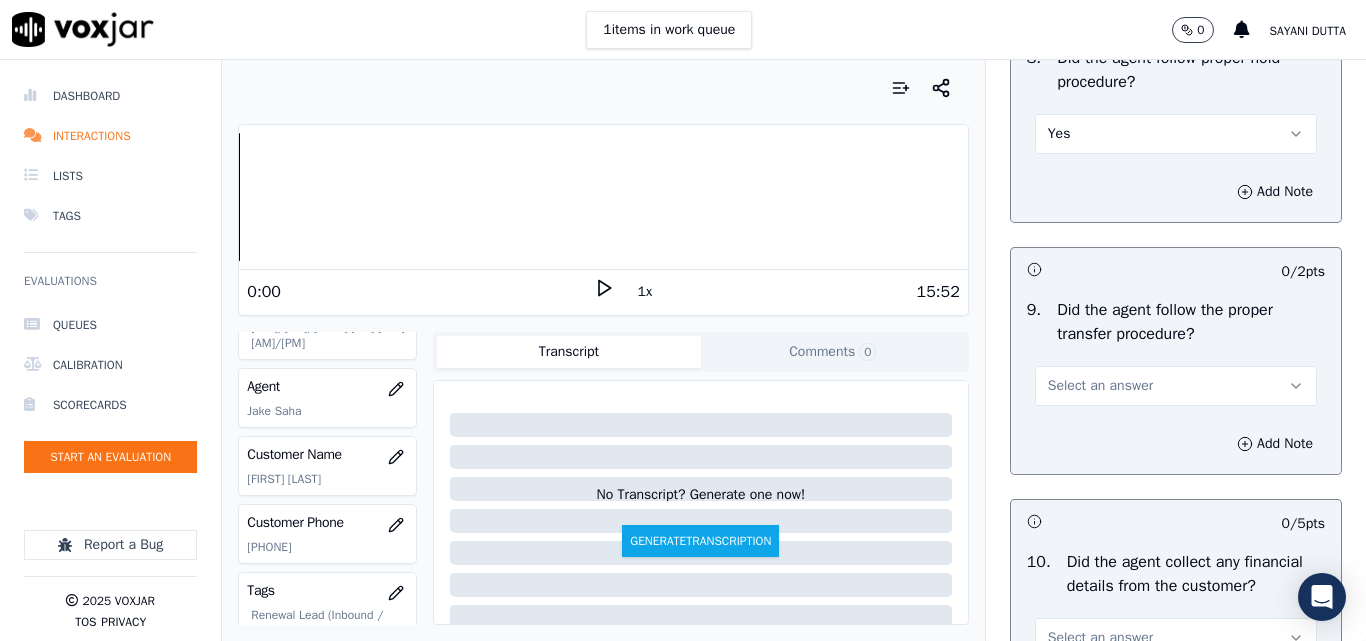 scroll, scrollTop: 3500, scrollLeft: 0, axis: vertical 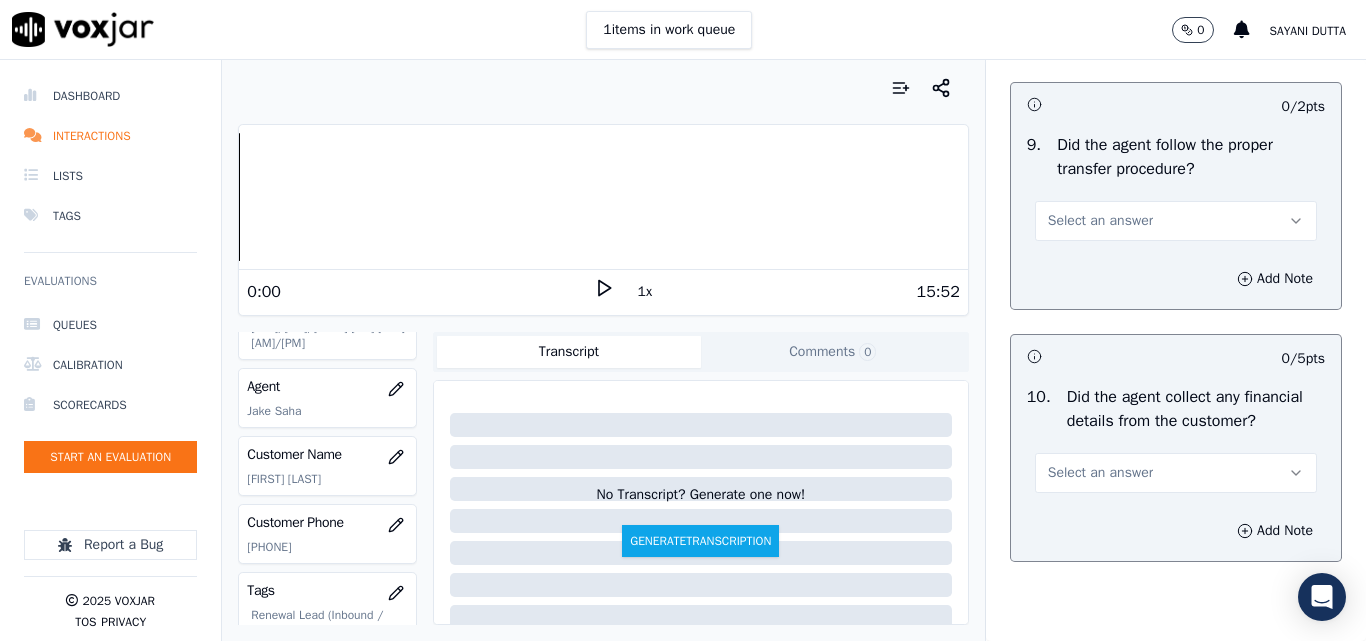 click on "Select an answer" at bounding box center [1100, 221] 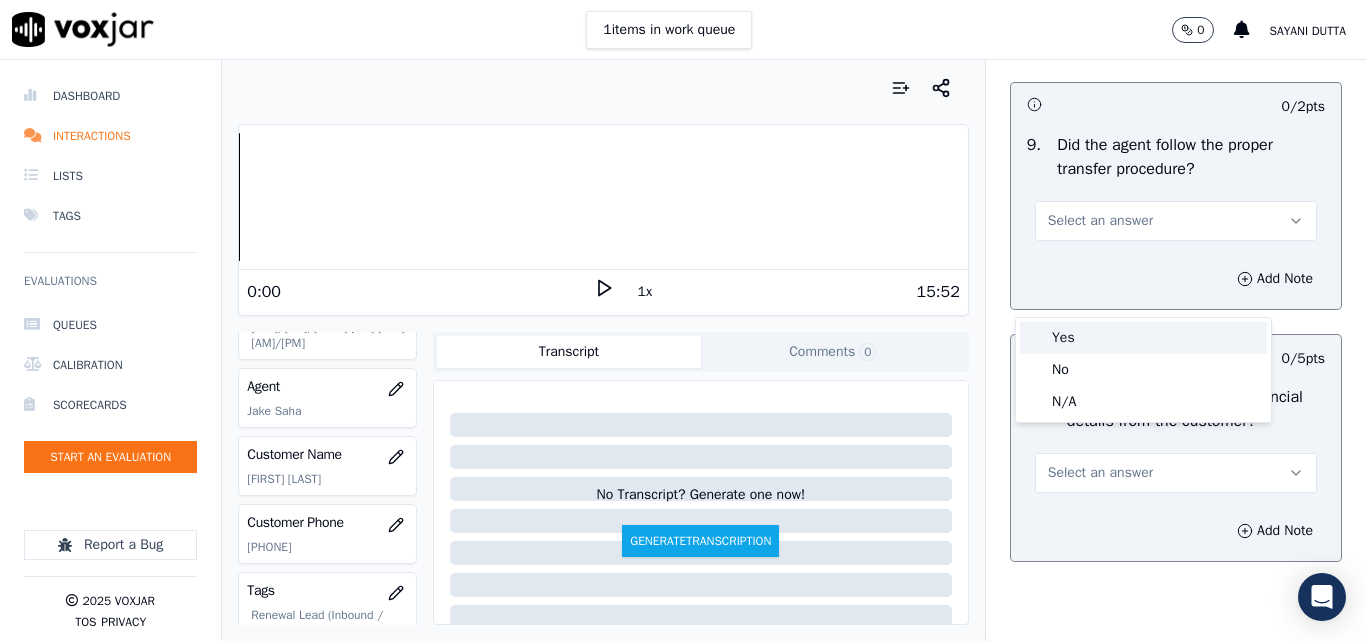 click on "Yes" at bounding box center [1143, 338] 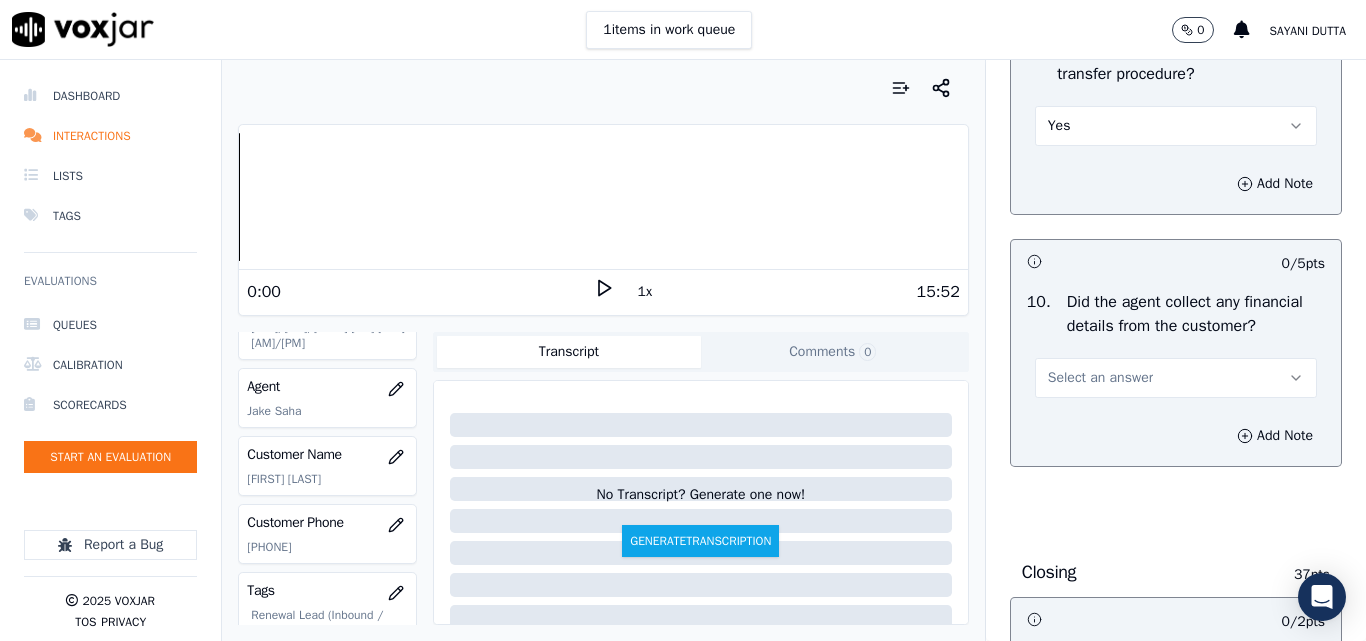 scroll, scrollTop: 3700, scrollLeft: 0, axis: vertical 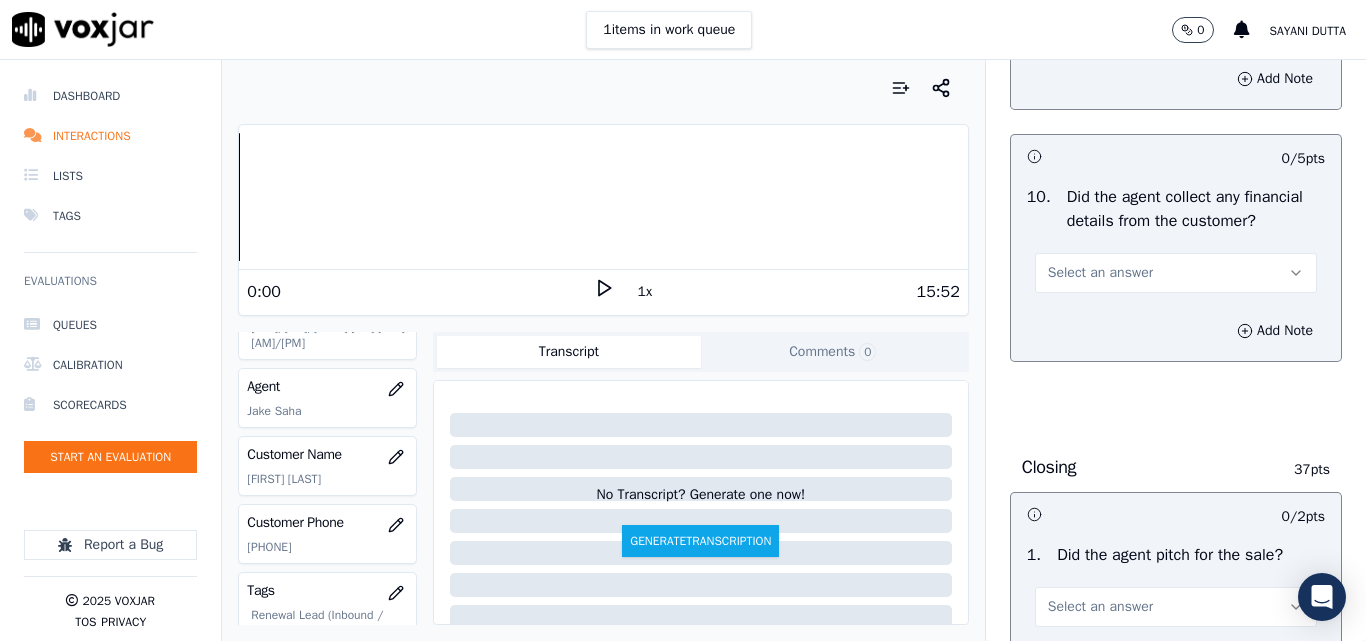 click on "Select an answer" at bounding box center (1100, 273) 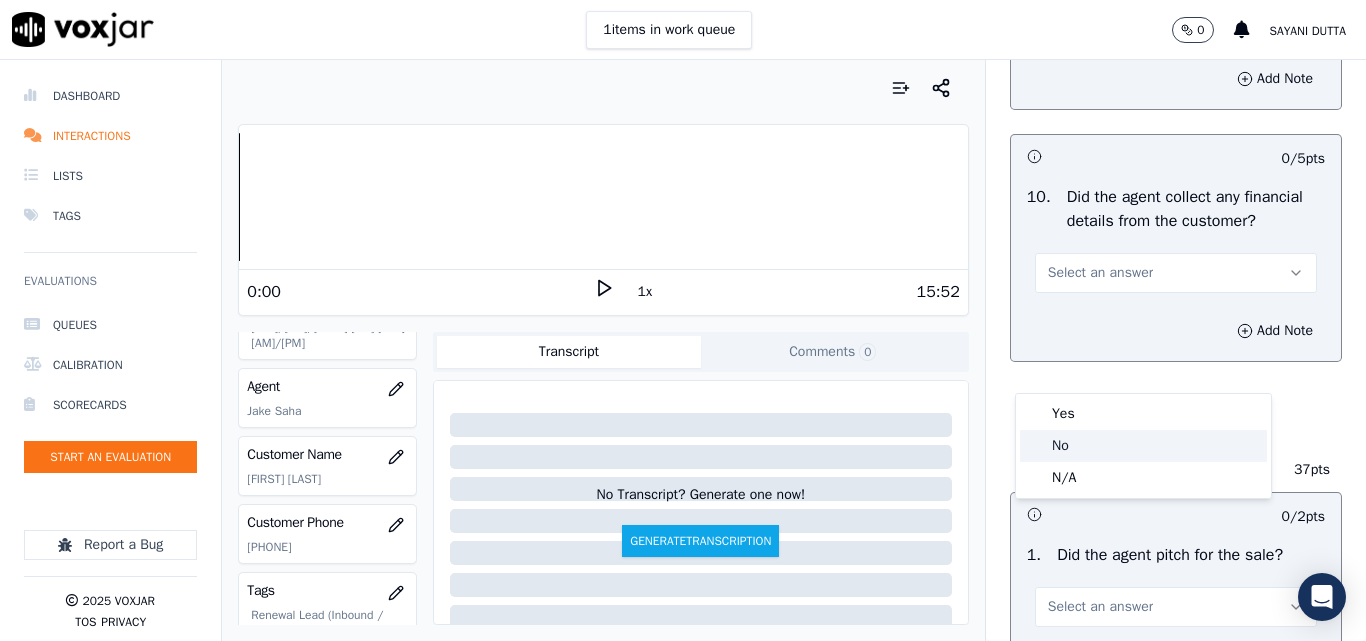 click on "No" 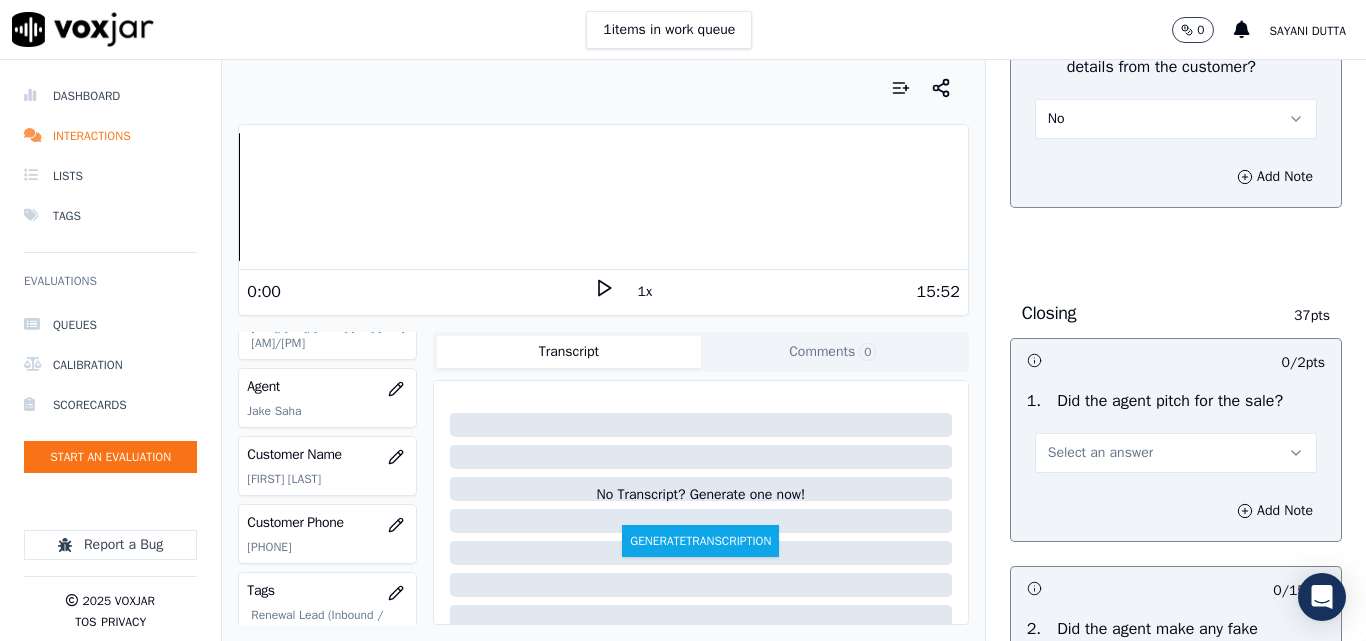 scroll, scrollTop: 4100, scrollLeft: 0, axis: vertical 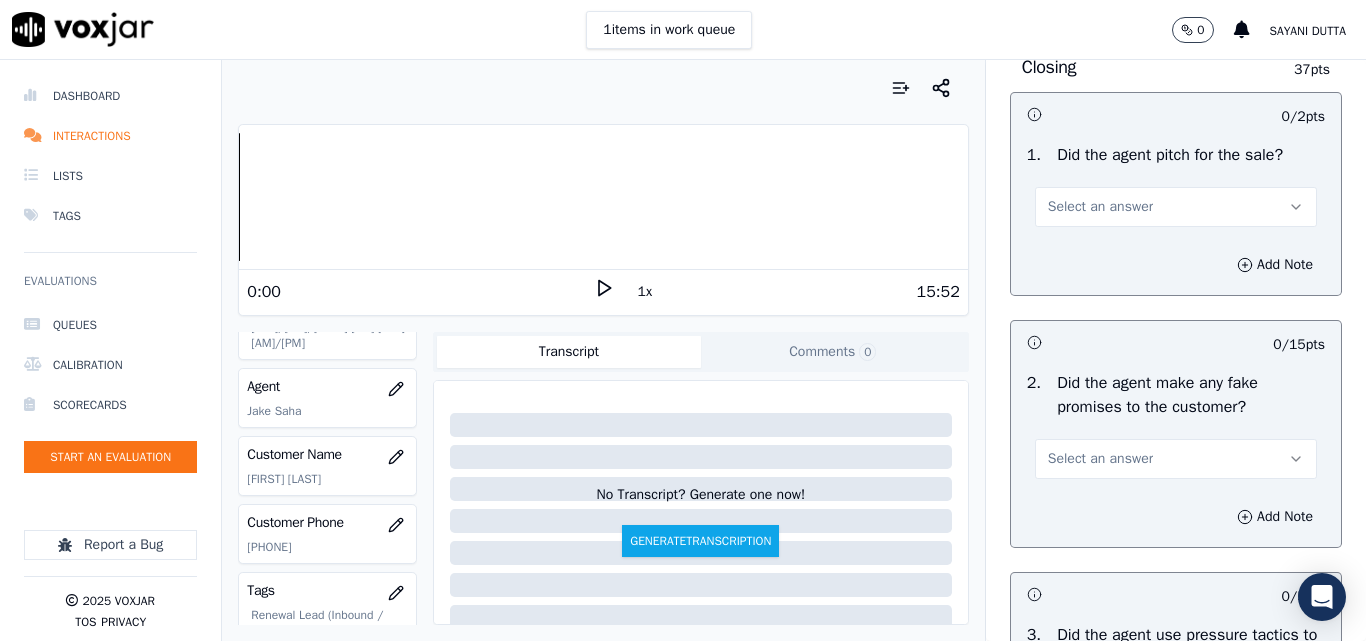 click on "Select an answer" at bounding box center [1100, 207] 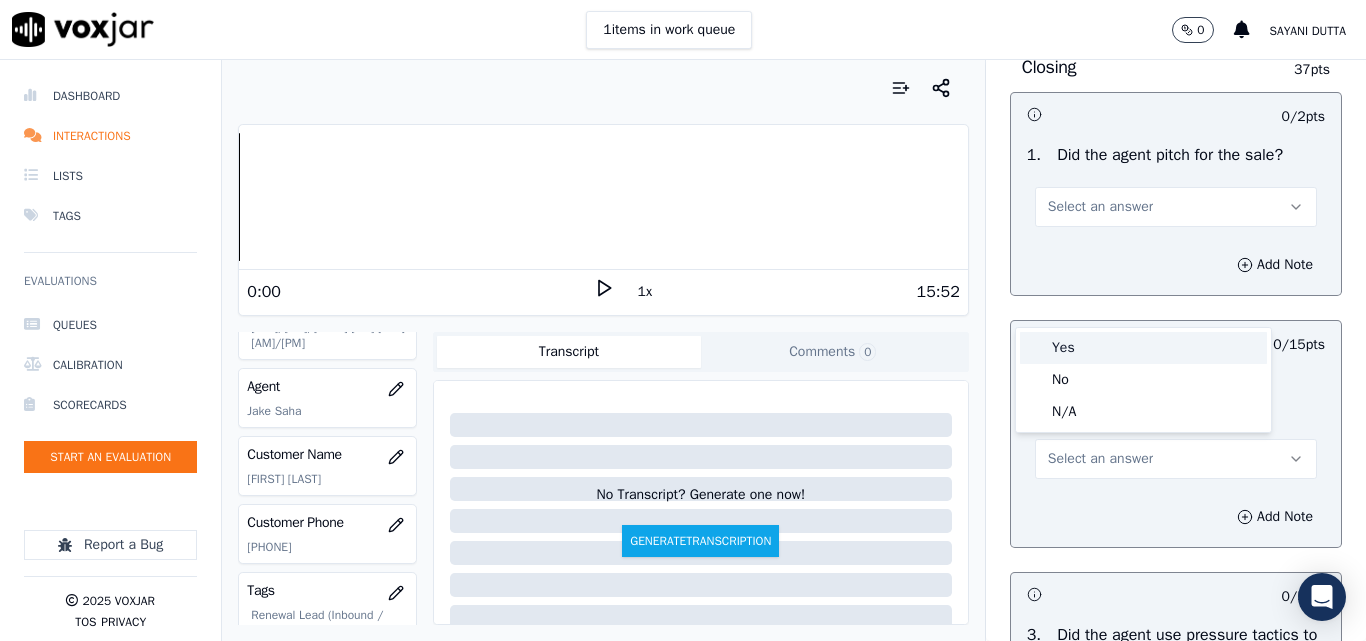 click on "Yes" at bounding box center [1143, 348] 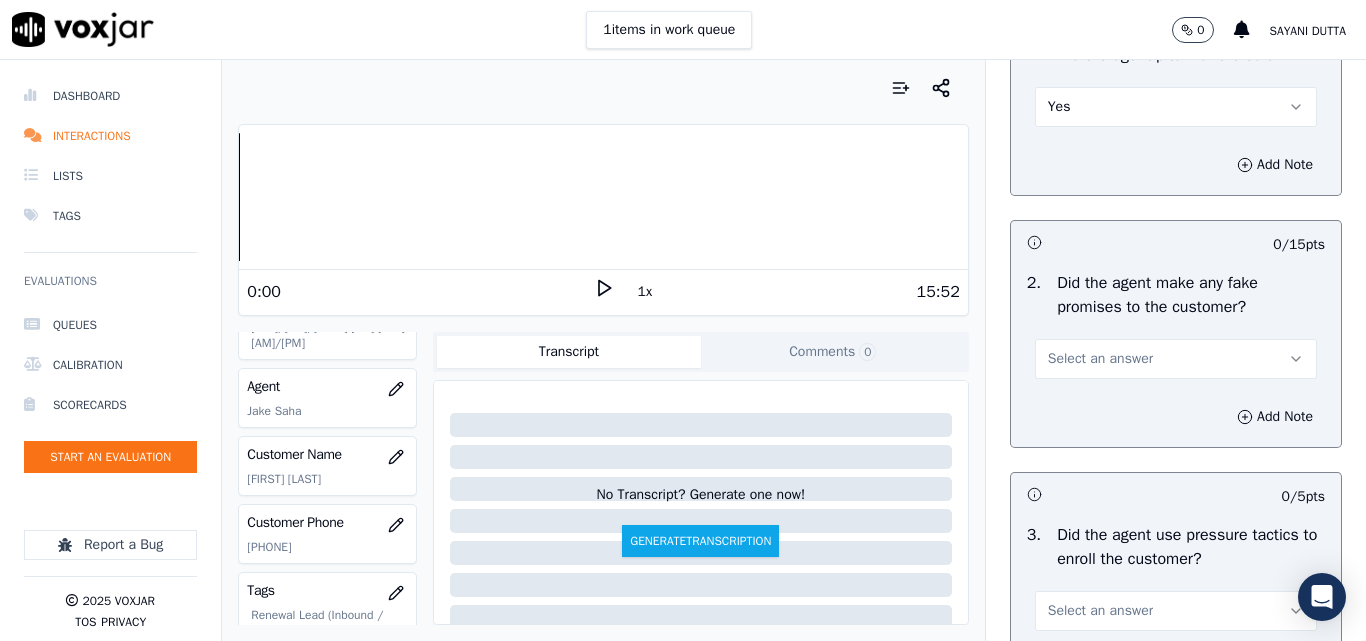 scroll, scrollTop: 4400, scrollLeft: 0, axis: vertical 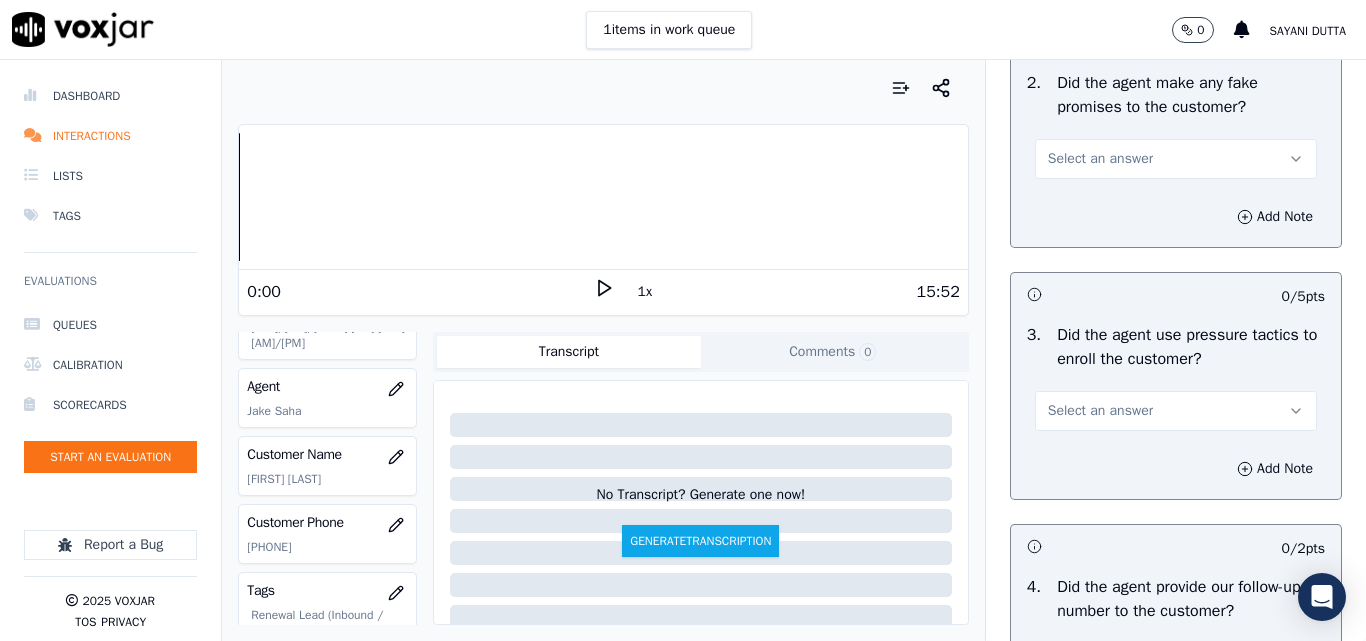 click on "Select an answer" at bounding box center [1100, 159] 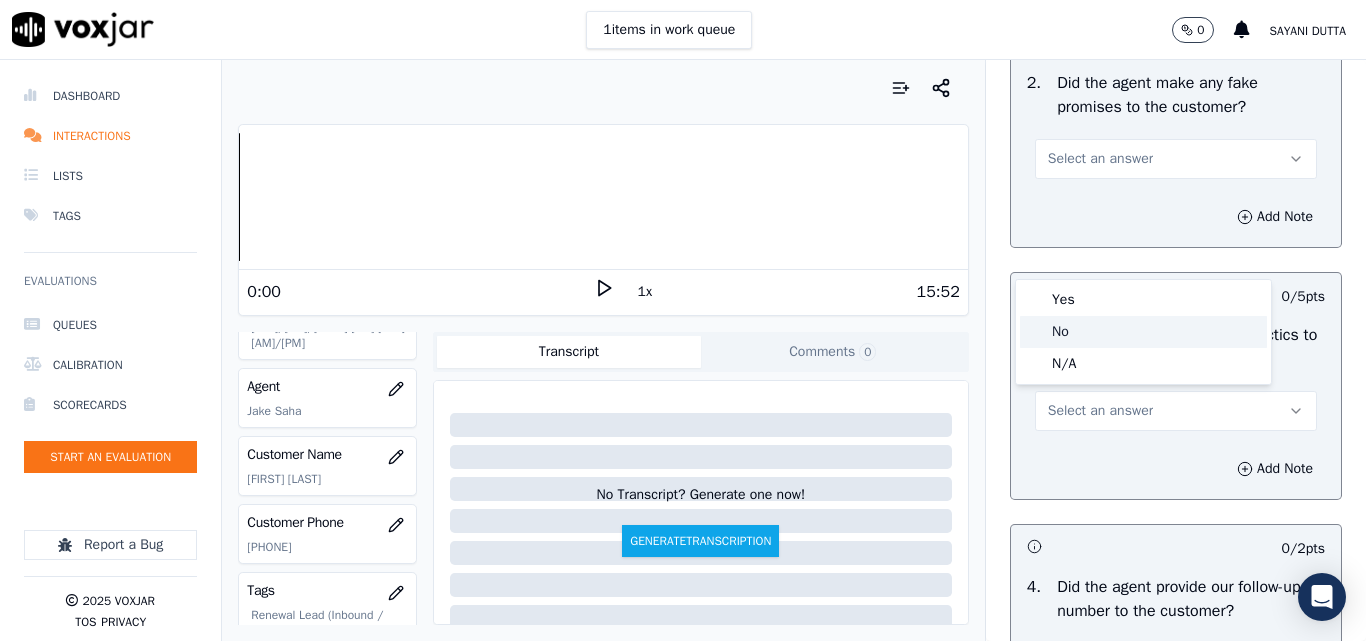 click on "No" 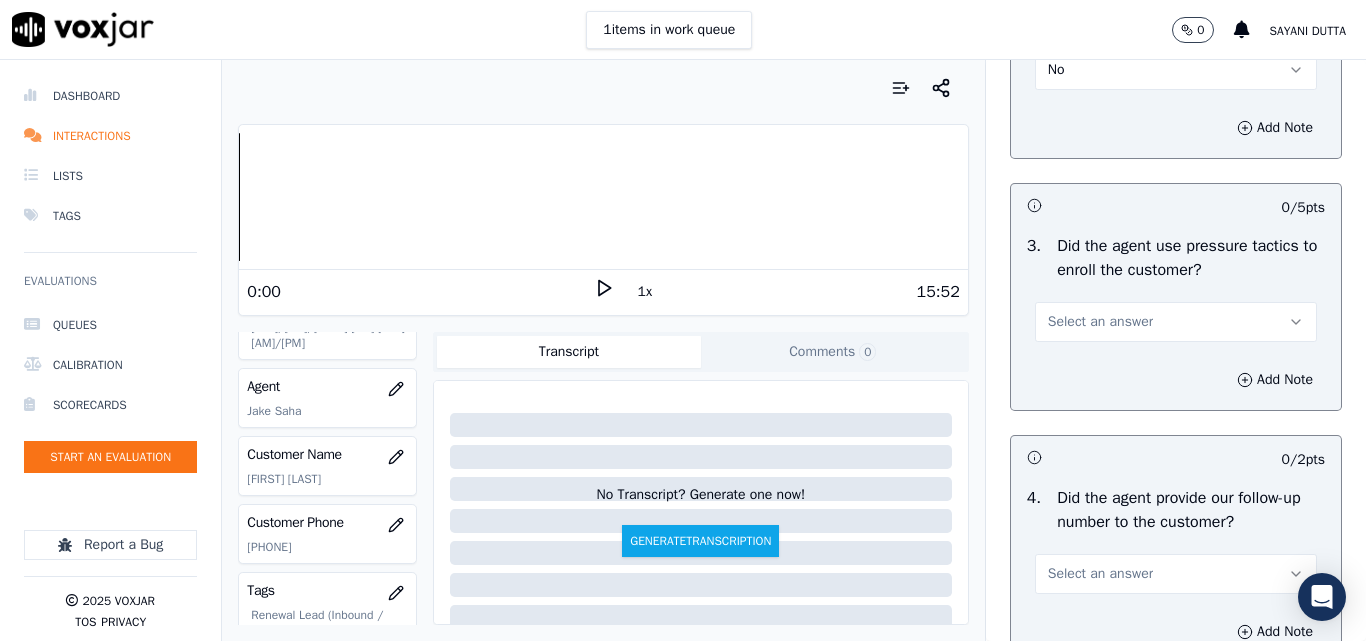 scroll, scrollTop: 4600, scrollLeft: 0, axis: vertical 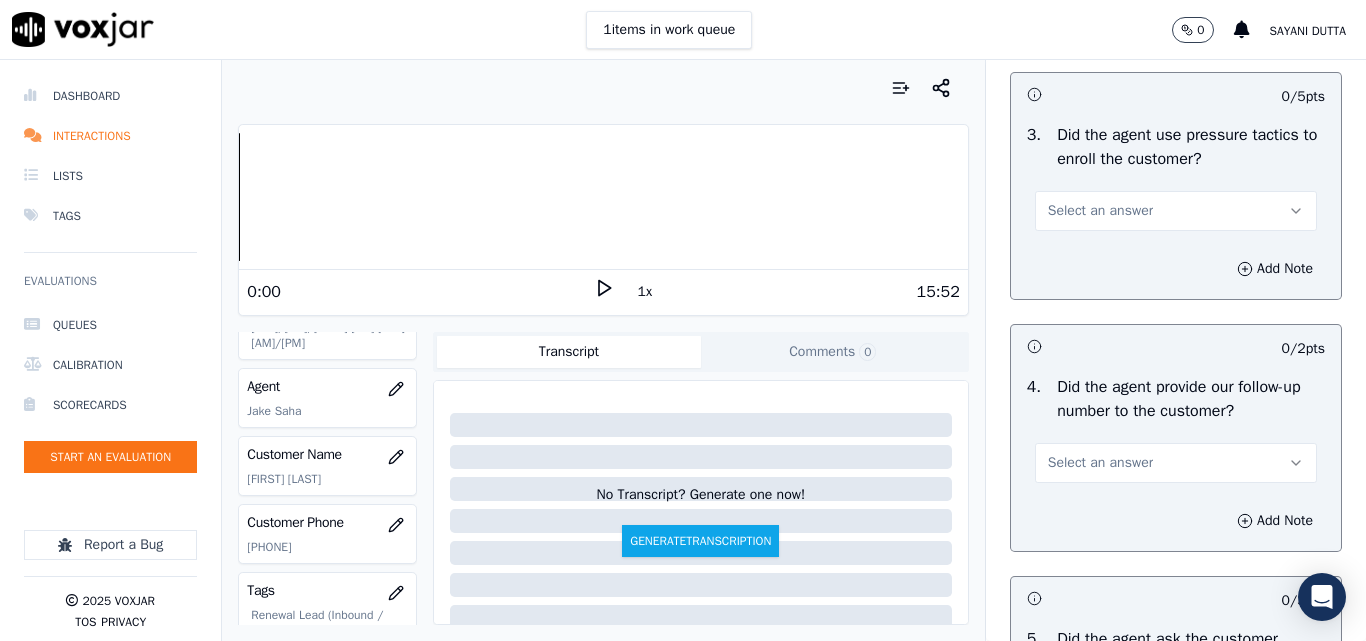click on "Select an answer" at bounding box center (1100, 211) 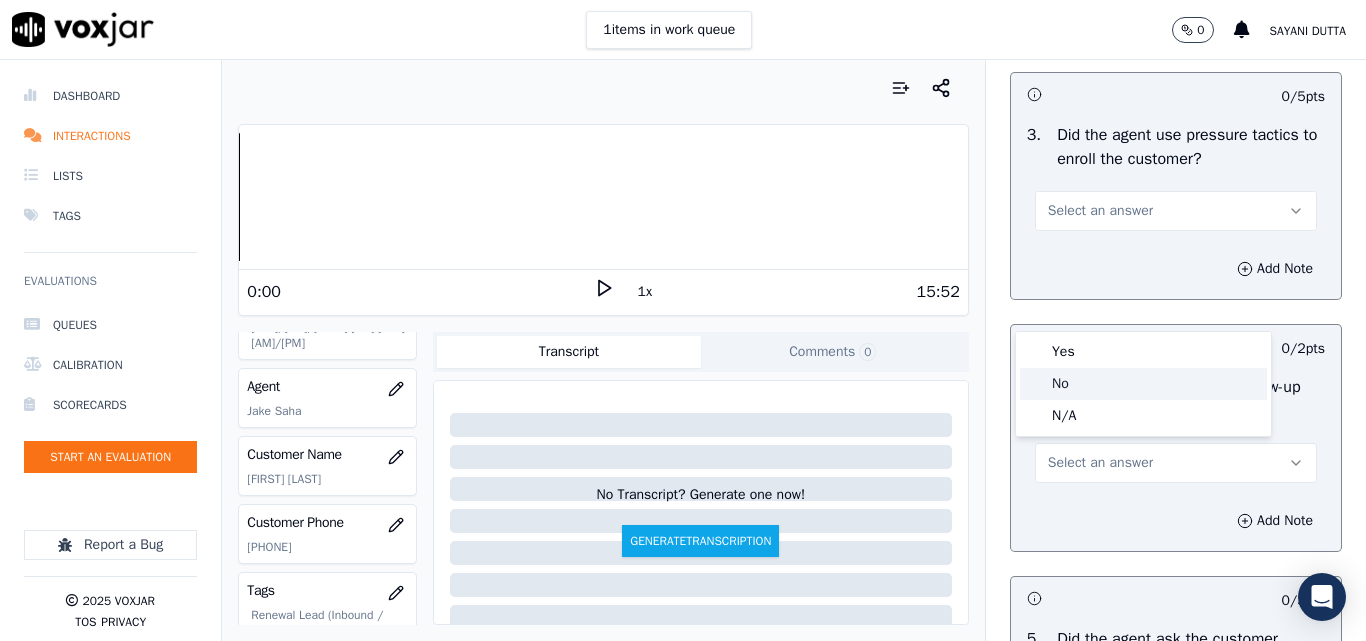 click on "No" 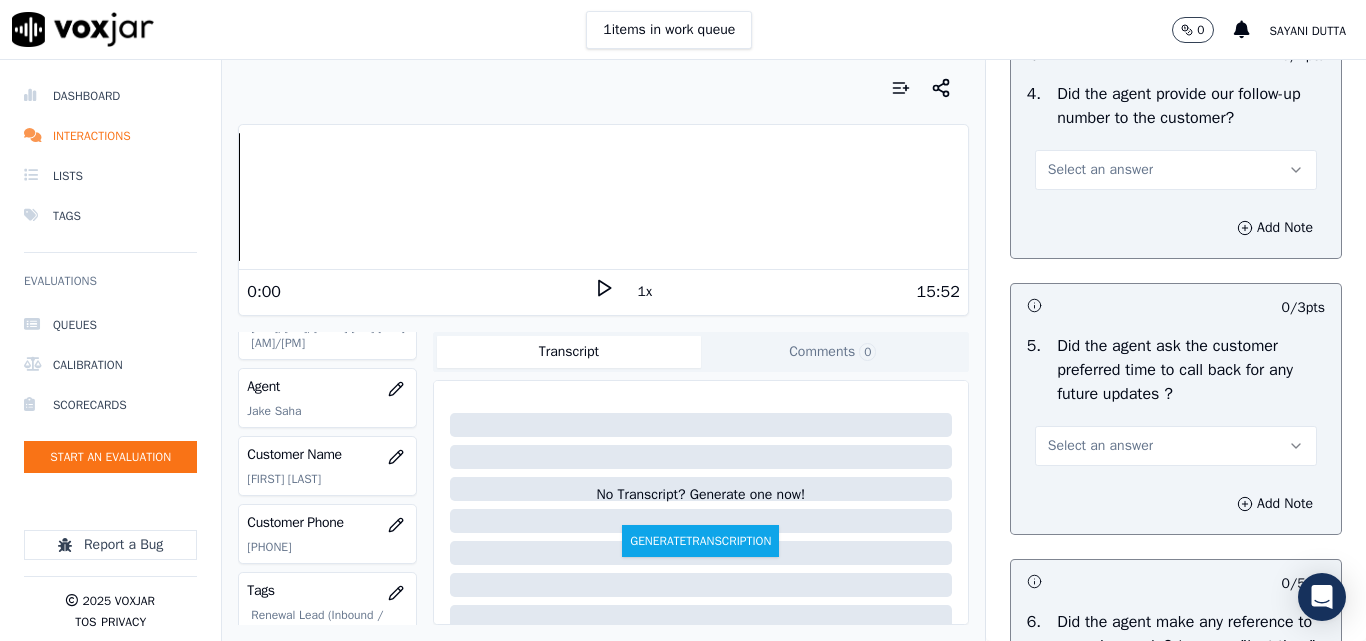 scroll, scrollTop: 5000, scrollLeft: 0, axis: vertical 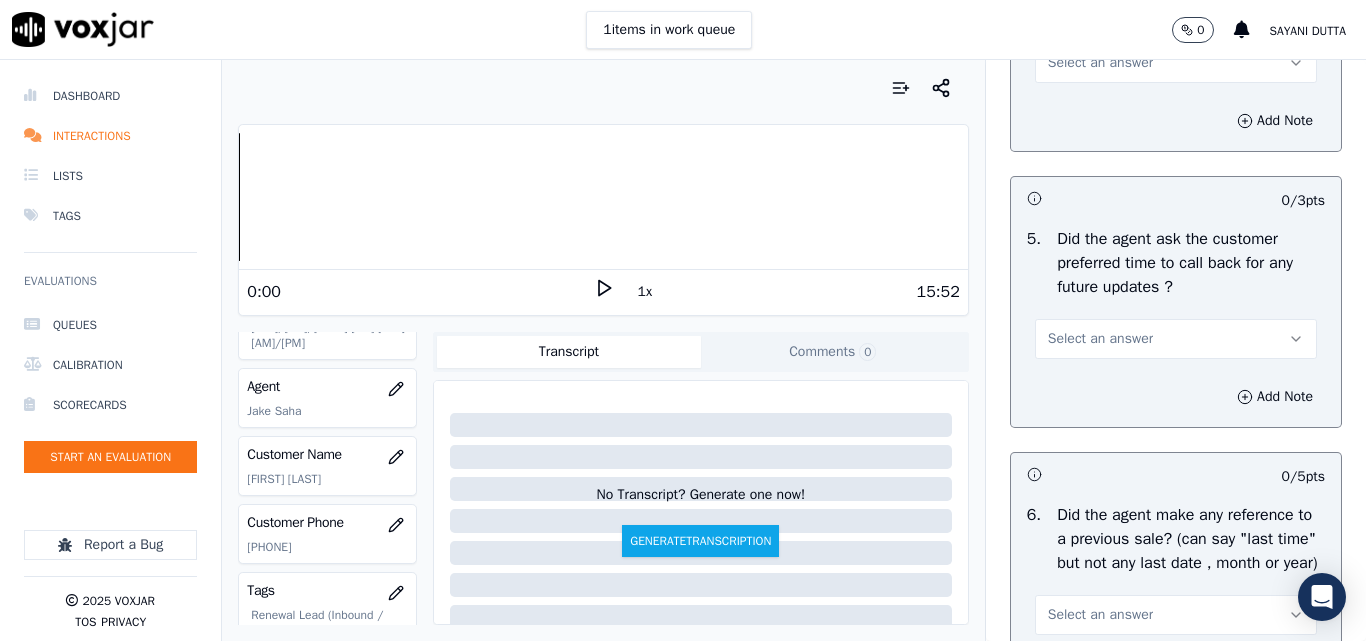 click on "Select an answer" at bounding box center [1176, 63] 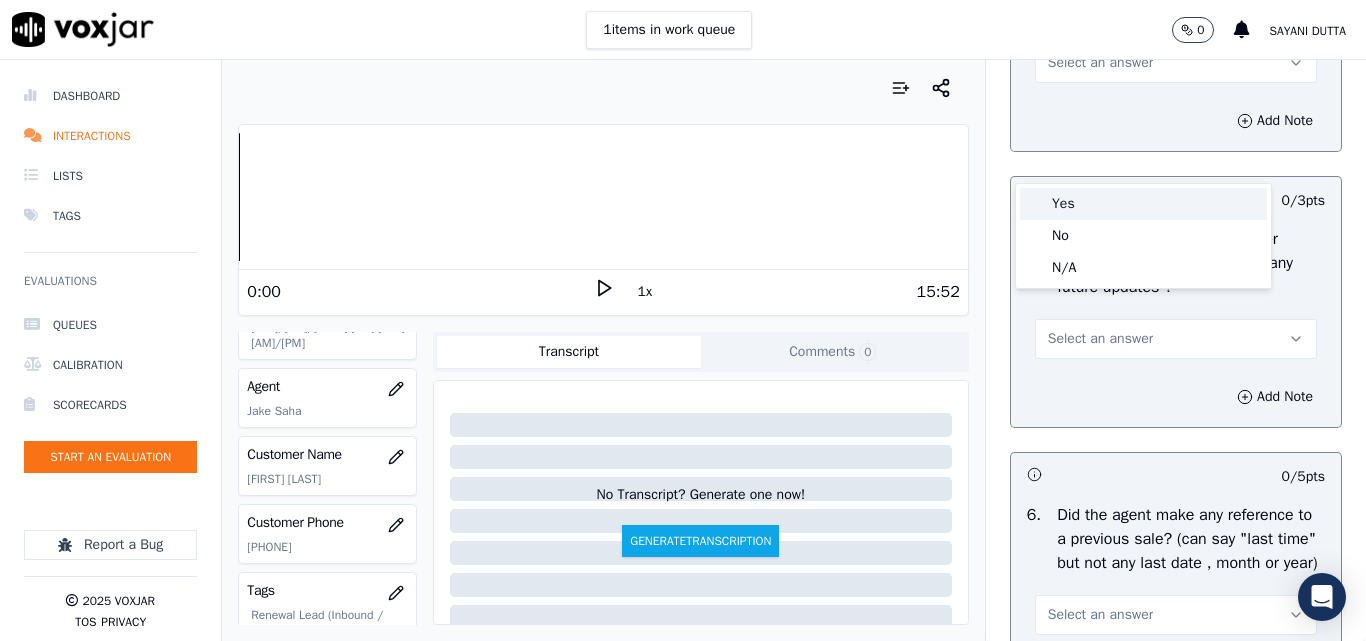 click on "Yes" at bounding box center [1143, 204] 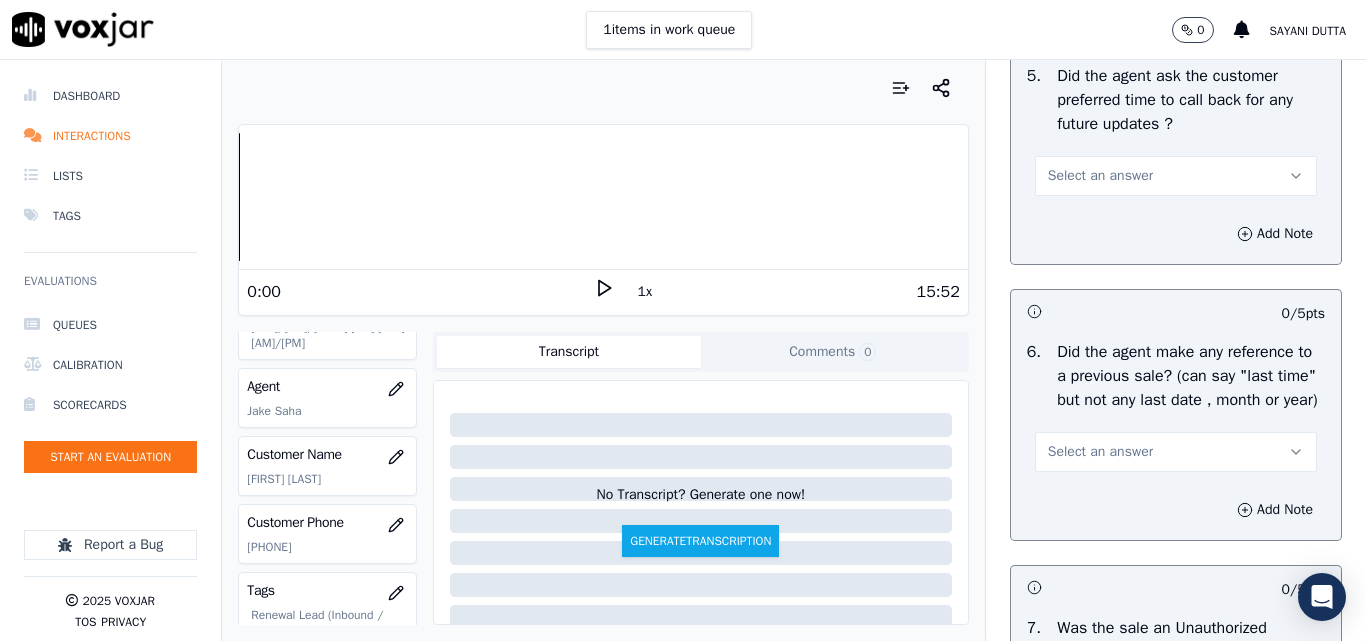 scroll, scrollTop: 5200, scrollLeft: 0, axis: vertical 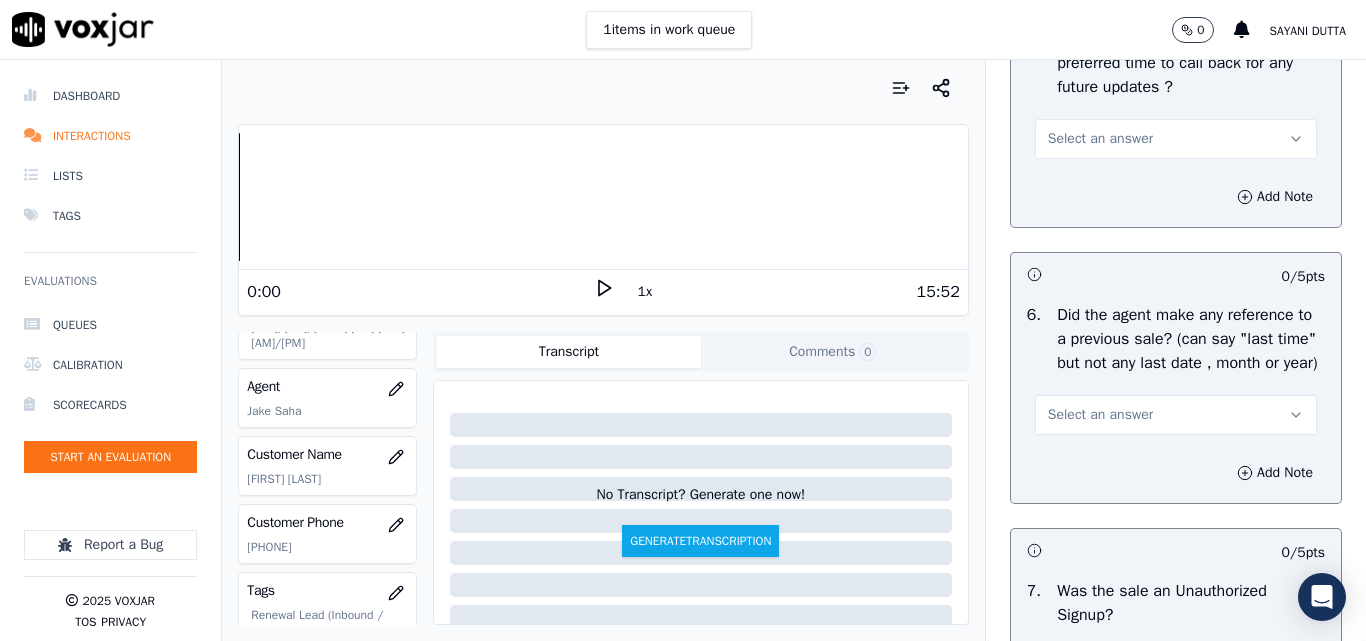 click on "Select an answer" at bounding box center (1100, 139) 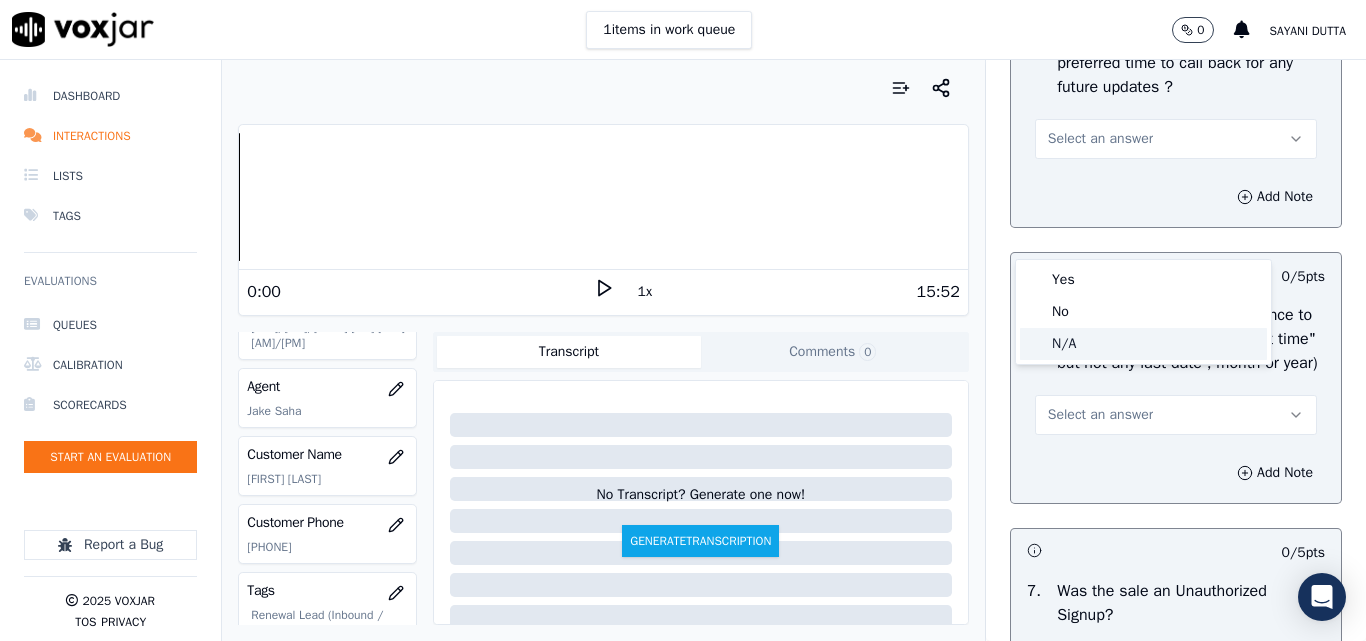 click on "N/A" 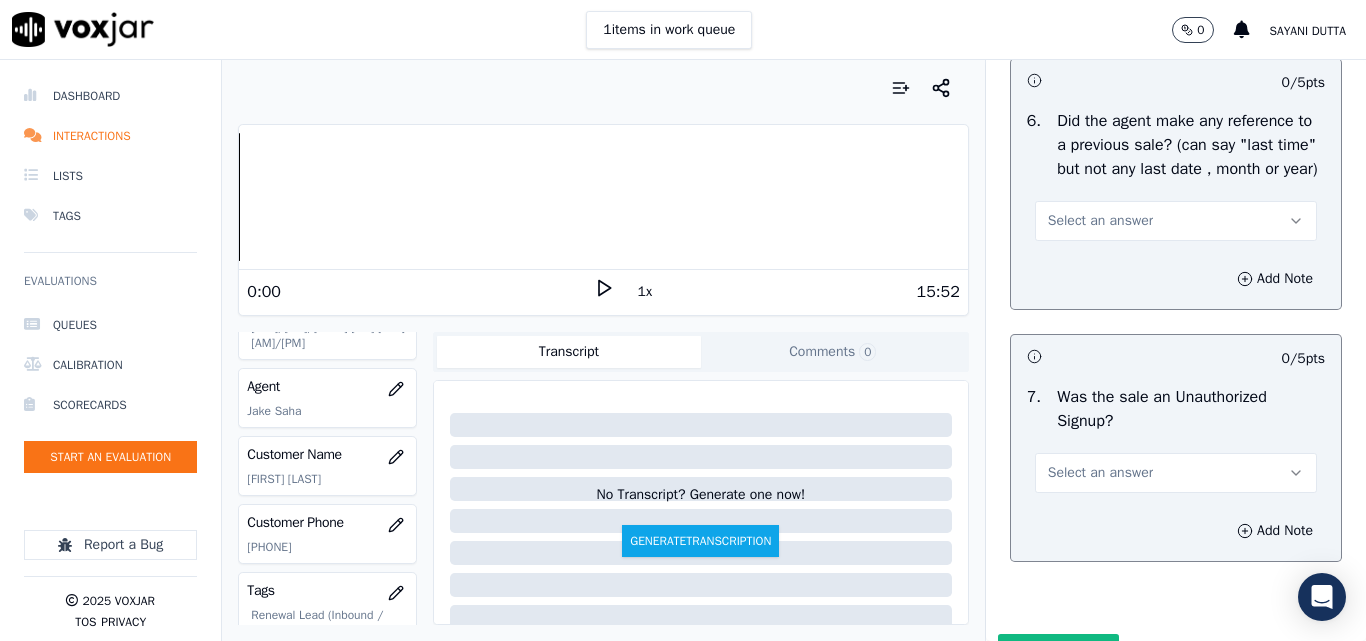 scroll, scrollTop: 5400, scrollLeft: 0, axis: vertical 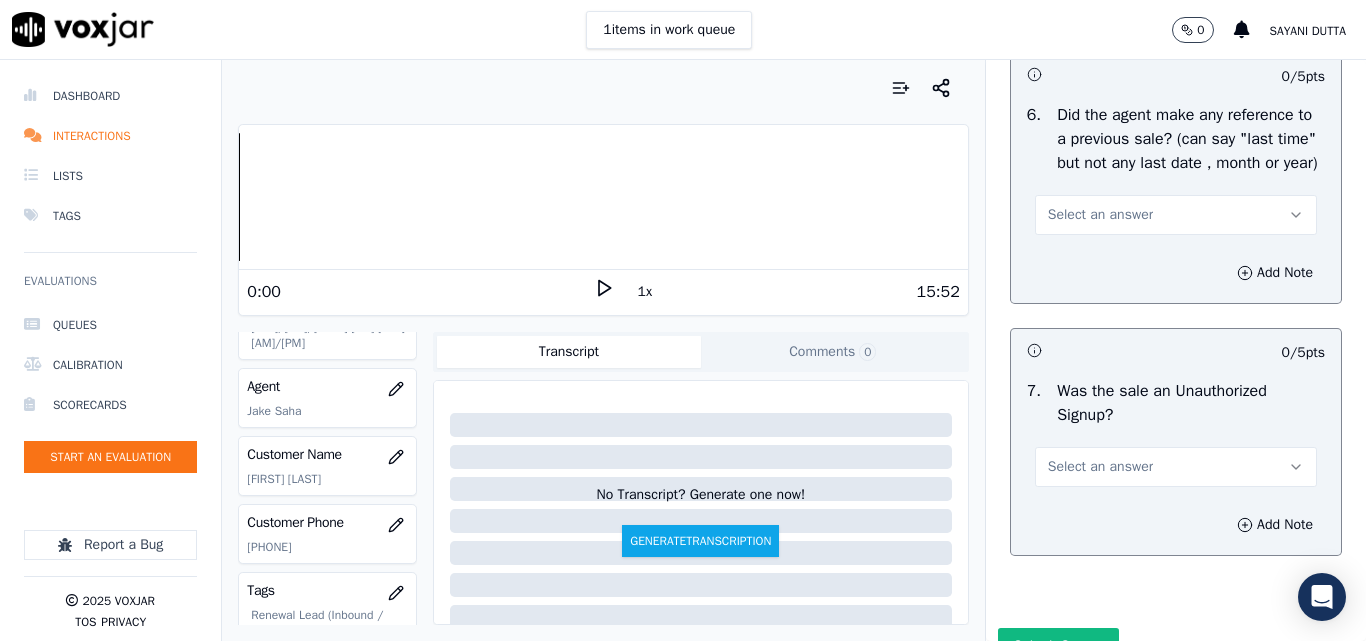 click on "Select an answer" at bounding box center [1100, 215] 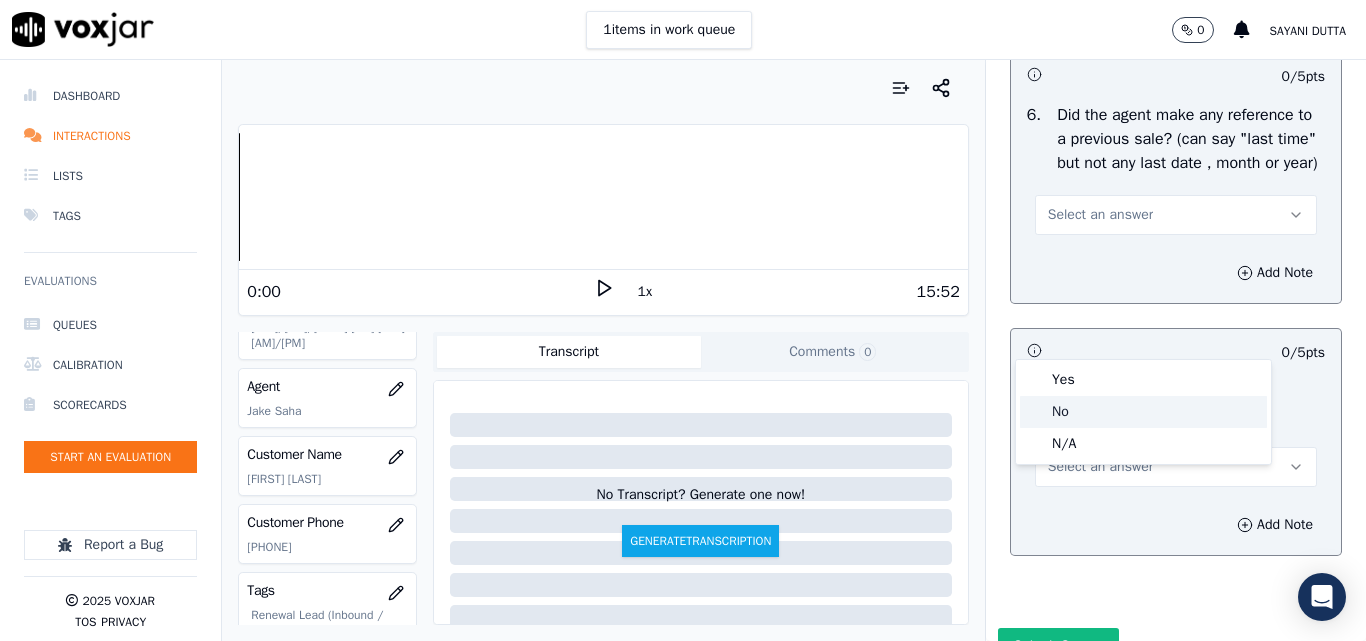 click on "No" 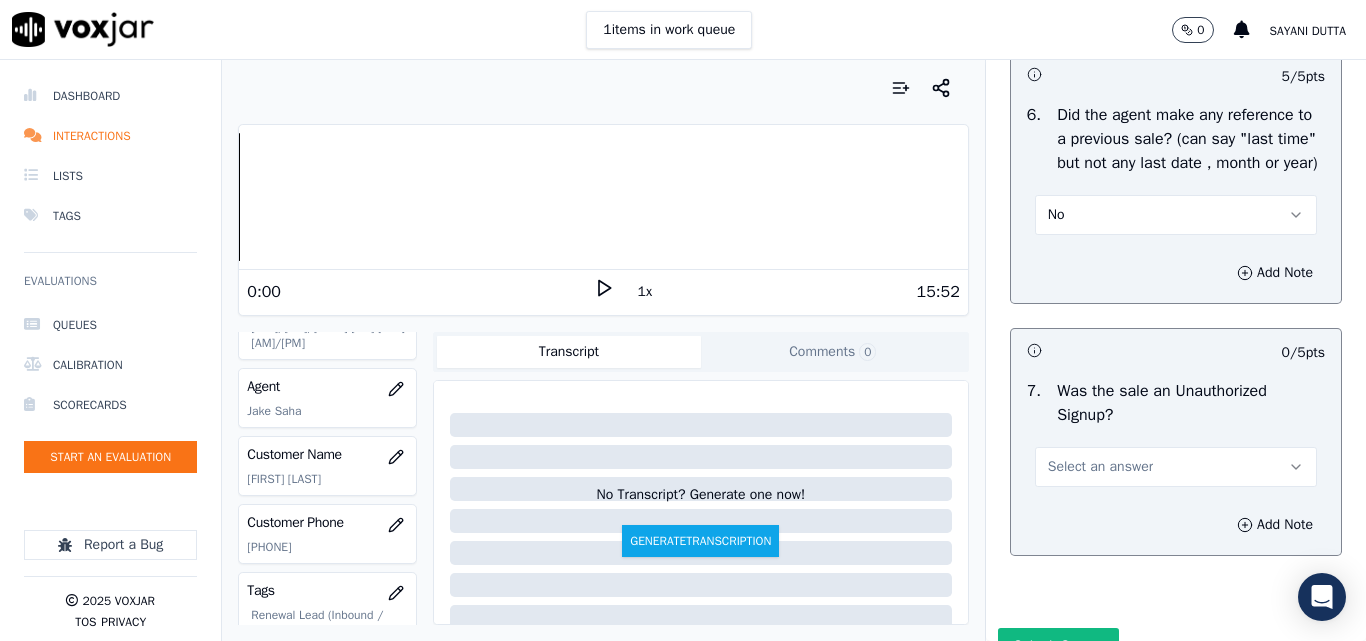 scroll, scrollTop: 5600, scrollLeft: 0, axis: vertical 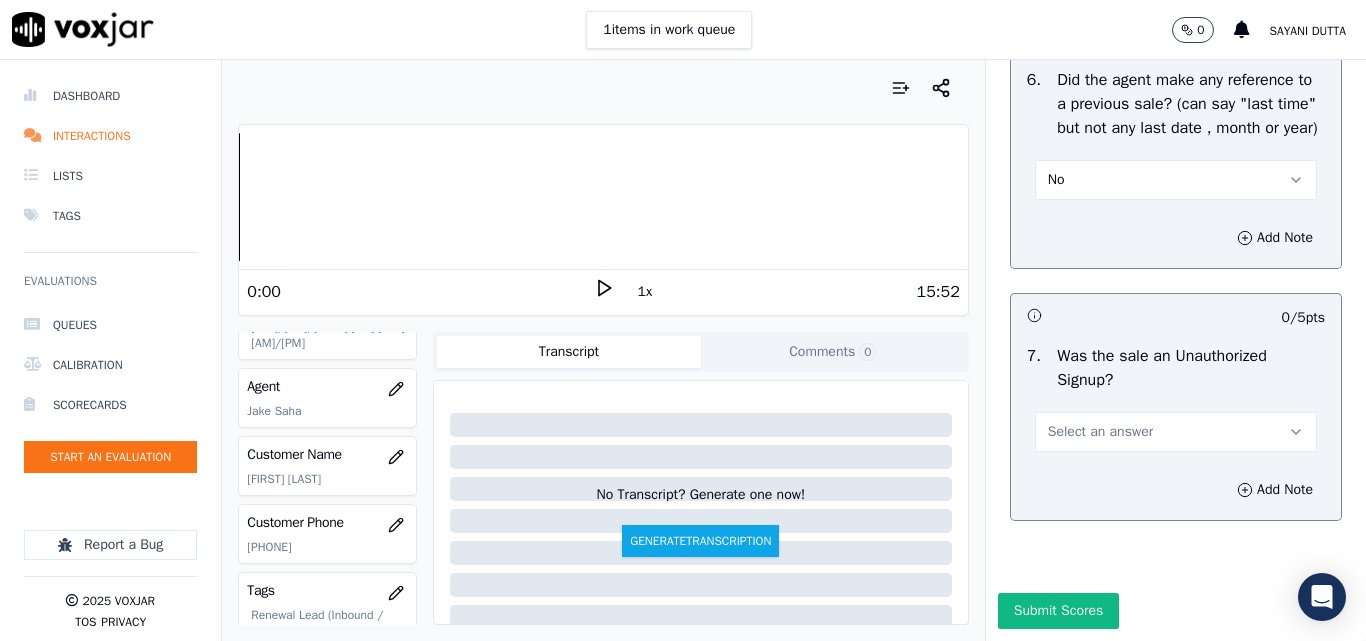 click on "Select an answer" at bounding box center (1100, 432) 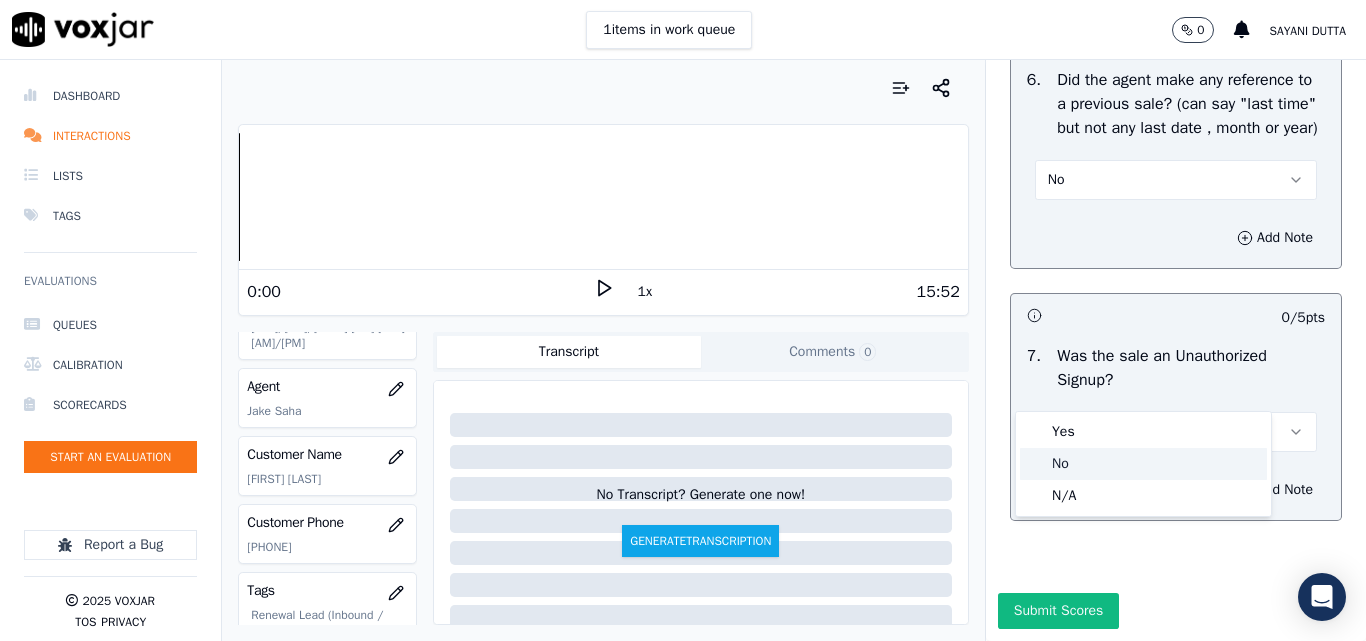 click on "No" 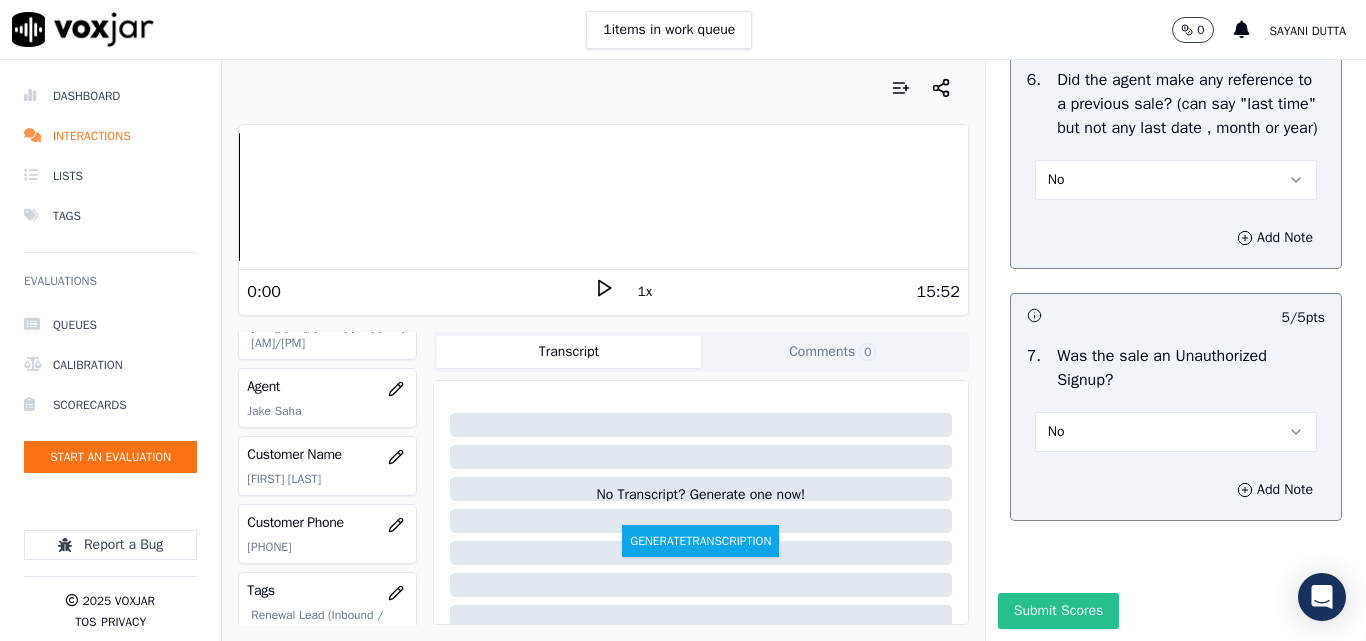 click on "Submit Scores" at bounding box center [1058, 611] 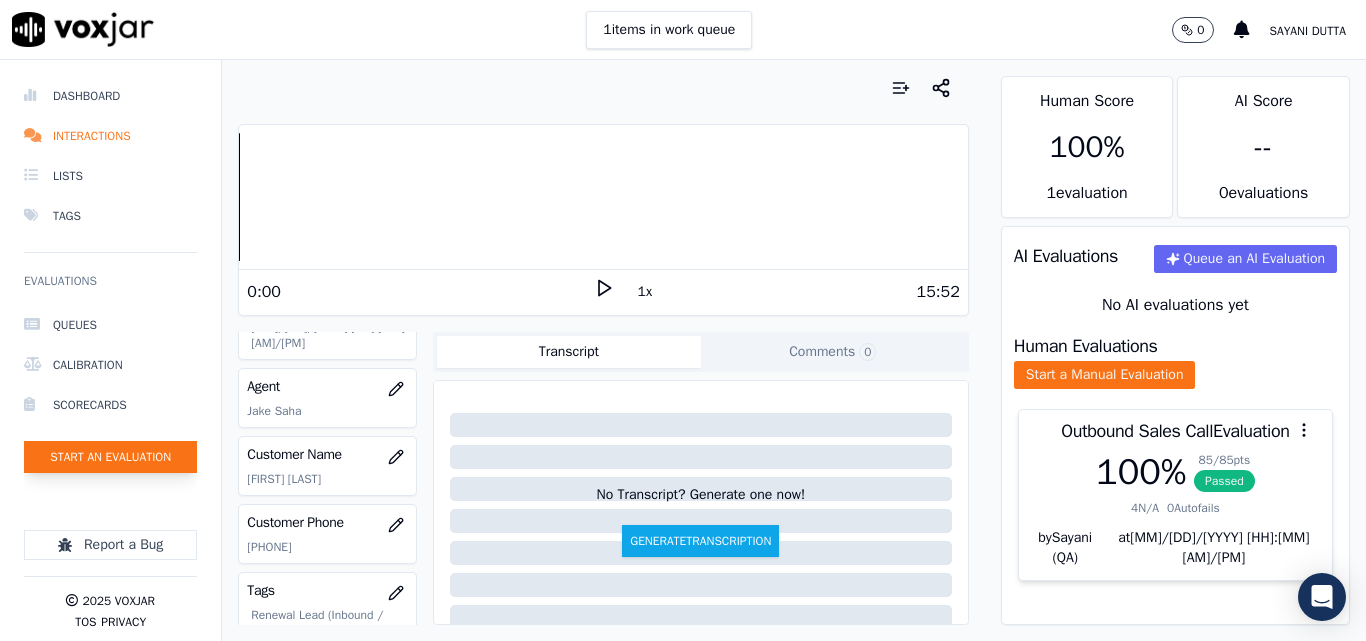 click on "Start an Evaluation" 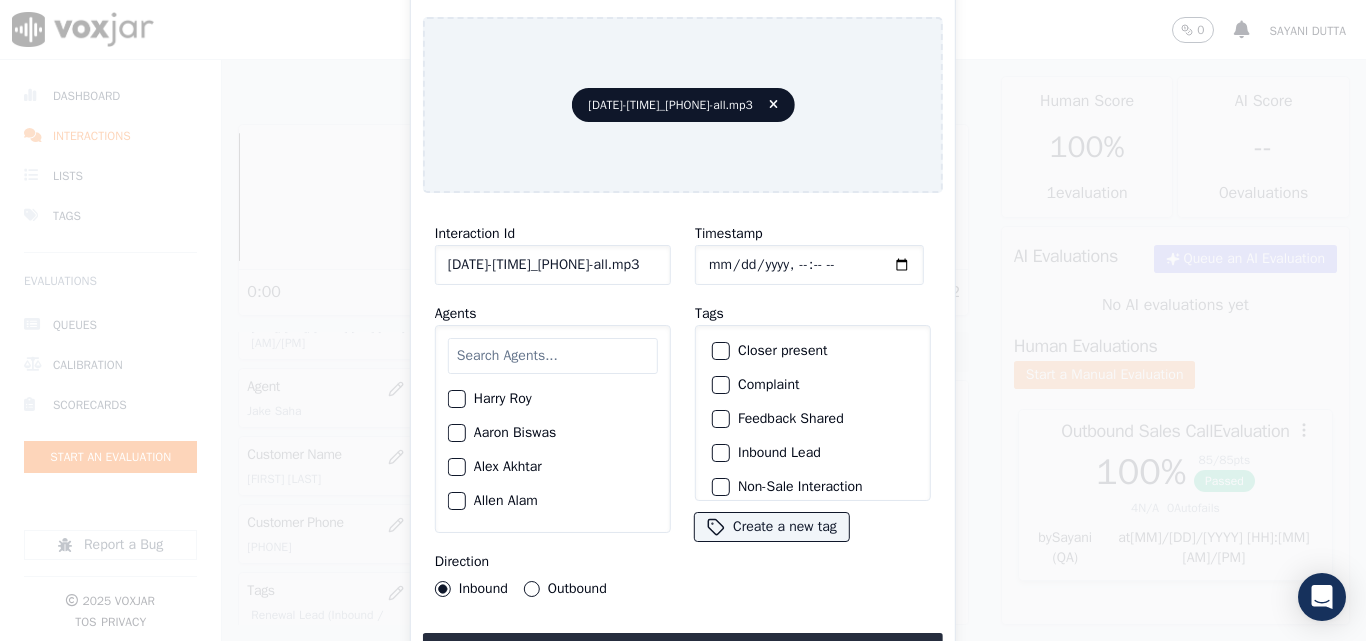 scroll, scrollTop: 0, scrollLeft: 40, axis: horizontal 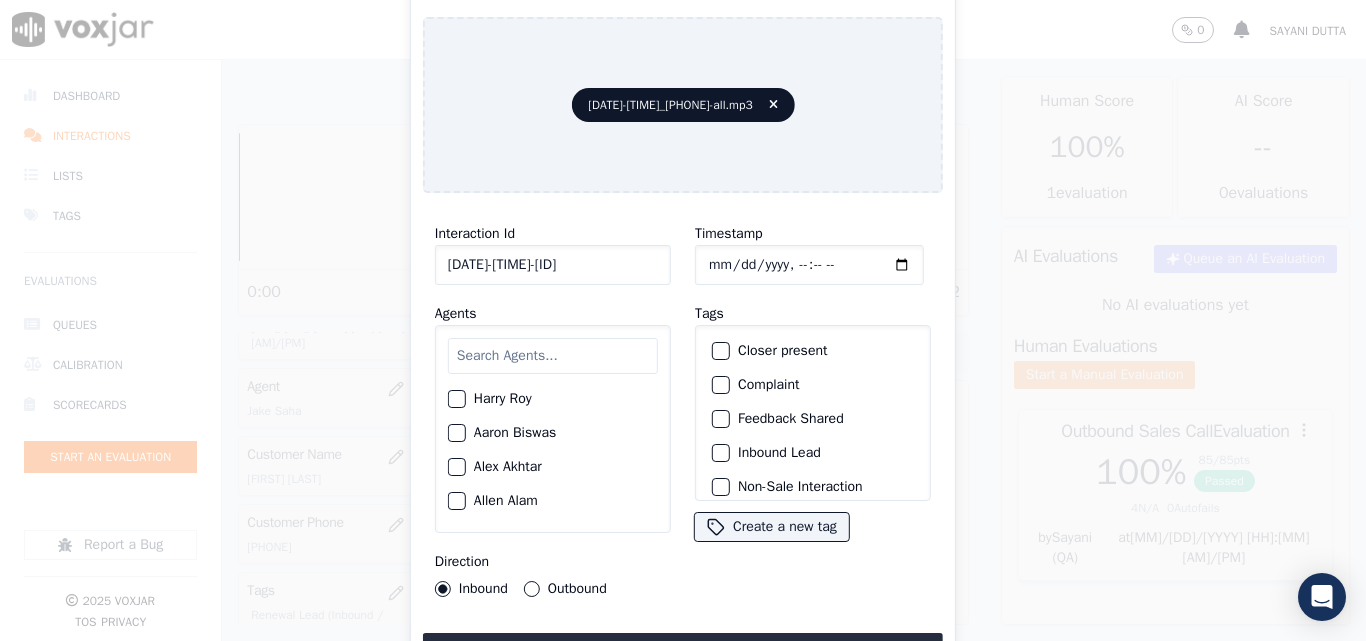 type on "[DATE]-[TIME]-[ID]" 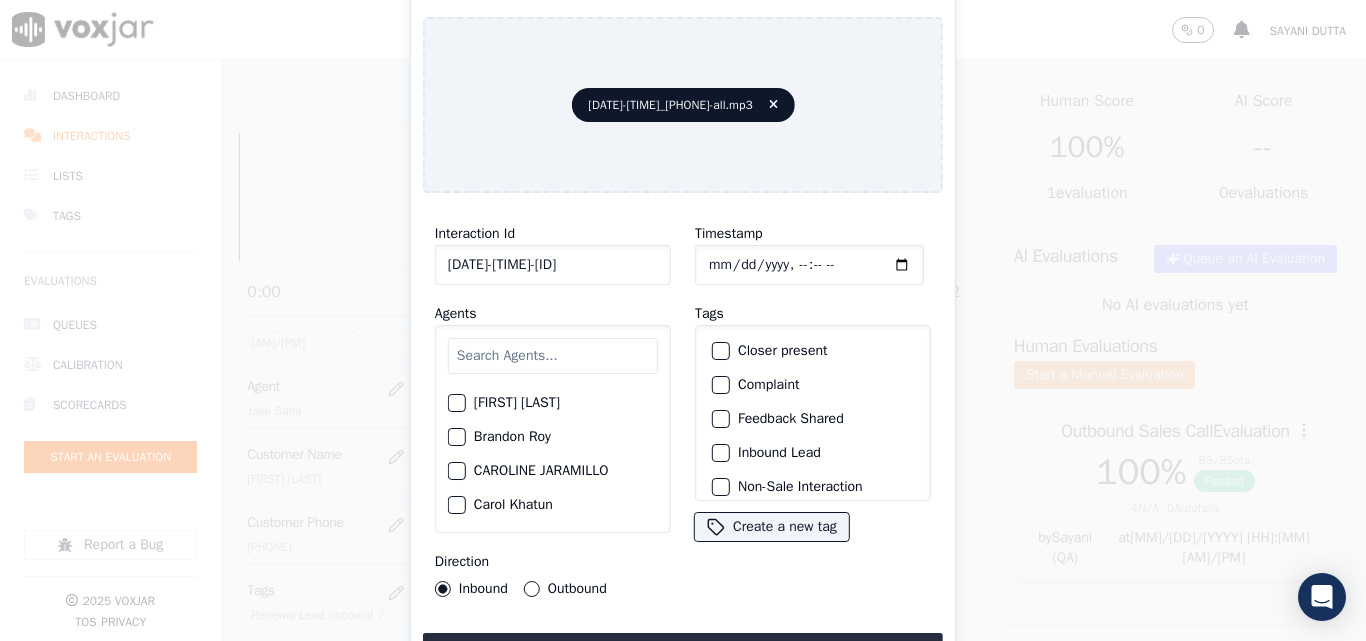 scroll, scrollTop: 300, scrollLeft: 0, axis: vertical 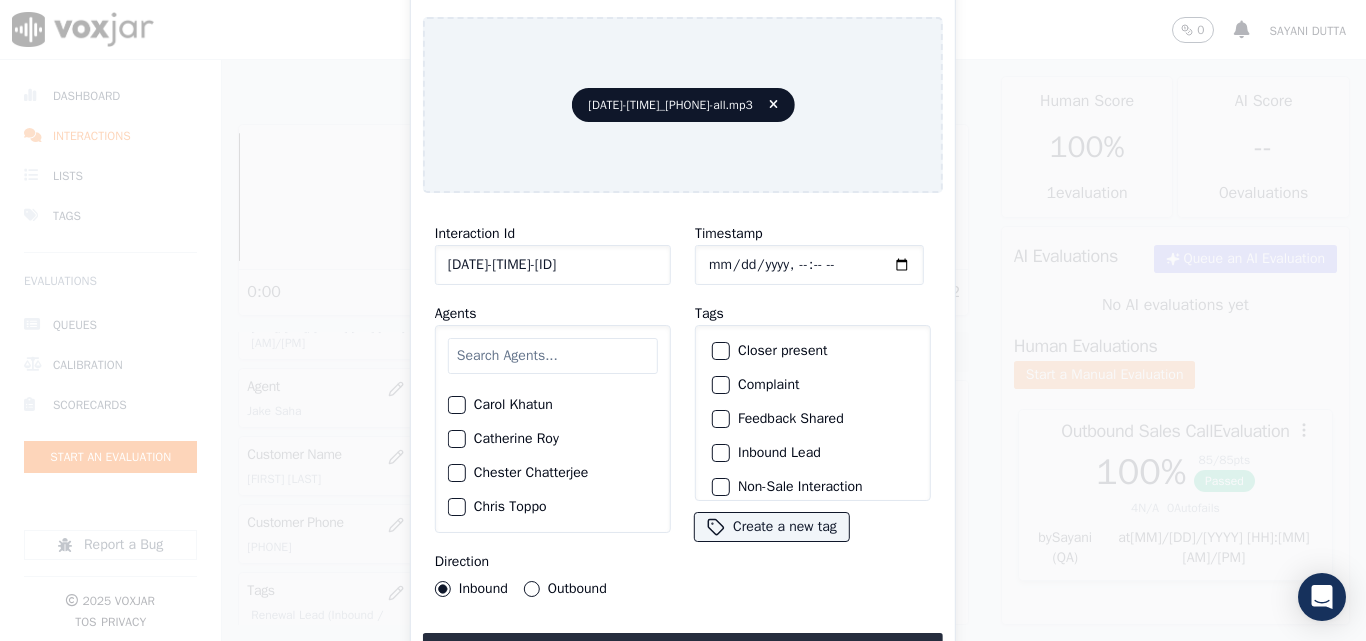click on "Carol Khatun" 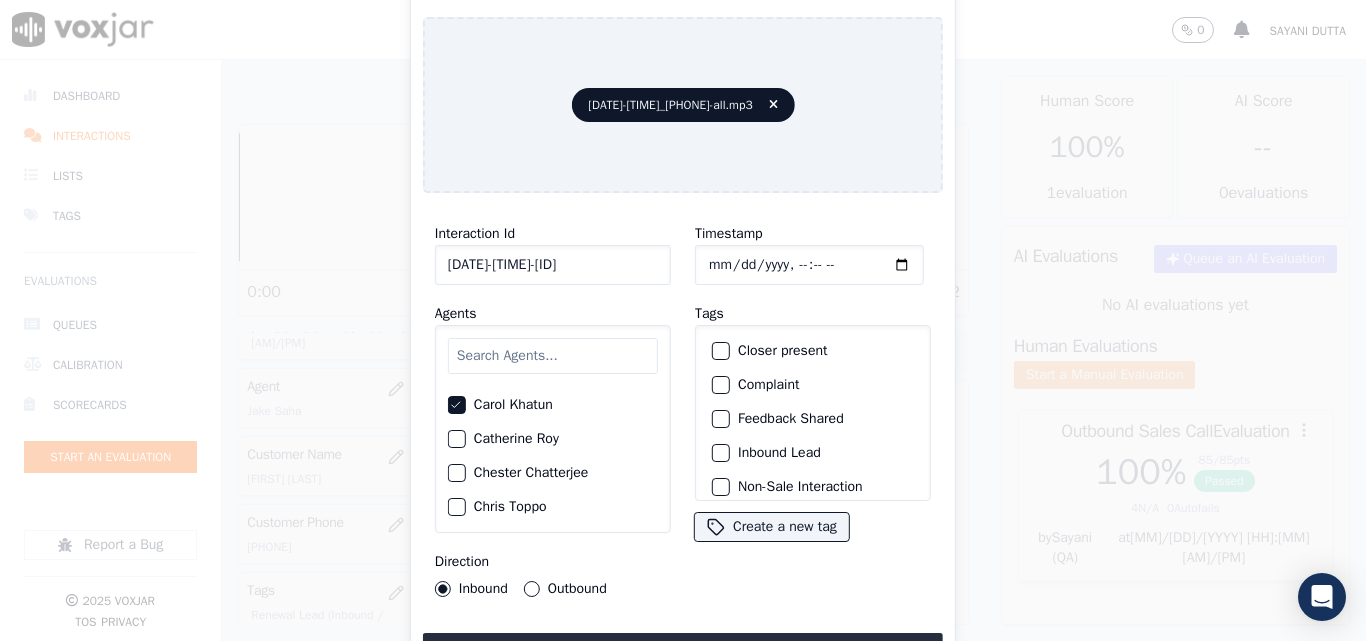 click on "Closer present" 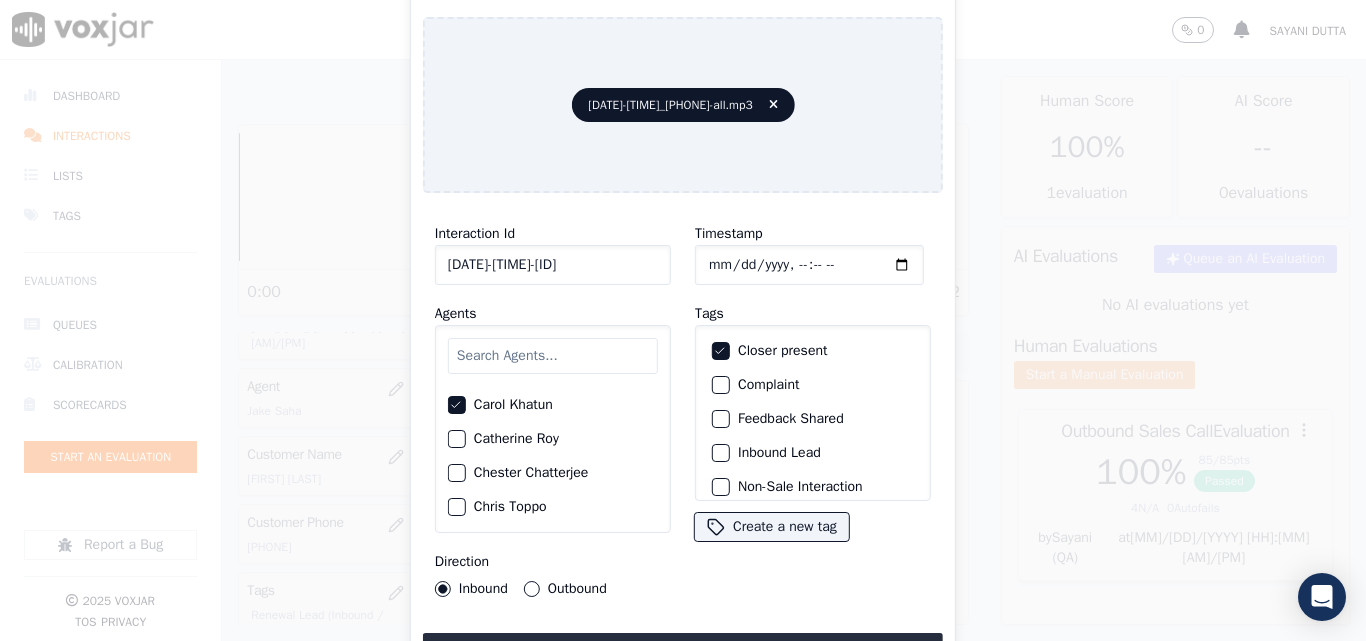 click on "Inbound Lead" 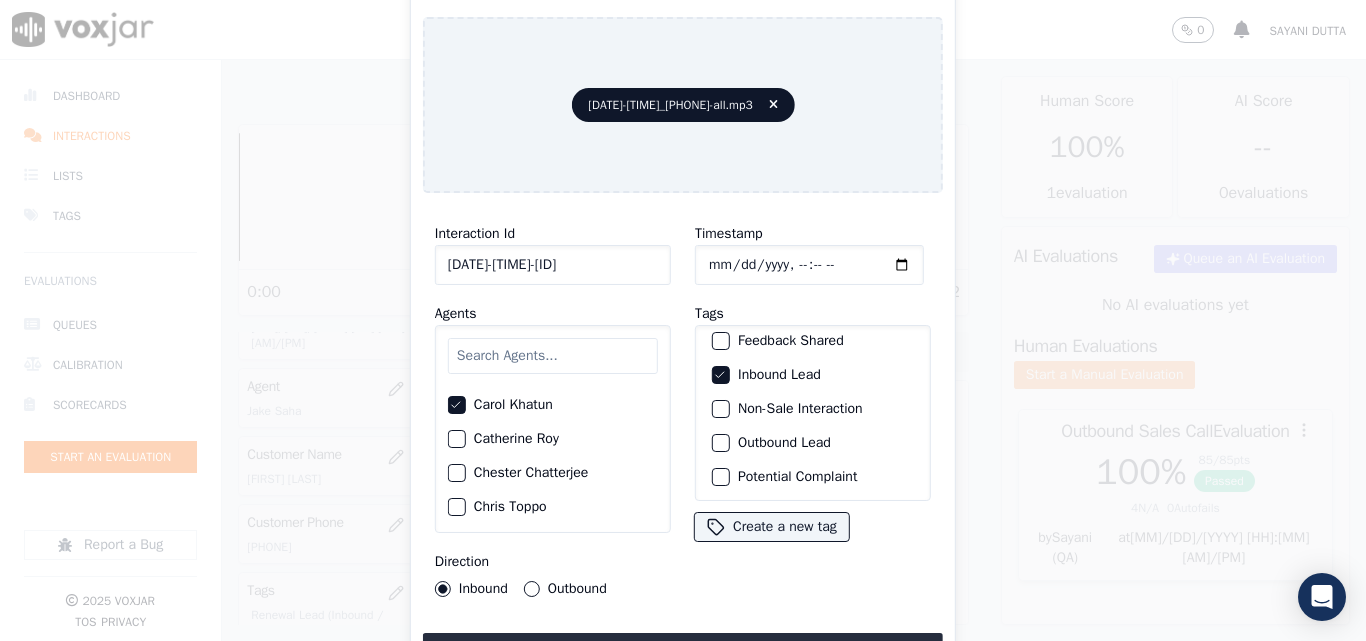 scroll, scrollTop: 173, scrollLeft: 0, axis: vertical 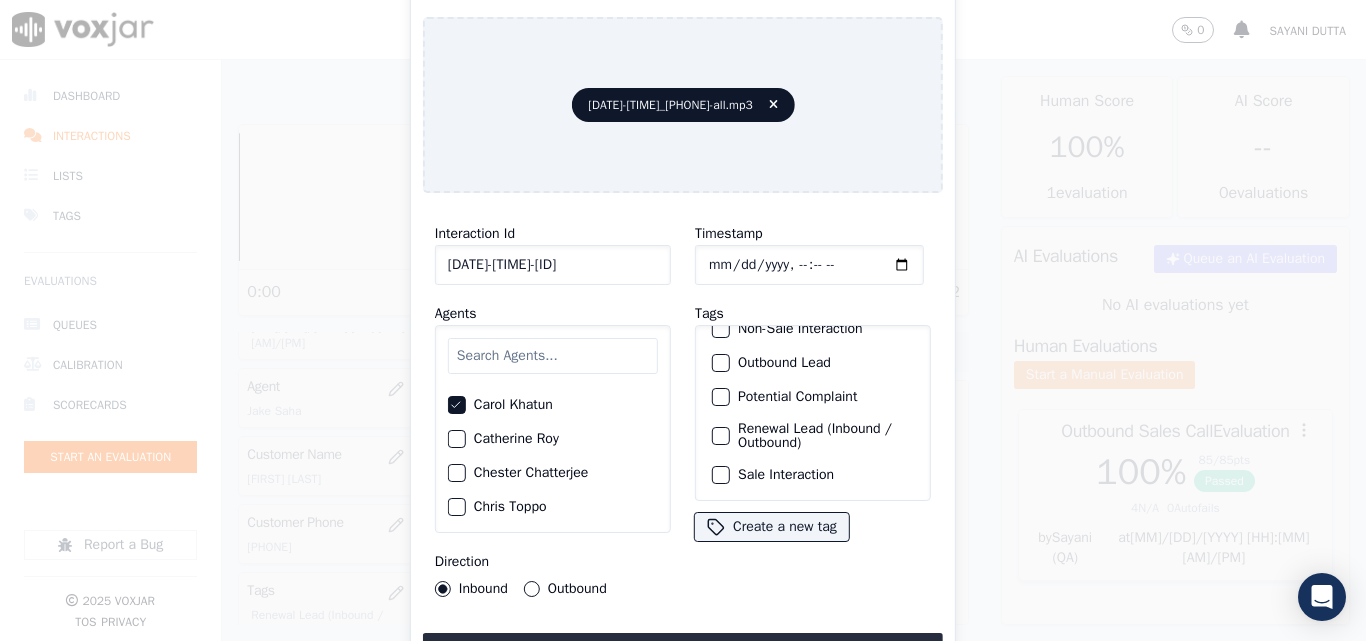 click on "Sale Interaction" 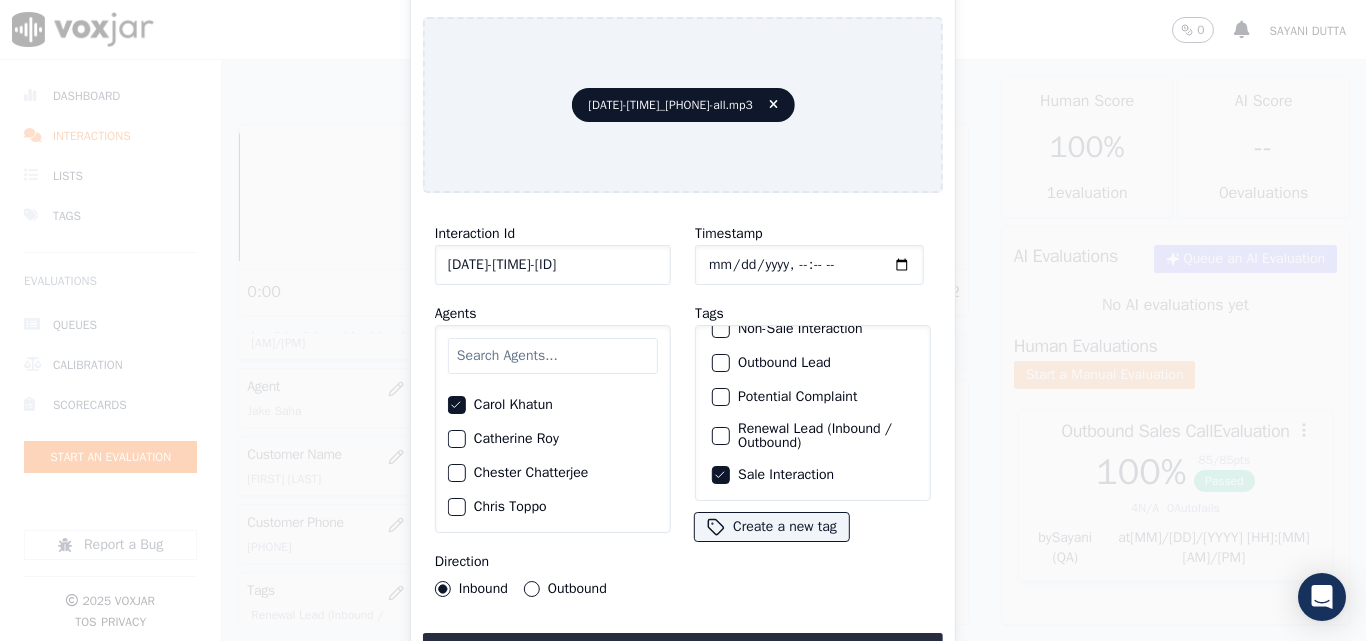 drag, startPoint x: 696, startPoint y: 626, endPoint x: 706, endPoint y: 619, distance: 12.206555 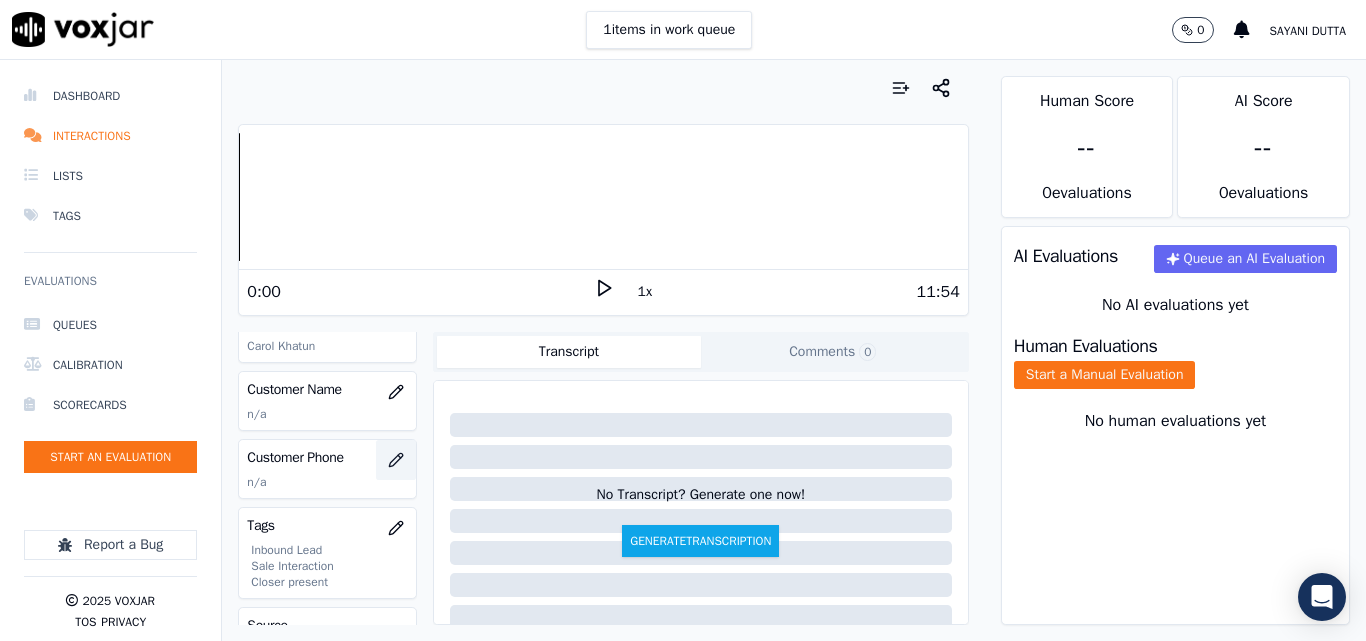 scroll, scrollTop: 300, scrollLeft: 0, axis: vertical 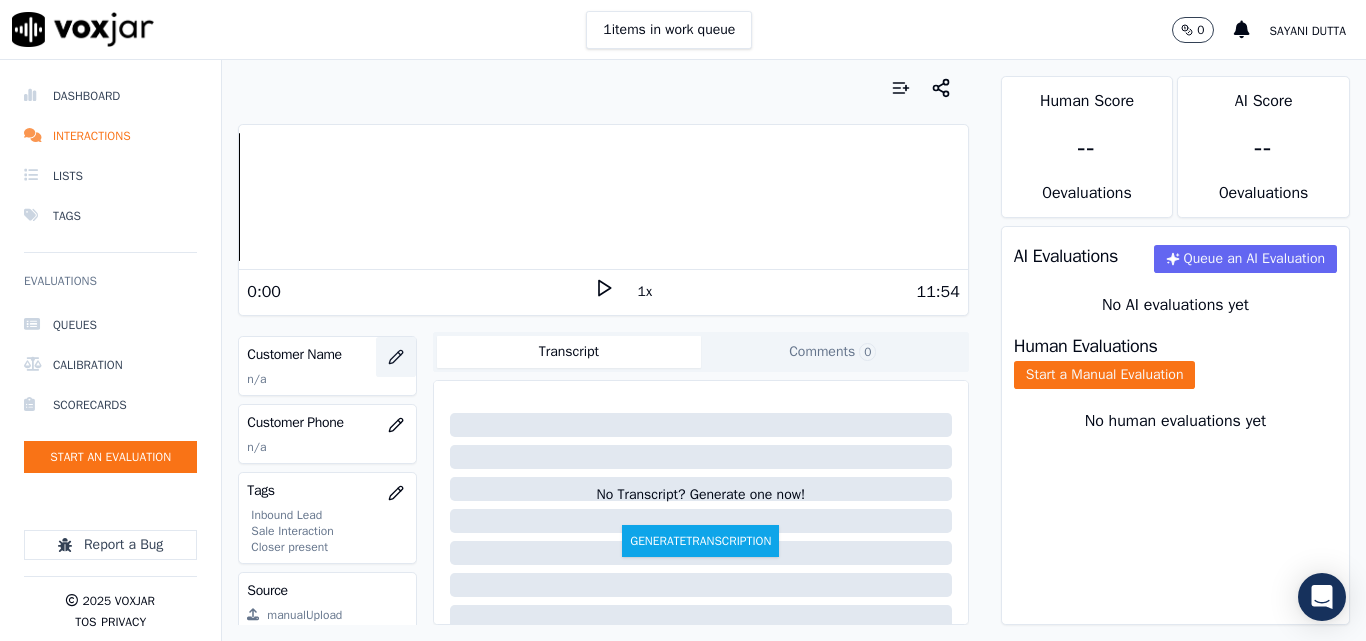 click 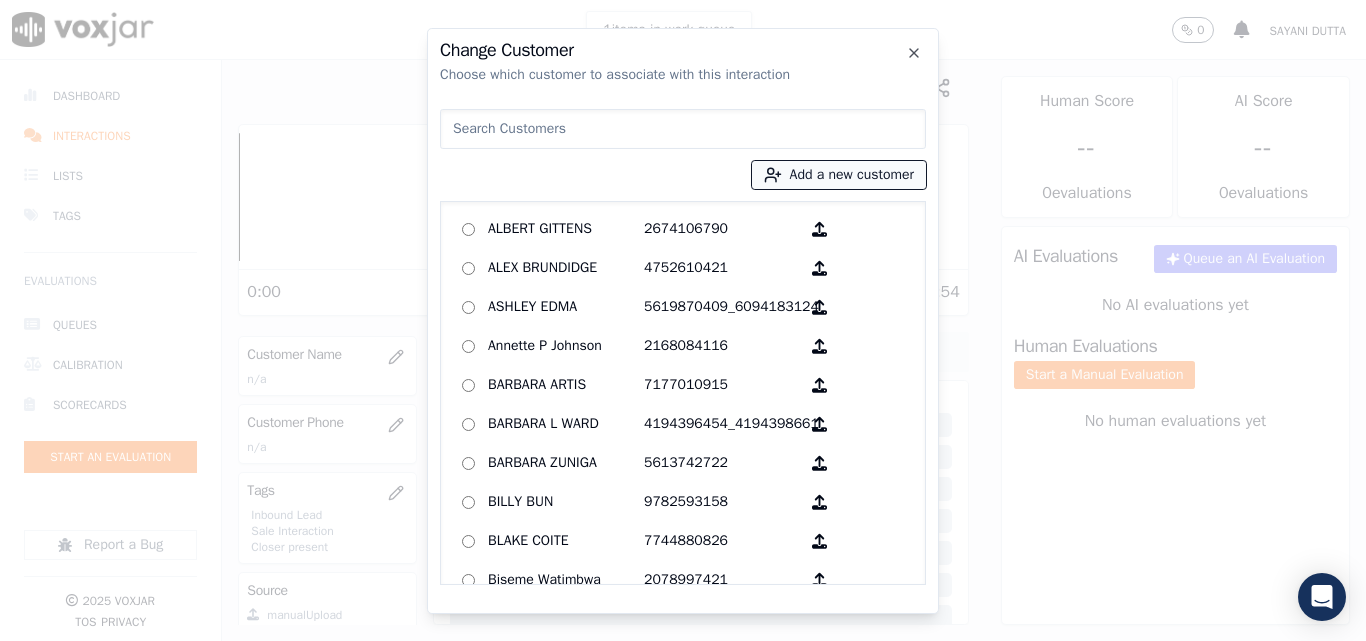 click on "Add a new customer" at bounding box center (839, 175) 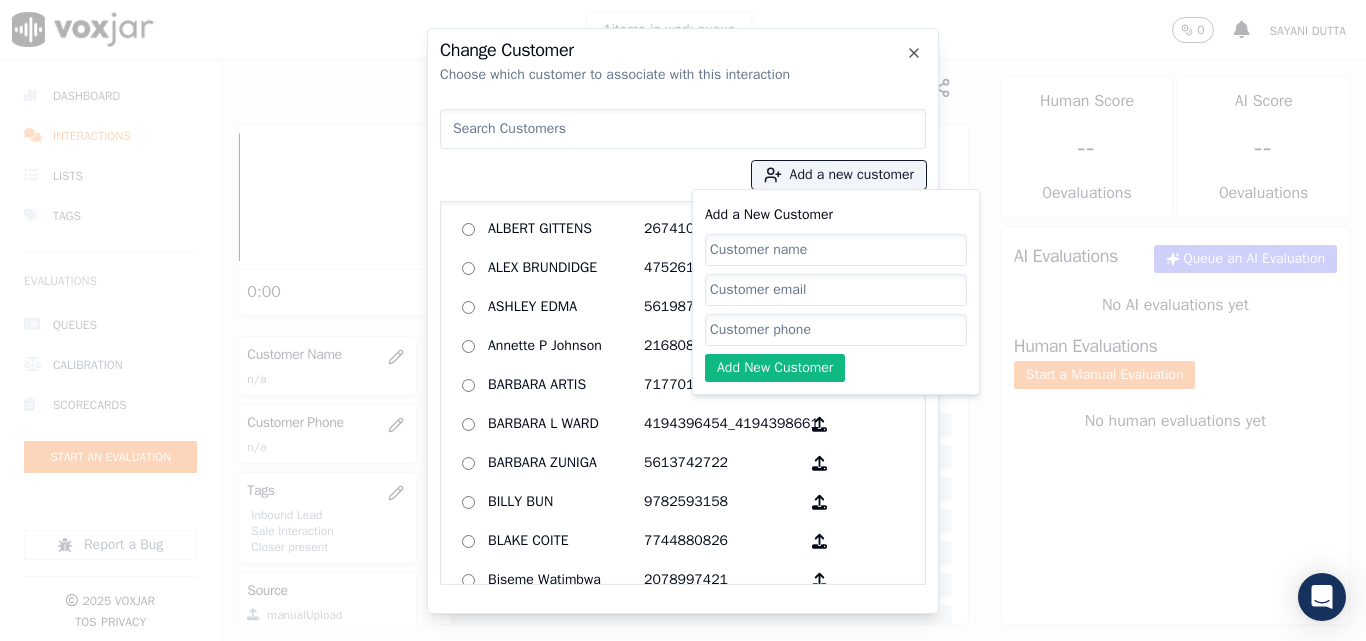 click on "Add a New Customer" 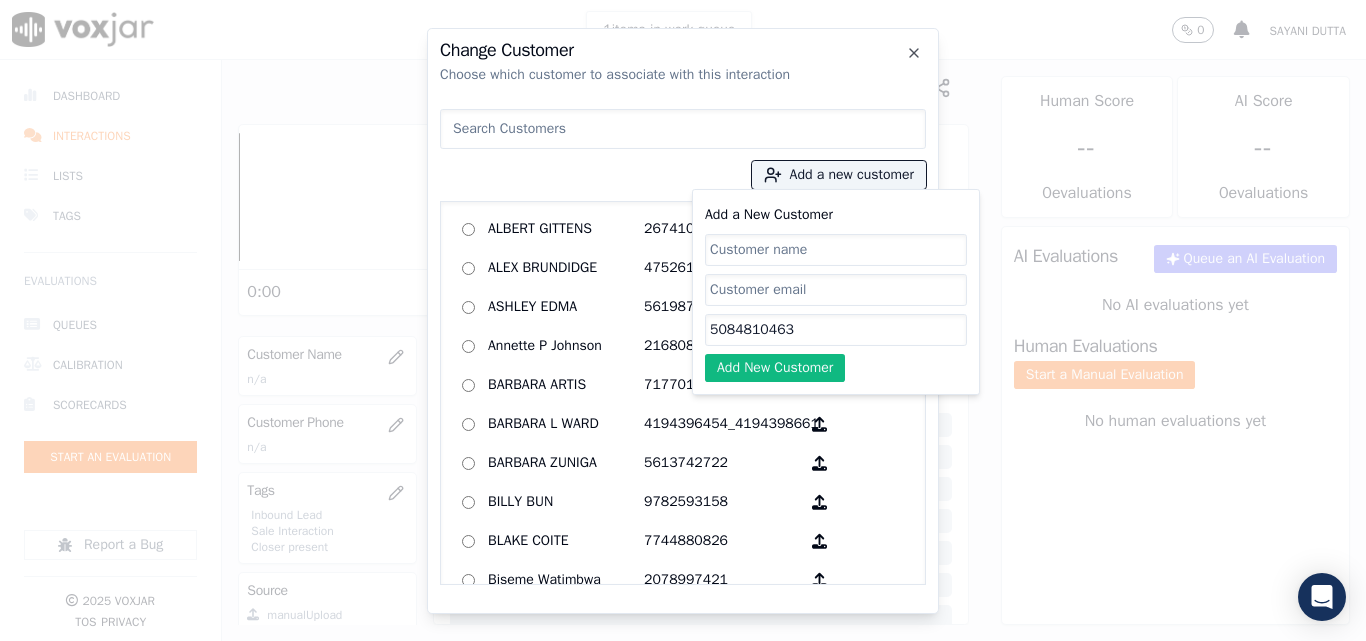 type on "5084810463" 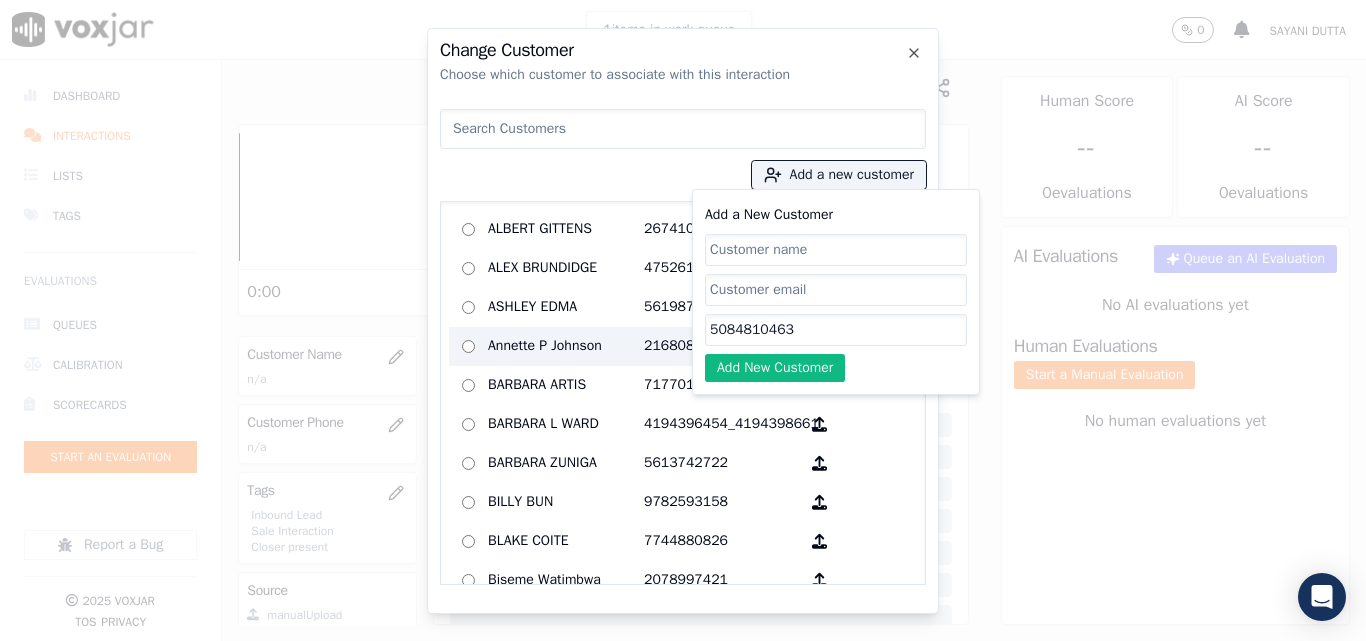 drag, startPoint x: 790, startPoint y: 329, endPoint x: 685, endPoint y: 328, distance: 105.00476 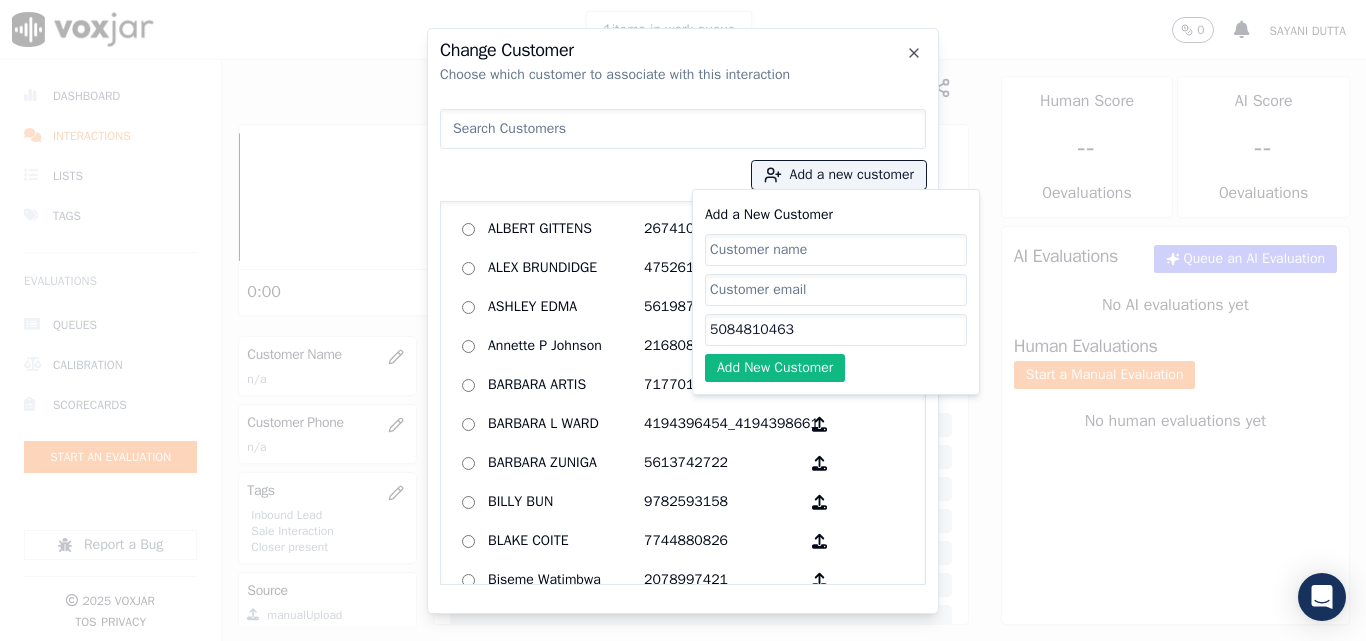 click on "Add a New Customer" 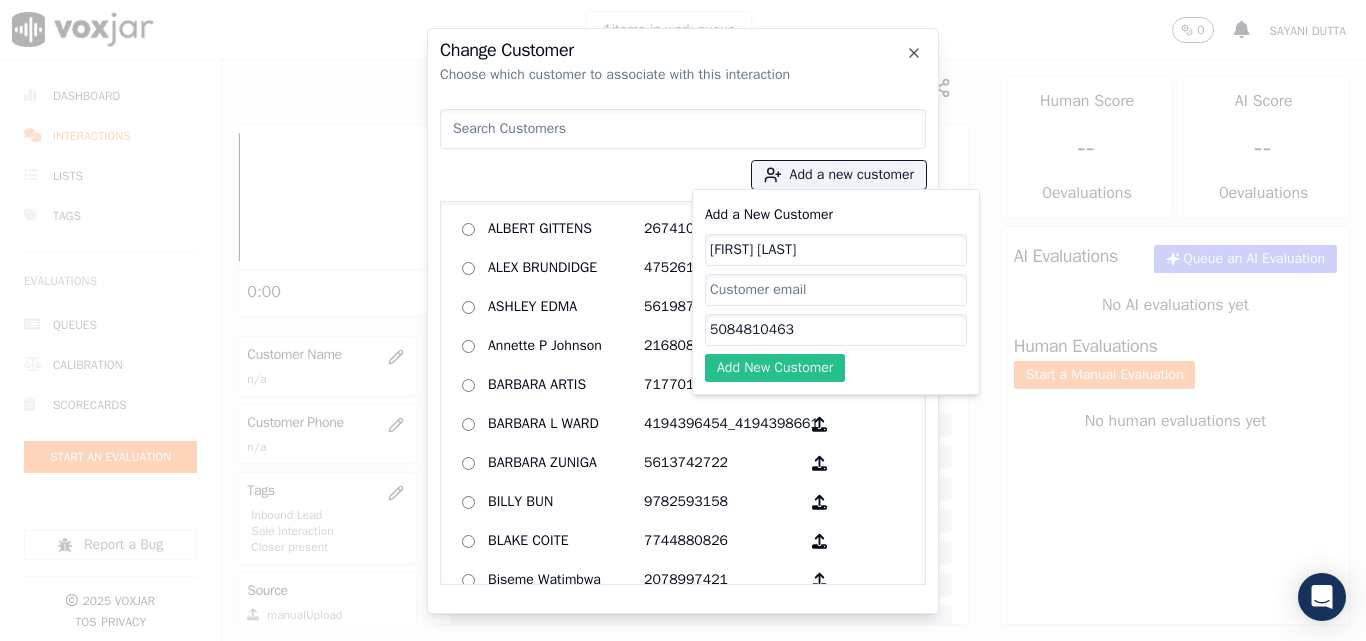 type on "[FIRST] [LAST]" 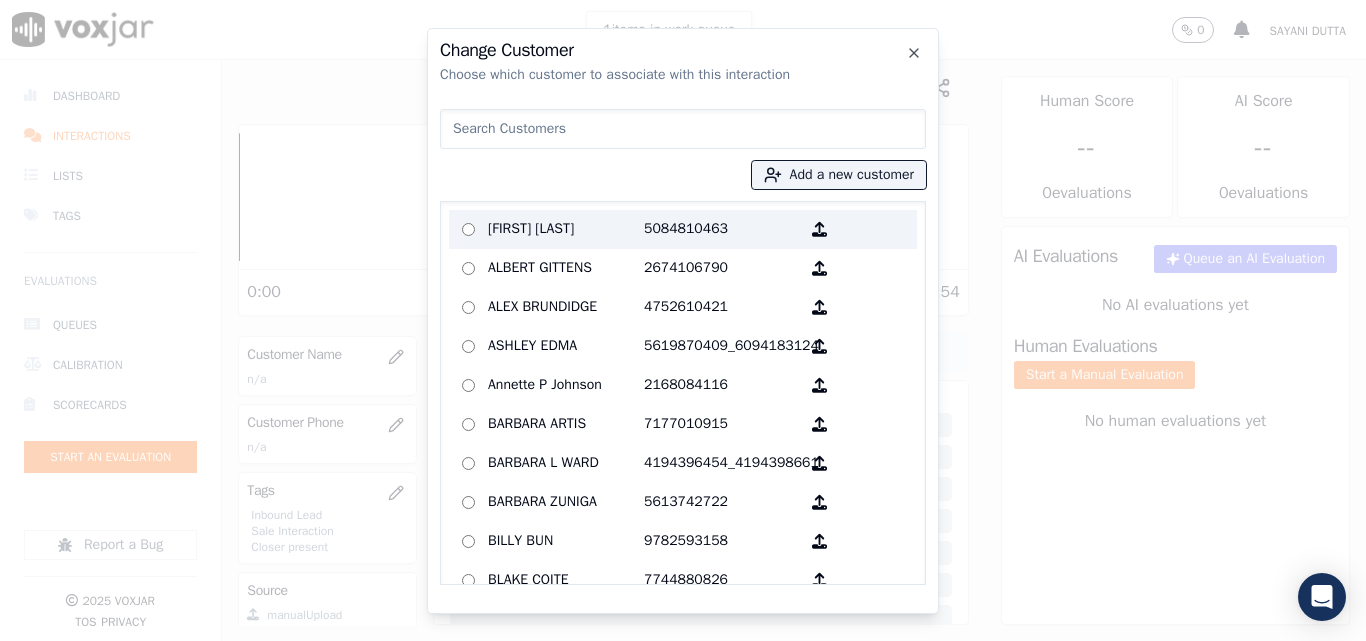 click on "[FIRST] [LAST]" at bounding box center (566, 229) 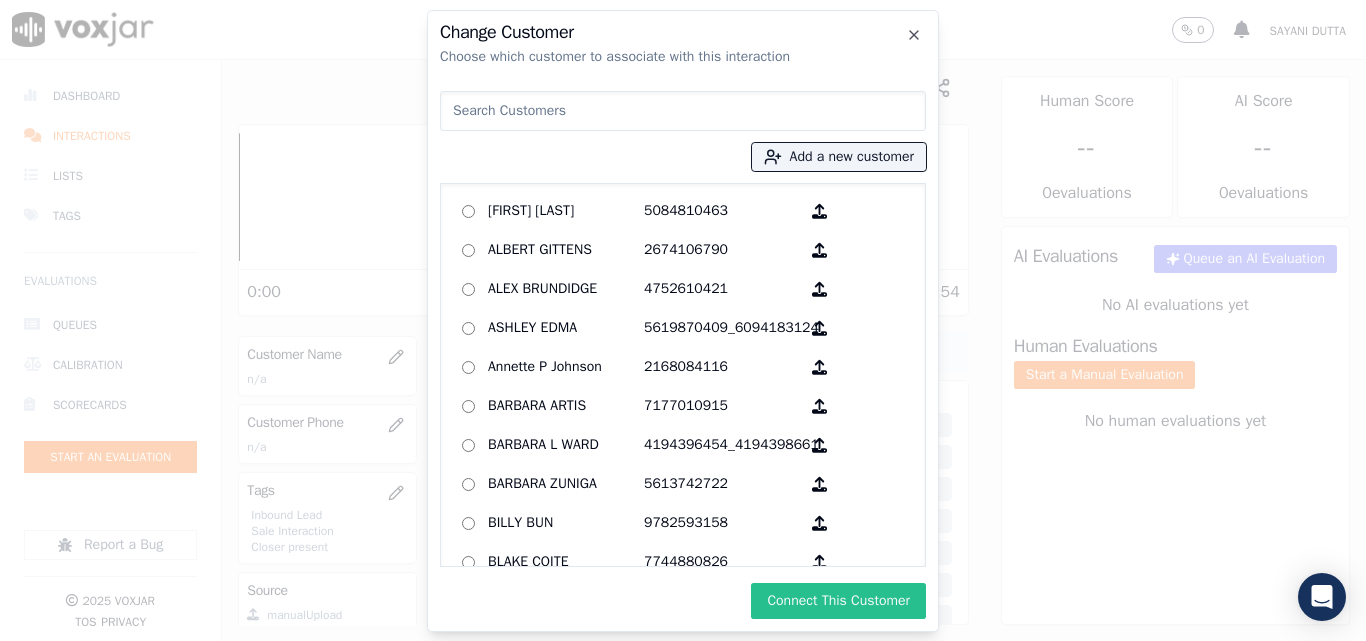click on "Connect This Customer" at bounding box center (838, 601) 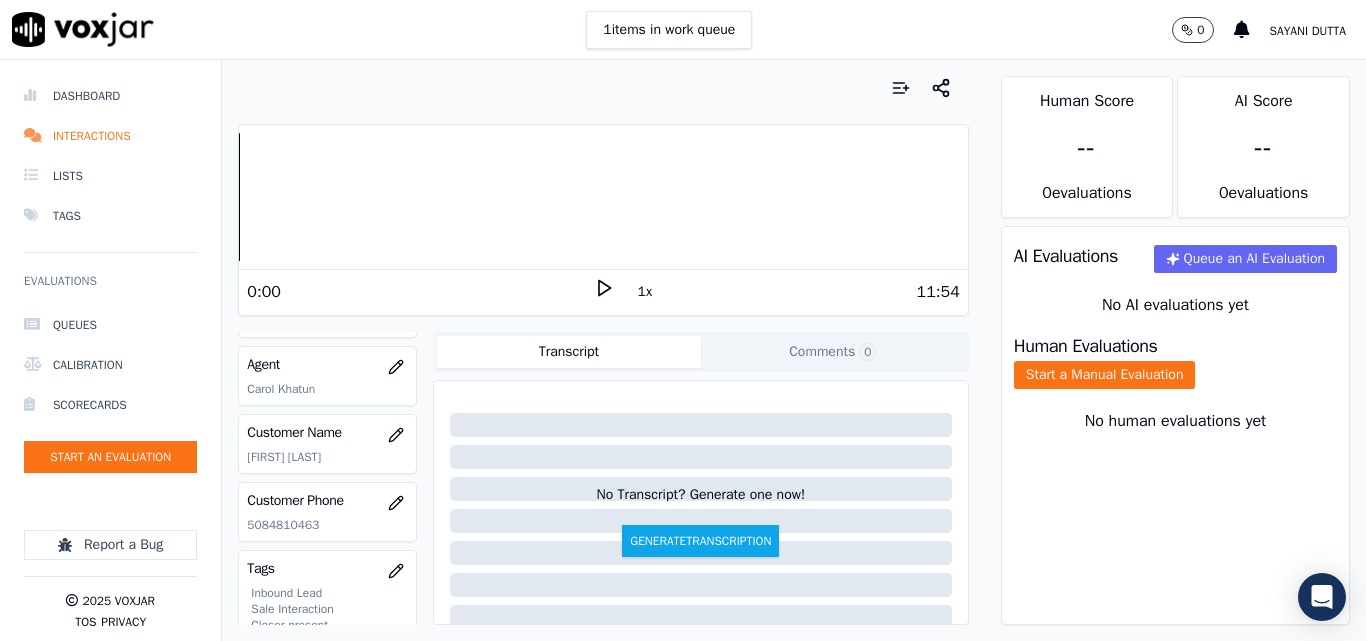 scroll, scrollTop: 104, scrollLeft: 0, axis: vertical 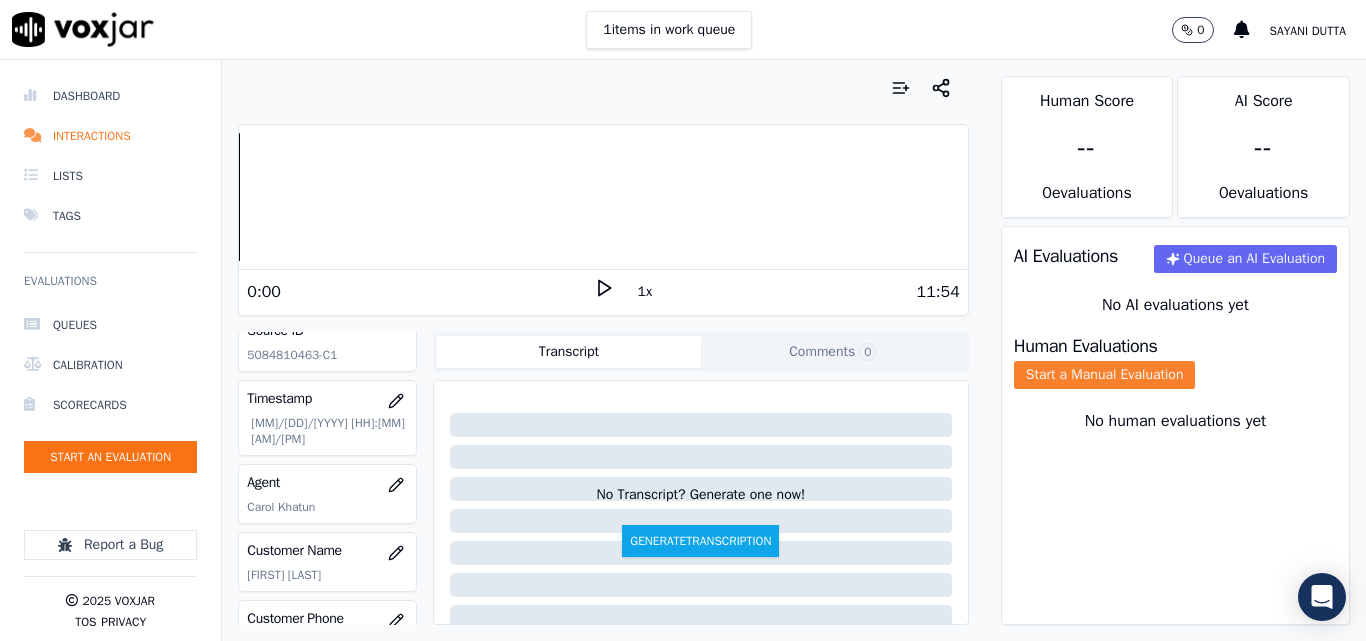 click on "Start a Manual Evaluation" 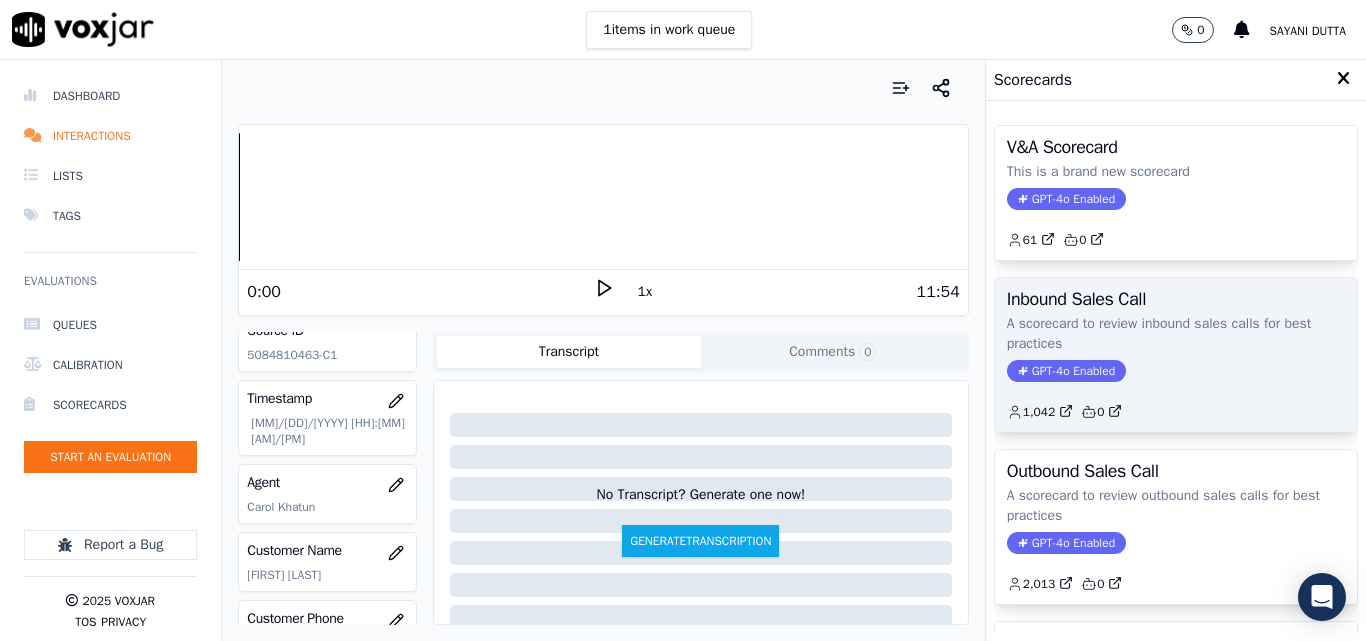 click on "Inbound Sales Call   A scorecard to review inbound sales calls for best practices     GPT-4o Enabled       1,042         0" at bounding box center [1176, 355] 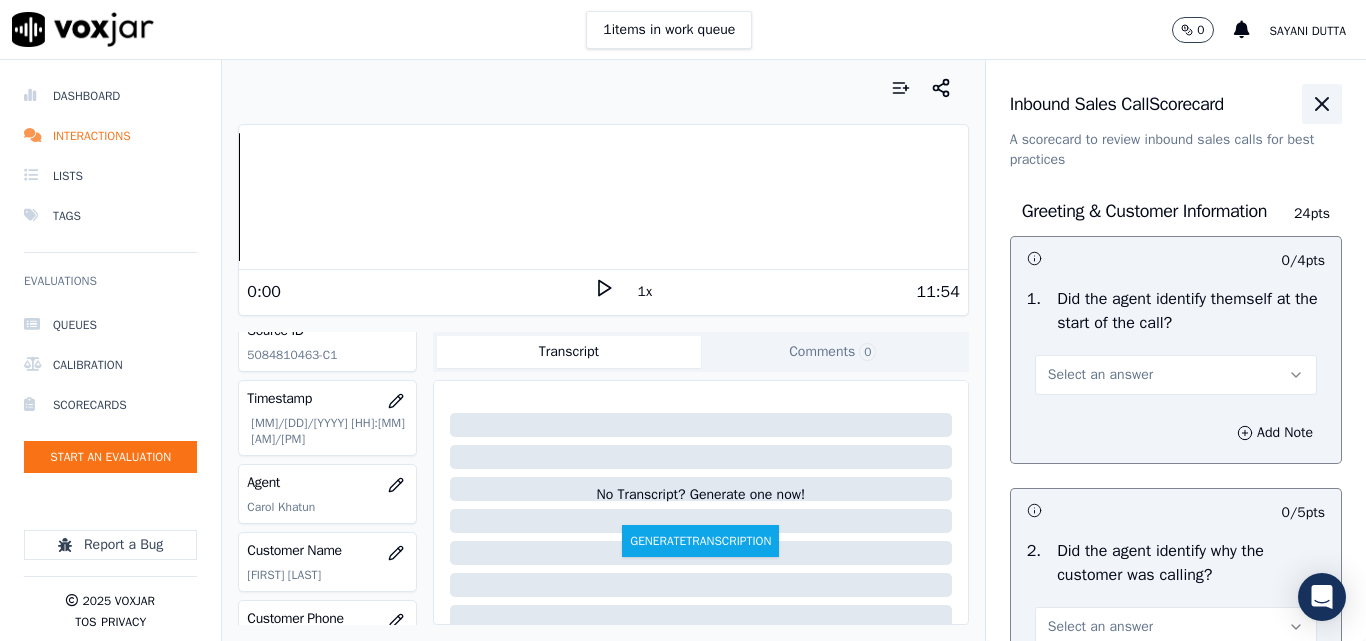 click 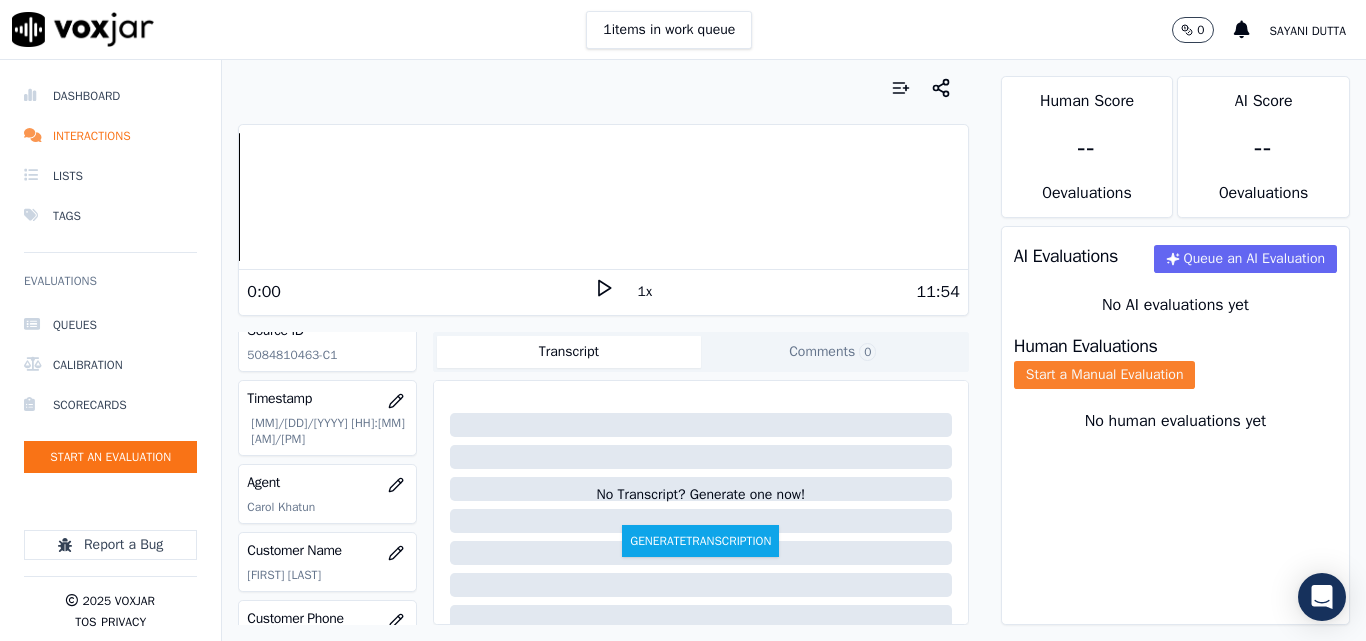 click on "Start a Manual Evaluation" 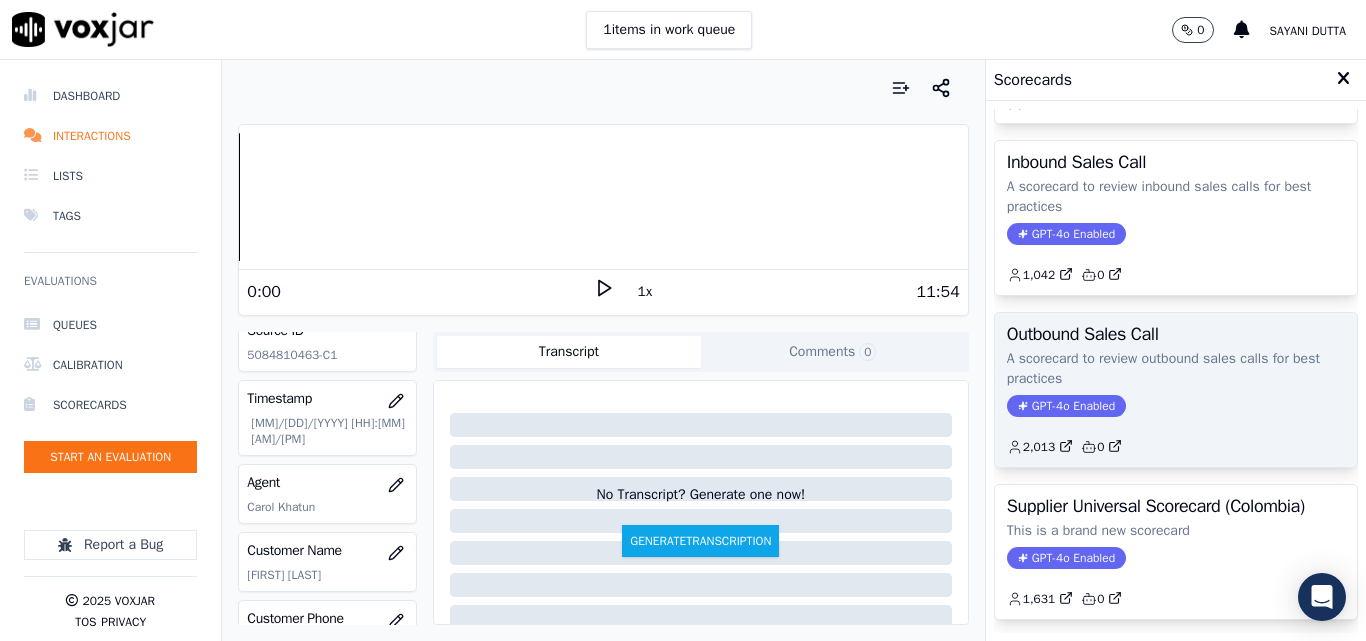 scroll, scrollTop: 300, scrollLeft: 0, axis: vertical 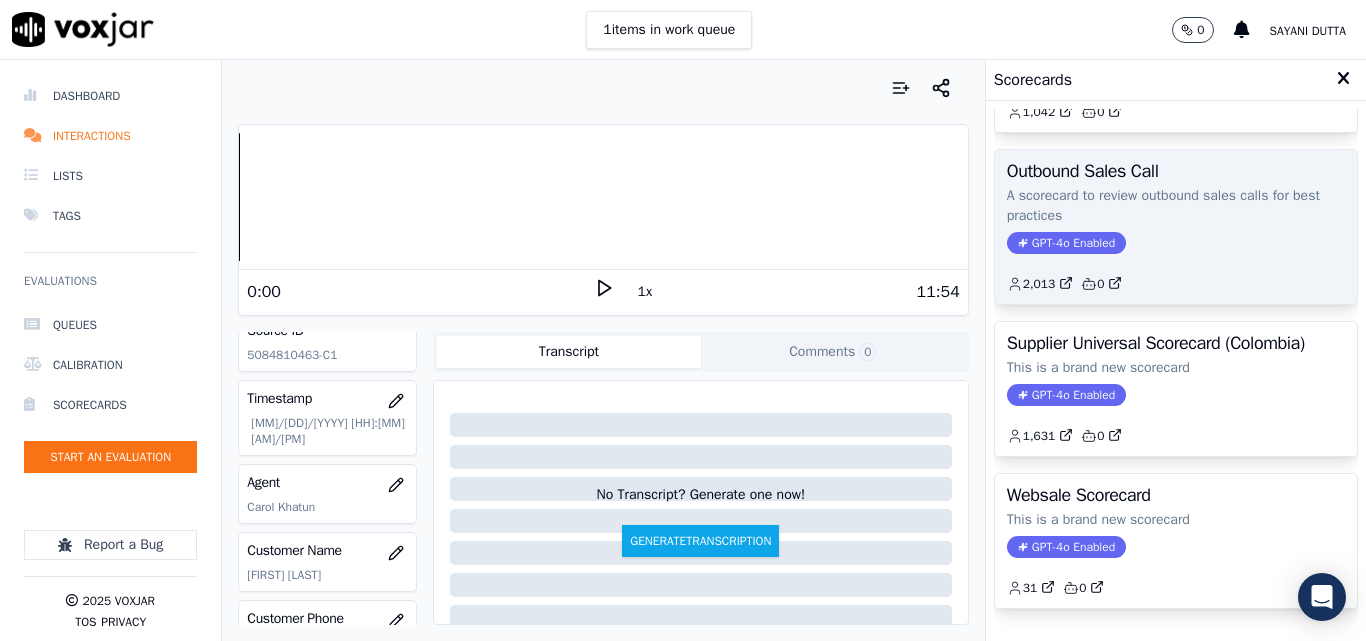 click on "GPT-4o Enabled" 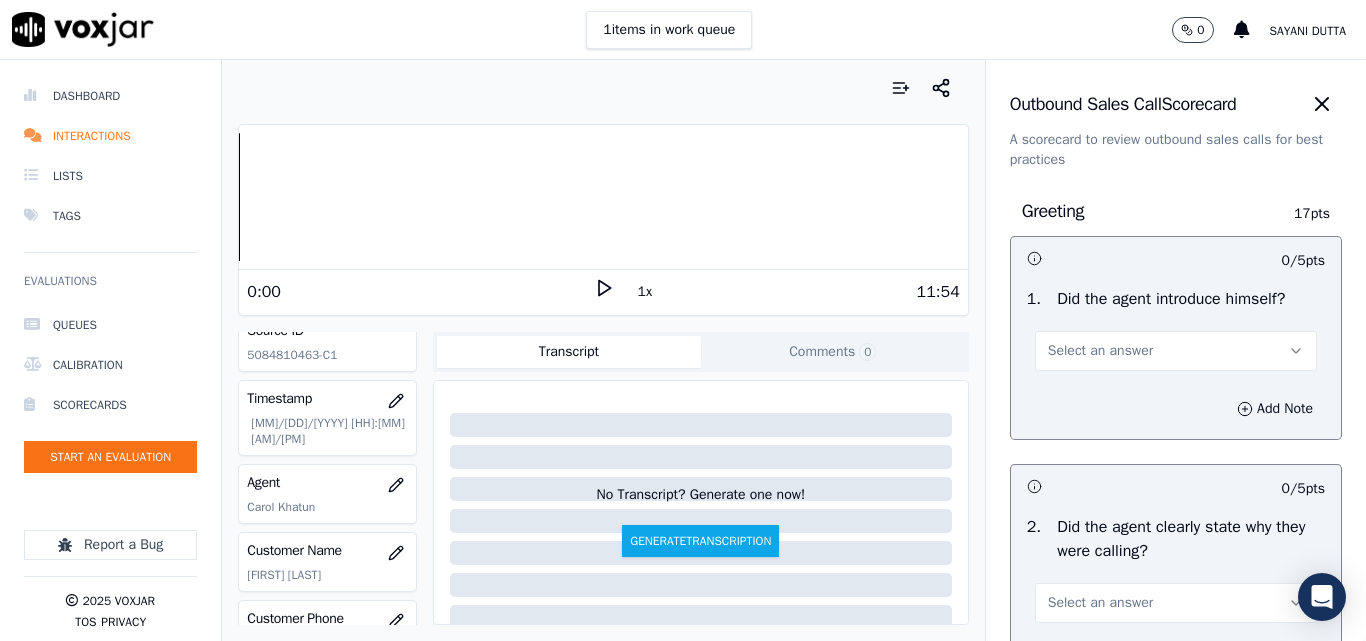 click on "Select an answer" at bounding box center [1100, 351] 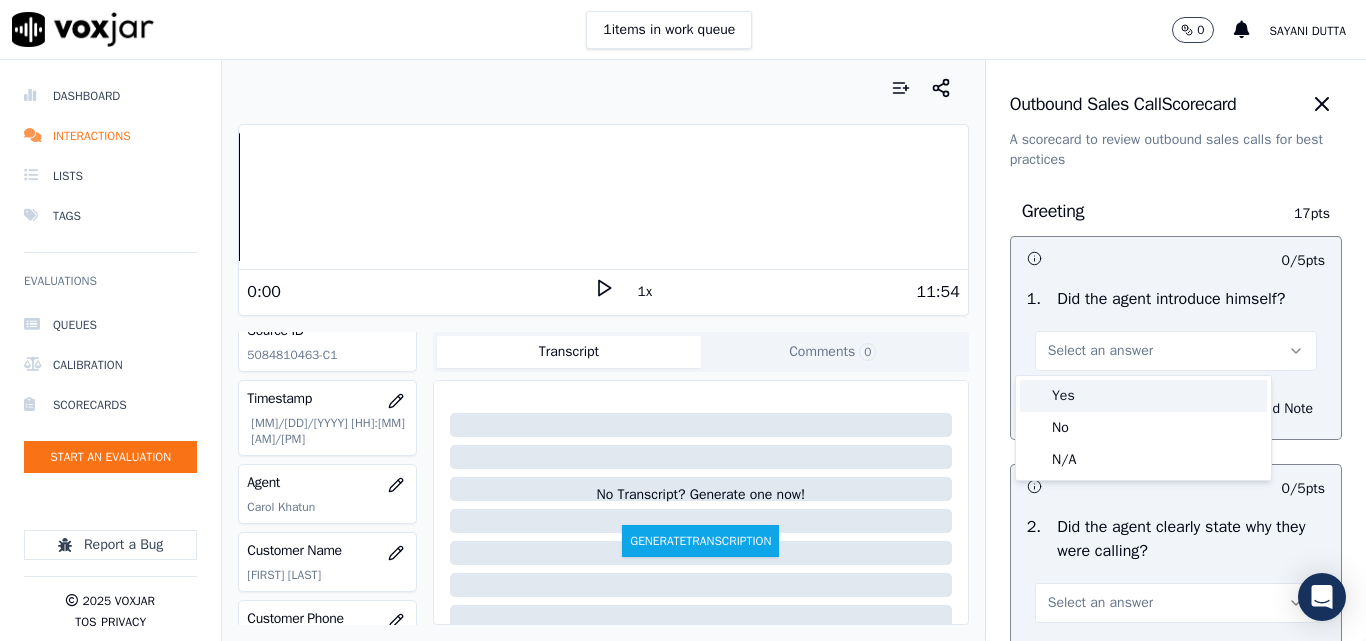 click on "Yes" at bounding box center (1143, 396) 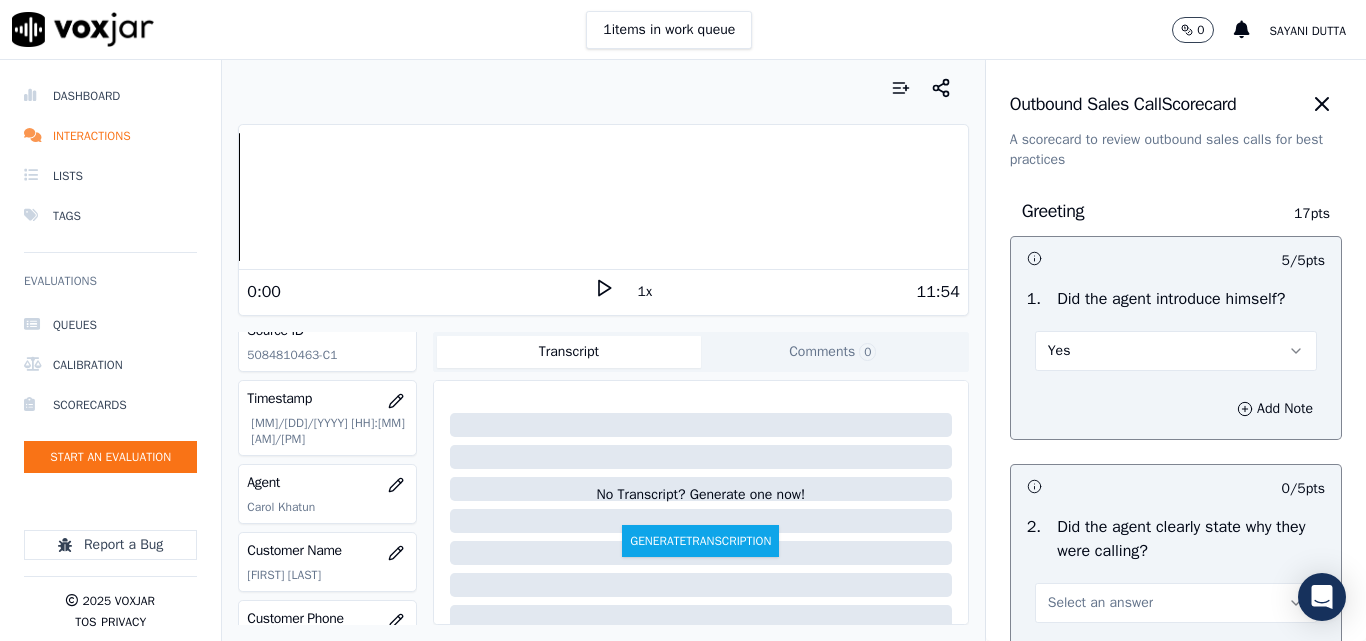 scroll, scrollTop: 200, scrollLeft: 0, axis: vertical 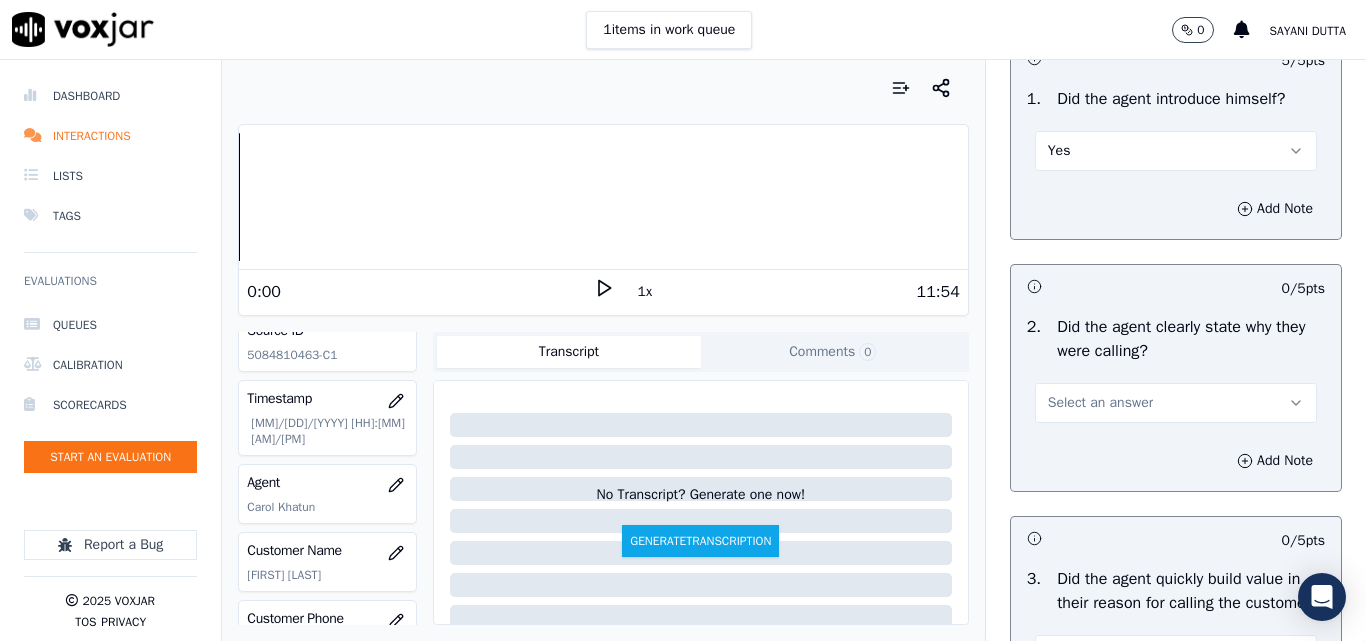 click on "Select an answer" at bounding box center [1100, 403] 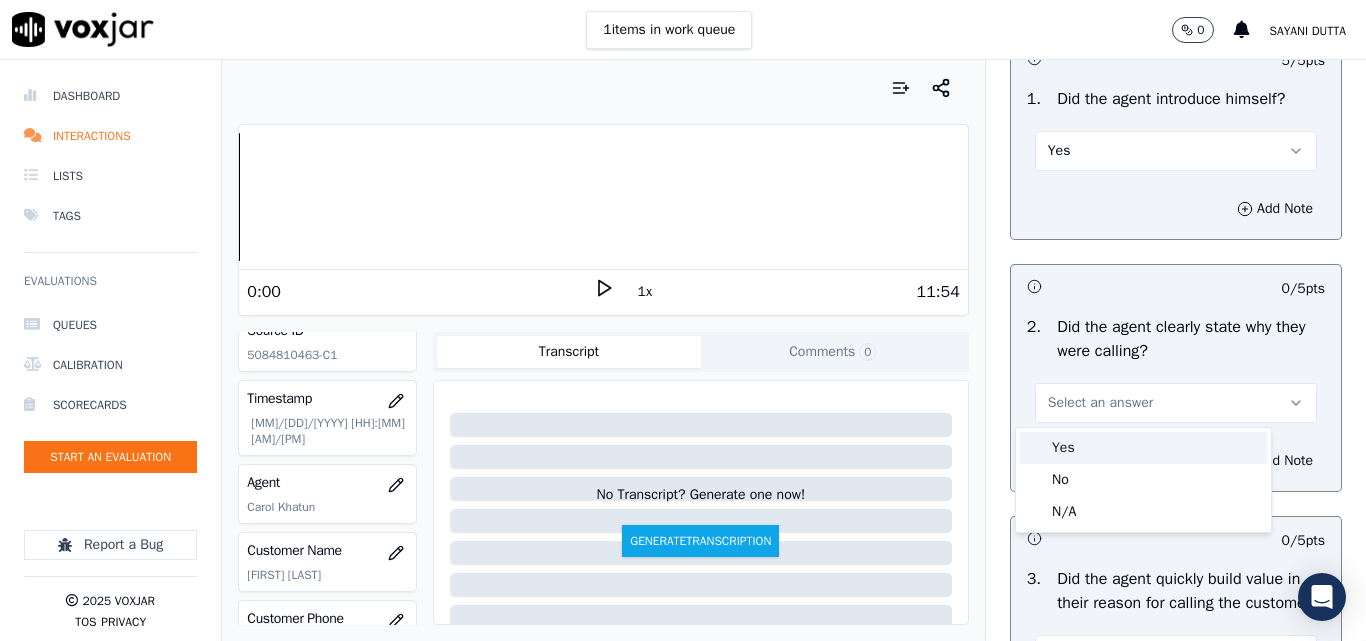 click on "Yes" at bounding box center [1143, 448] 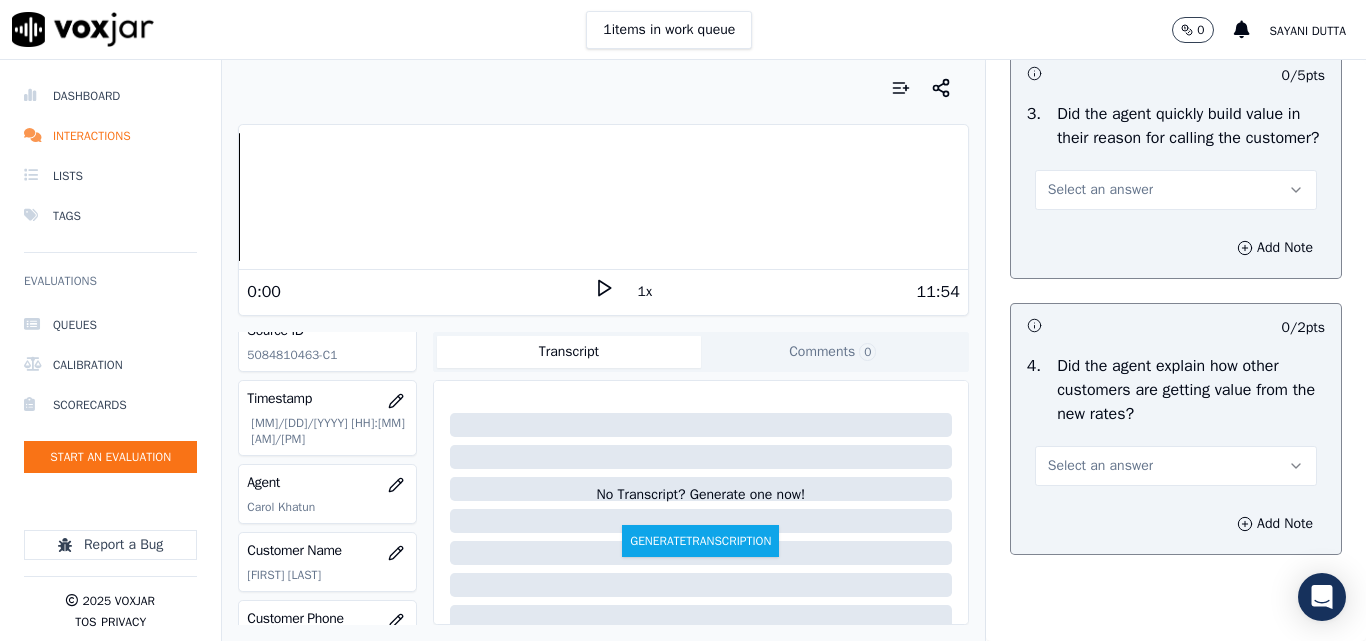 scroll, scrollTop: 700, scrollLeft: 0, axis: vertical 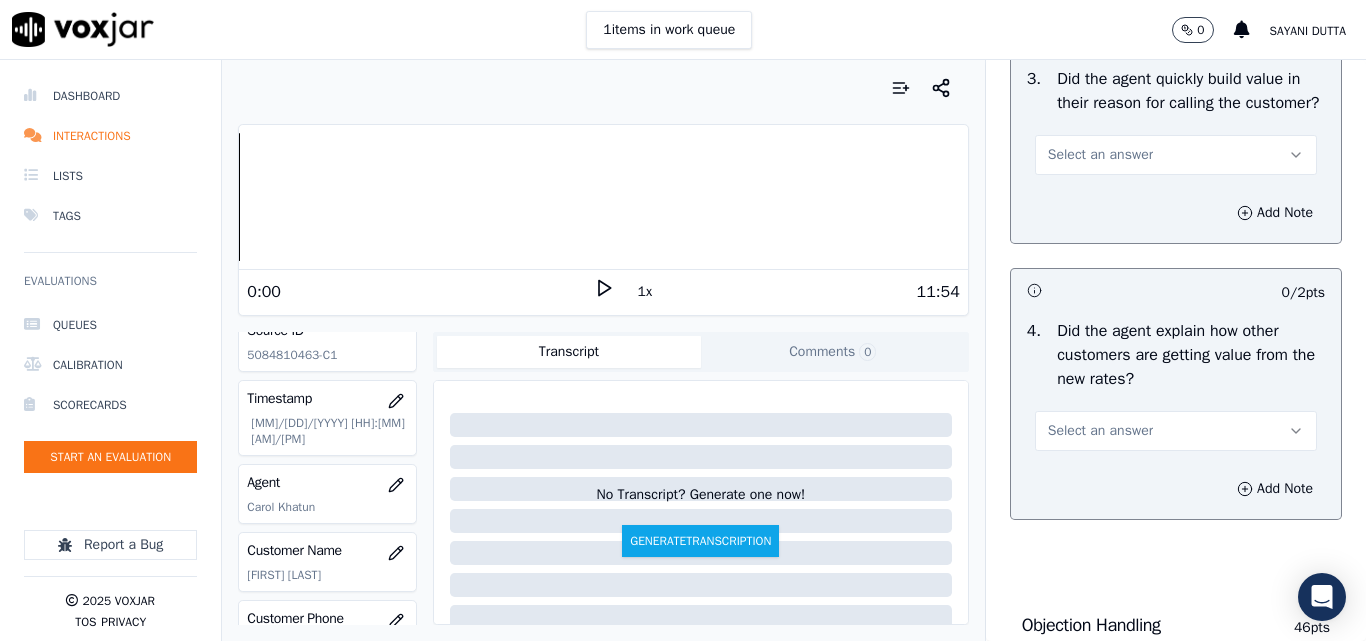 click on "Select an answer" at bounding box center (1176, 155) 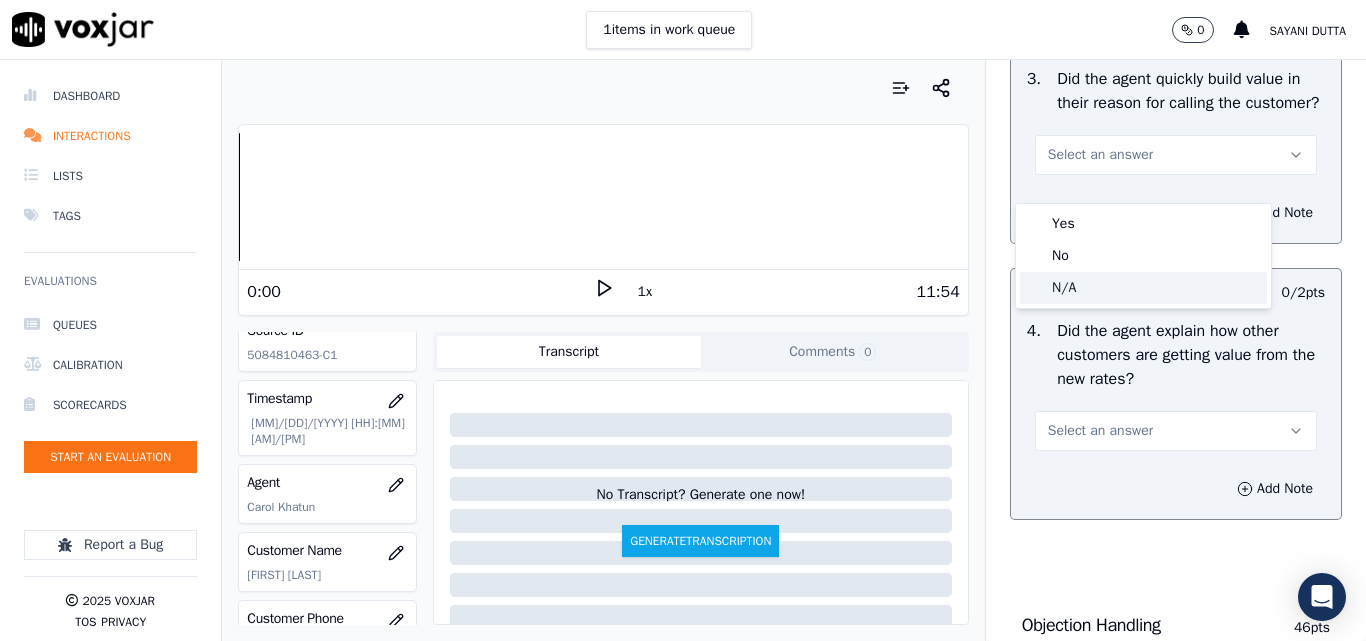 click on "N/A" 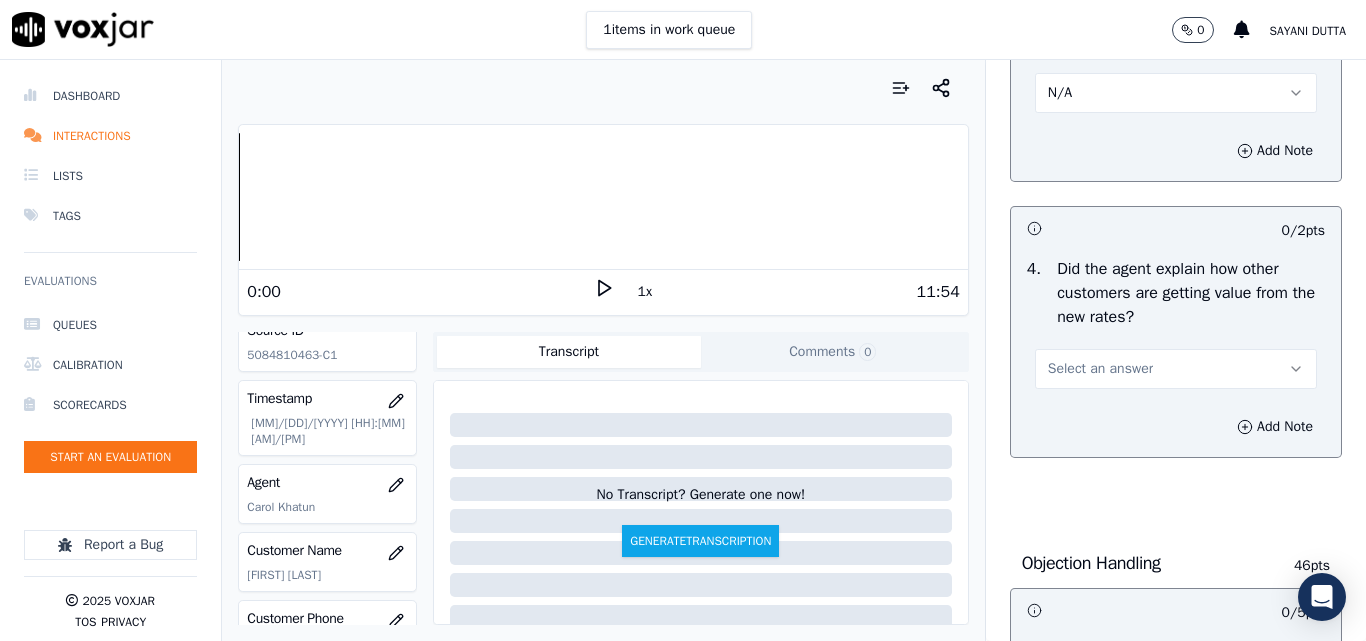 scroll, scrollTop: 900, scrollLeft: 0, axis: vertical 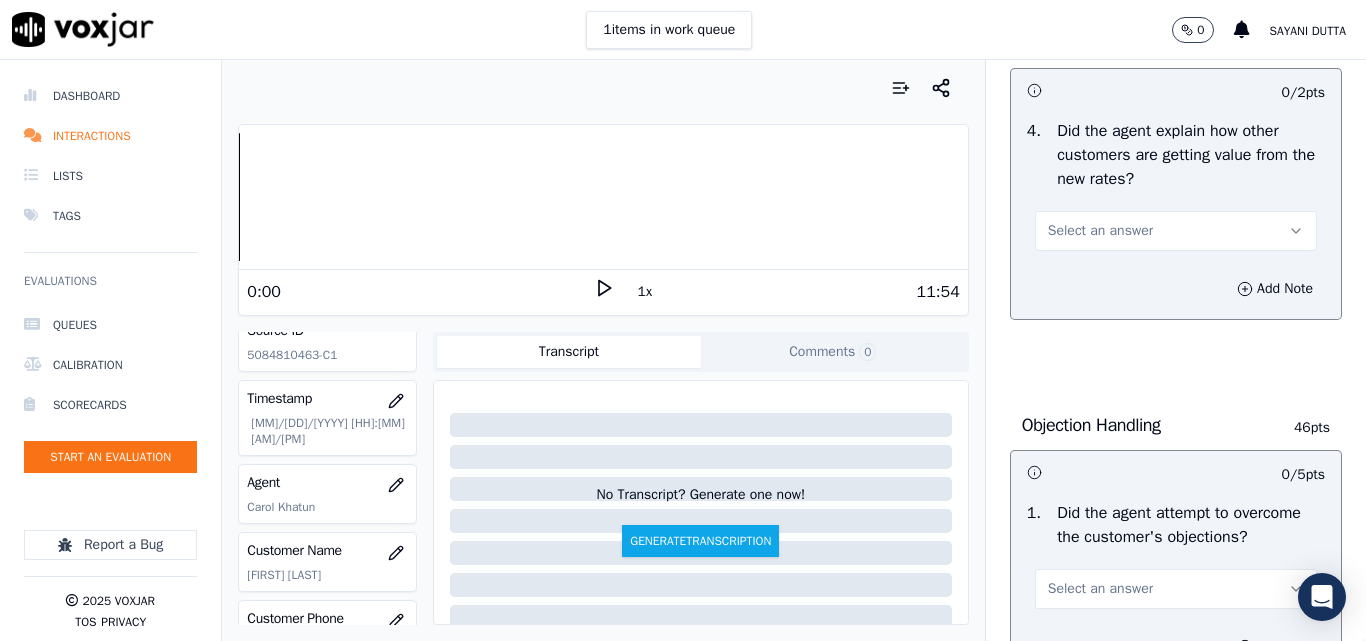 click on "Select an answer" at bounding box center (1100, 231) 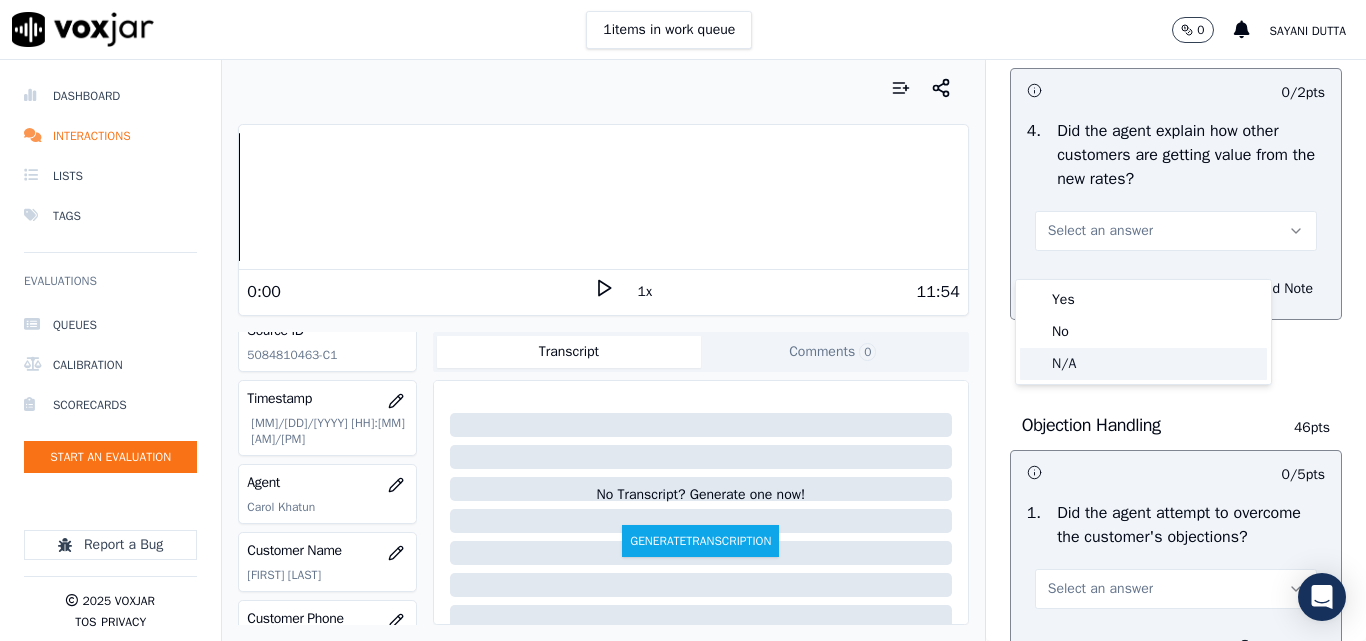 click on "N/A" 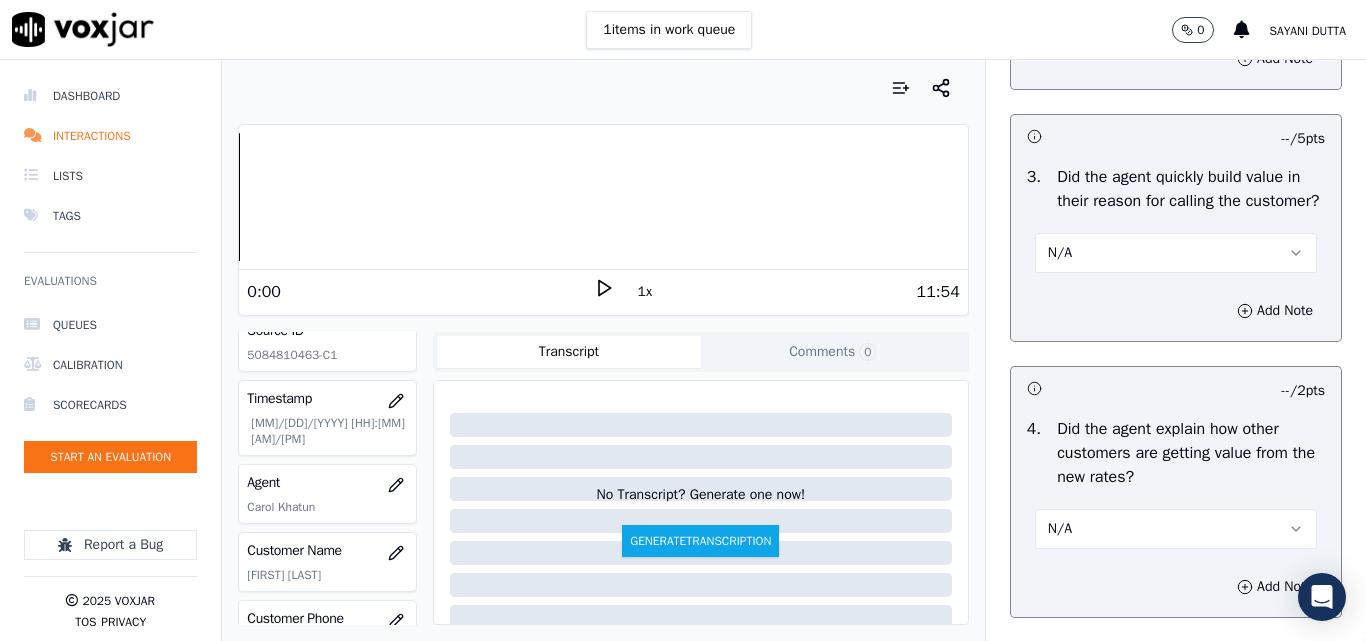 scroll, scrollTop: 600, scrollLeft: 0, axis: vertical 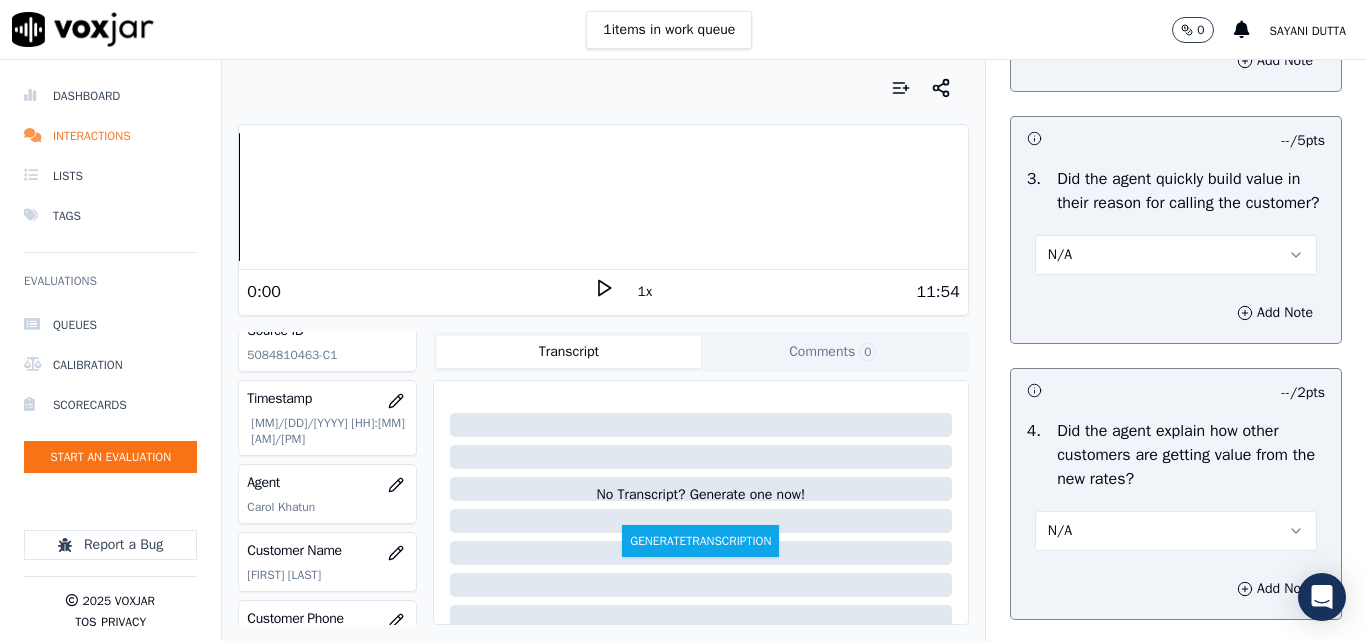 click on "N/A" at bounding box center (1176, 255) 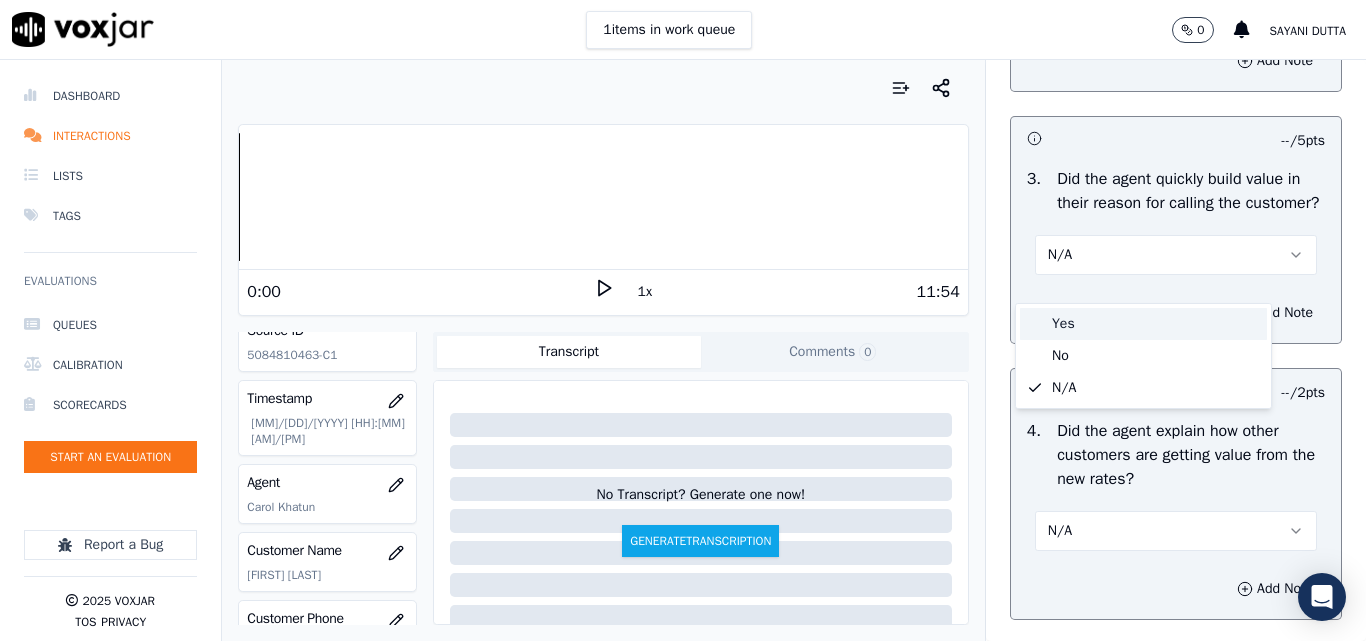 click on "Yes" at bounding box center [1143, 324] 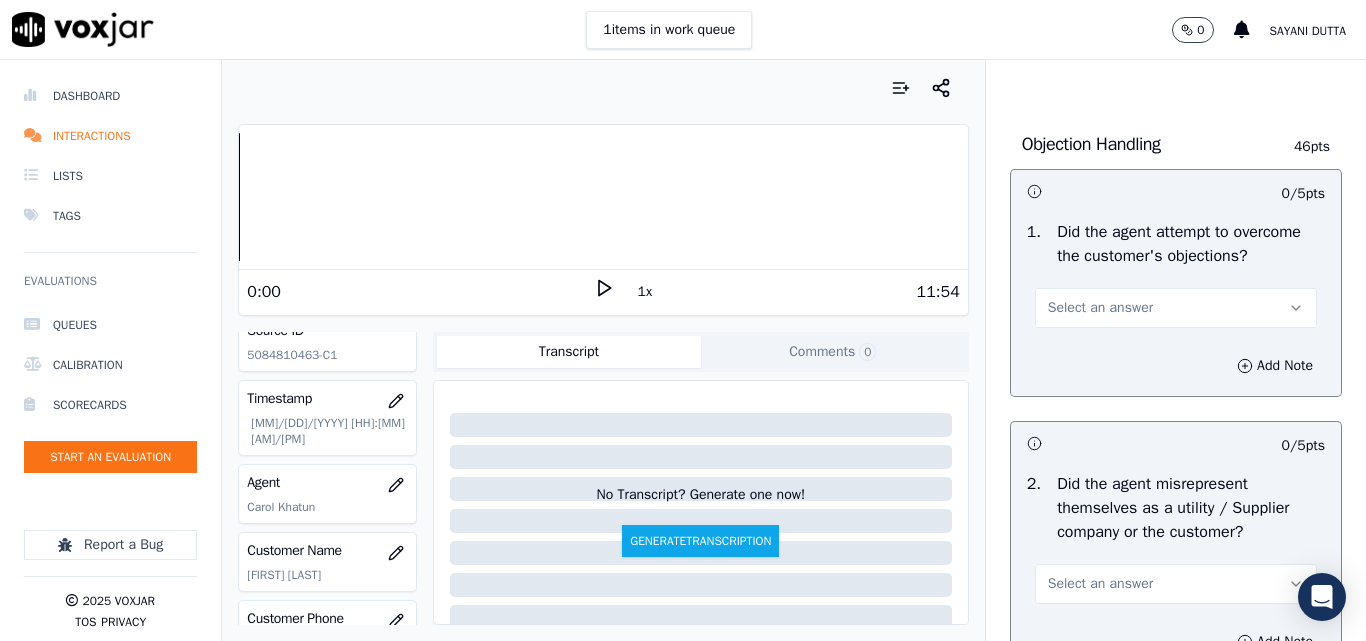 scroll, scrollTop: 1300, scrollLeft: 0, axis: vertical 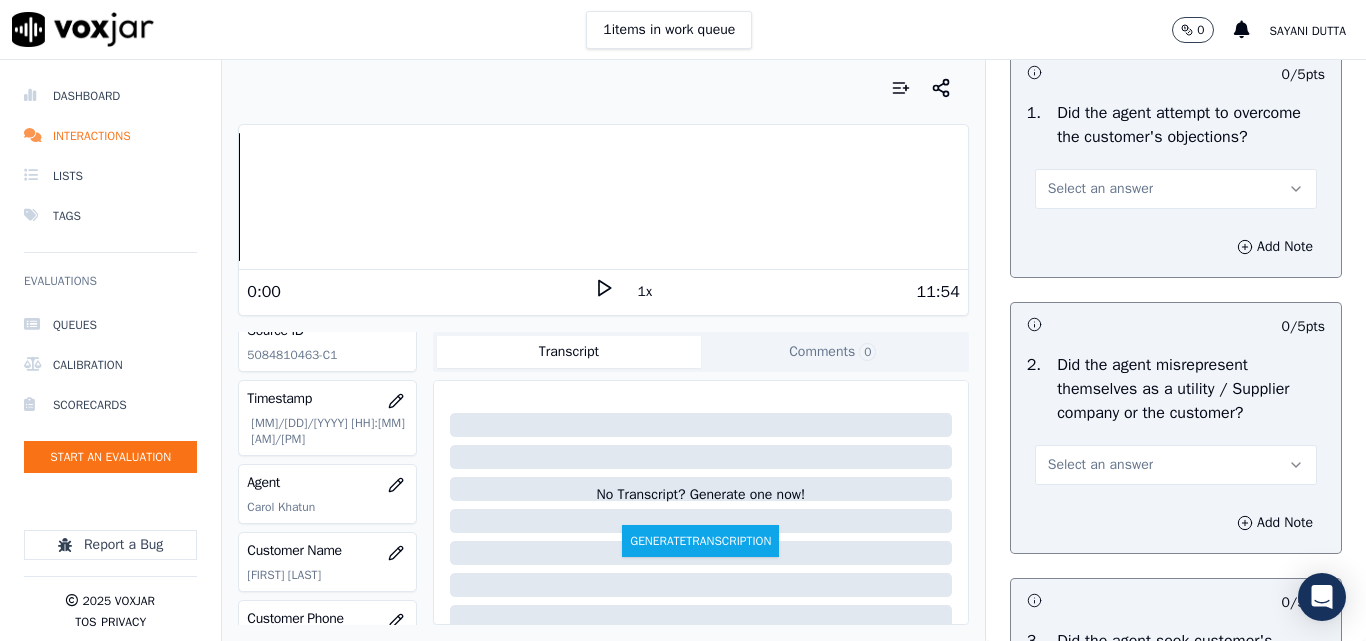 click on "Select an answer" at bounding box center (1176, 189) 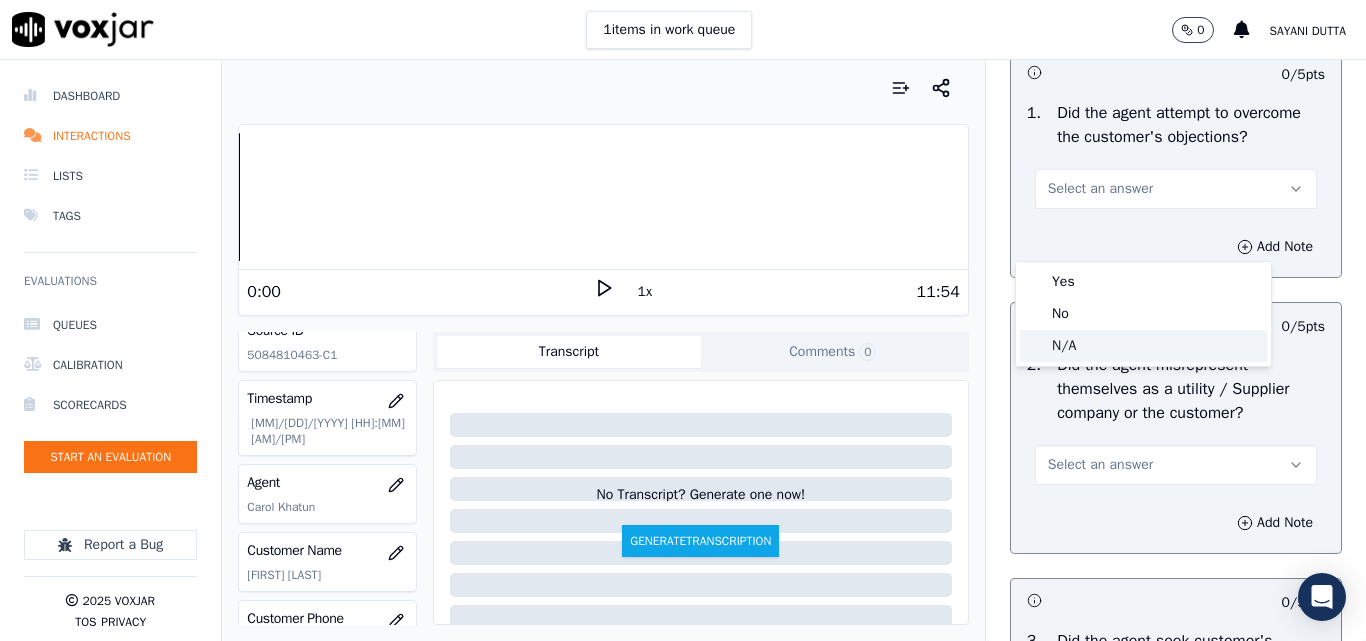 click on "N/A" 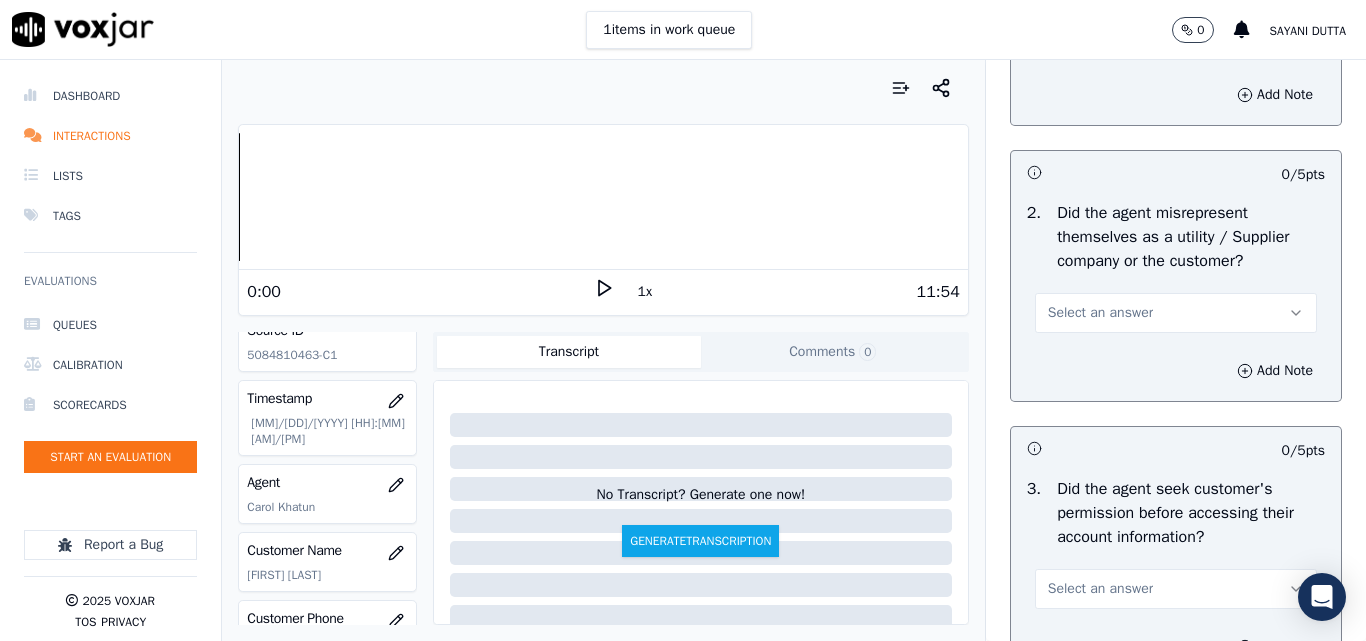 scroll, scrollTop: 1600, scrollLeft: 0, axis: vertical 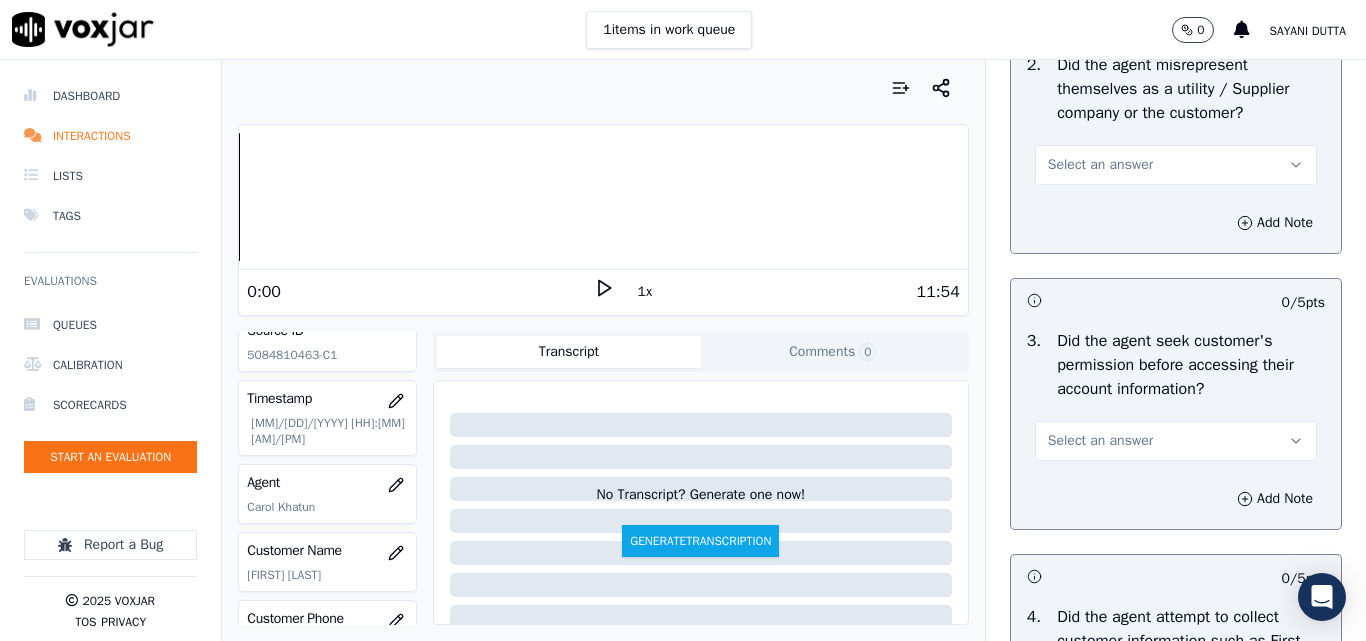 click on "Select an answer" at bounding box center (1100, 165) 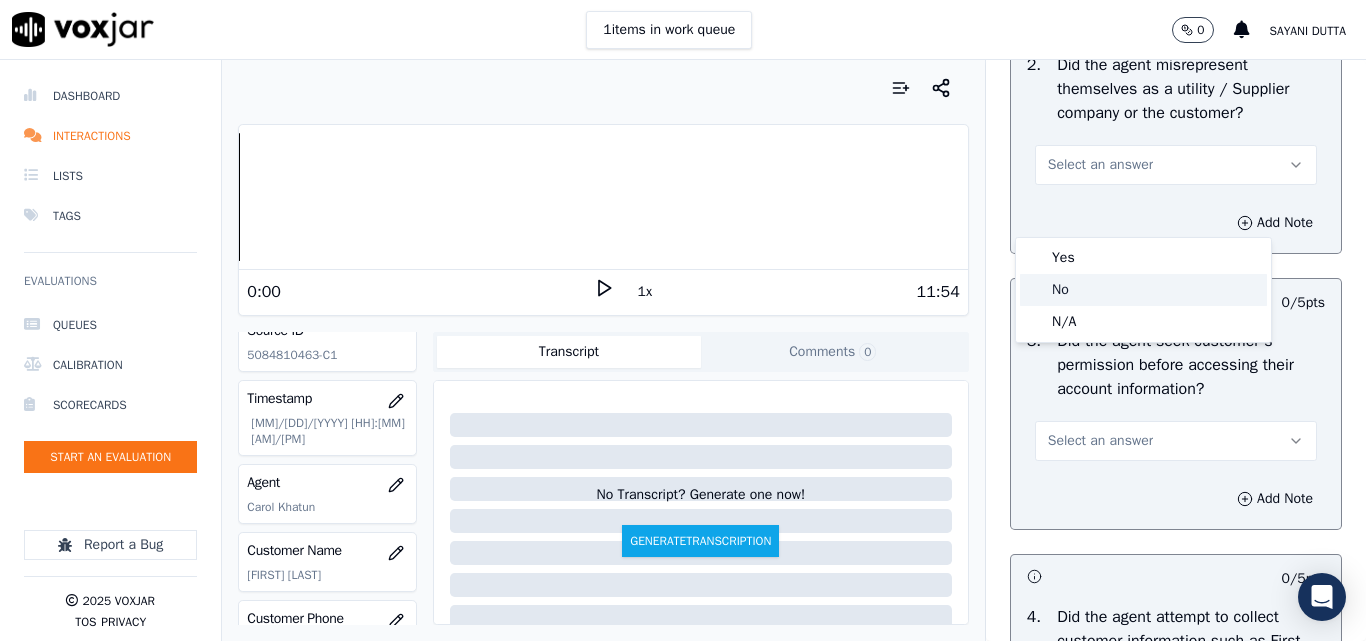 click on "No" 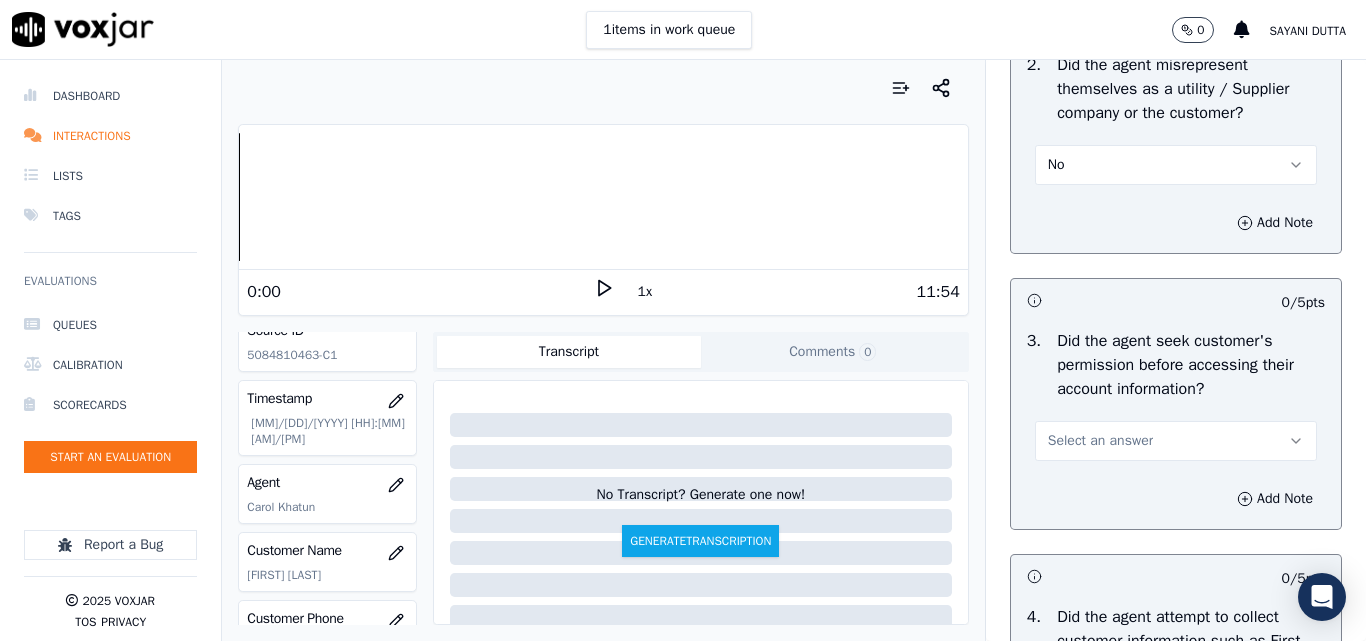 scroll, scrollTop: 1700, scrollLeft: 0, axis: vertical 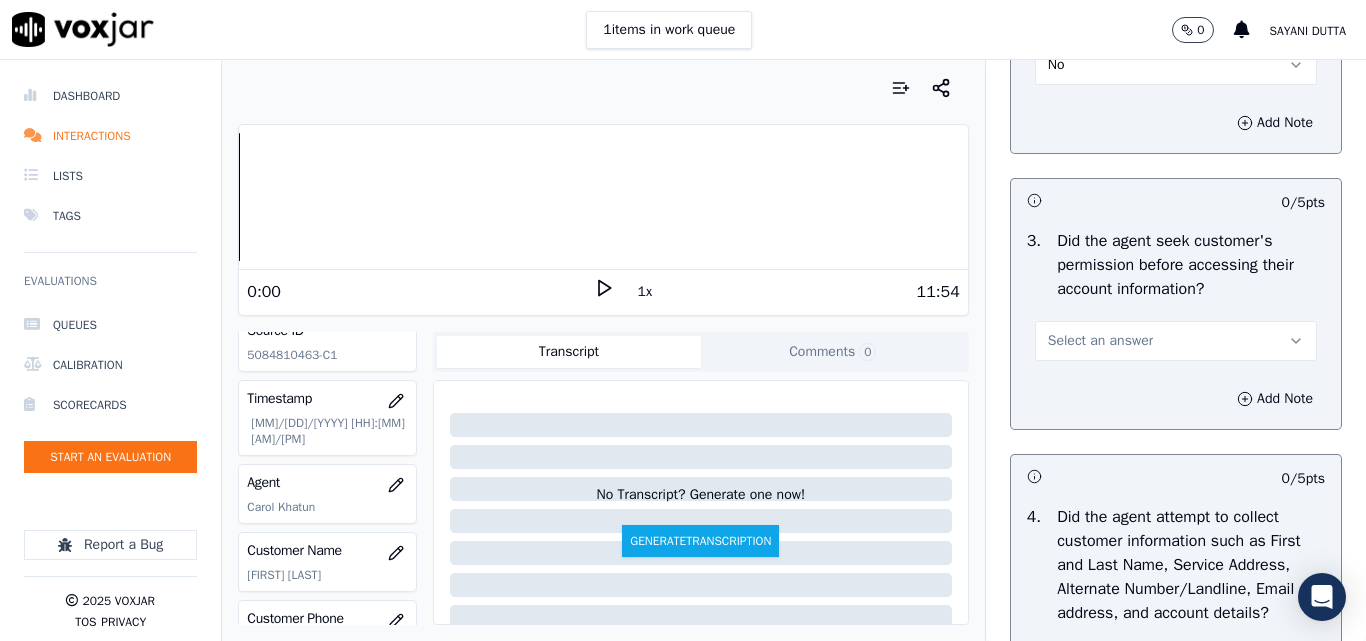 click on "Select an answer" at bounding box center [1100, 341] 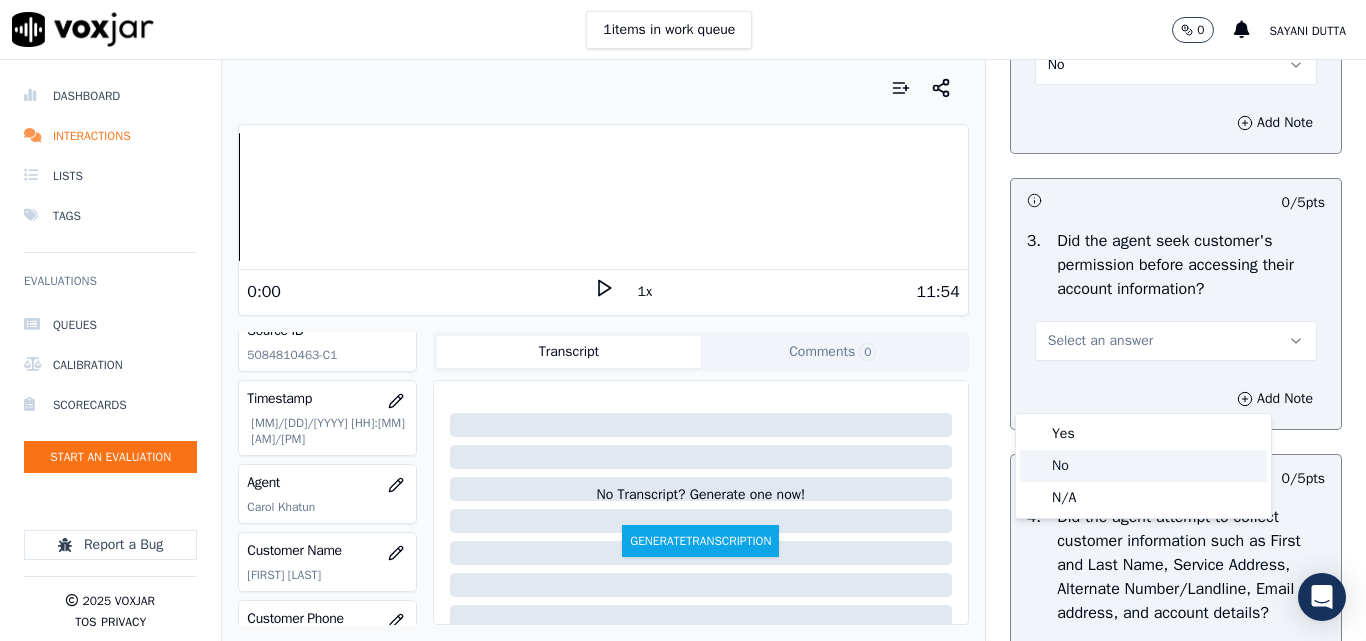 click on "No" 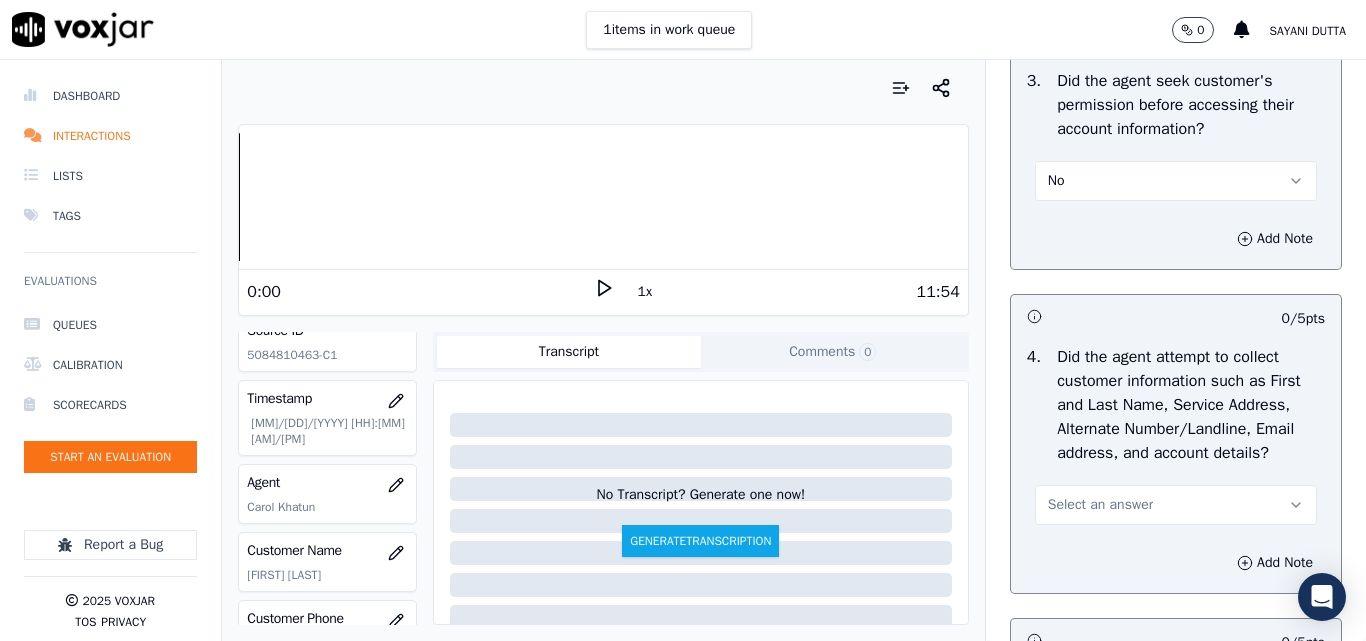 scroll, scrollTop: 2000, scrollLeft: 0, axis: vertical 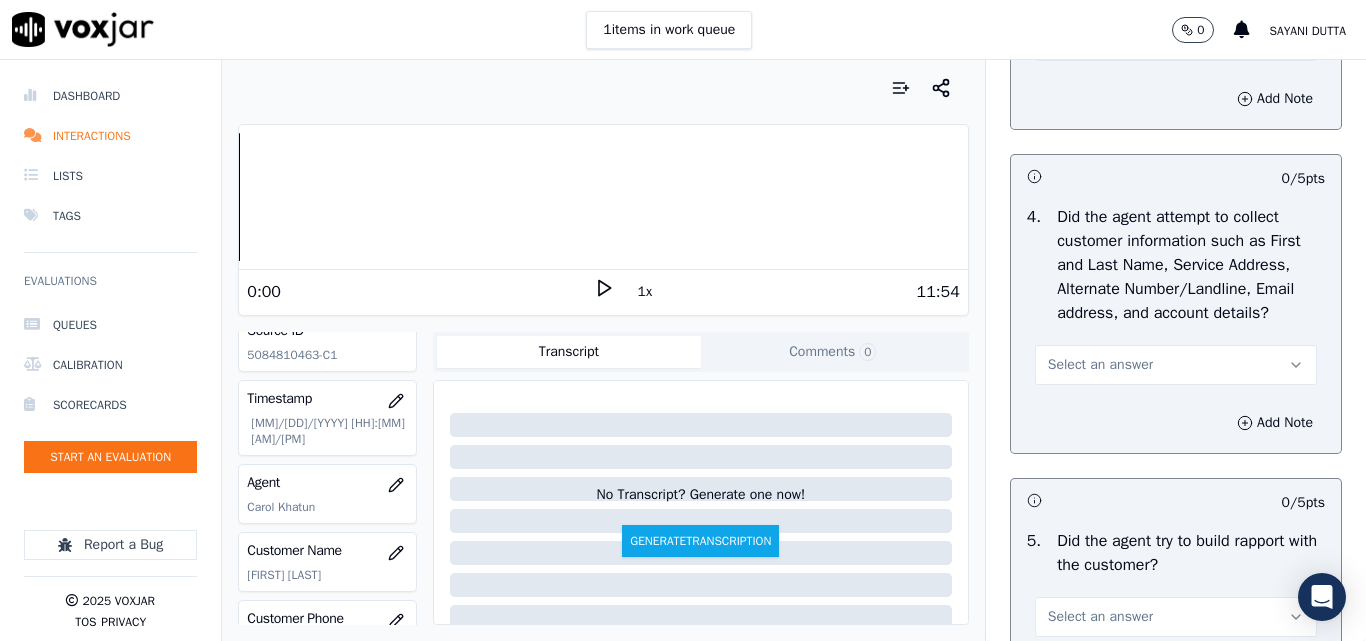 click on "Select an answer" at bounding box center [1100, 365] 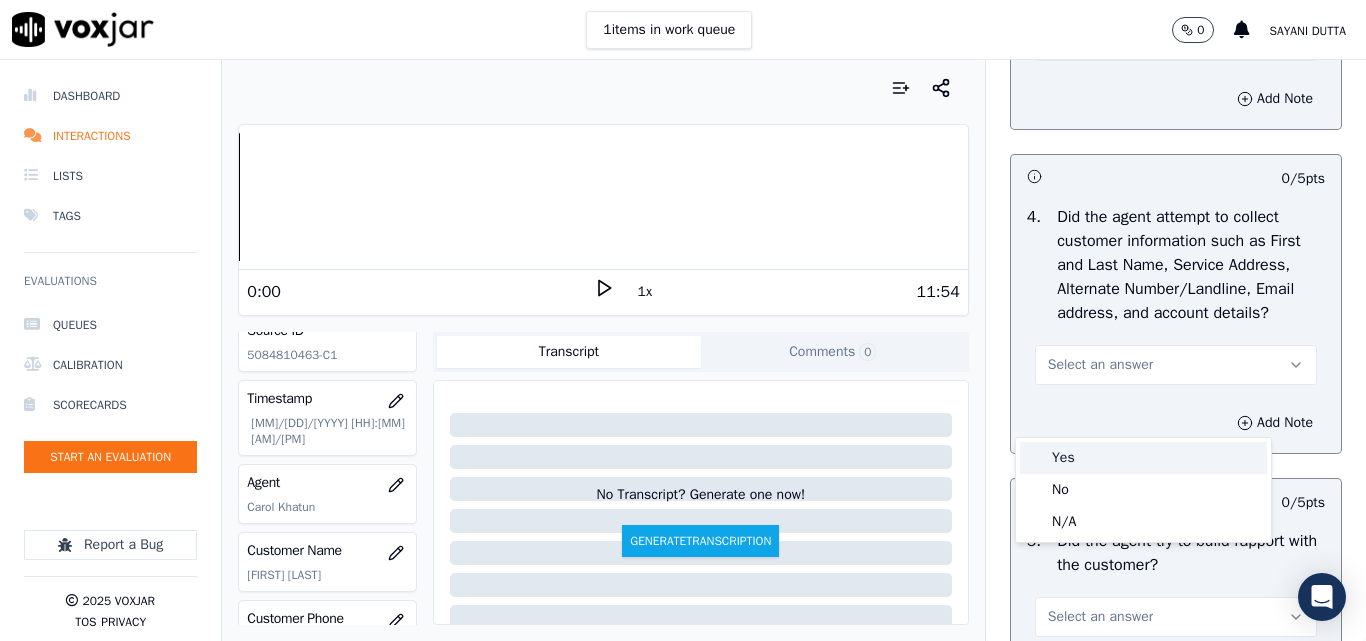 click on "Yes" at bounding box center [1143, 458] 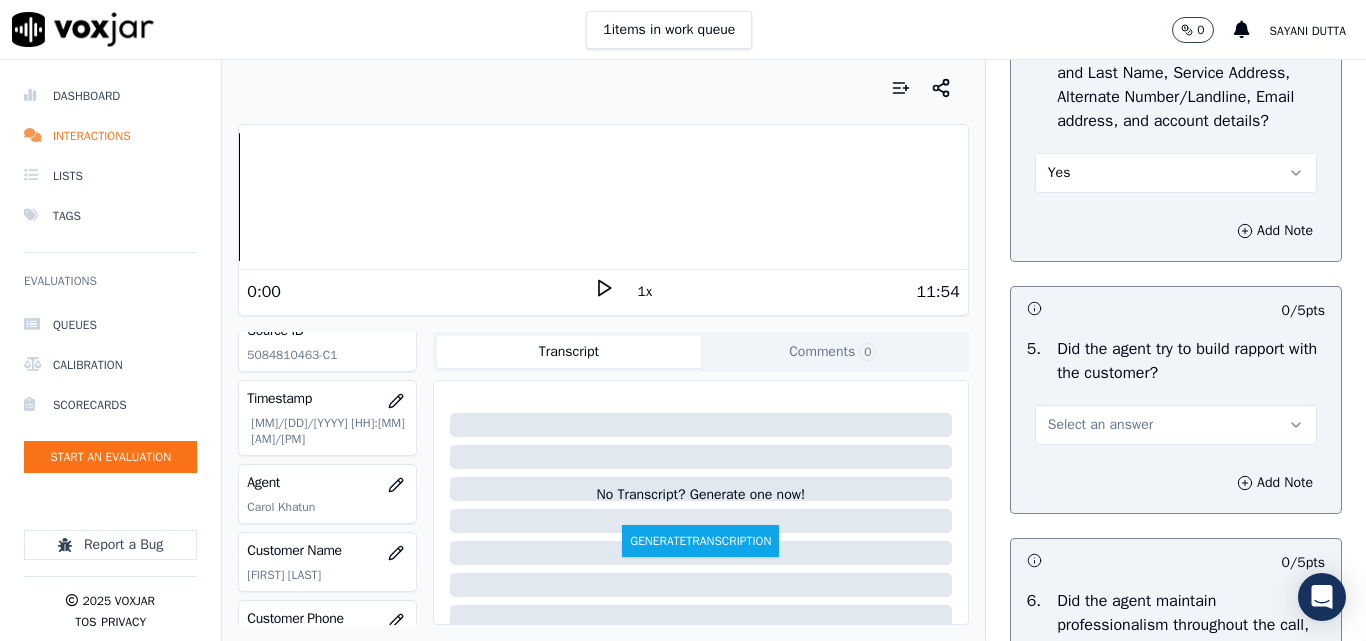 scroll, scrollTop: 2200, scrollLeft: 0, axis: vertical 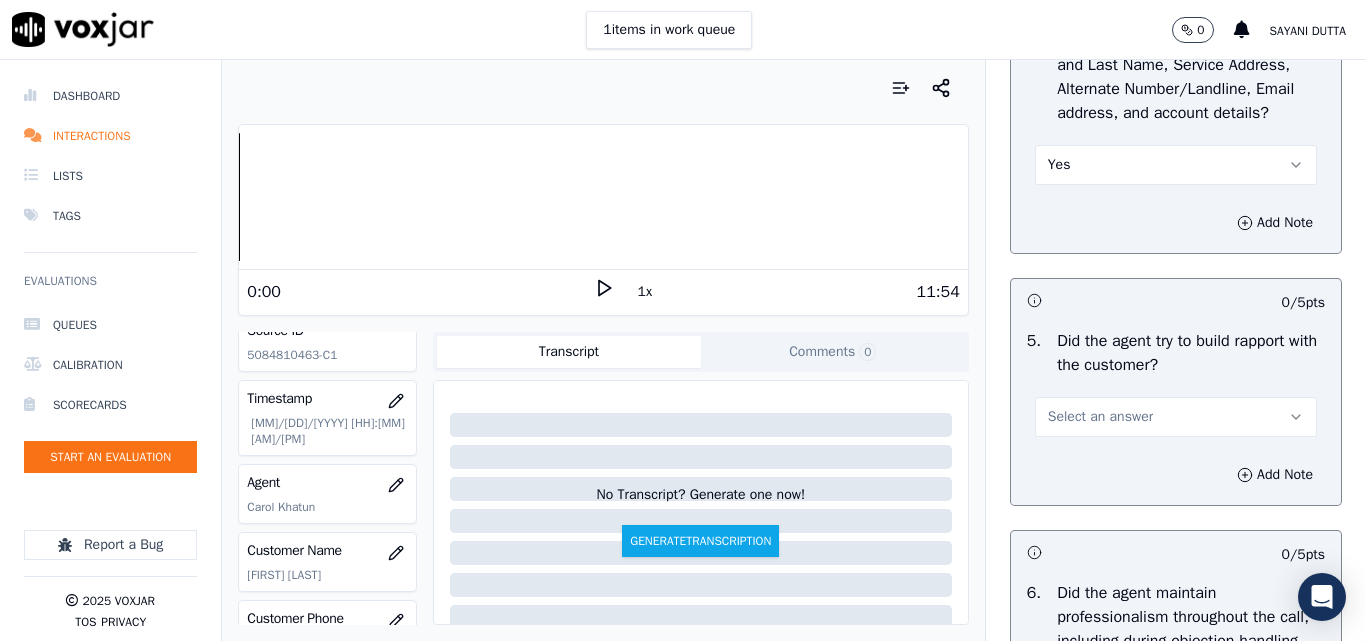 click on "Select an answer" at bounding box center (1100, 417) 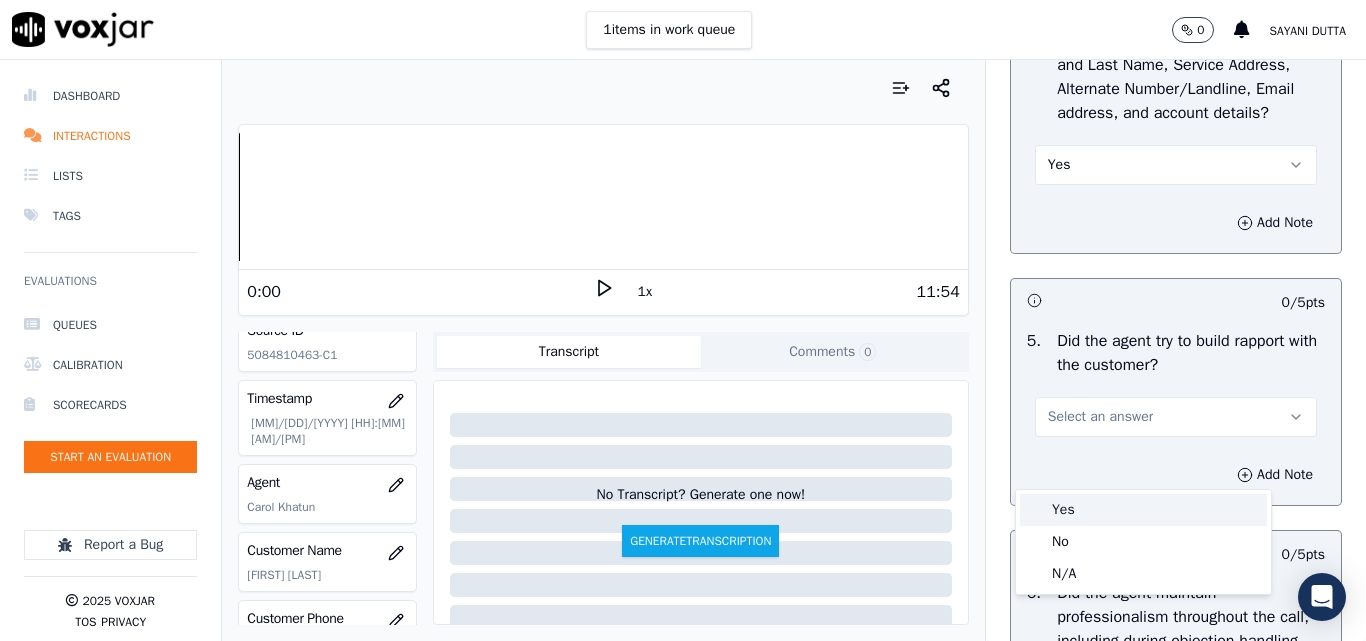 click on "Yes" at bounding box center (1143, 510) 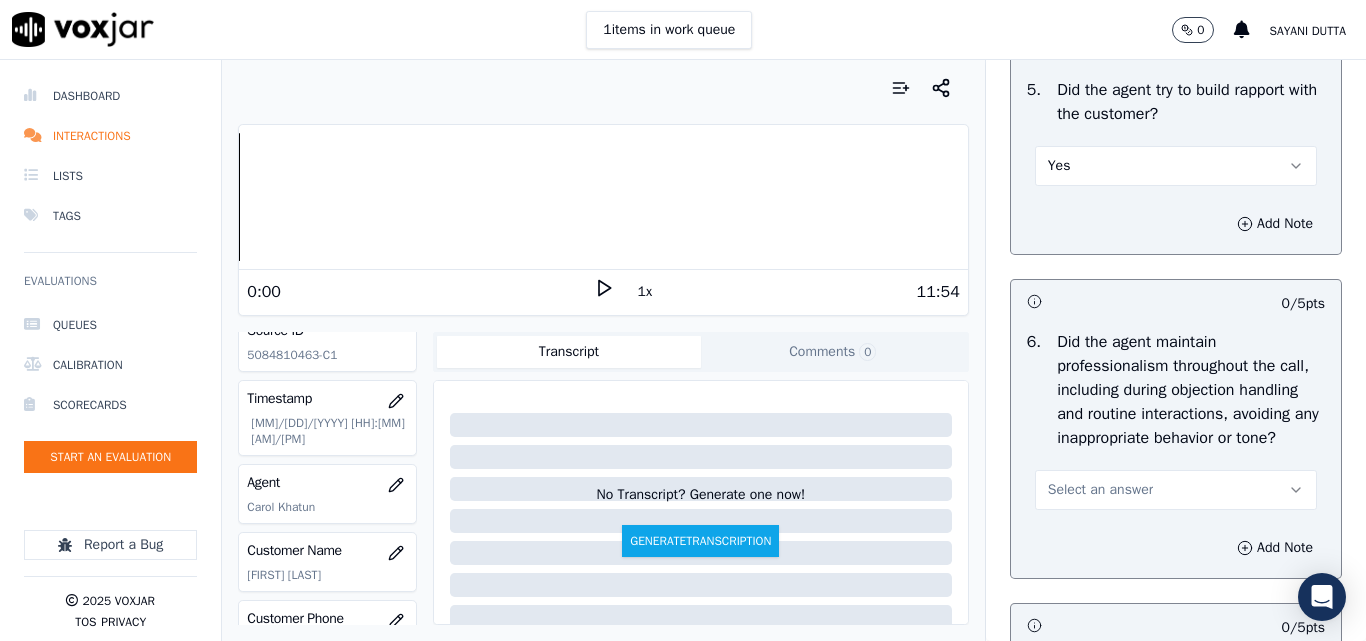scroll, scrollTop: 2500, scrollLeft: 0, axis: vertical 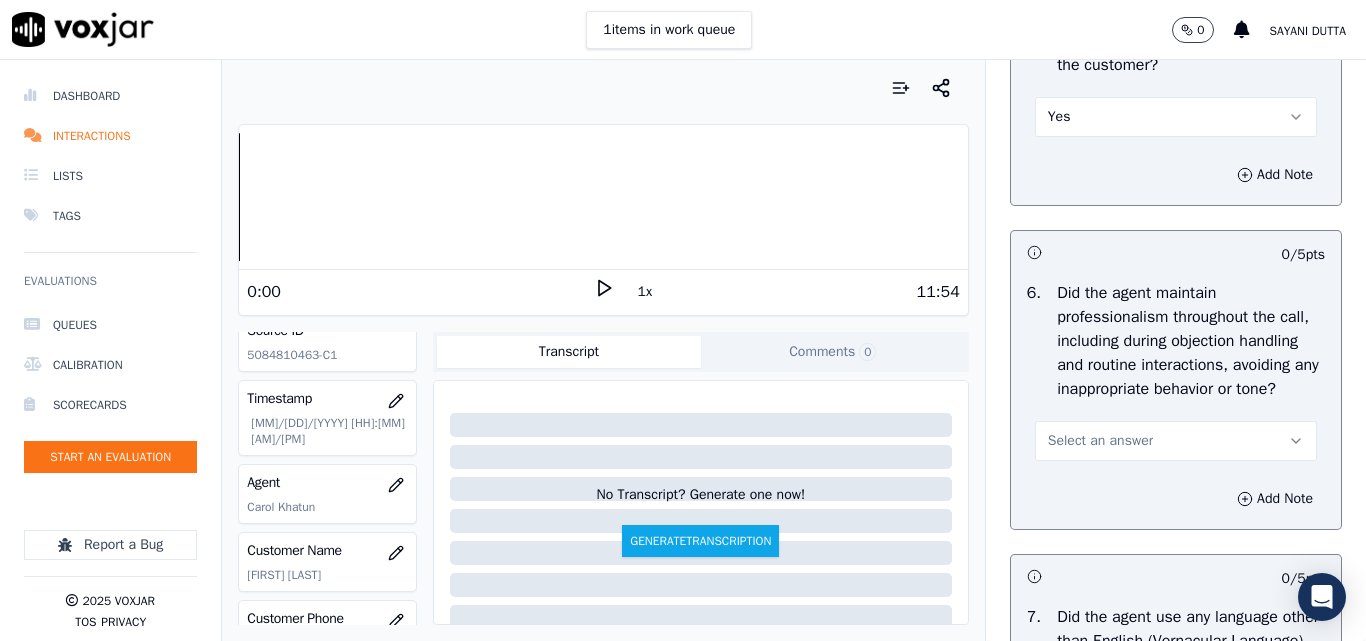 click on "Select an answer" at bounding box center [1100, 441] 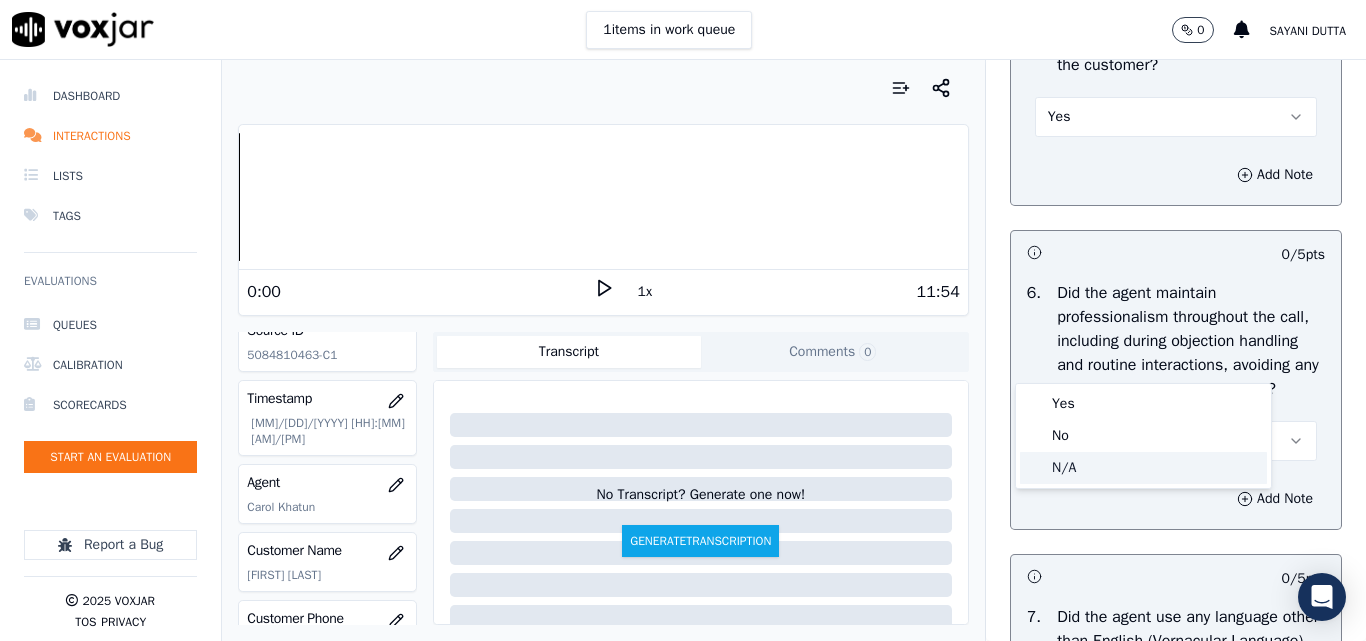 click on "N/A" 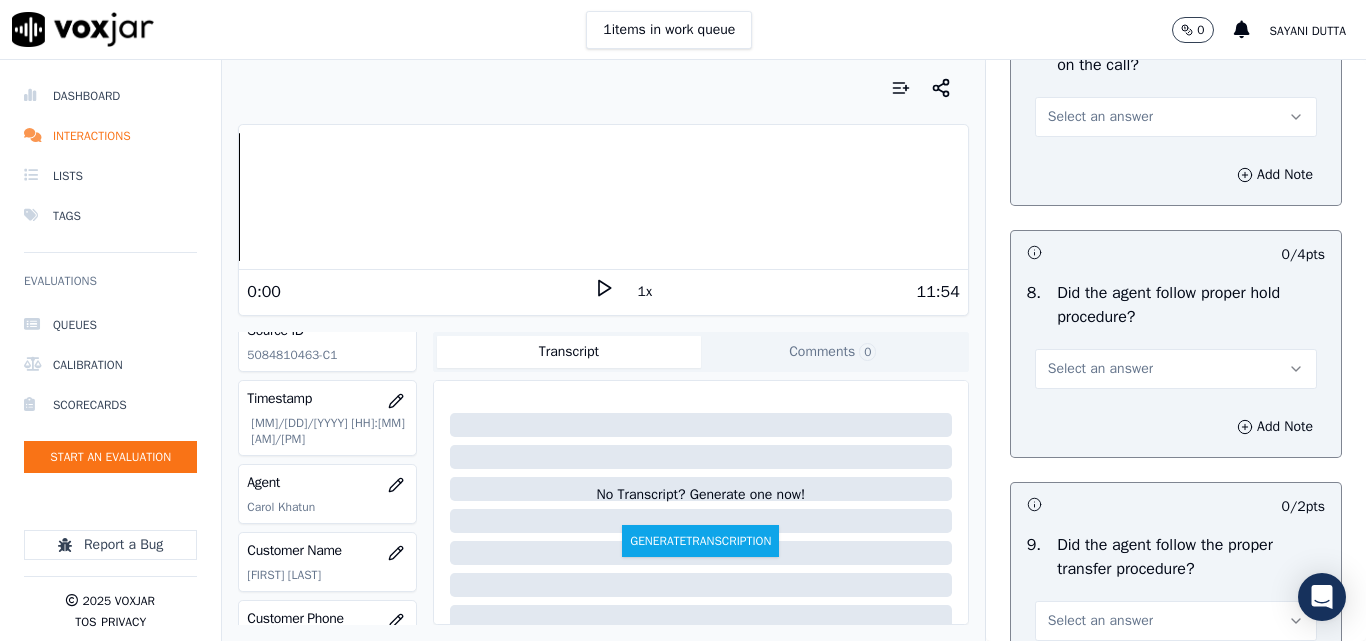 scroll, scrollTop: 2900, scrollLeft: 0, axis: vertical 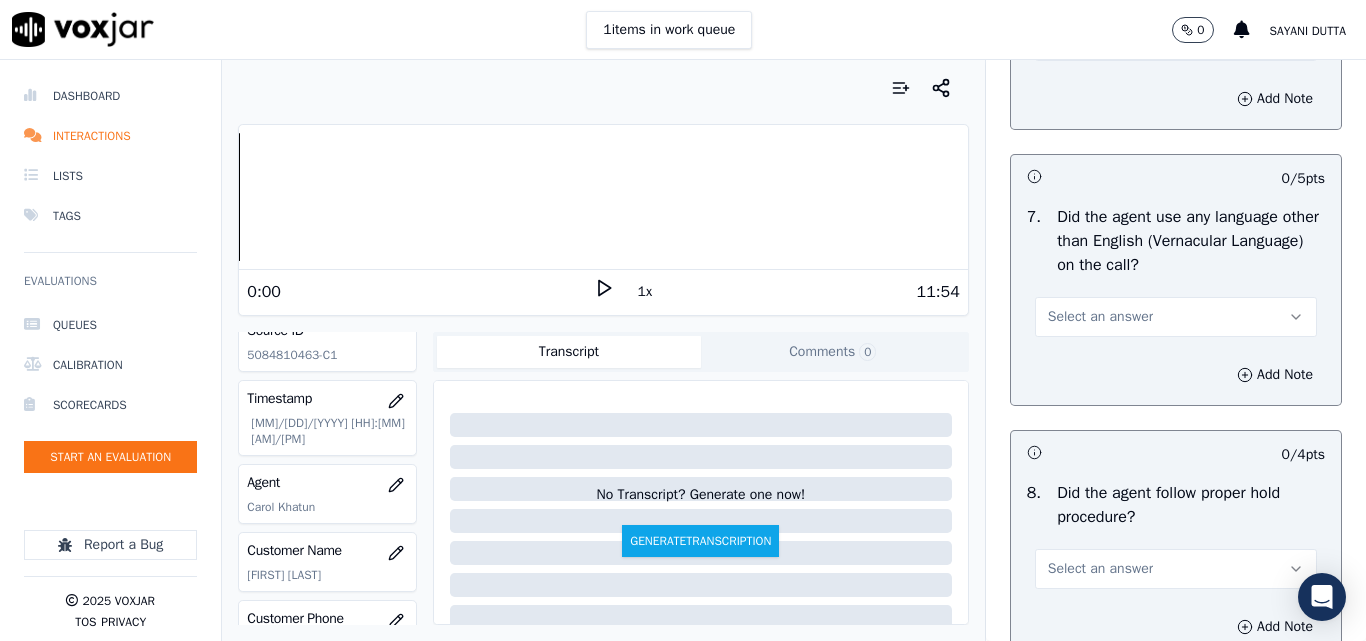 click on "Select an answer" at bounding box center (1100, 317) 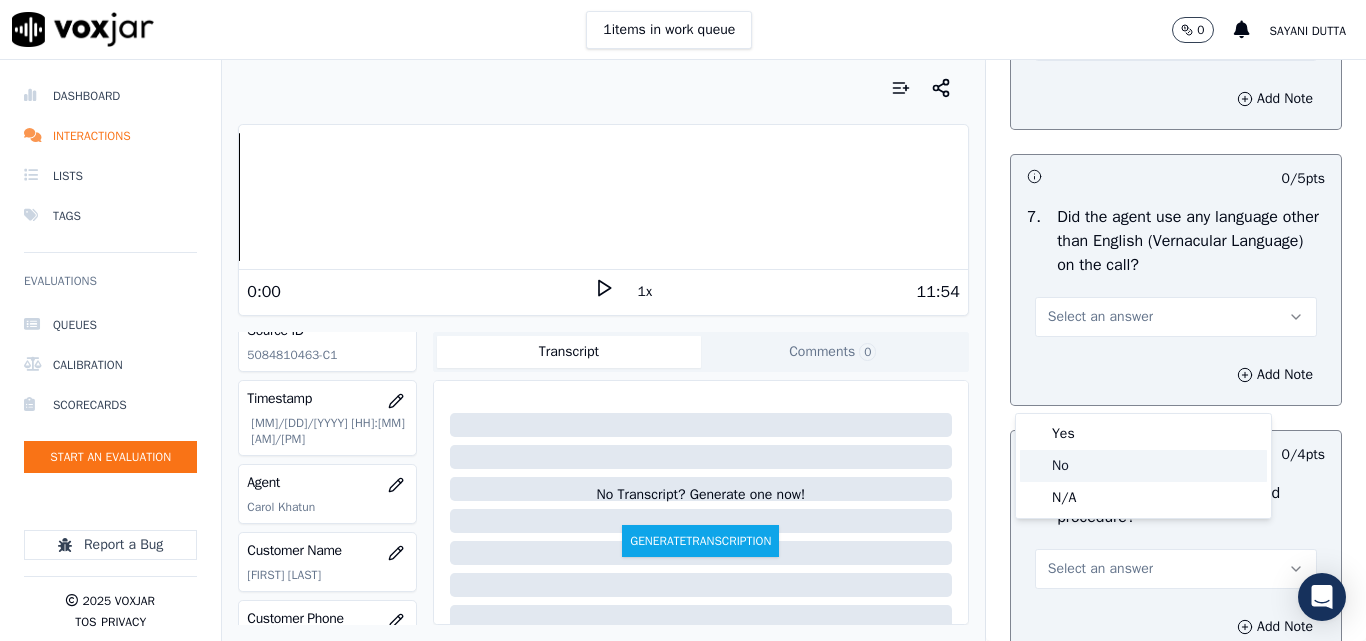 click on "No" 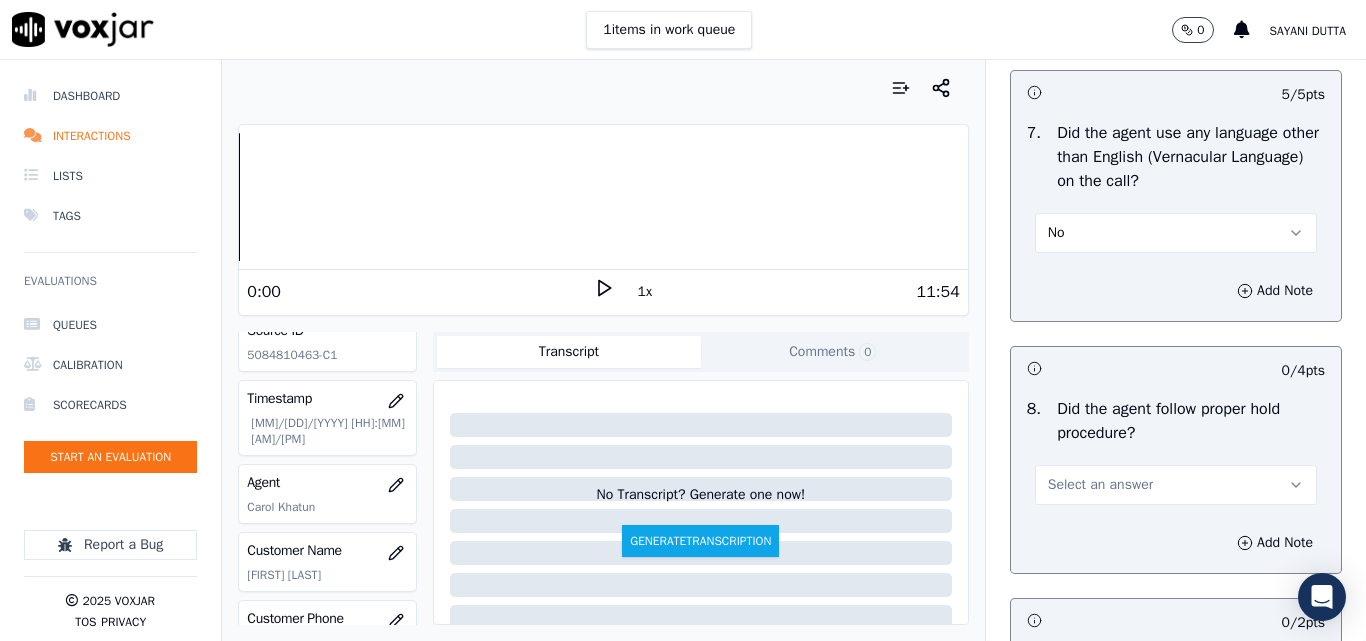 scroll, scrollTop: 3100, scrollLeft: 0, axis: vertical 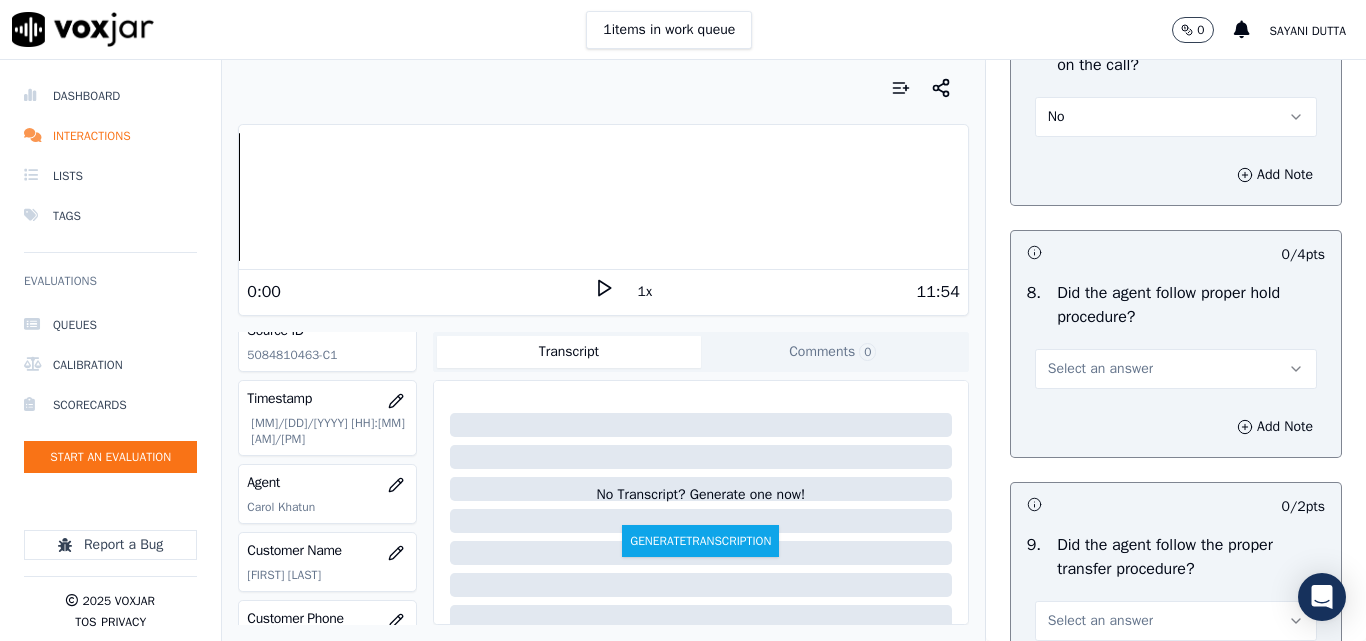 click on "Select an answer" at bounding box center [1100, 369] 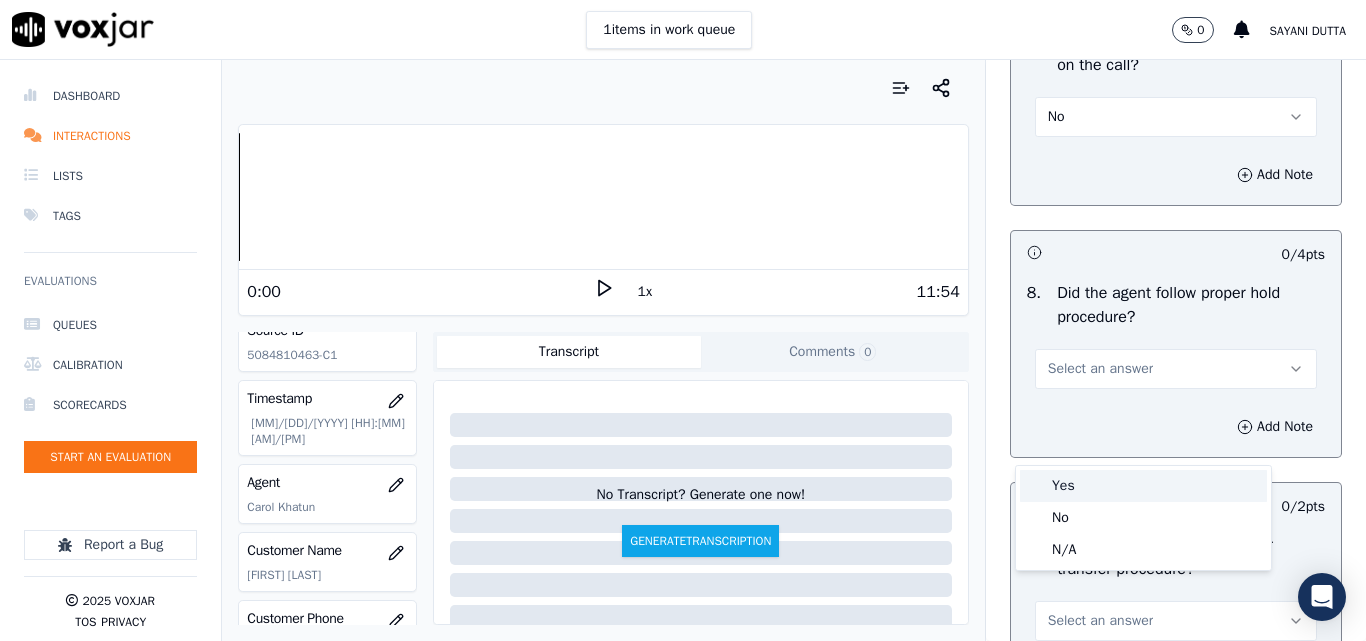 click on "Yes" at bounding box center (1143, 486) 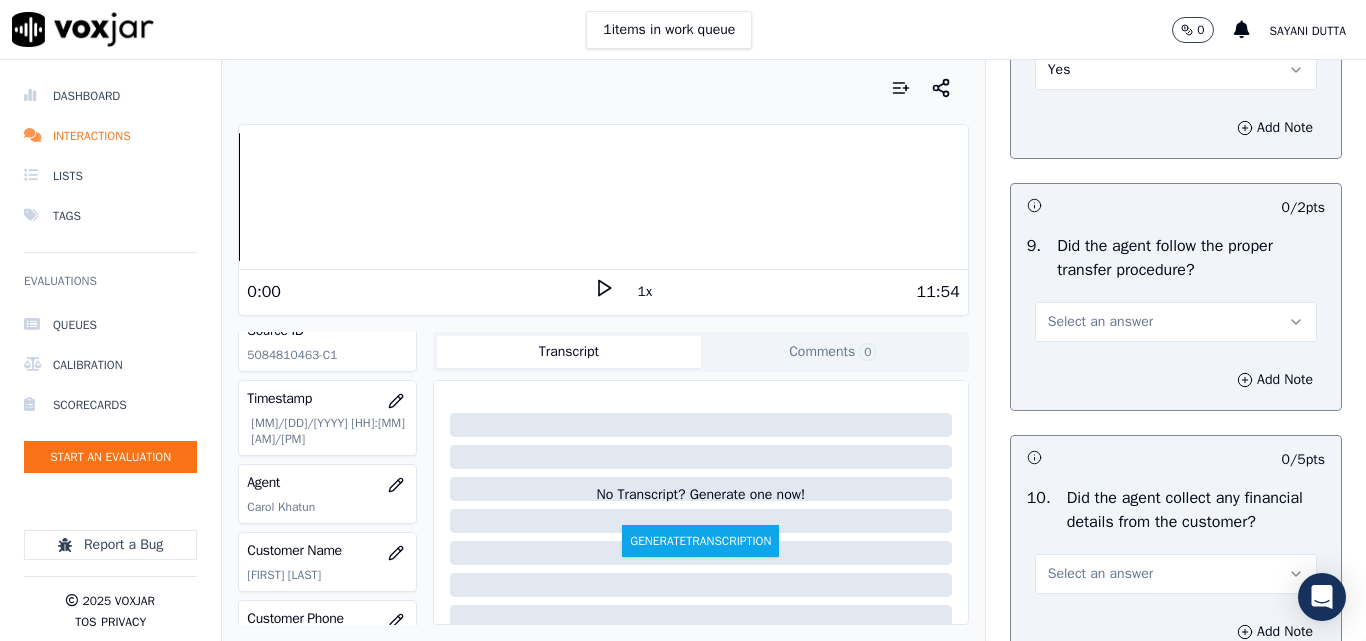 scroll, scrollTop: 3400, scrollLeft: 0, axis: vertical 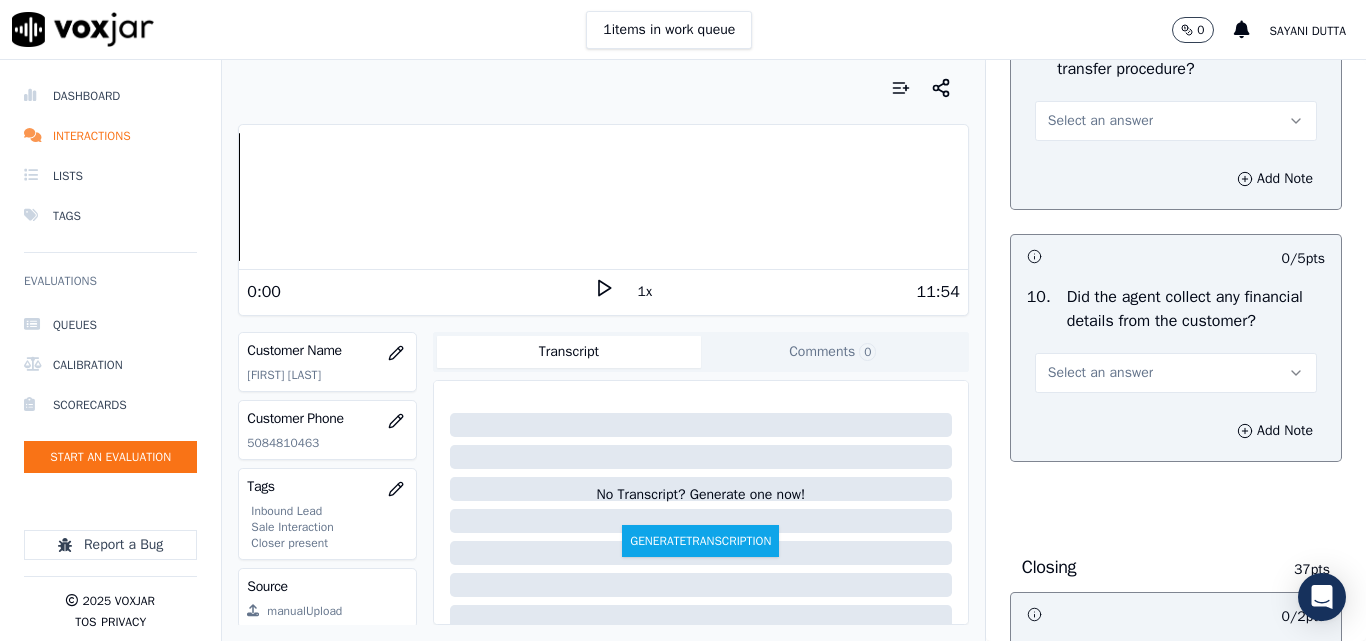 click on "Select an answer" at bounding box center [1100, 121] 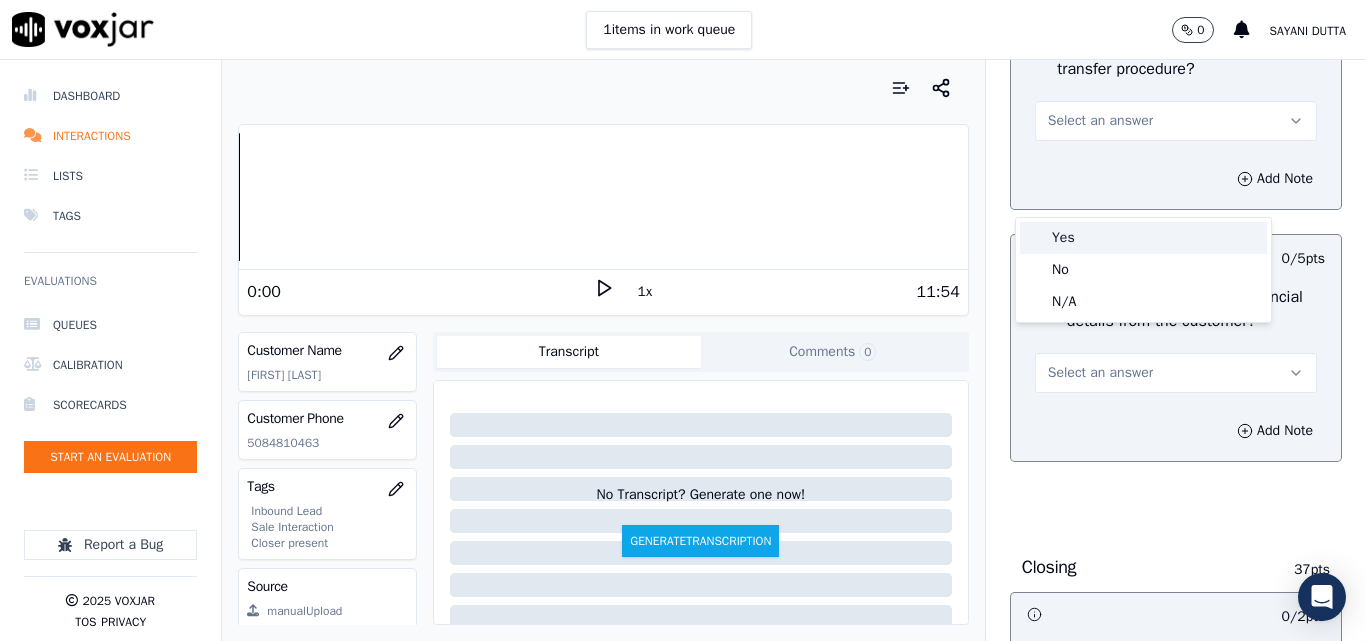 click on "Yes" at bounding box center (1143, 238) 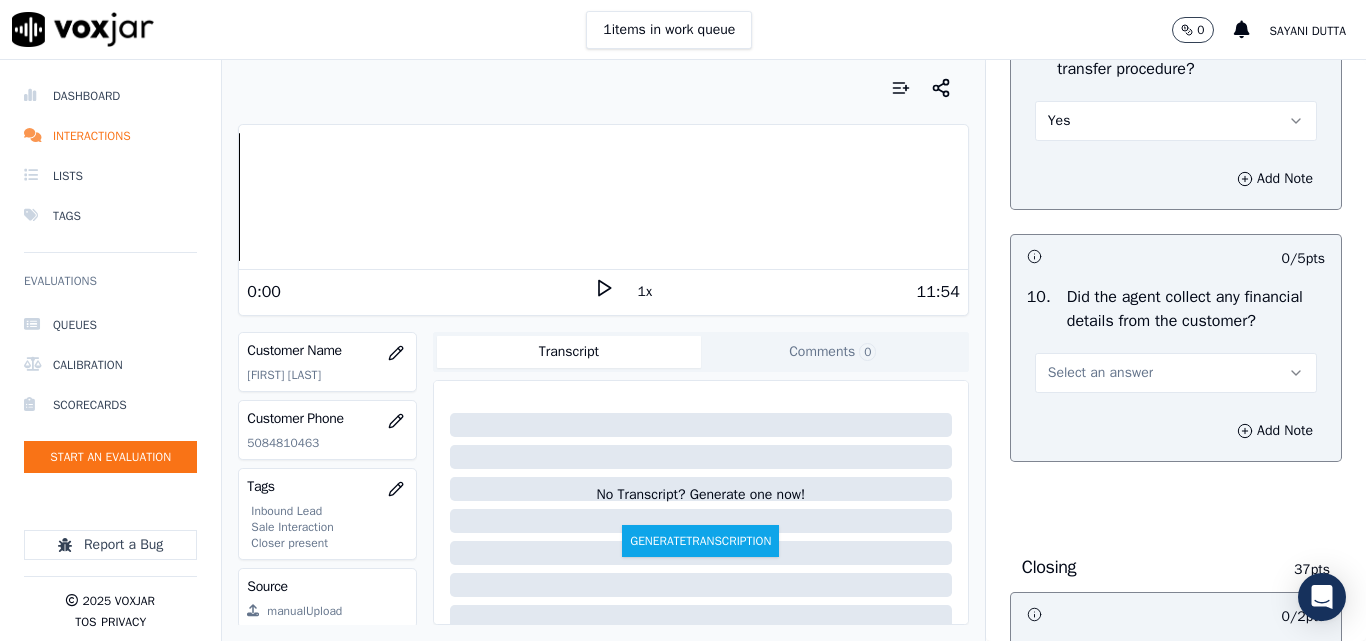 click on "Select an answer" at bounding box center (1100, 373) 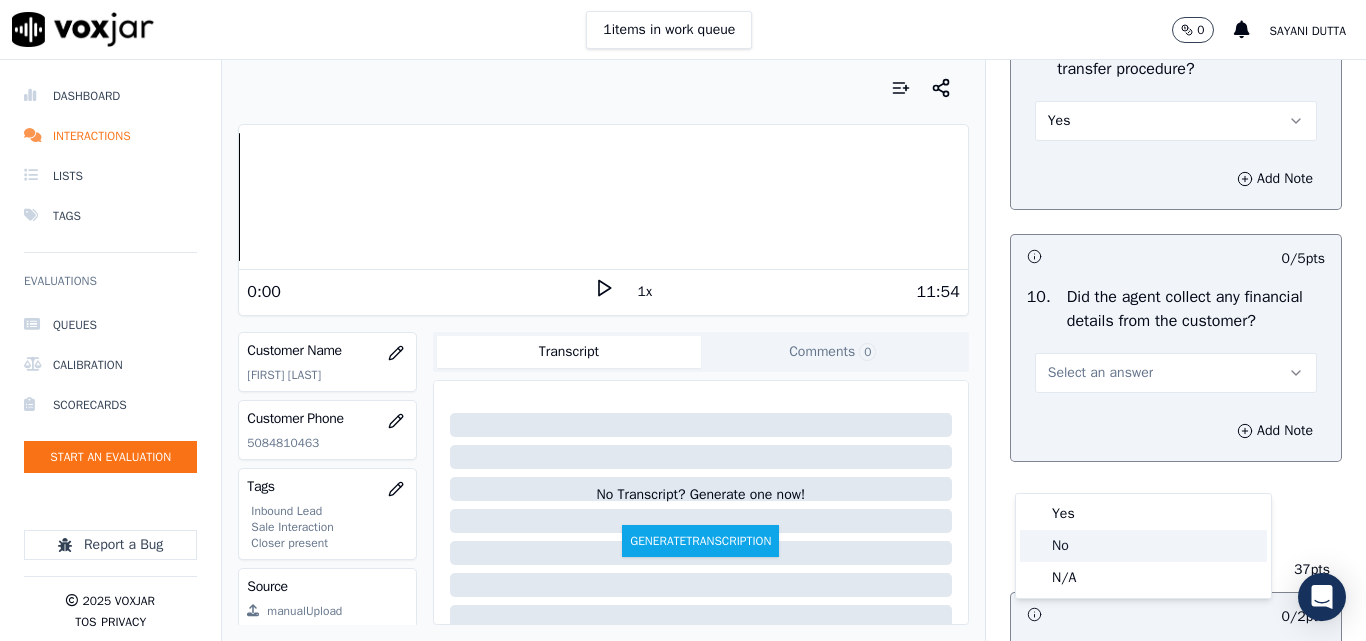 click on "No" 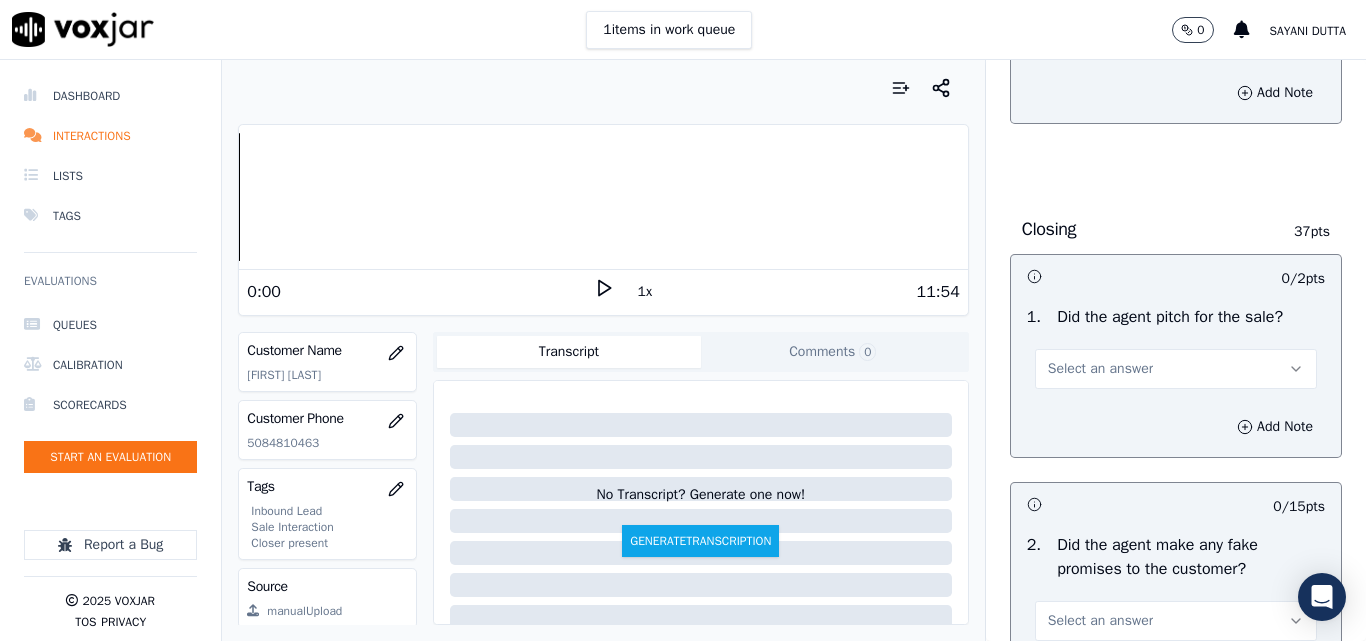 scroll, scrollTop: 4100, scrollLeft: 0, axis: vertical 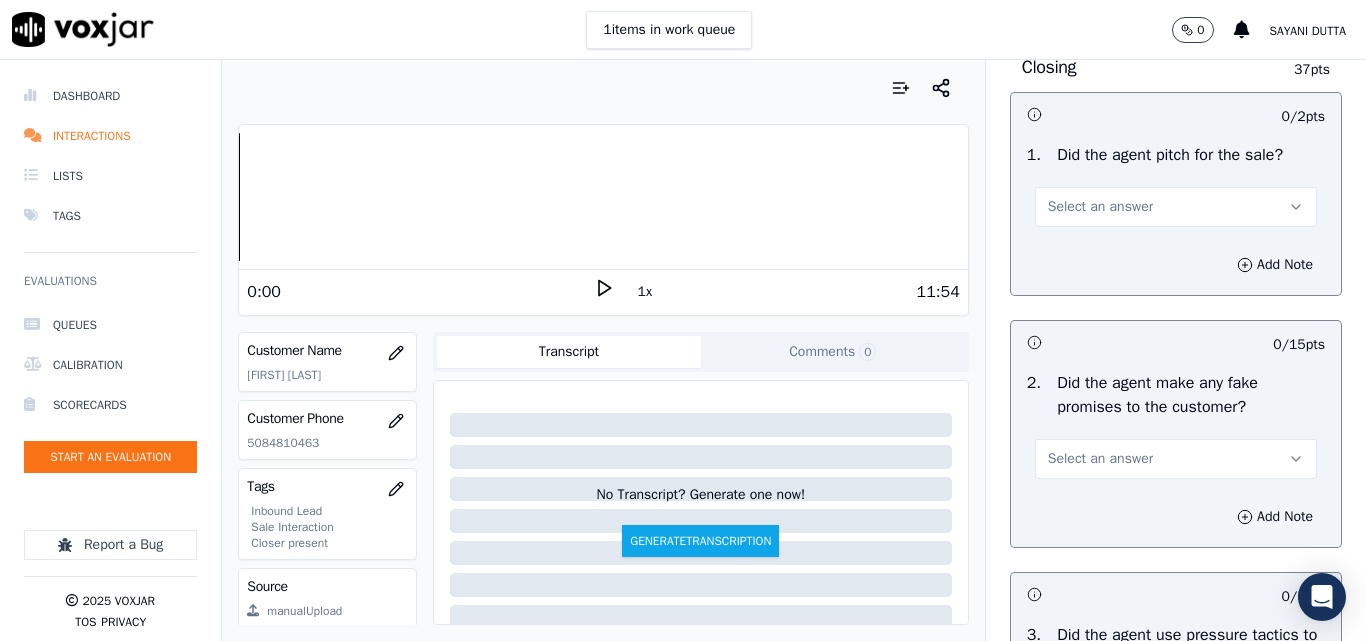 click on "Select an answer" at bounding box center (1100, 207) 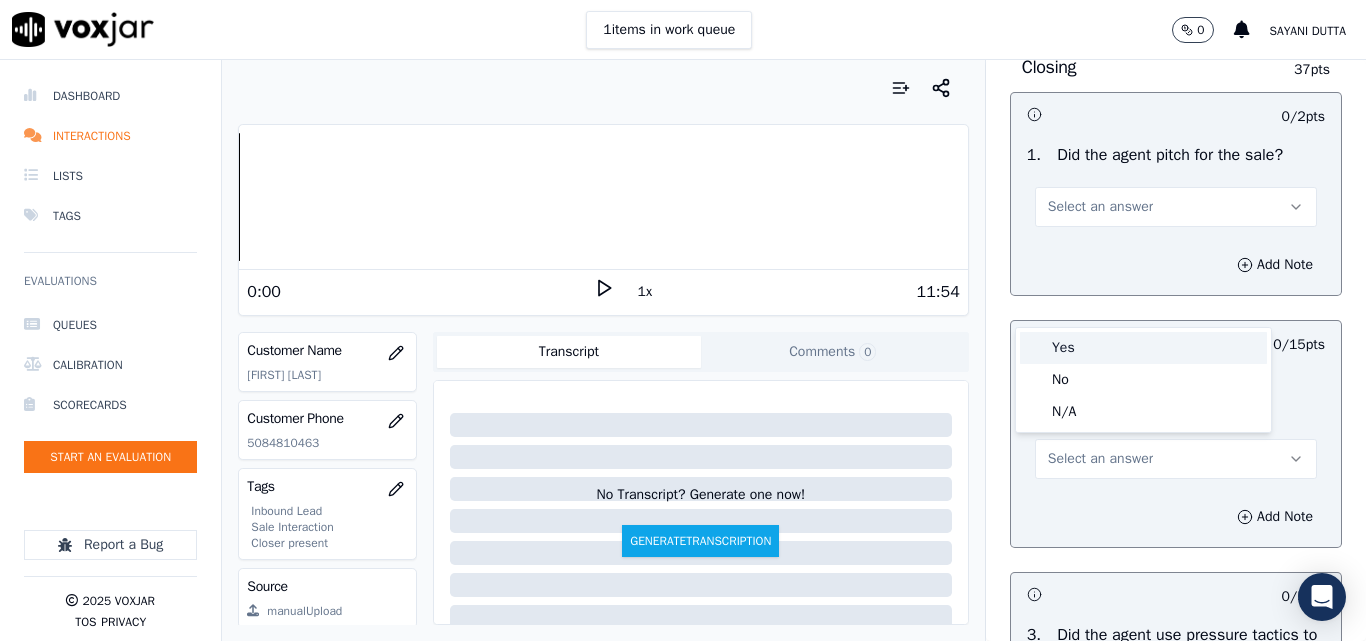 click on "Yes" at bounding box center (1143, 348) 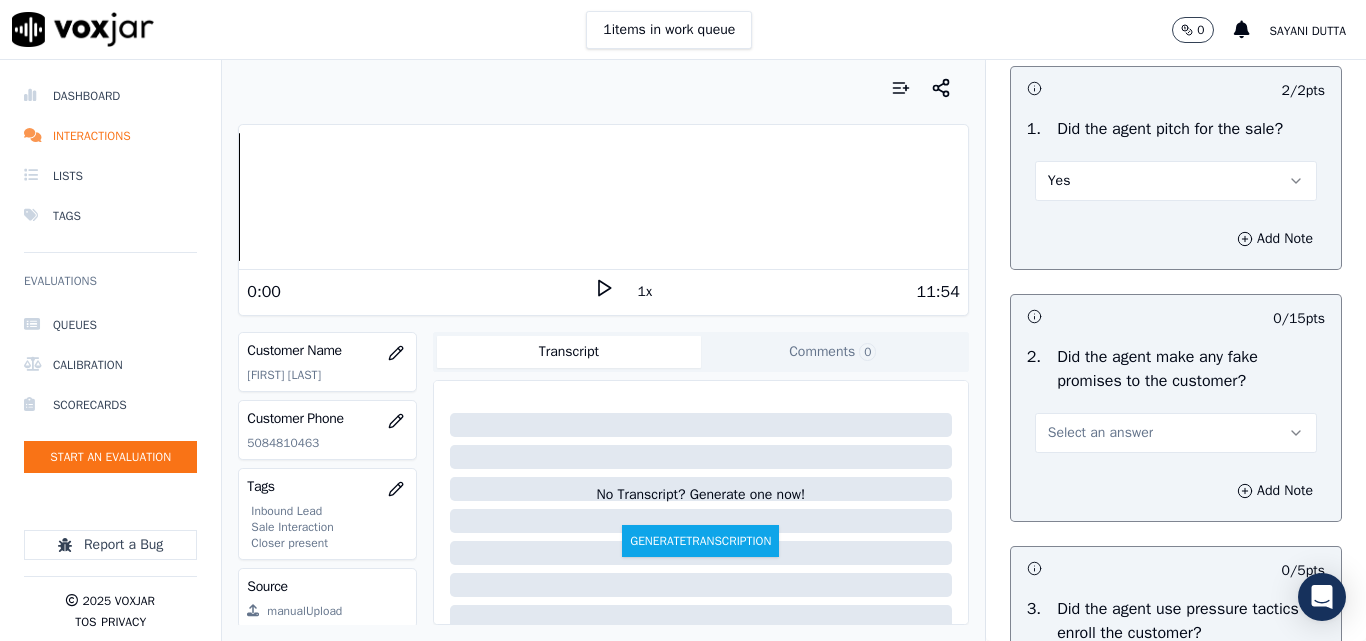 scroll, scrollTop: 4200, scrollLeft: 0, axis: vertical 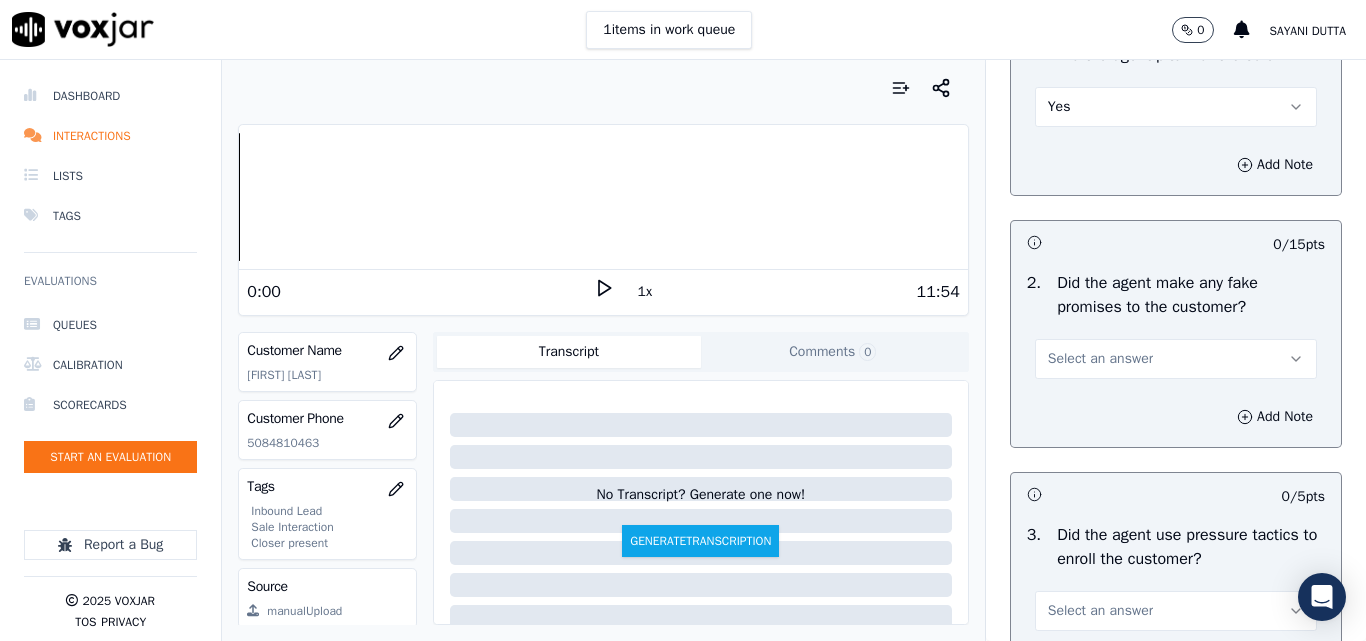 click on "Select an answer" at bounding box center (1100, 359) 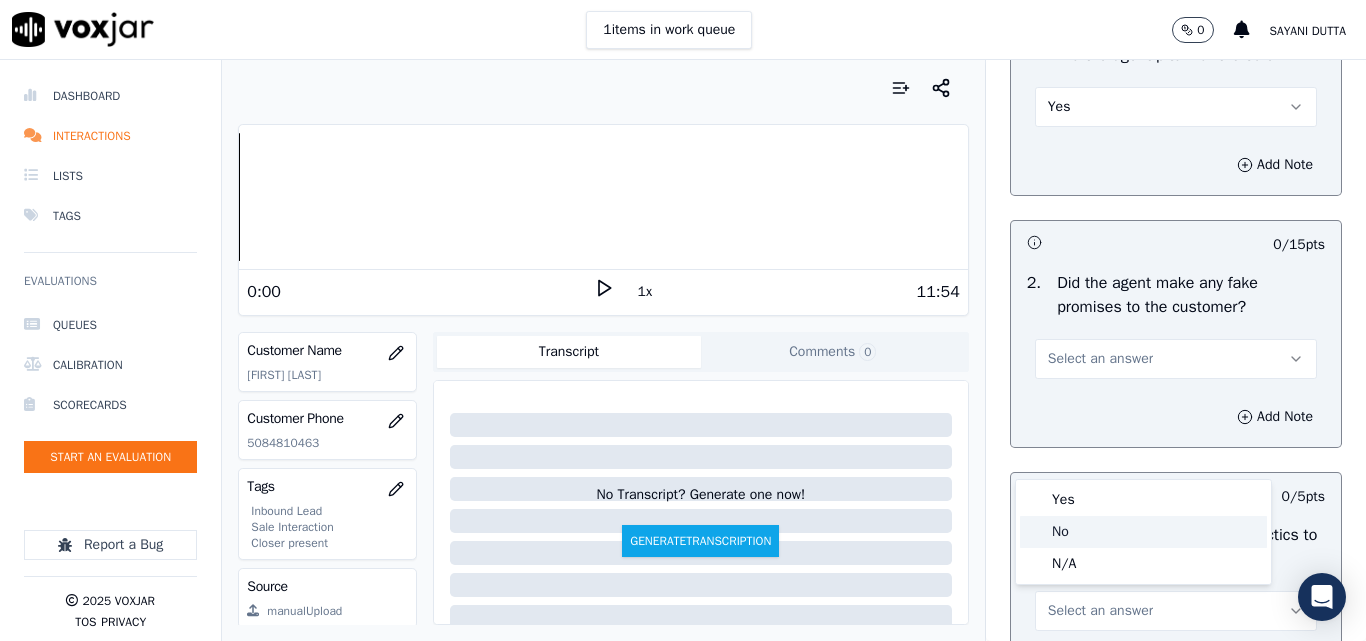 click on "No" 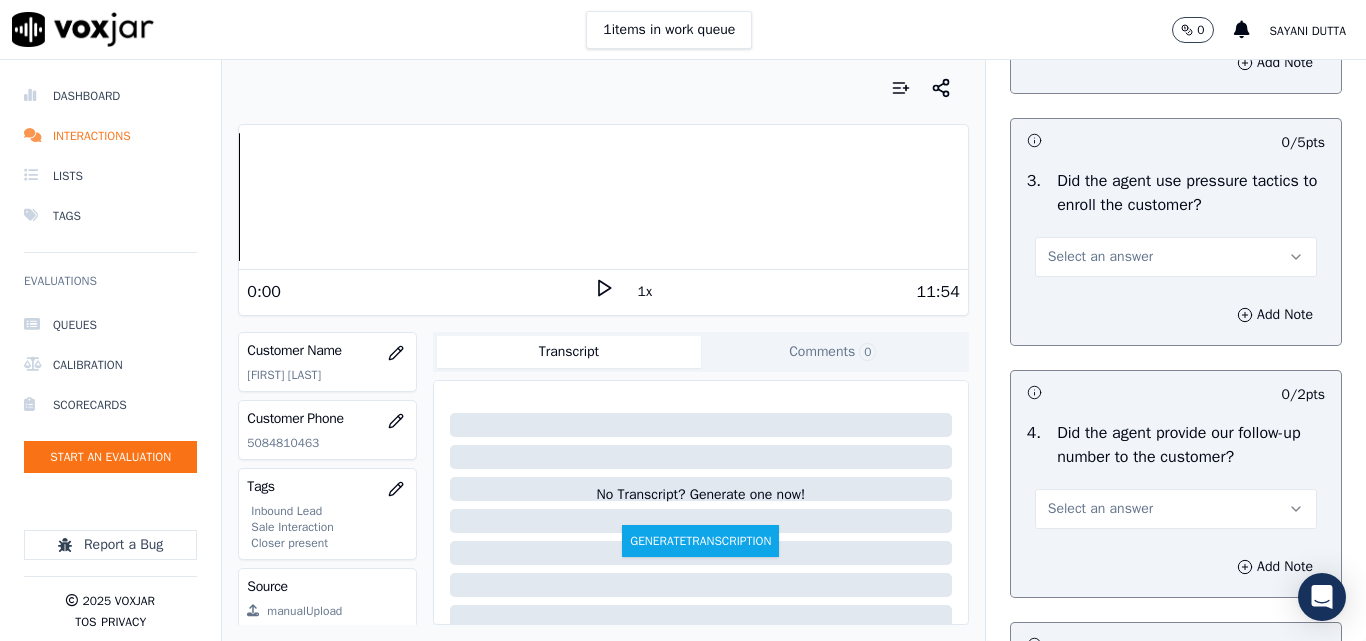 scroll, scrollTop: 4600, scrollLeft: 0, axis: vertical 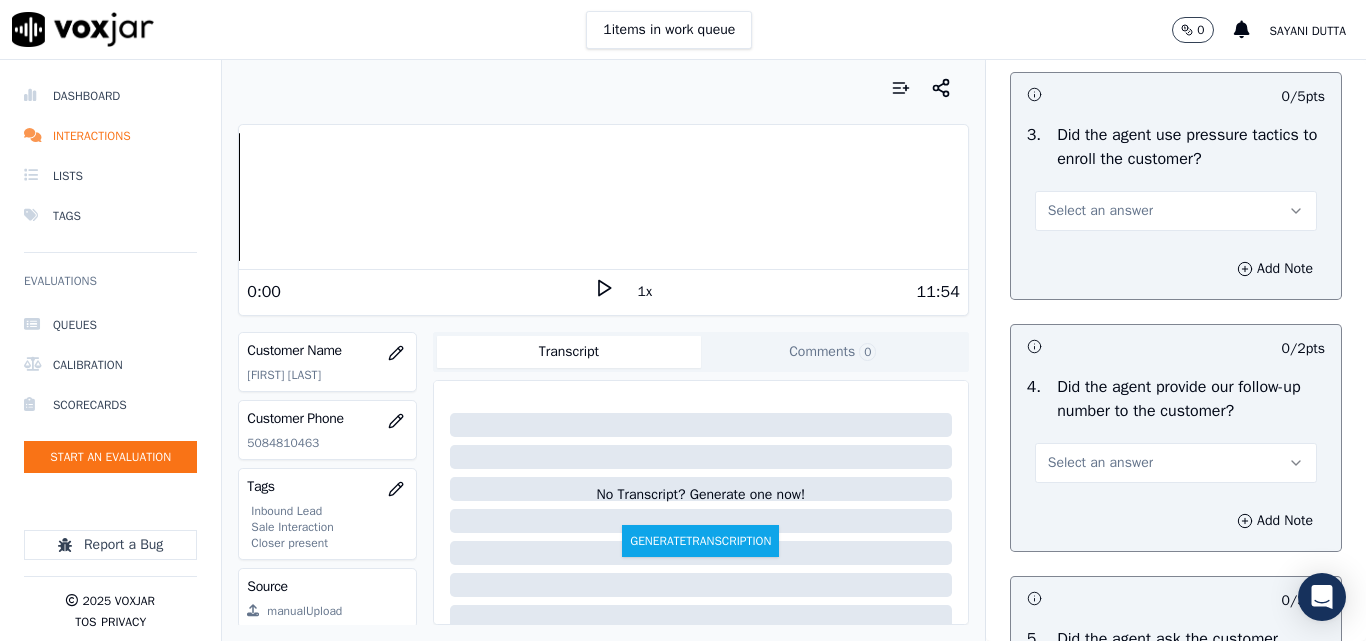 click on "Select an answer" at bounding box center (1100, 211) 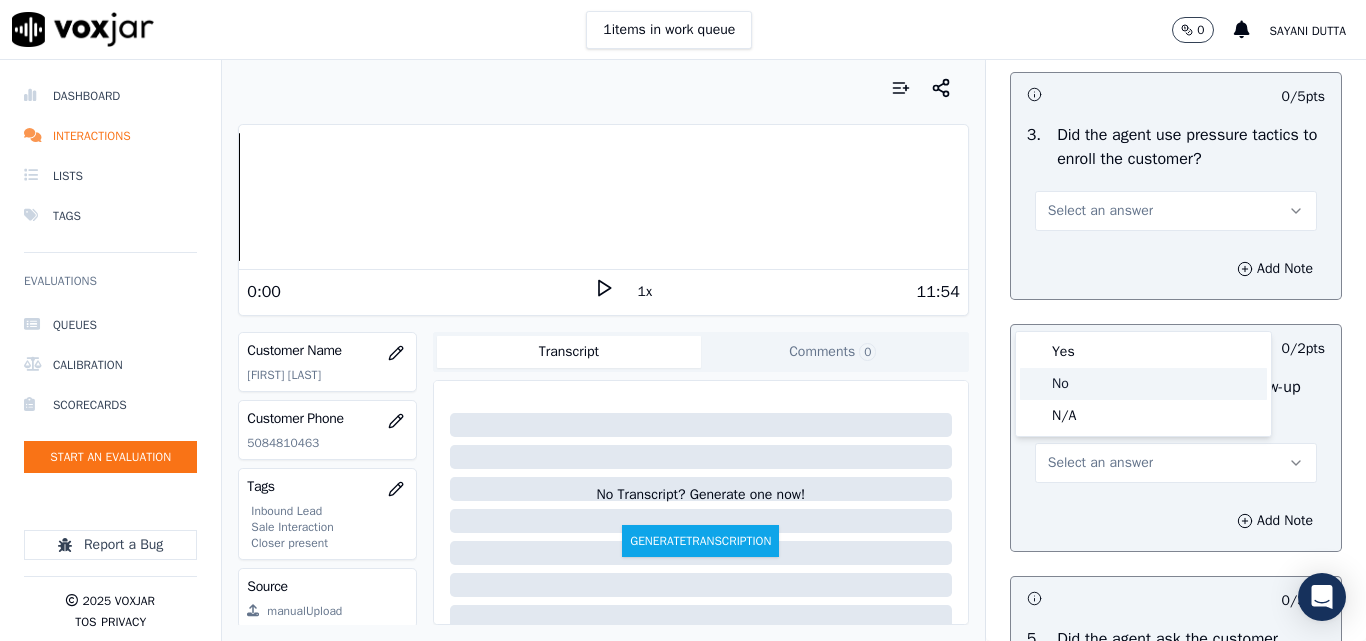 click on "No" 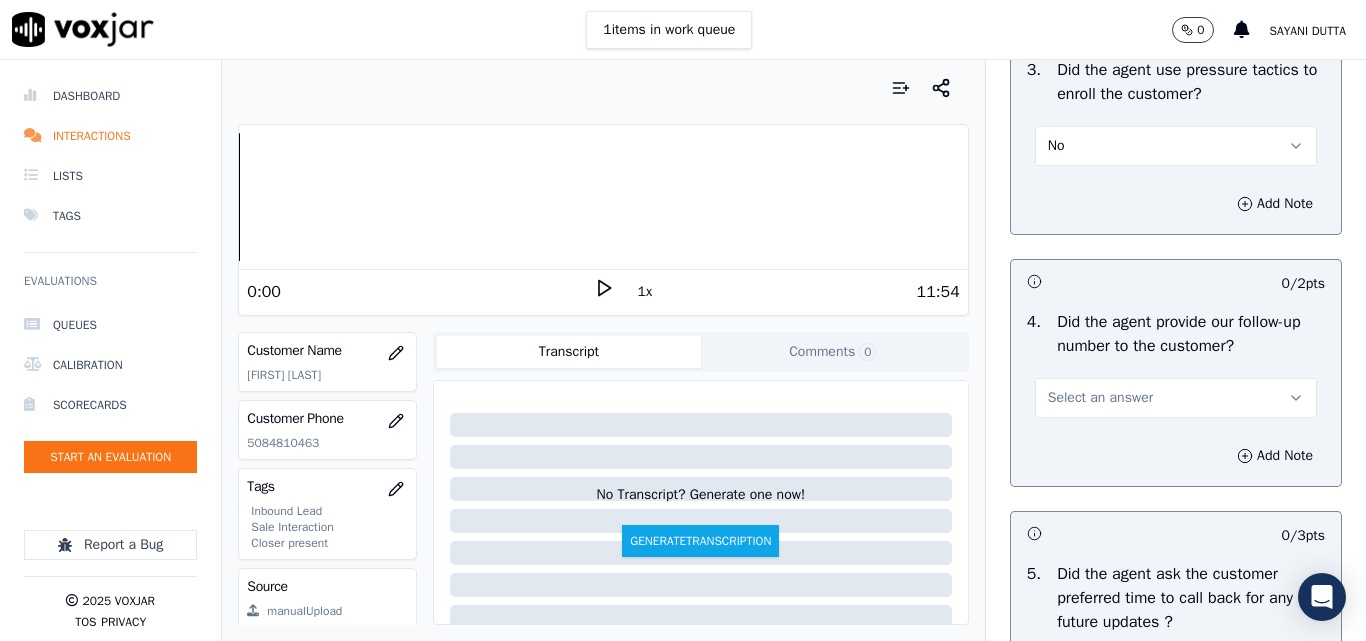 scroll, scrollTop: 4800, scrollLeft: 0, axis: vertical 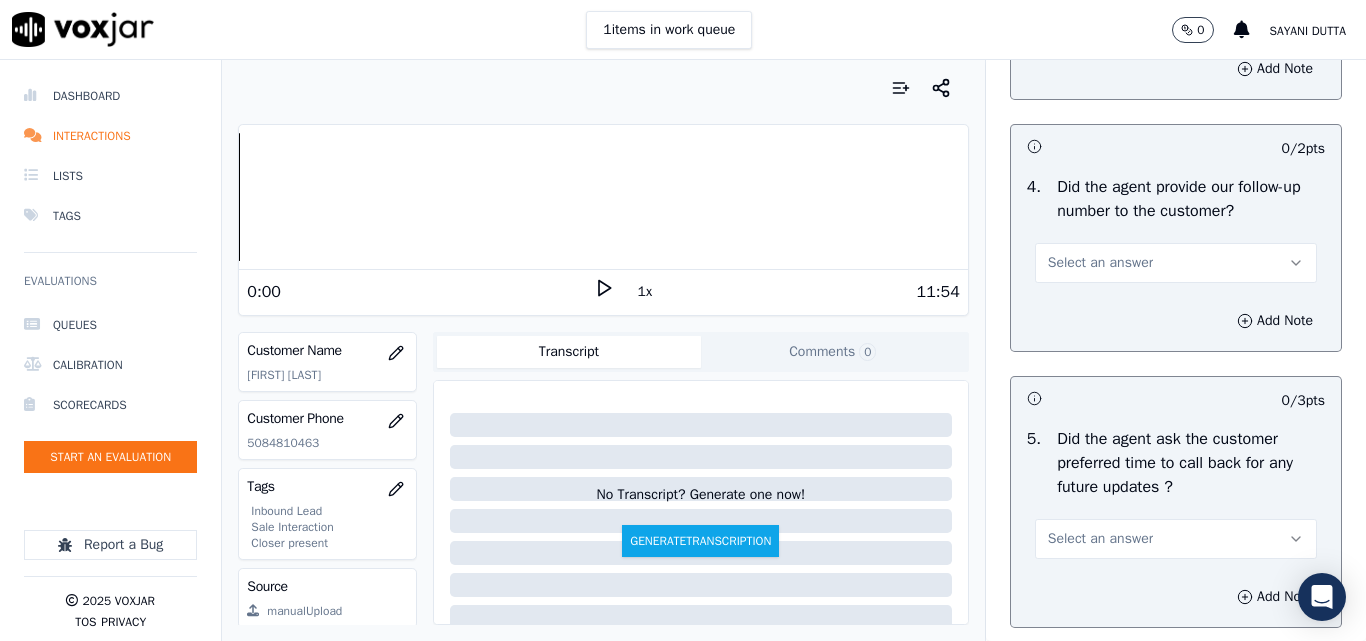 click on "Select an answer" at bounding box center [1176, 263] 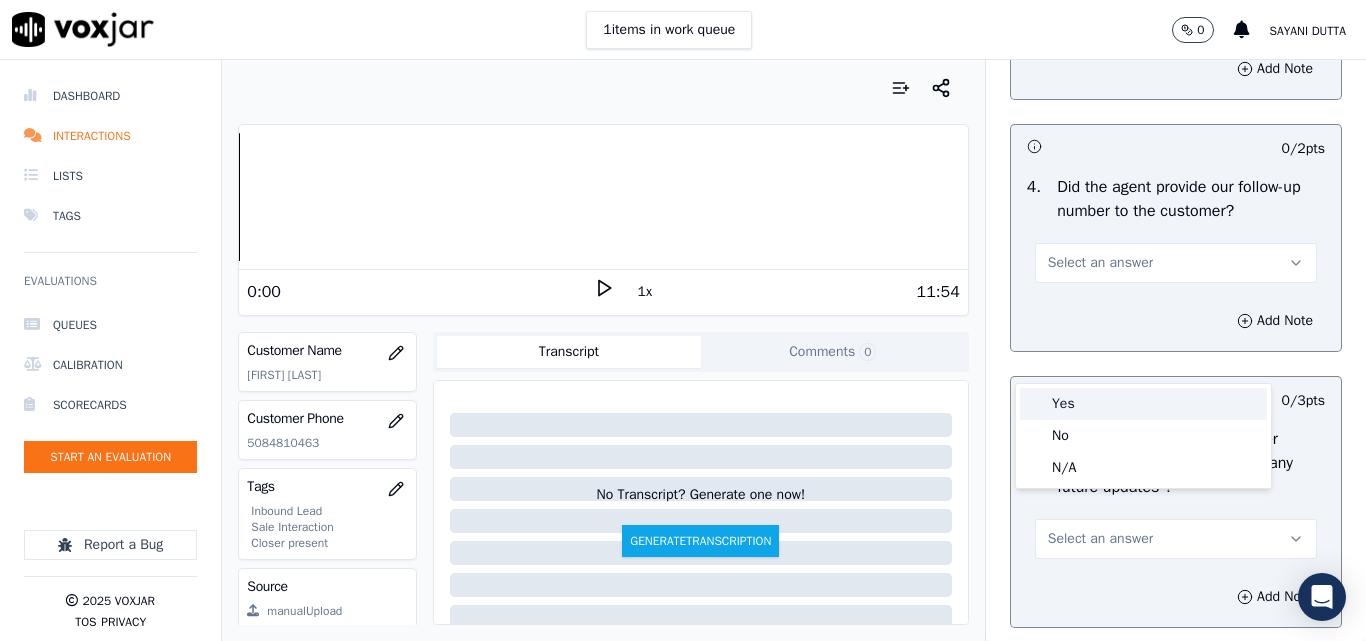 click on "Yes" at bounding box center [1143, 404] 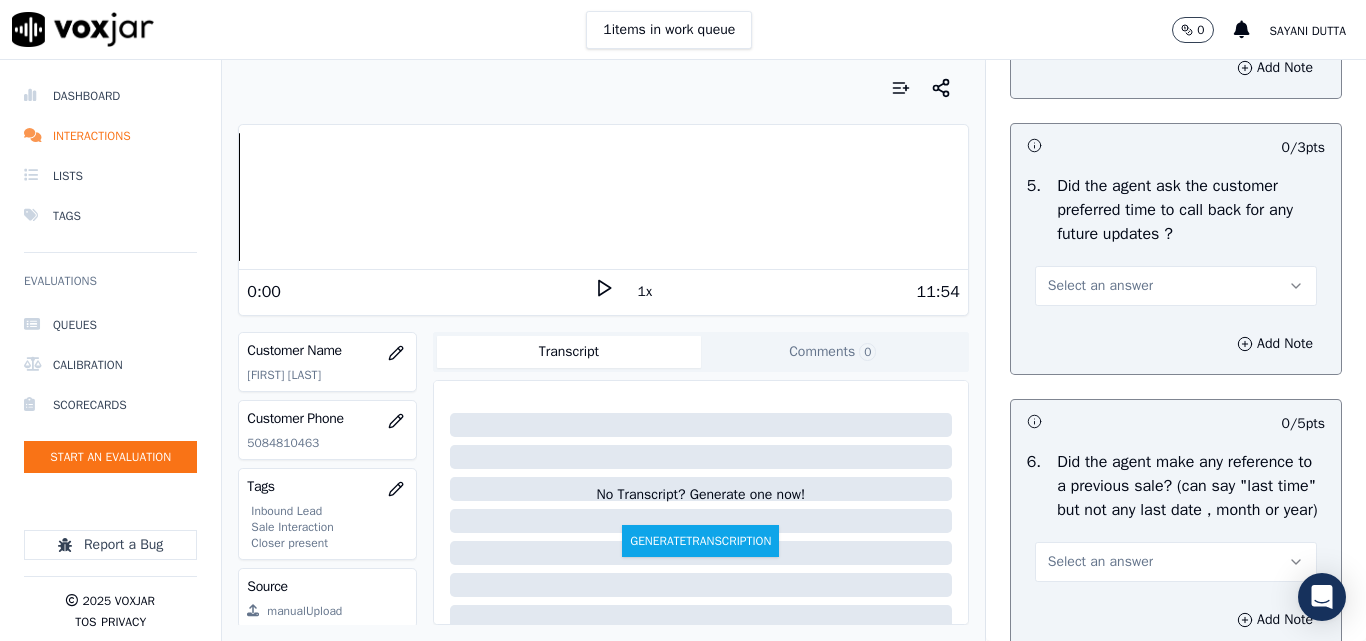 scroll, scrollTop: 5100, scrollLeft: 0, axis: vertical 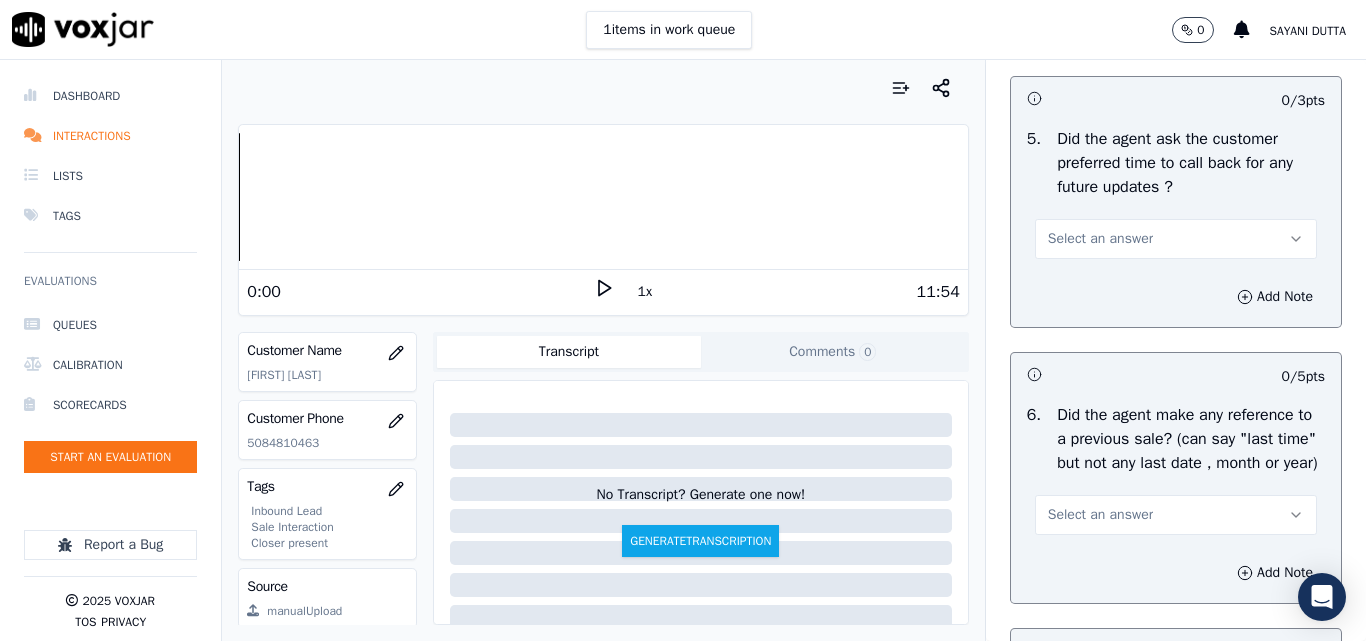 click on "Select an answer" at bounding box center [1100, 239] 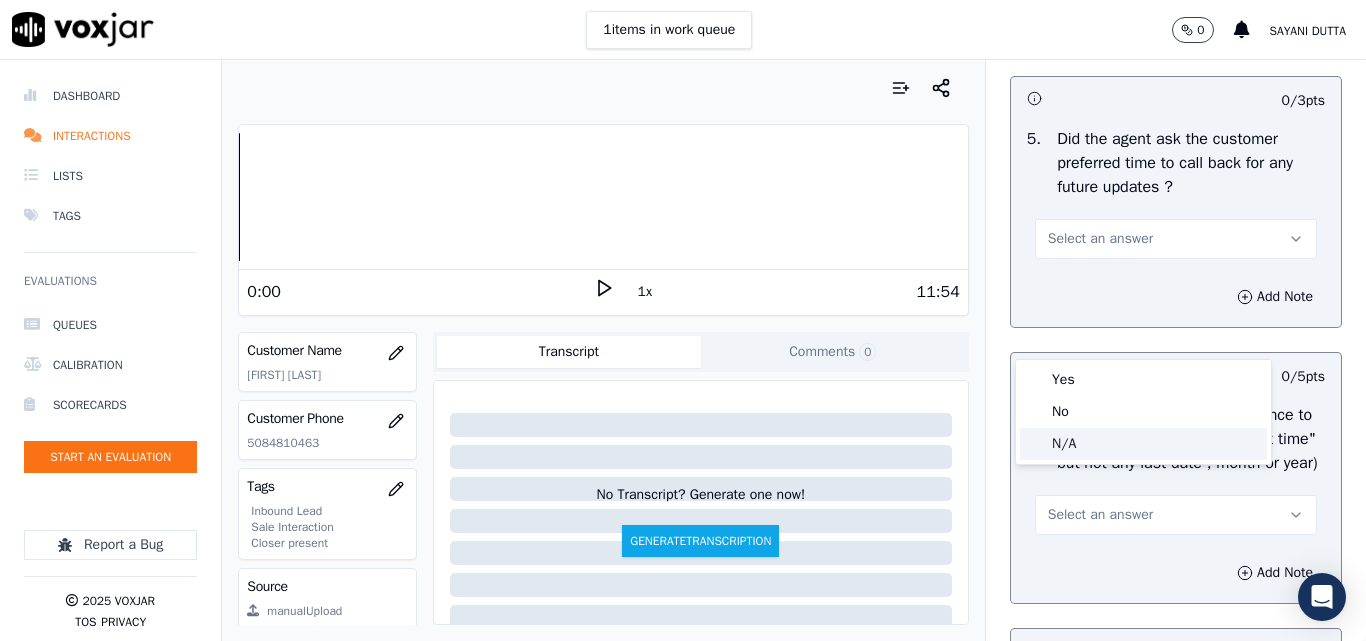 click on "N/A" 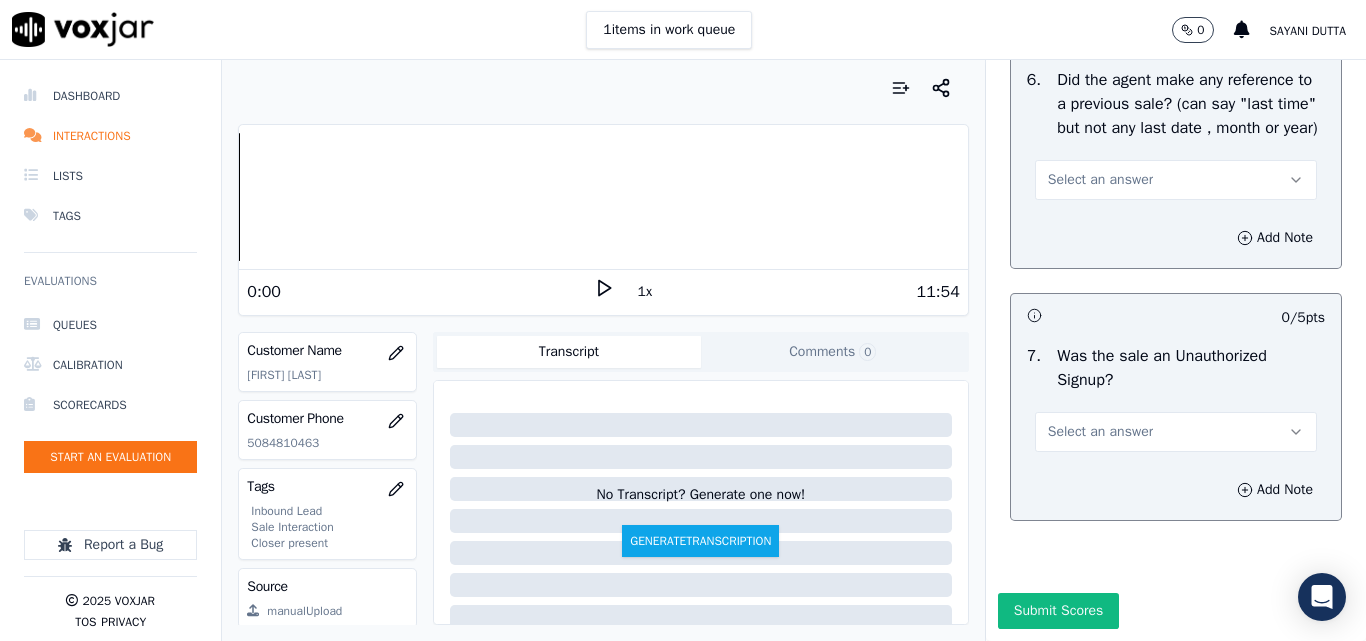 scroll, scrollTop: 5500, scrollLeft: 0, axis: vertical 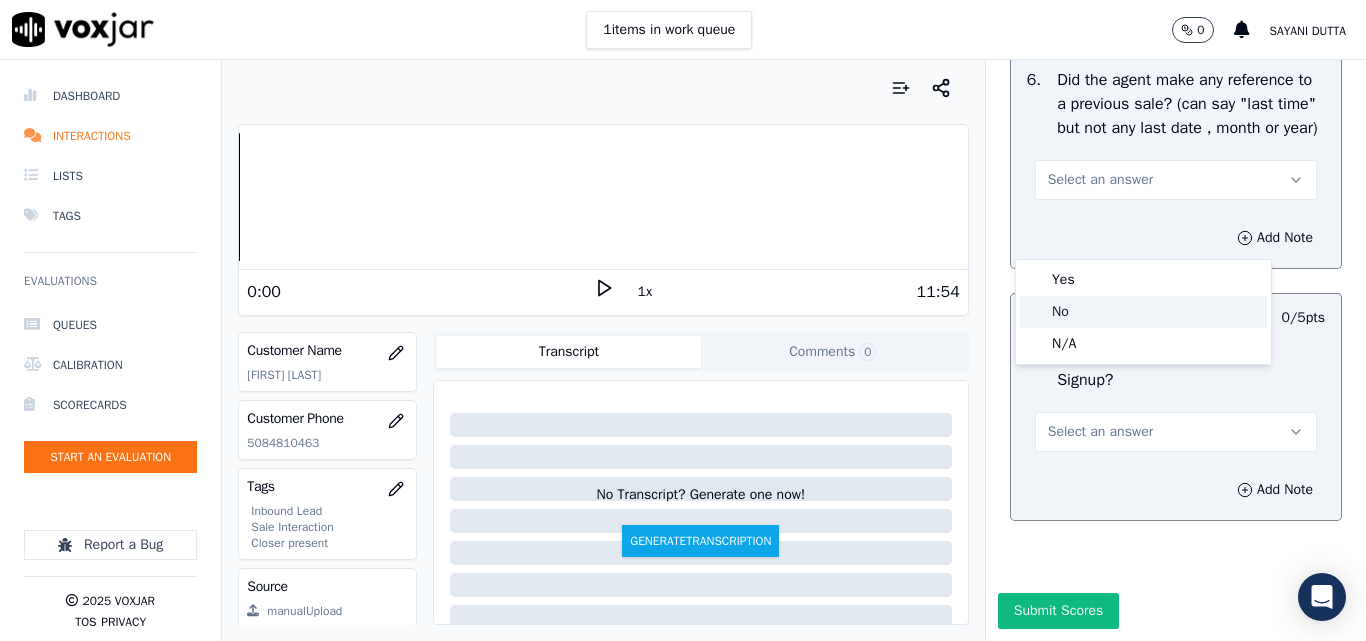 click on "No" 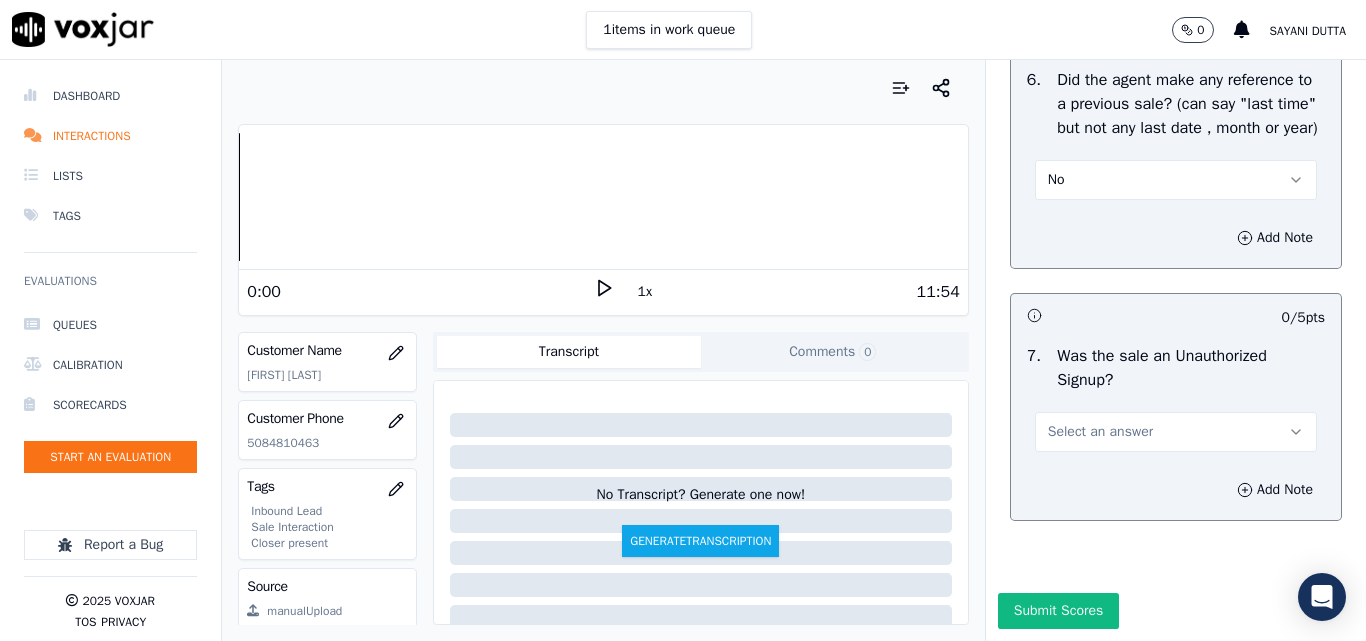 click on "Select an answer" at bounding box center (1100, 432) 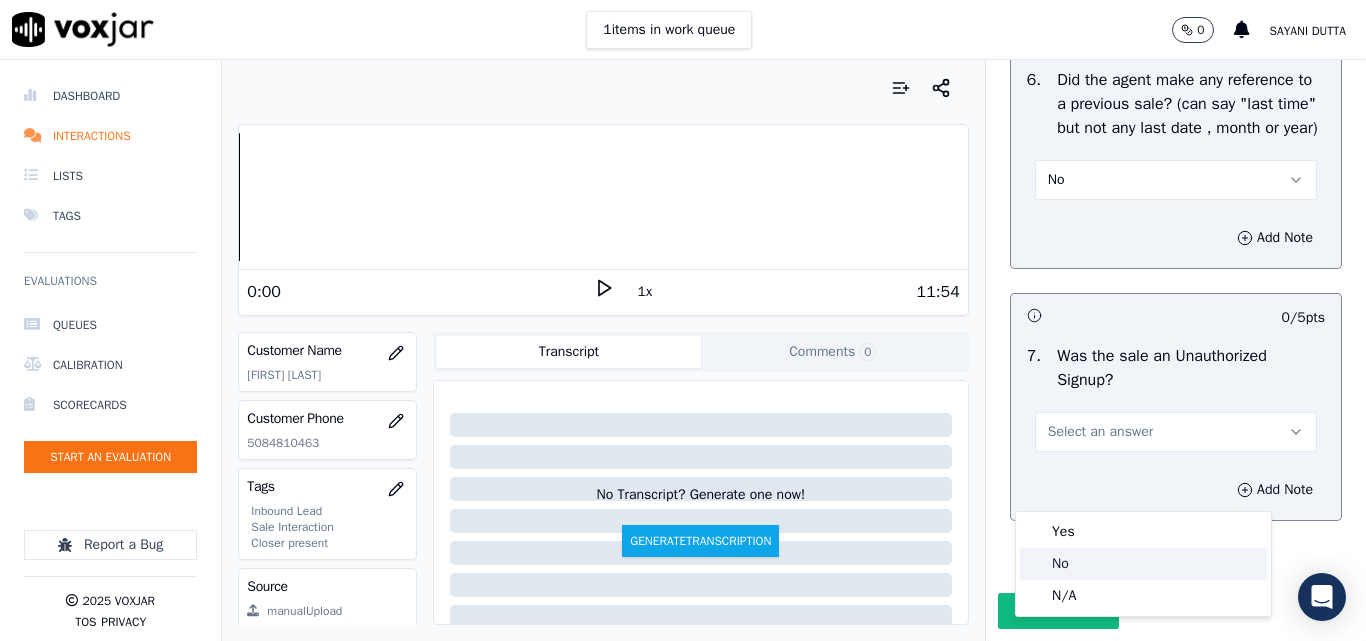 click on "No" 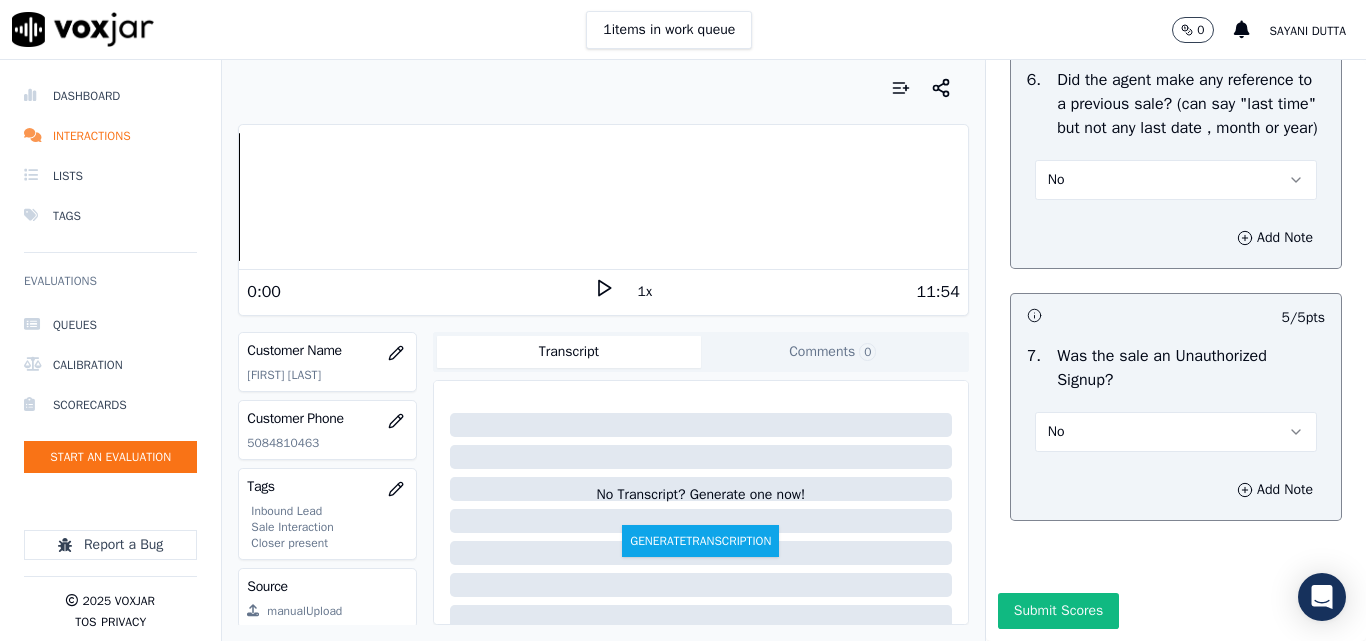 scroll, scrollTop: 5600, scrollLeft: 0, axis: vertical 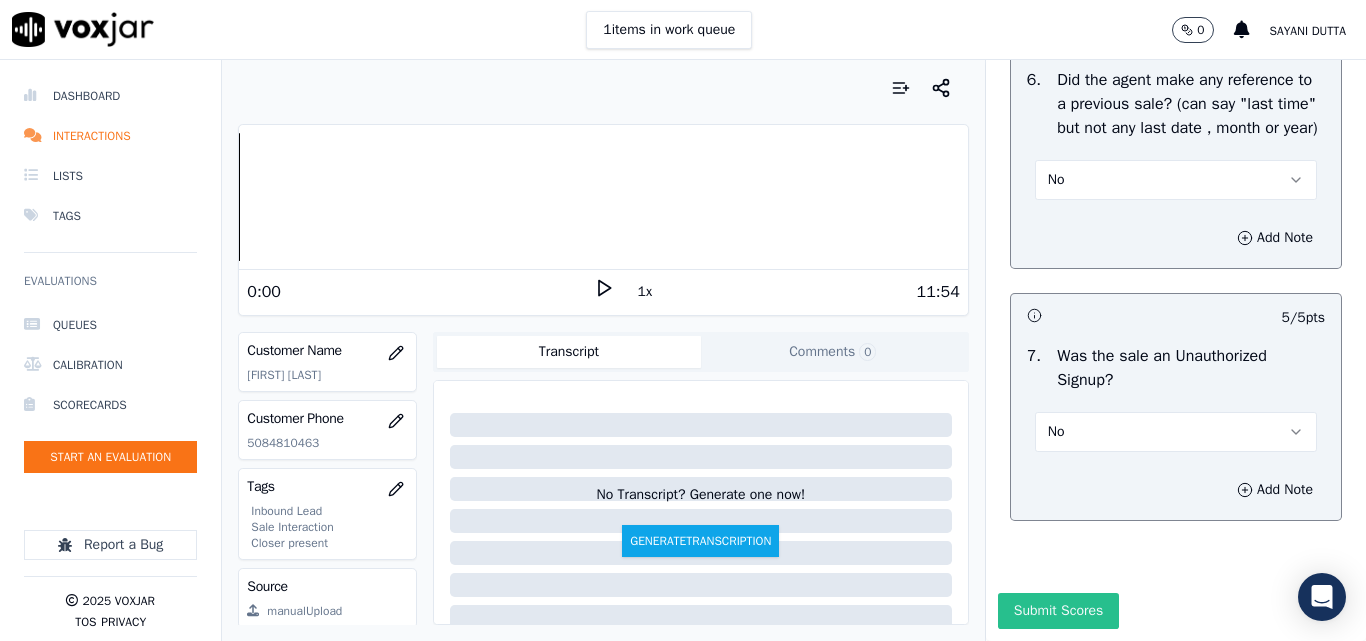 click on "Submit Scores" at bounding box center [1058, 611] 